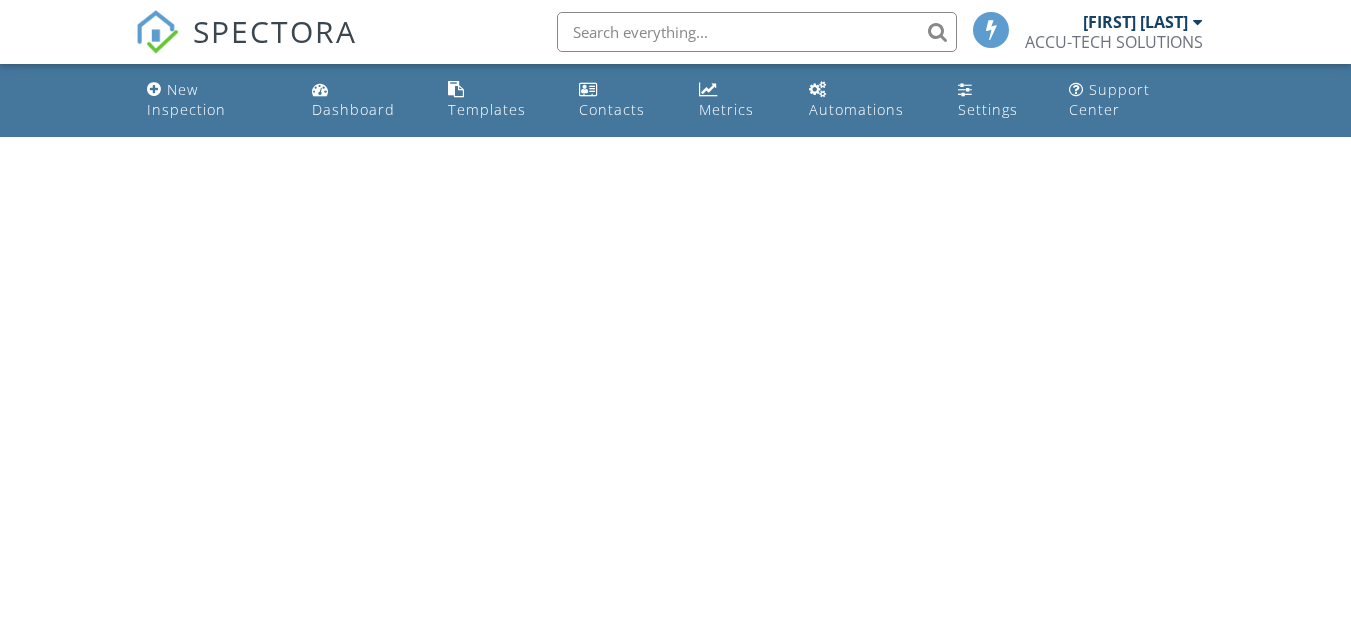 scroll, scrollTop: 0, scrollLeft: 0, axis: both 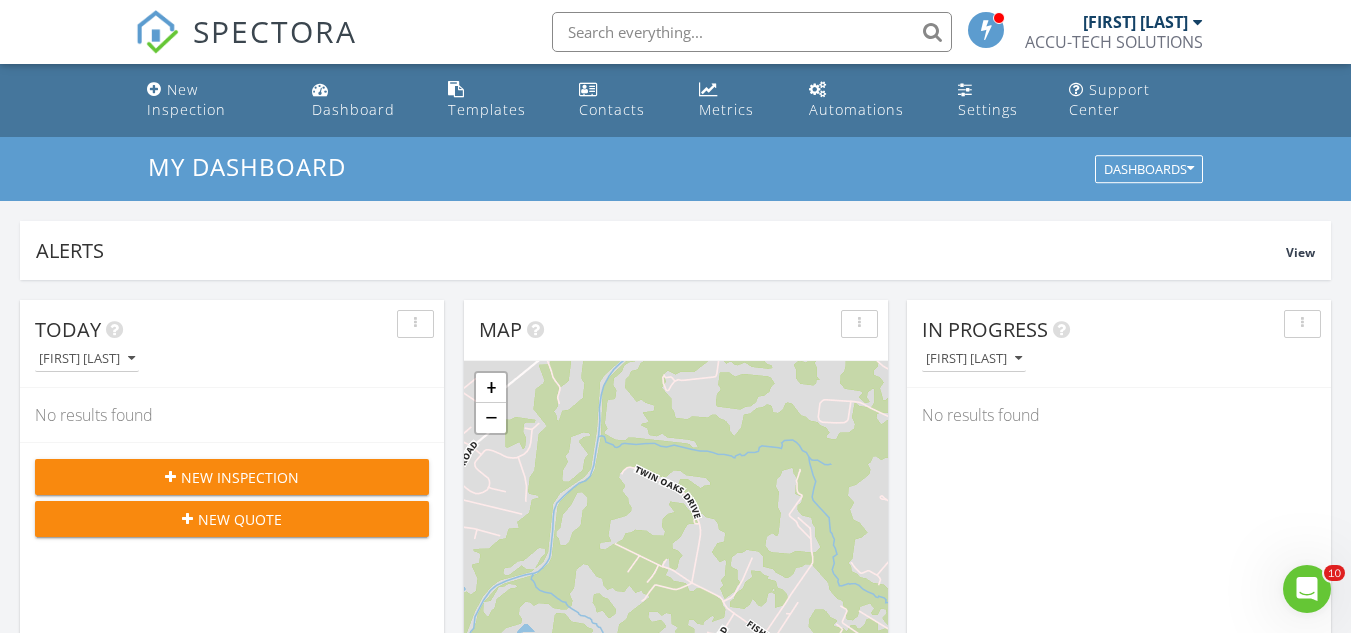 click at bounding box center (752, 32) 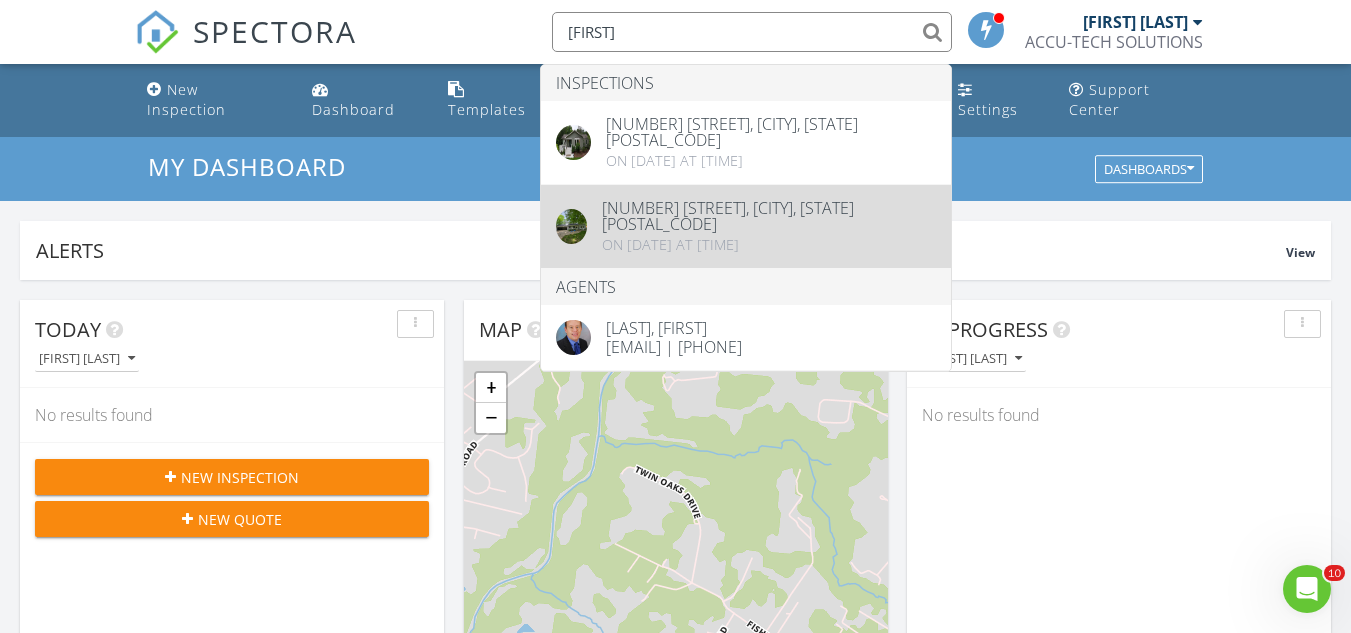 type on "adam" 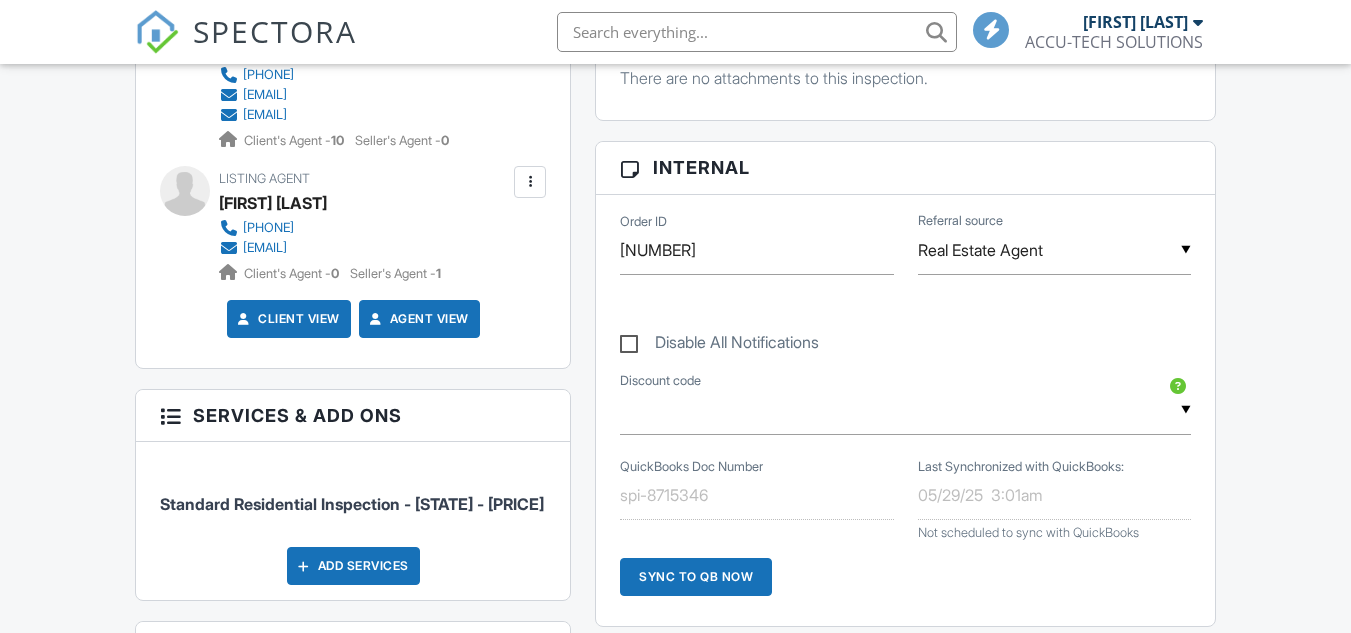 scroll, scrollTop: 800, scrollLeft: 0, axis: vertical 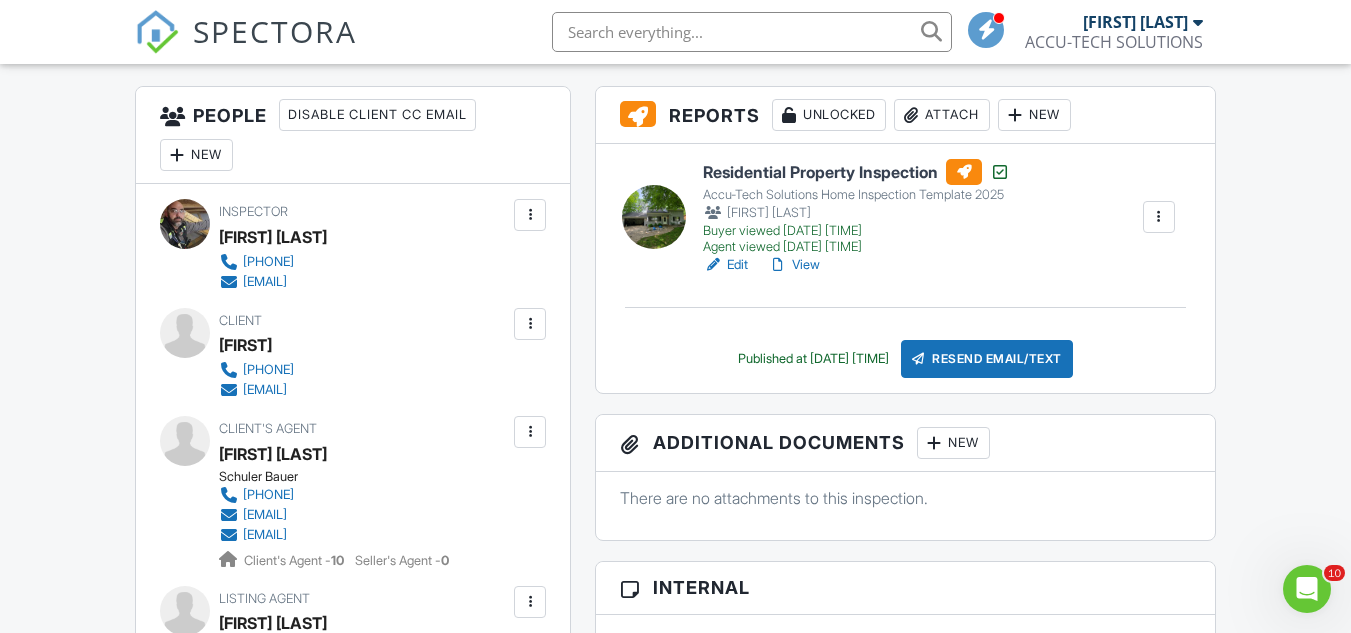 click on "View" at bounding box center [794, 265] 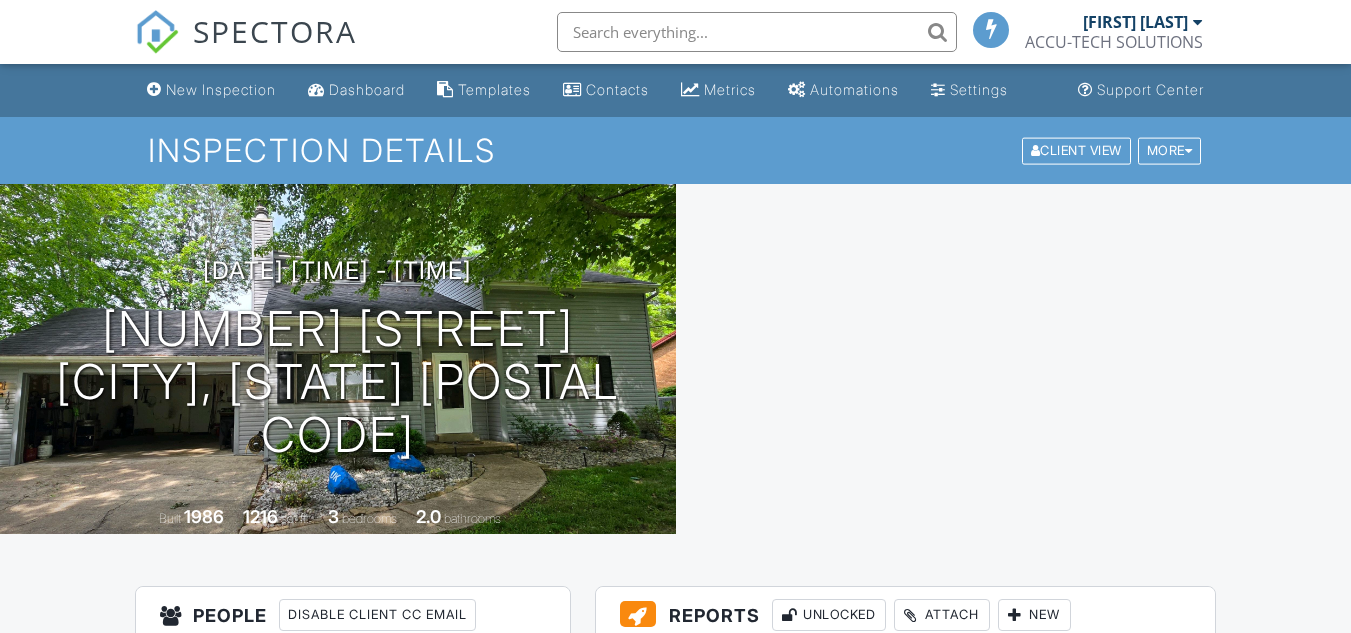 scroll, scrollTop: 520, scrollLeft: 0, axis: vertical 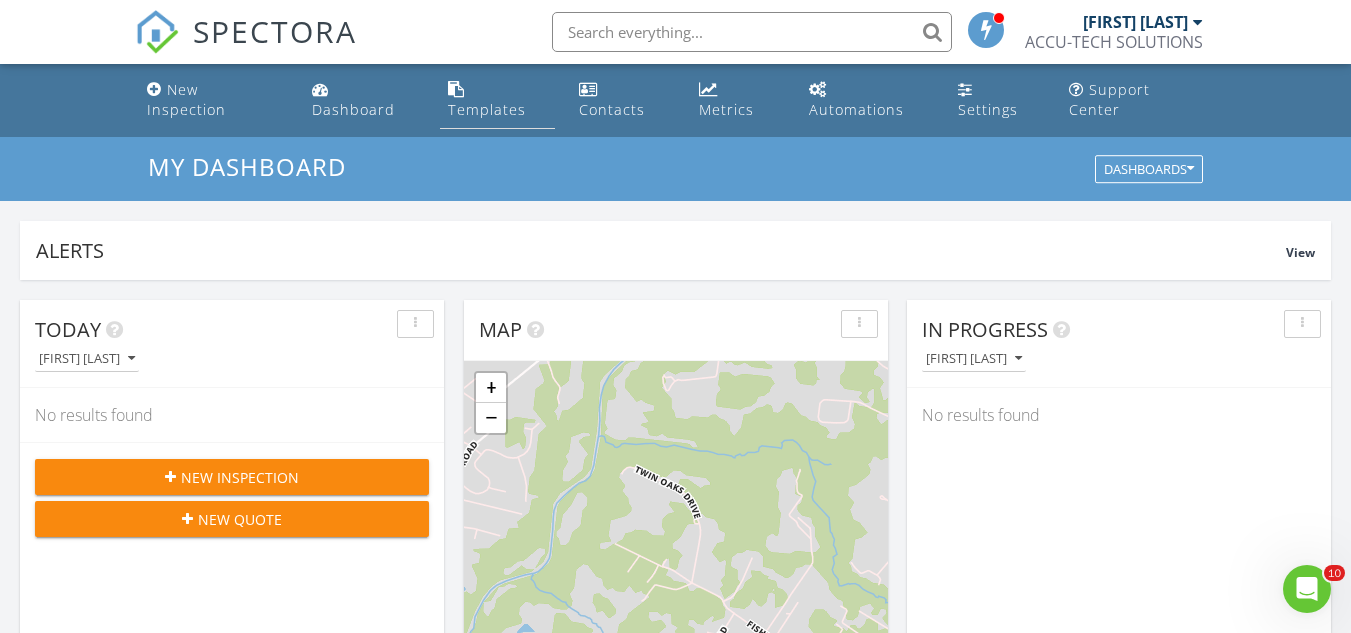 click on "Templates" at bounding box center (497, 100) 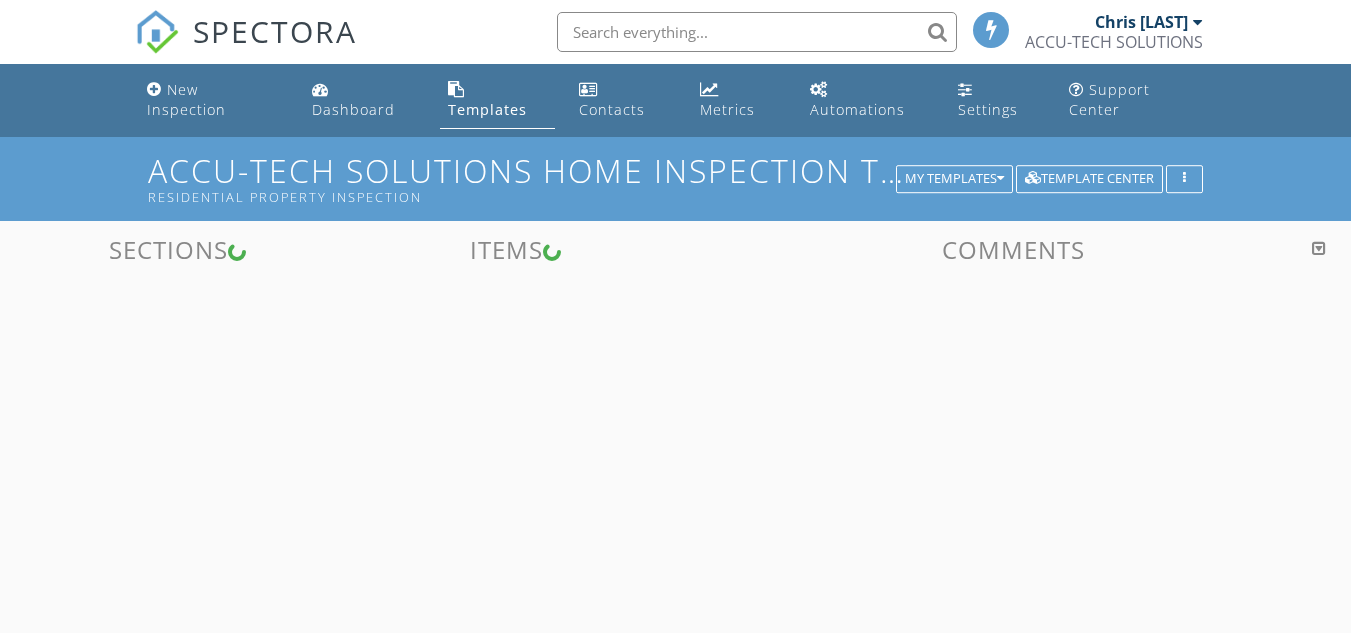 scroll, scrollTop: 0, scrollLeft: 0, axis: both 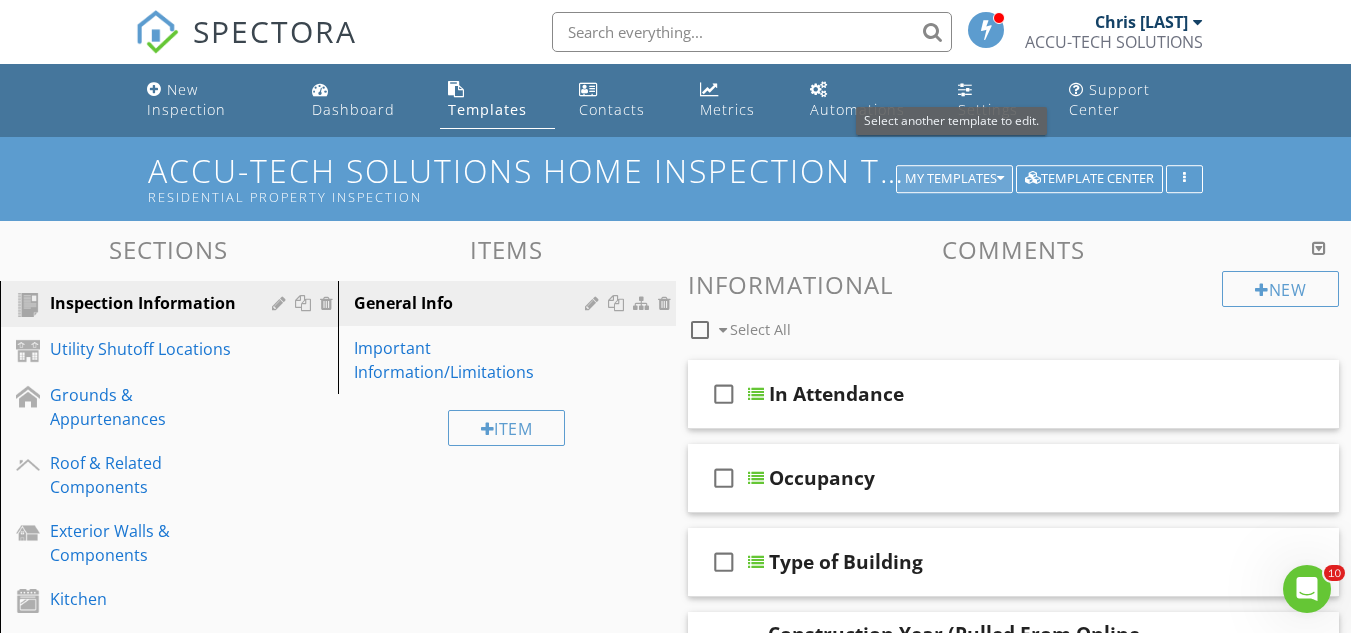 click on "My Templates" at bounding box center [954, 179] 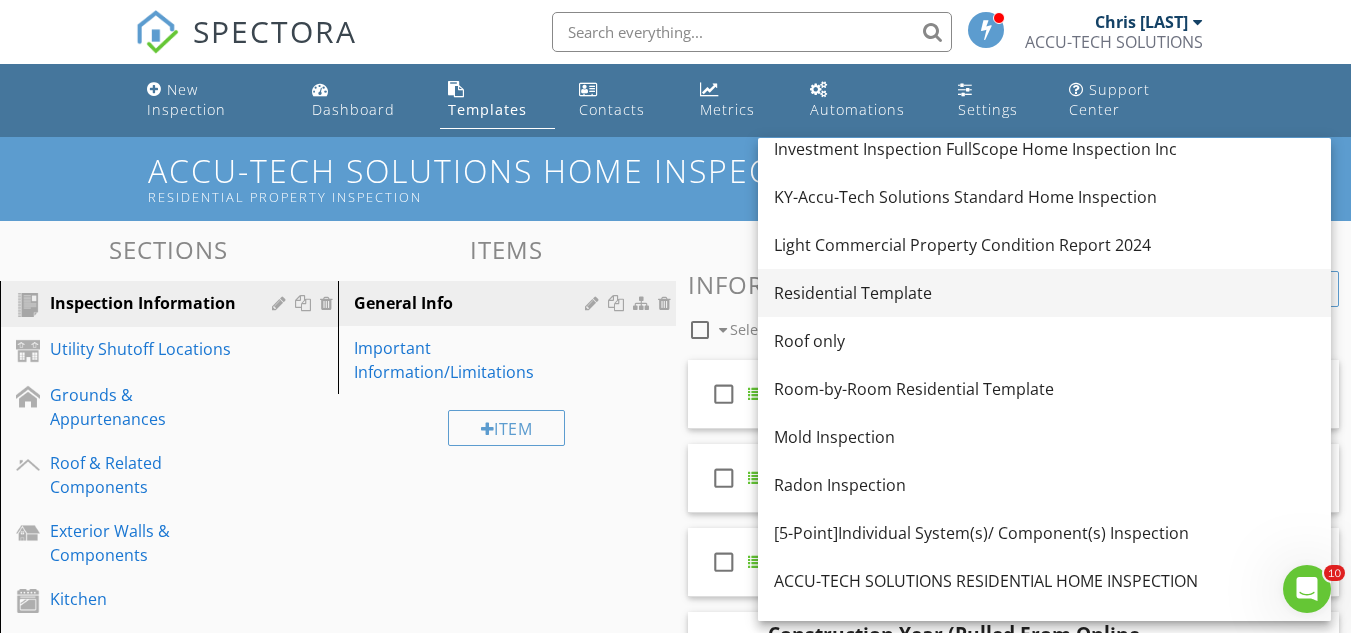 scroll, scrollTop: 300, scrollLeft: 0, axis: vertical 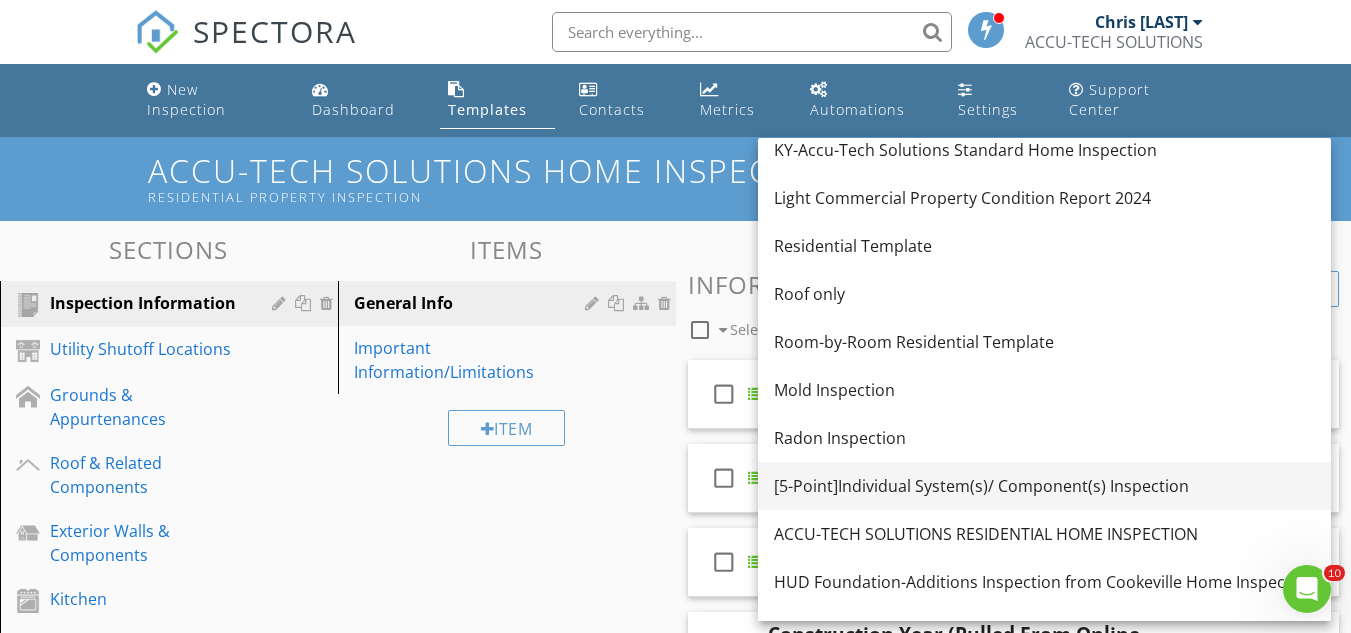 click on "[5-Point]Individual System(s)/ Component(s) Inspection" at bounding box center (1044, 486) 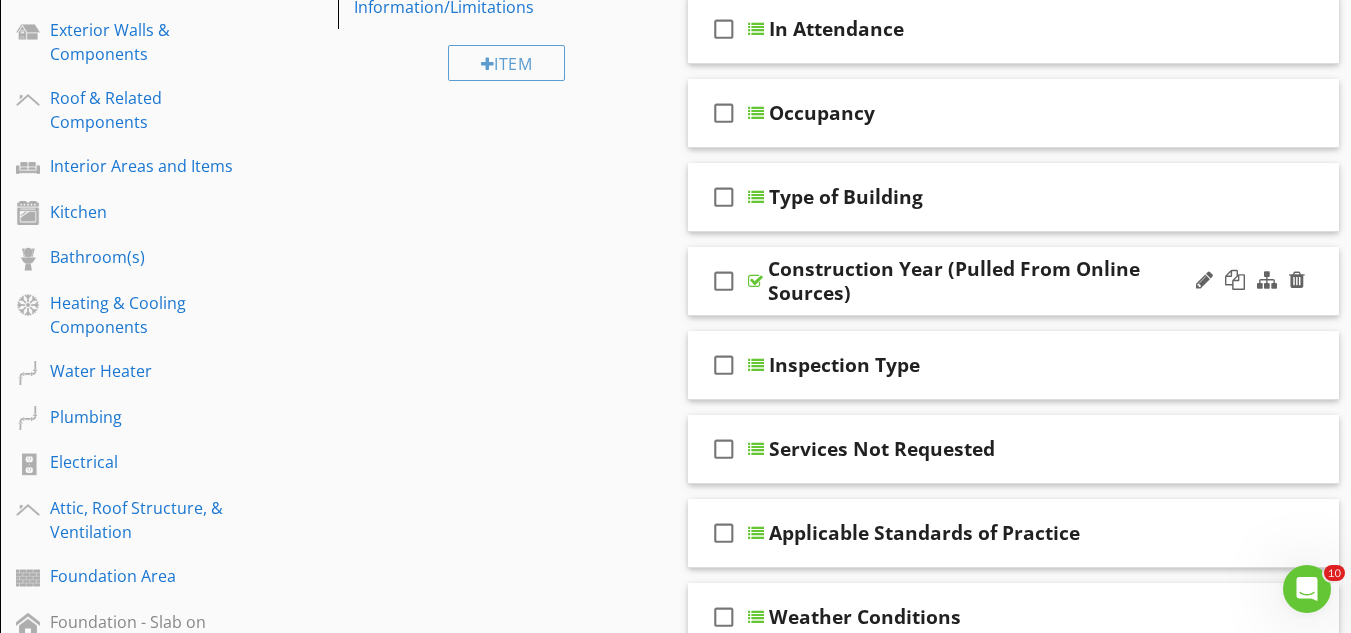 scroll, scrollTop: 400, scrollLeft: 0, axis: vertical 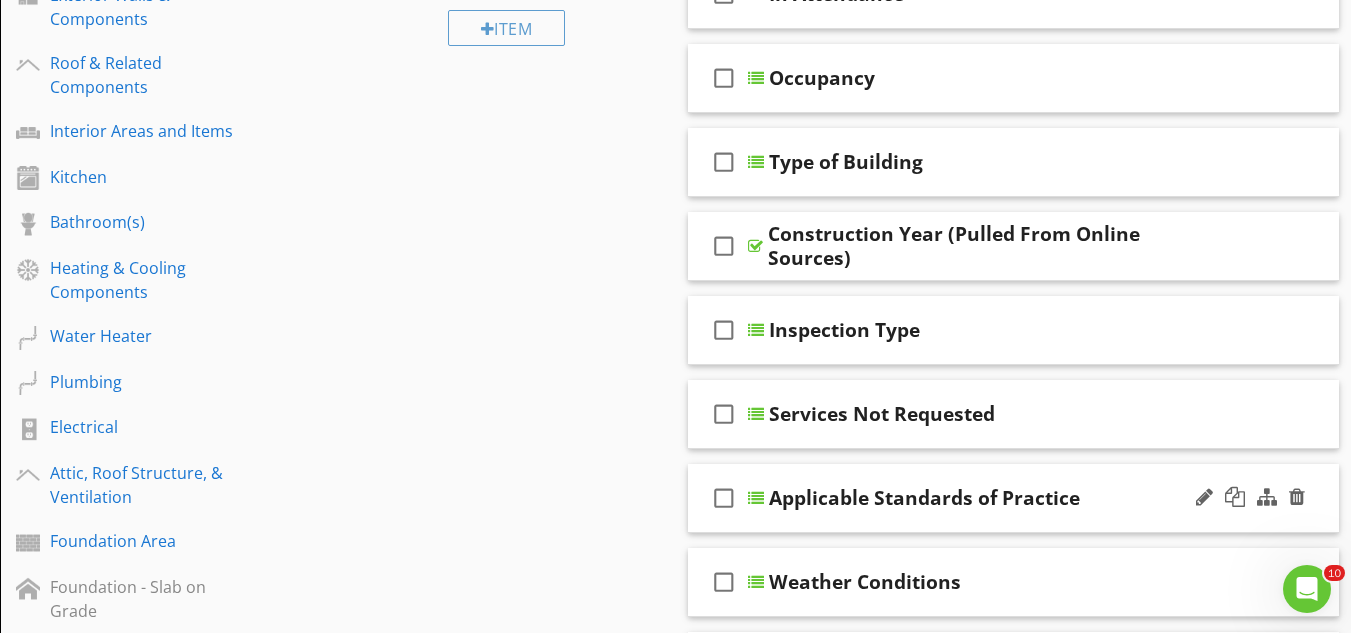click on "check_box_outline_blank" at bounding box center (724, 498) 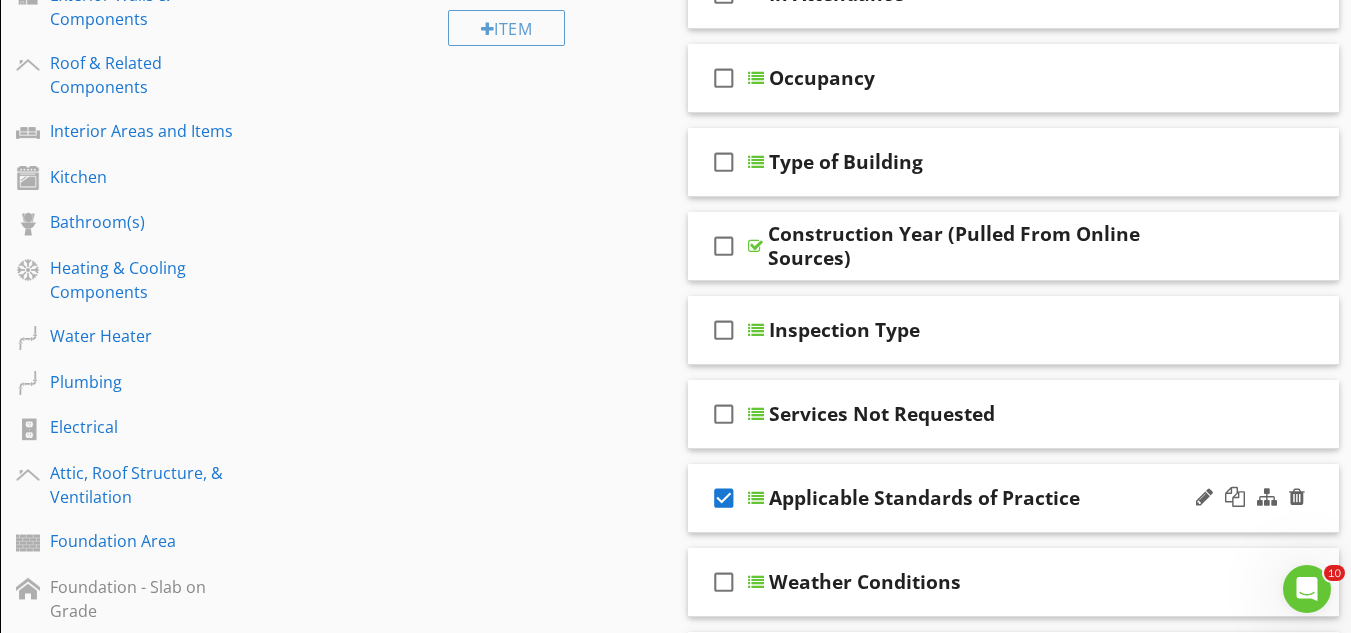 click on "check_box" at bounding box center (724, 498) 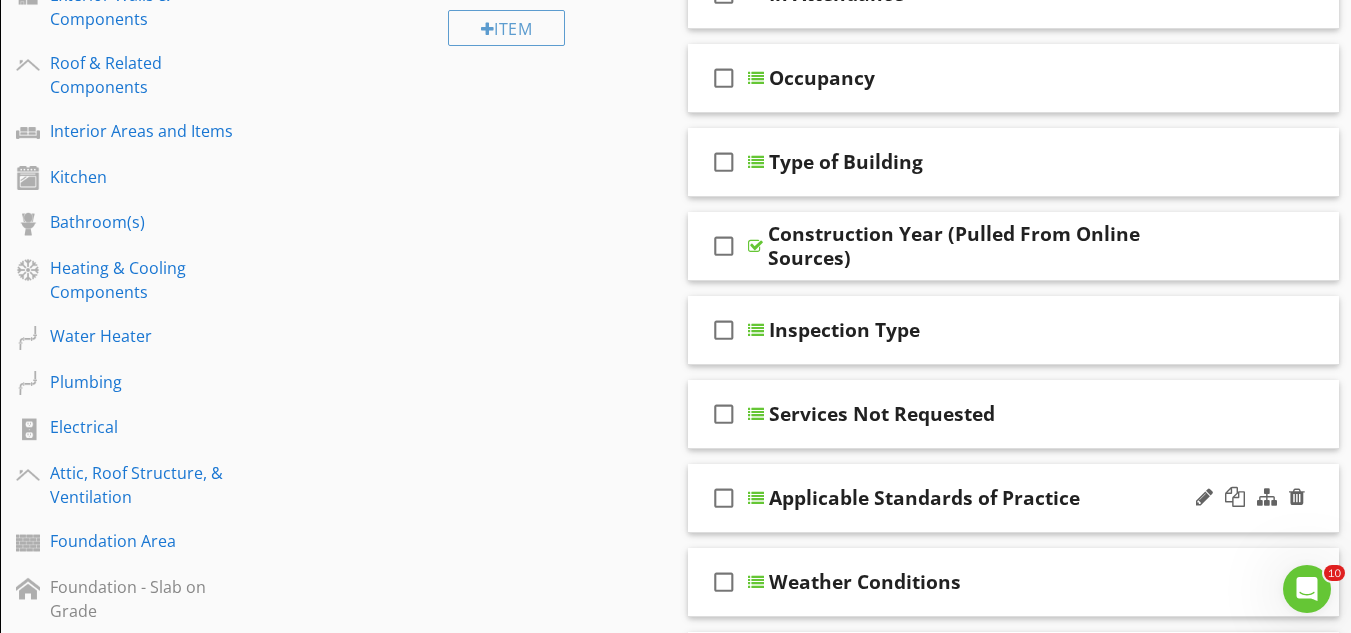 click on "Applicable Standards of Practice" at bounding box center (924, 498) 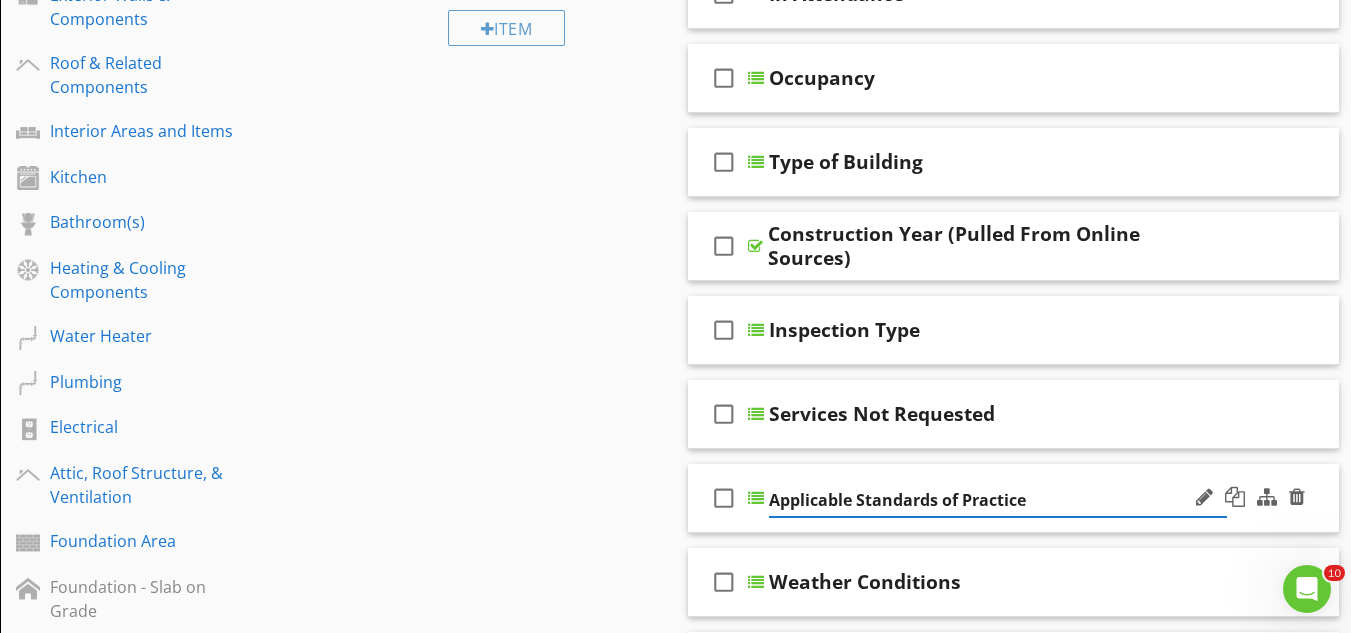 click on "check_box_outline_blank" at bounding box center (728, 498) 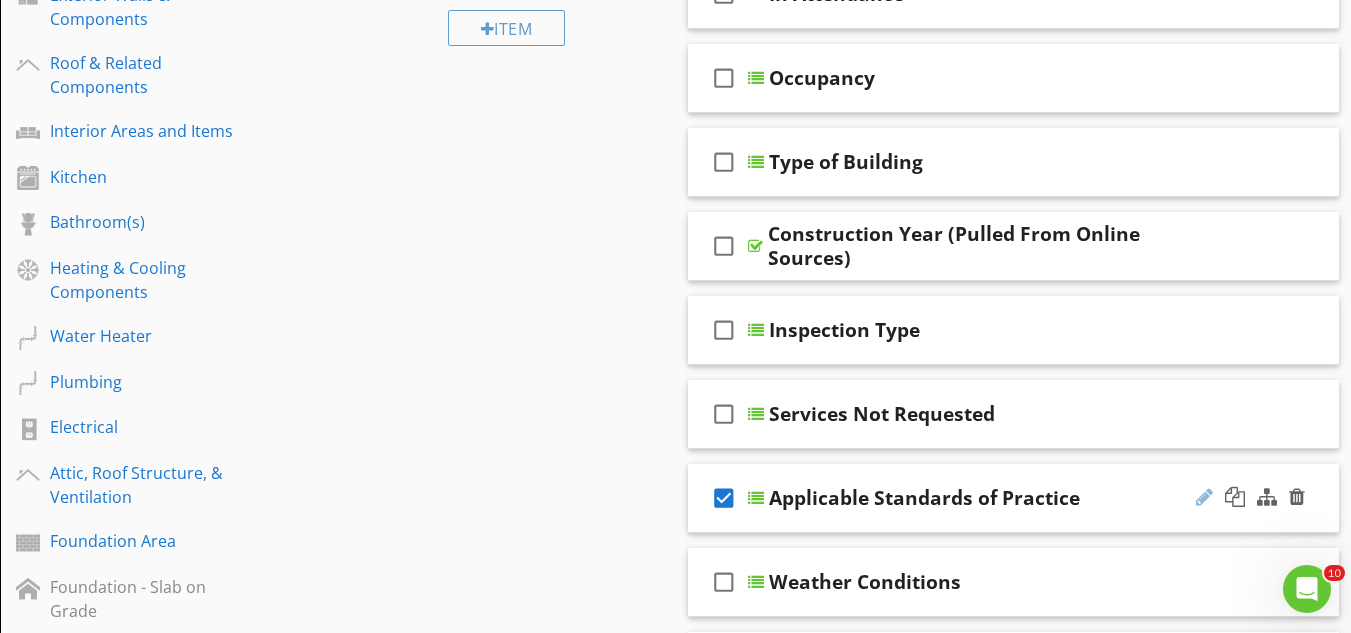 click at bounding box center [1204, 497] 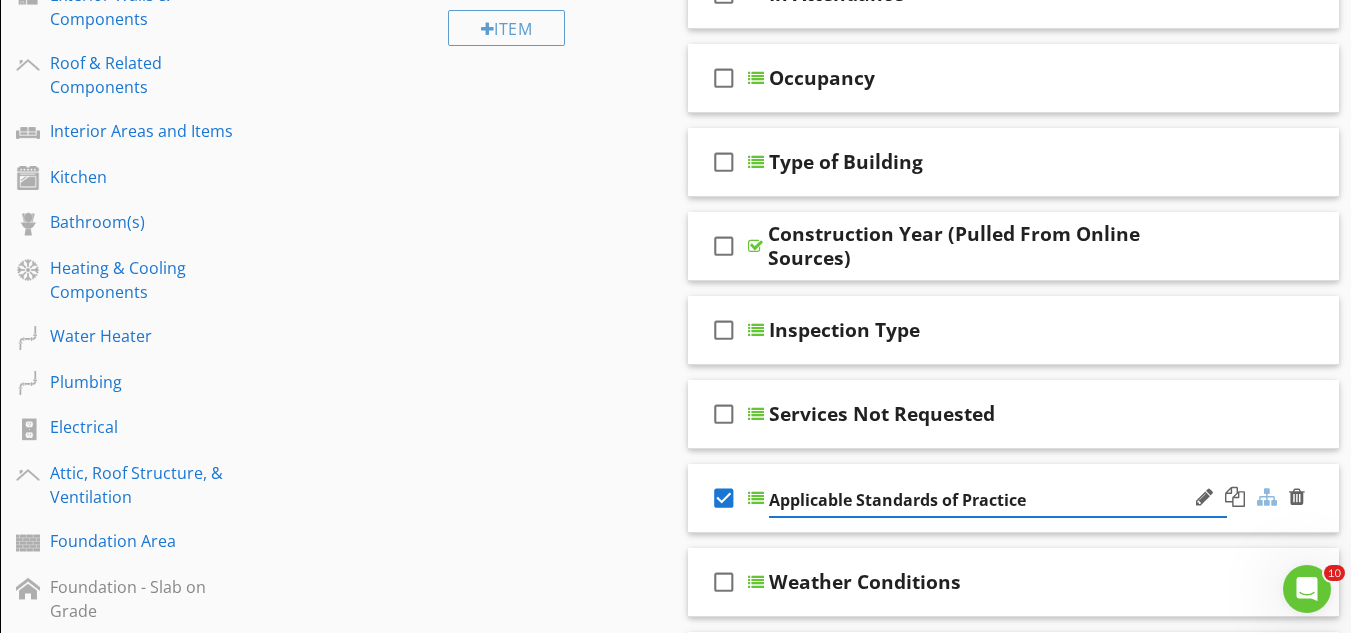 click at bounding box center [1267, 497] 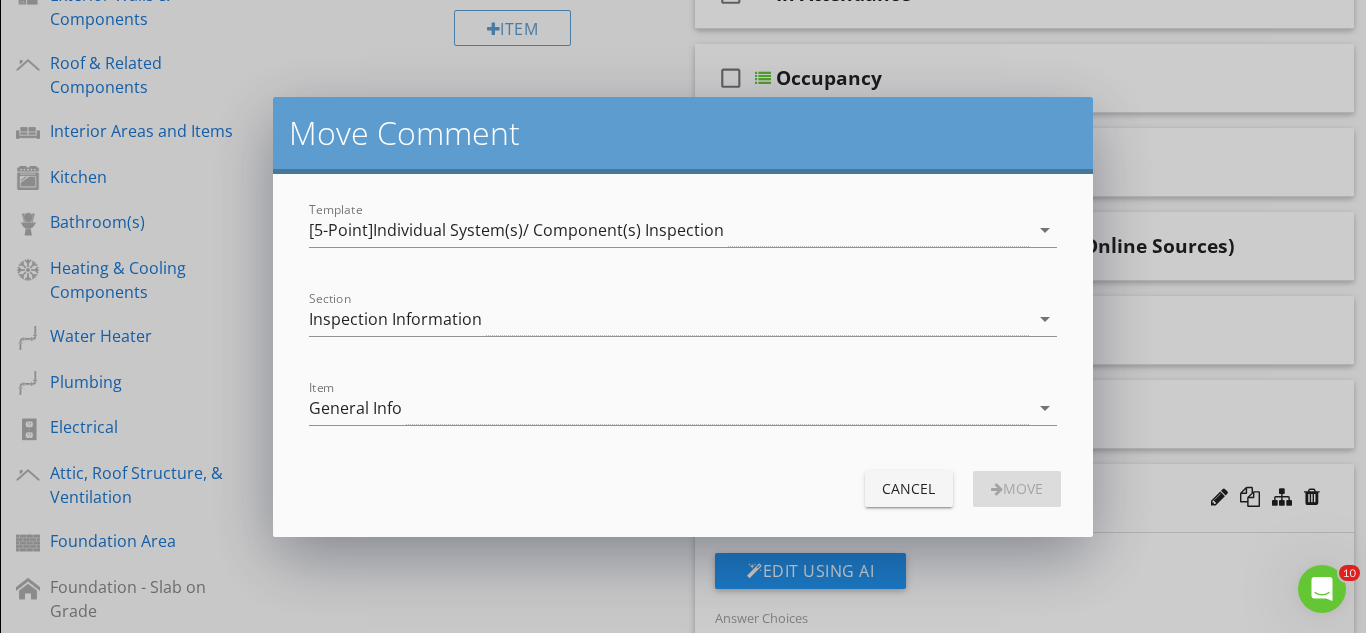 click on "Cancel" at bounding box center (909, 488) 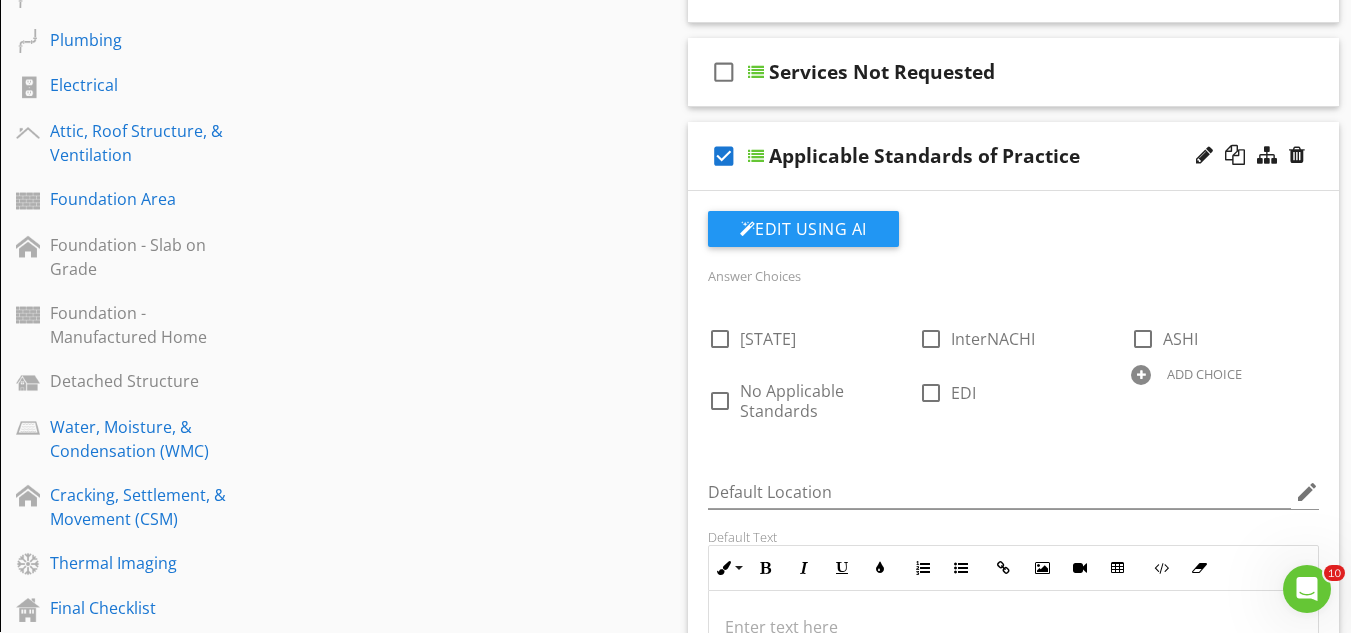scroll, scrollTop: 800, scrollLeft: 0, axis: vertical 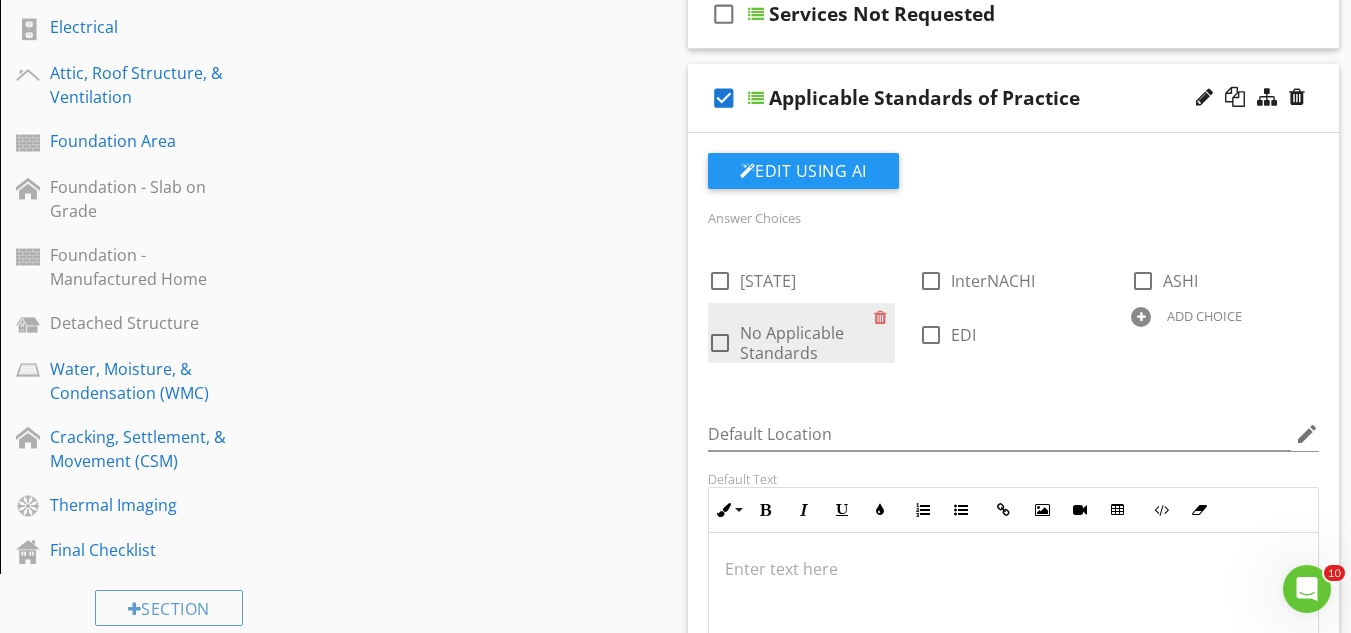 click at bounding box center (720, 343) 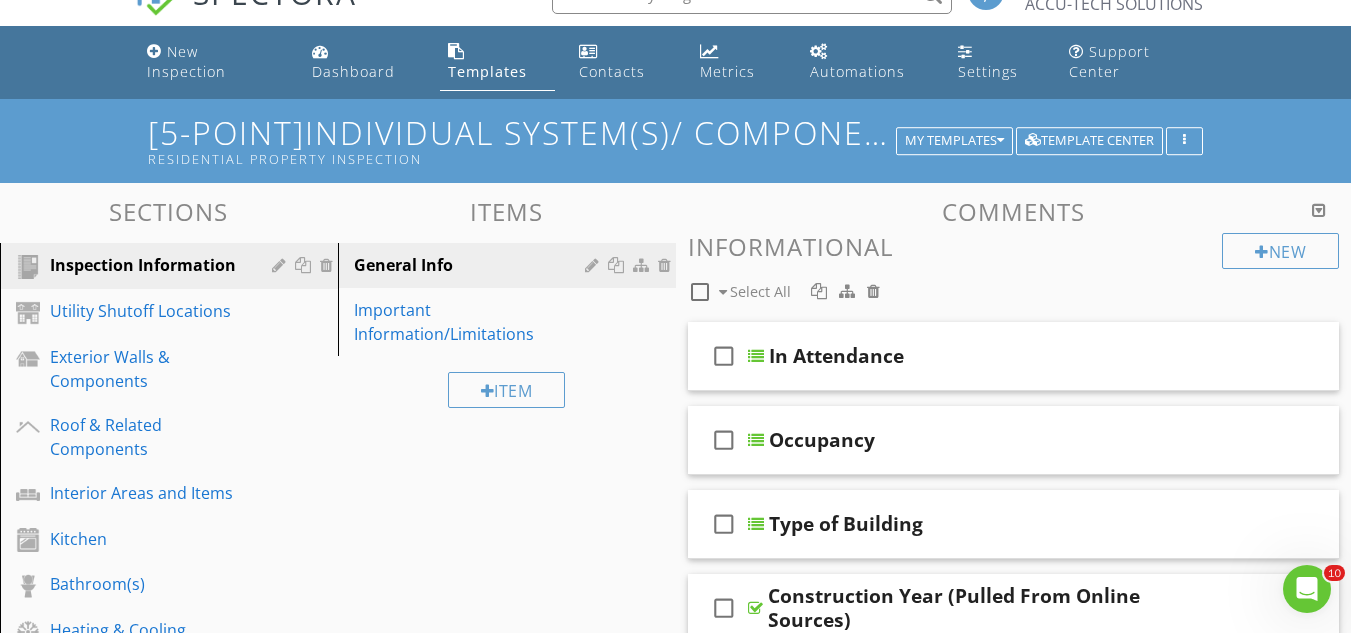 scroll, scrollTop: 0, scrollLeft: 0, axis: both 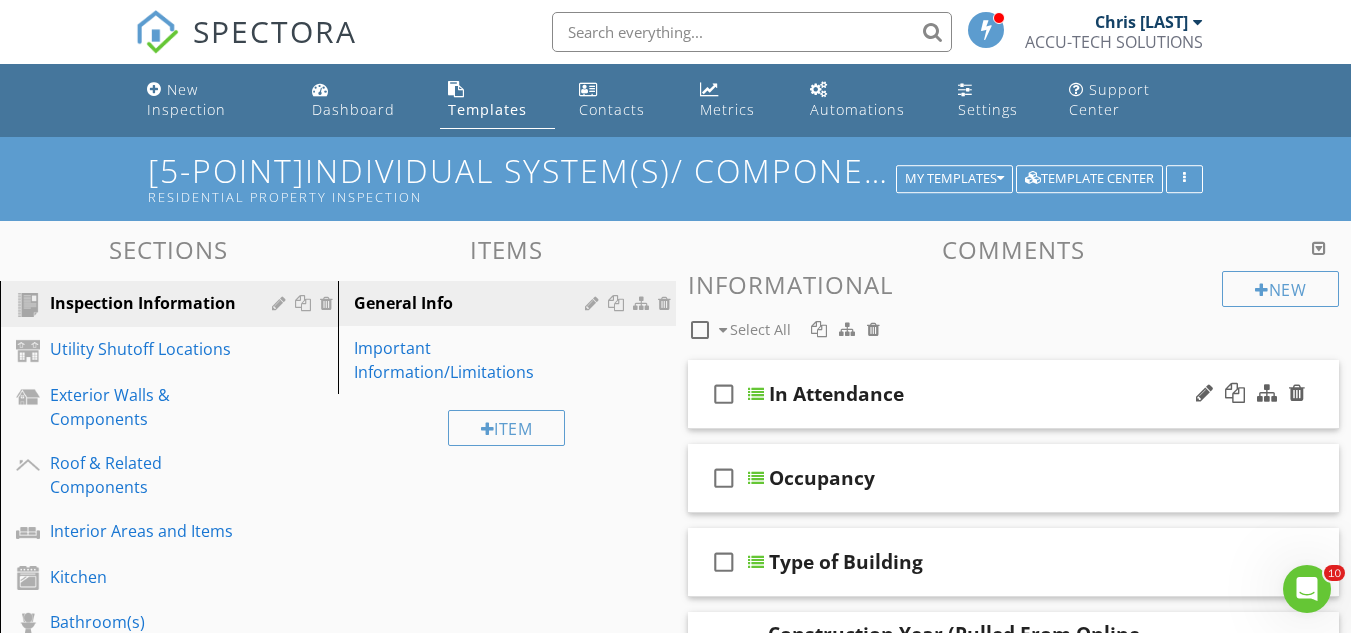 click on "check_box_outline_blank
In Attendance" at bounding box center [1014, 394] 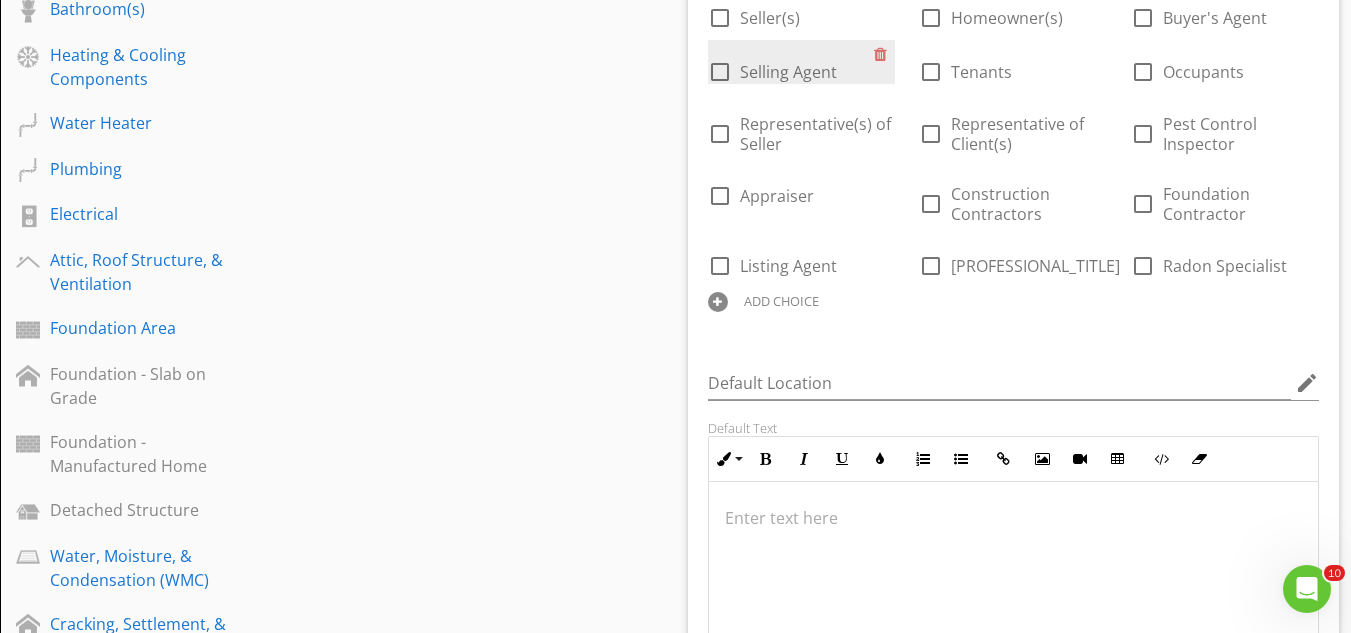 scroll, scrollTop: 800, scrollLeft: 0, axis: vertical 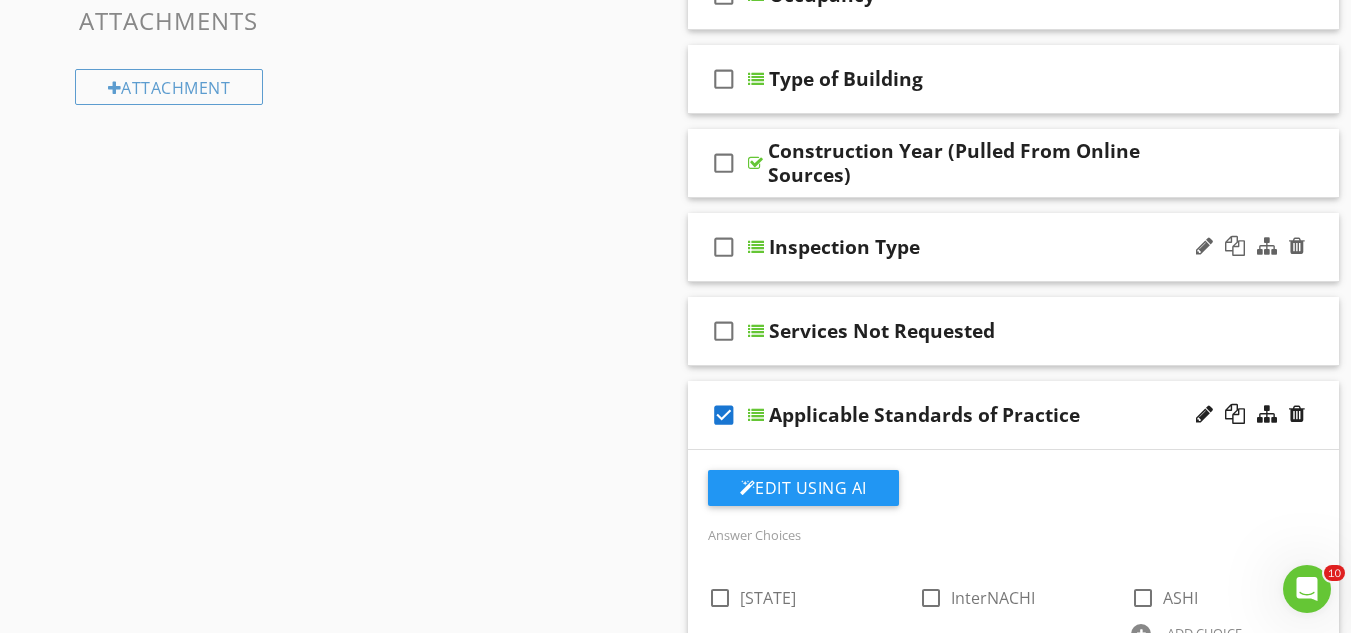 click on "check_box_outline_blank
Inspection Type" at bounding box center [1014, 247] 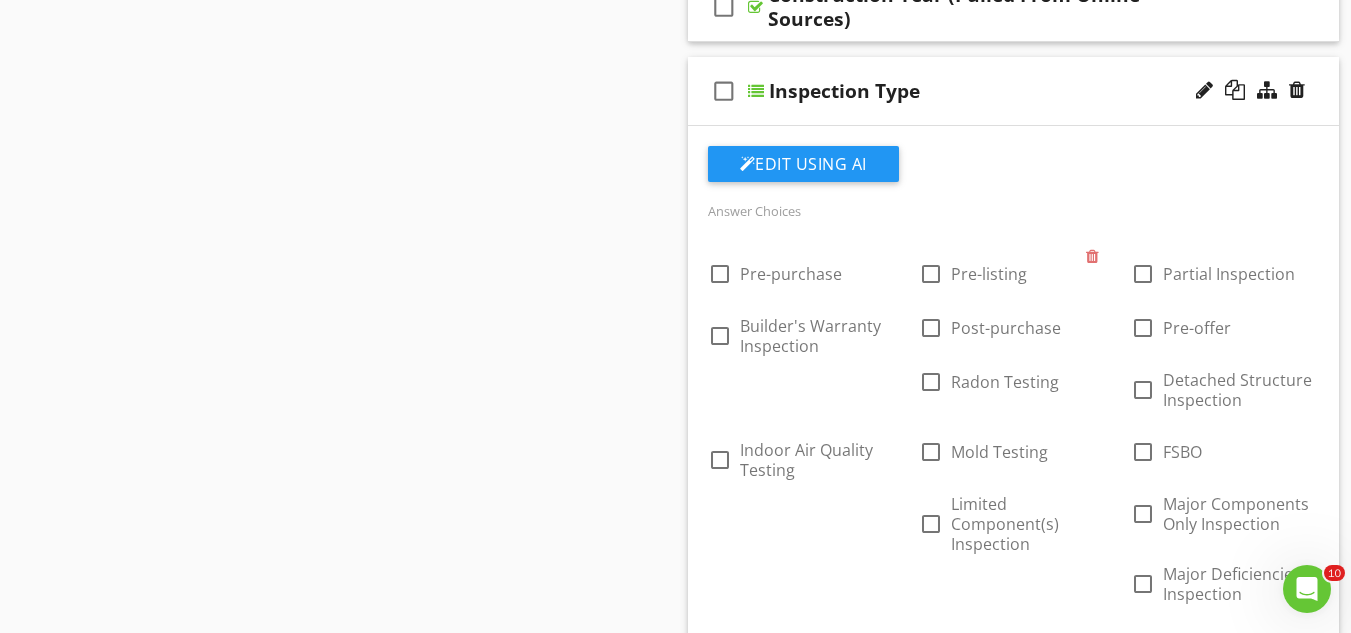 scroll, scrollTop: 1700, scrollLeft: 0, axis: vertical 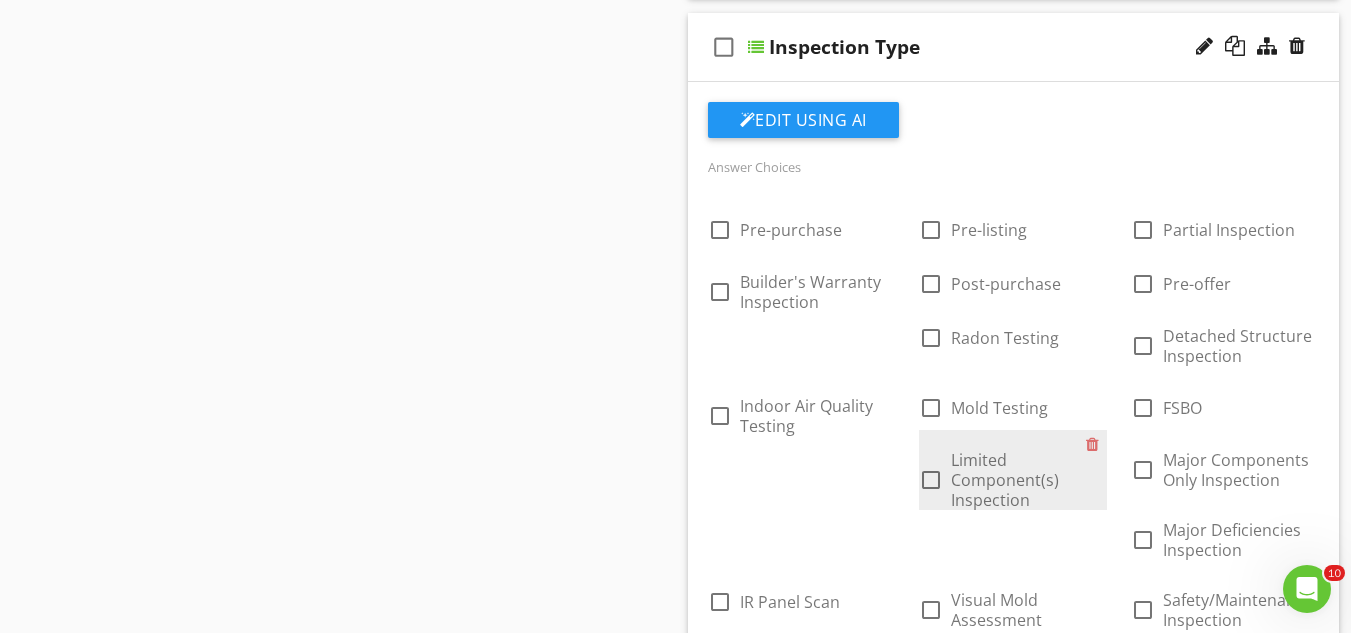 click at bounding box center (931, 480) 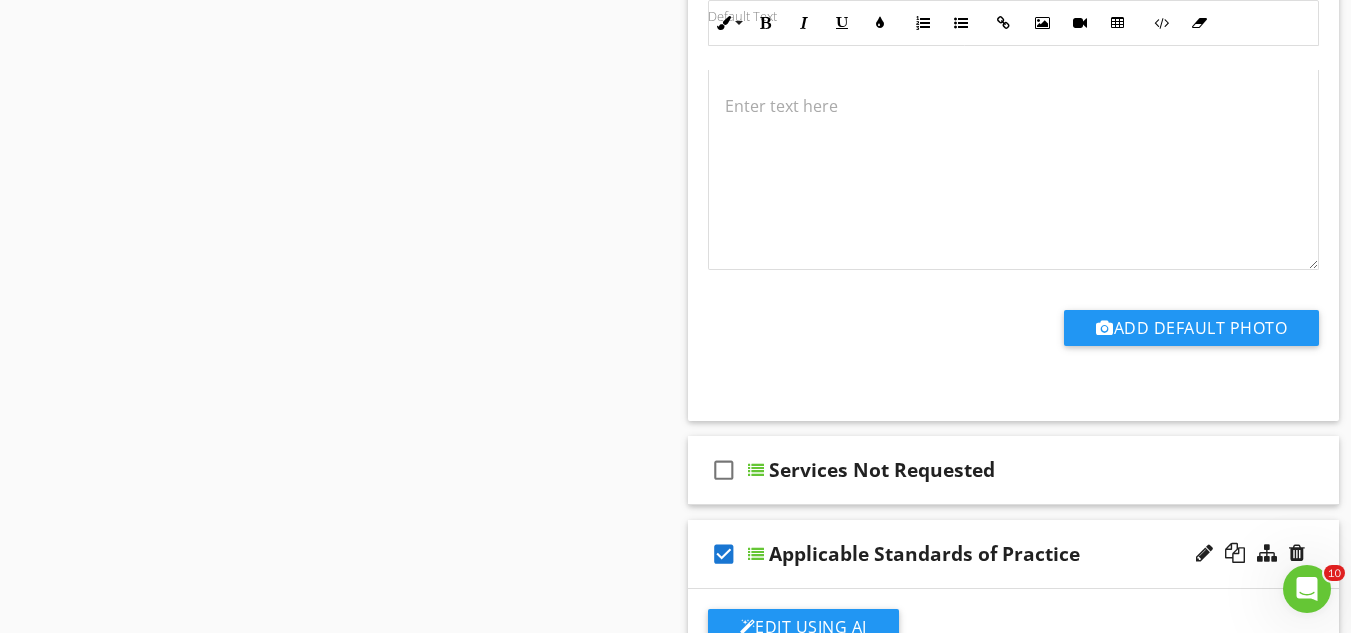 scroll, scrollTop: 2600, scrollLeft: 0, axis: vertical 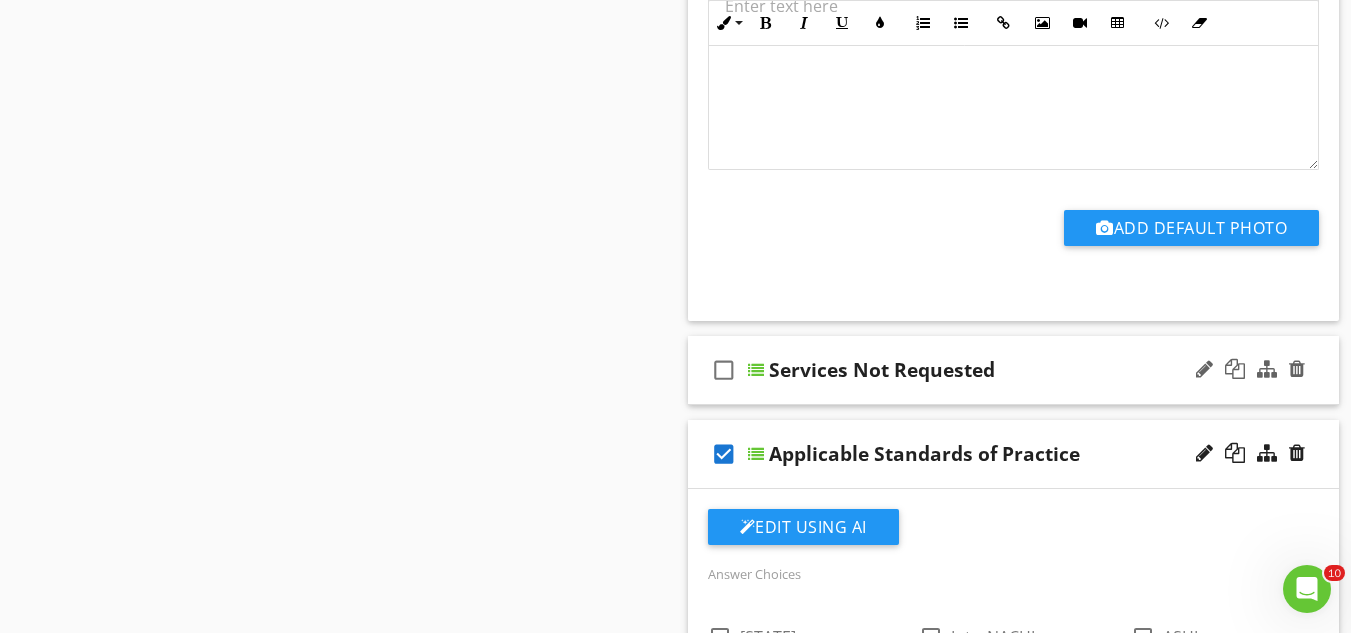 click on "check_box_outline_blank
Services Not Requested" at bounding box center [1014, 370] 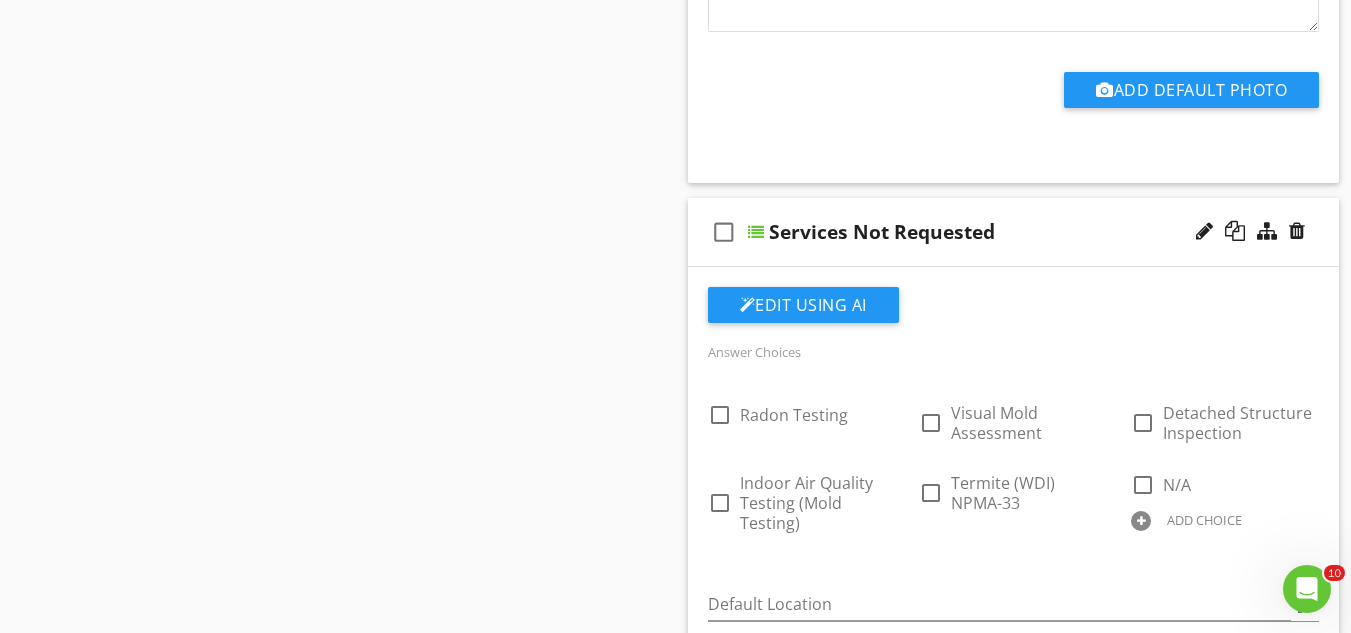 scroll, scrollTop: 2800, scrollLeft: 0, axis: vertical 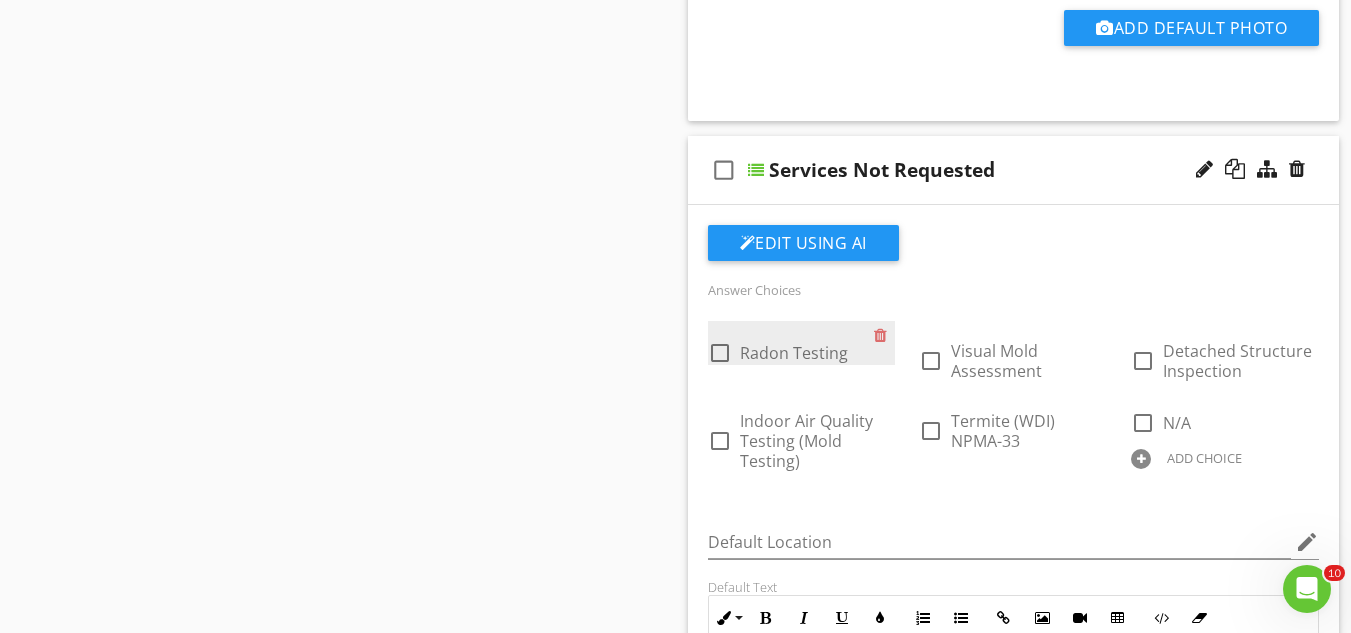 click at bounding box center [720, 353] 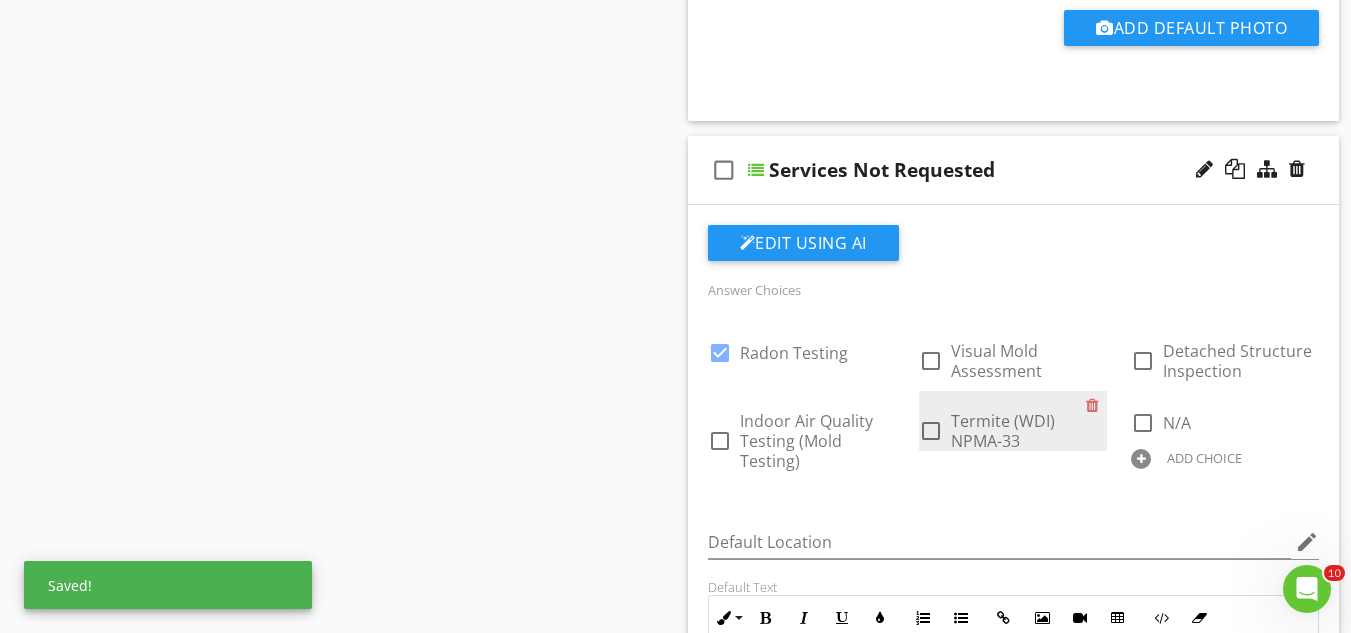 click at bounding box center [931, 431] 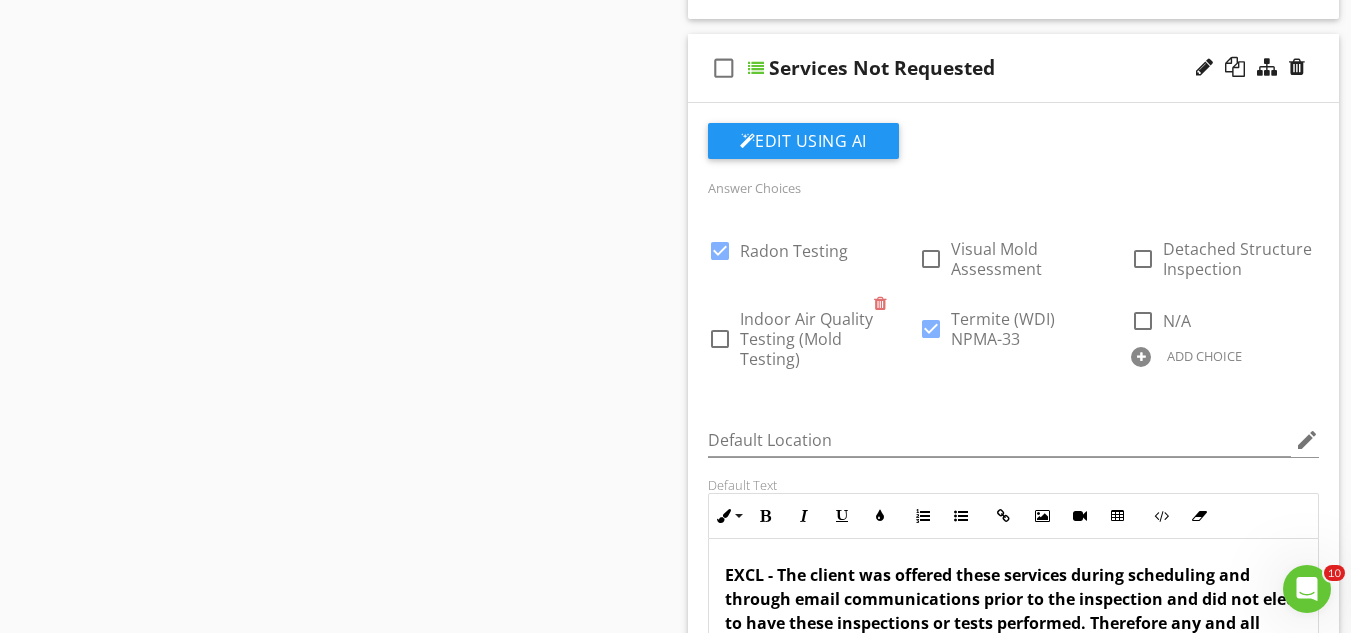 scroll, scrollTop: 2900, scrollLeft: 0, axis: vertical 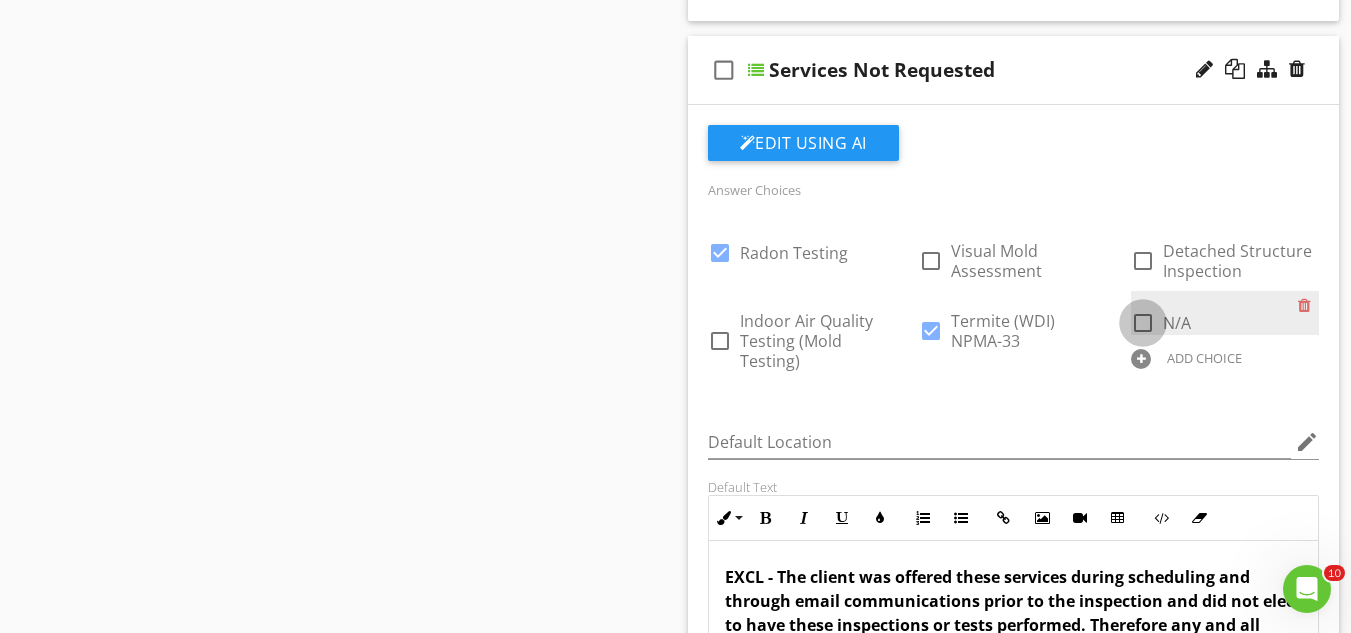 click at bounding box center [1143, 323] 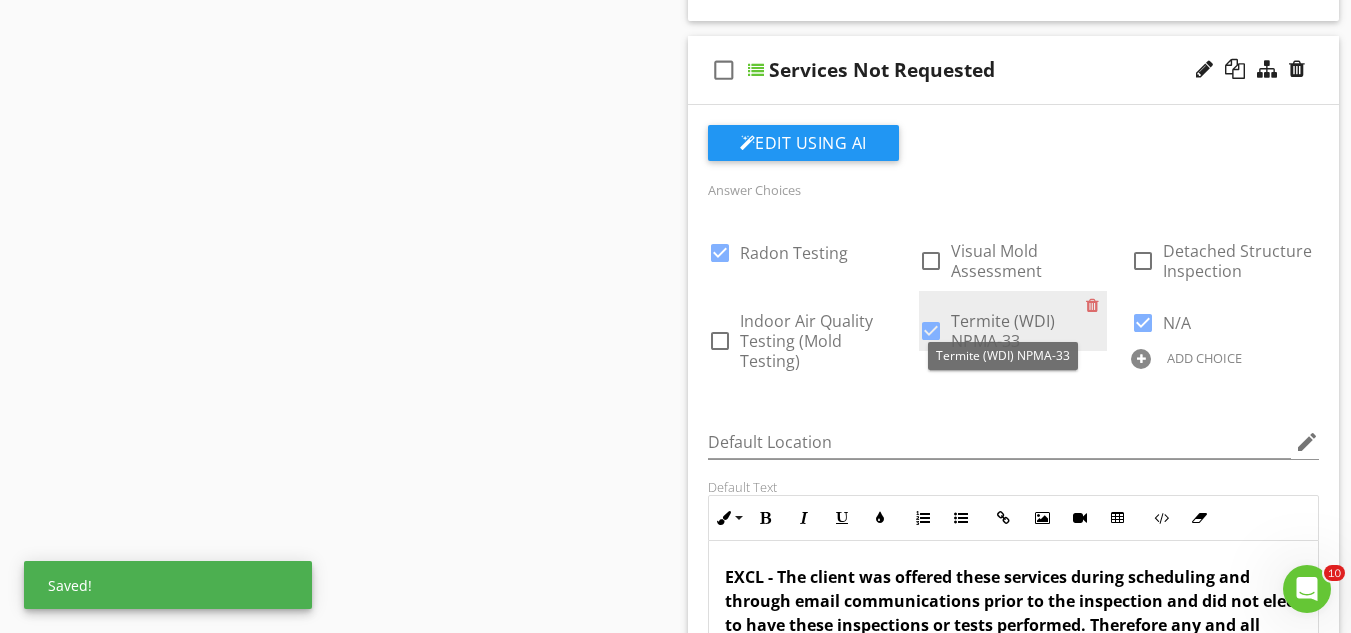 click at bounding box center [931, 331] 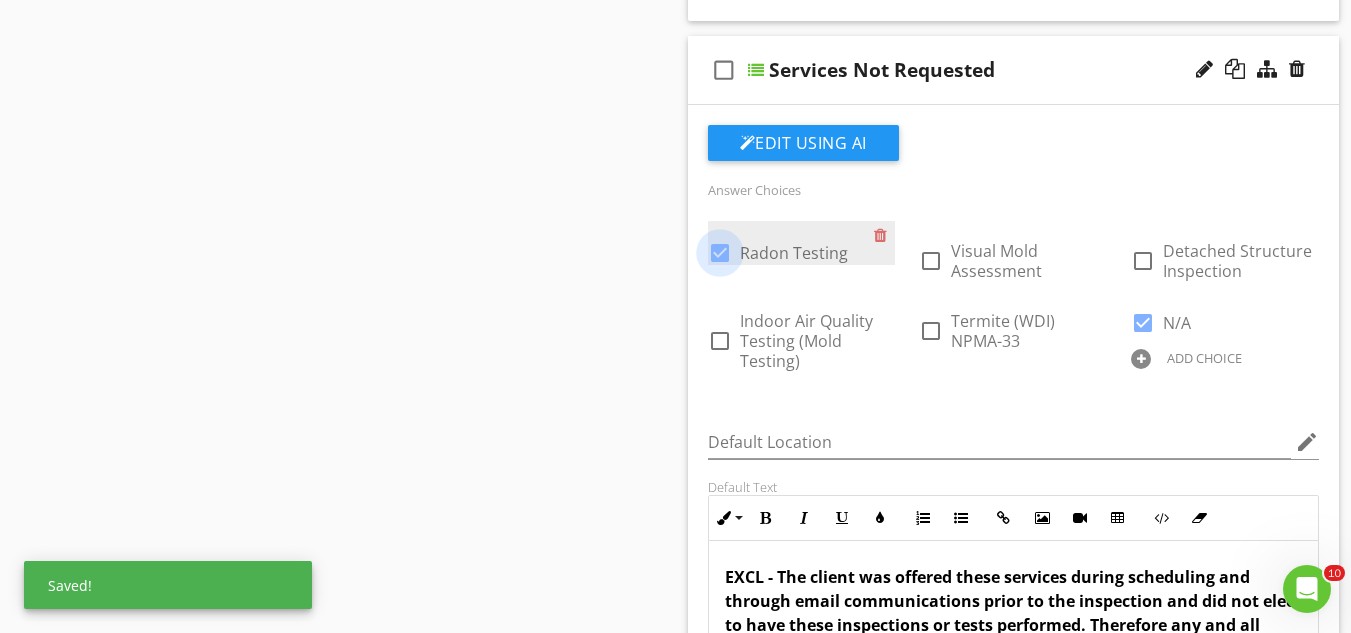 click at bounding box center (720, 253) 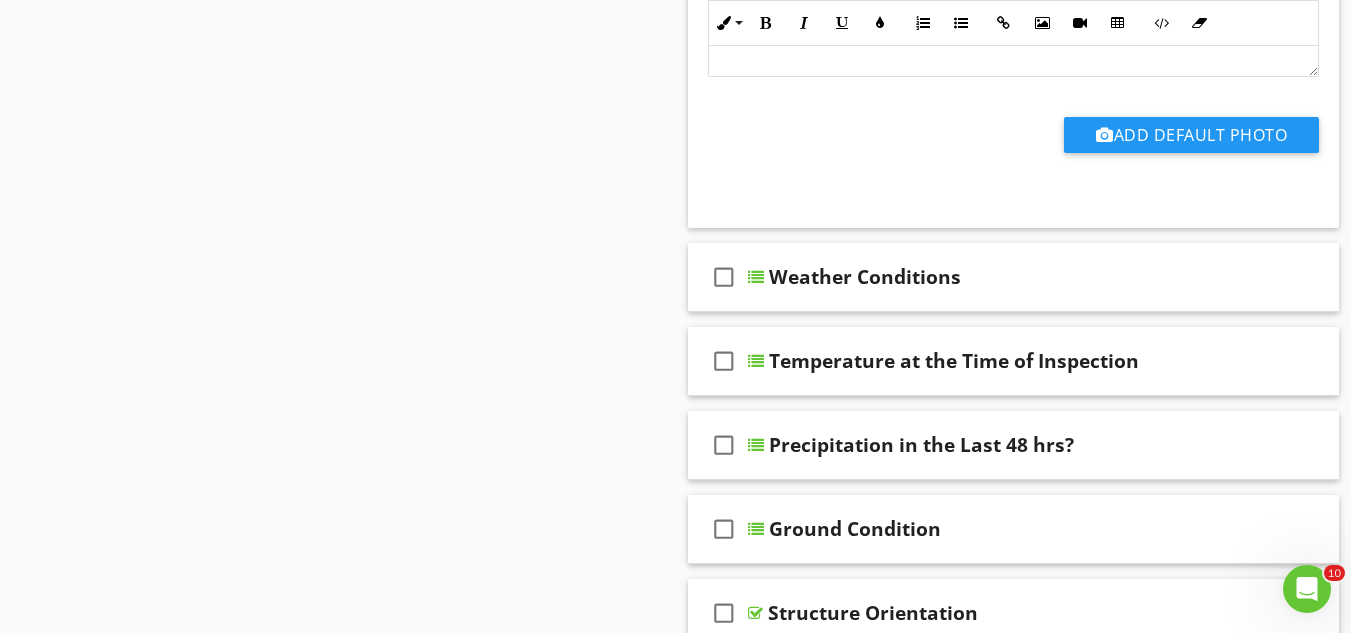 scroll, scrollTop: 4400, scrollLeft: 0, axis: vertical 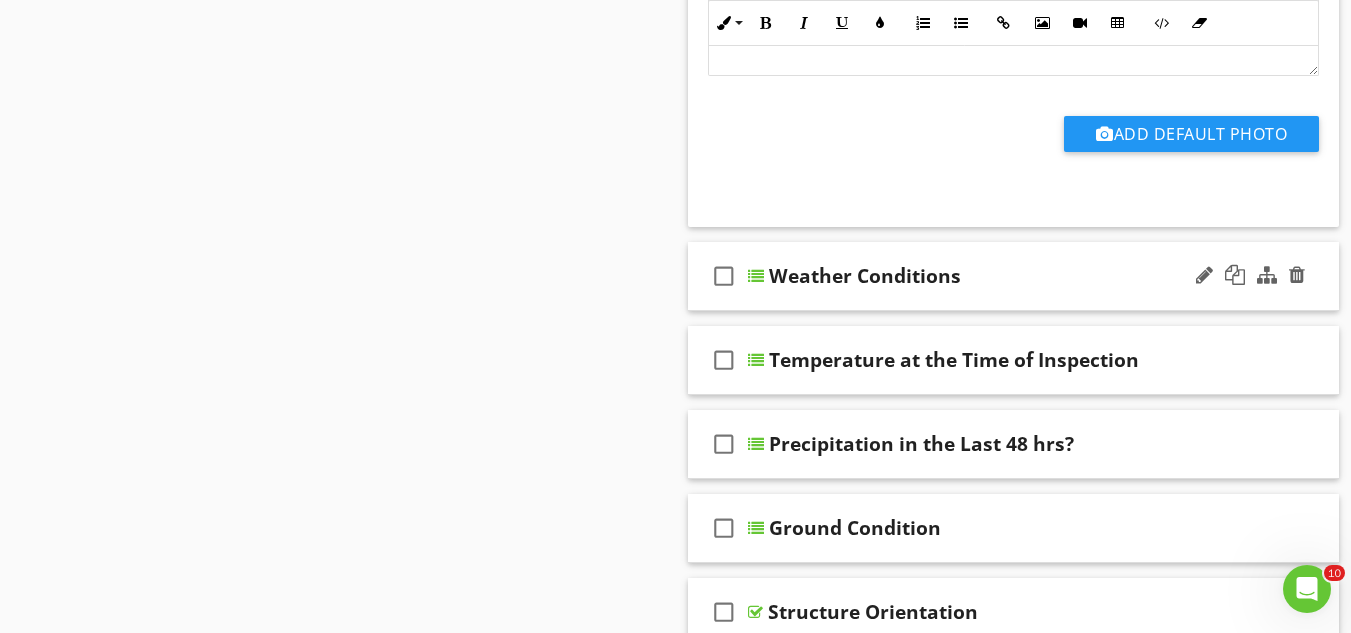 click on "check_box_outline_blank
Weather Conditions" at bounding box center [1014, 276] 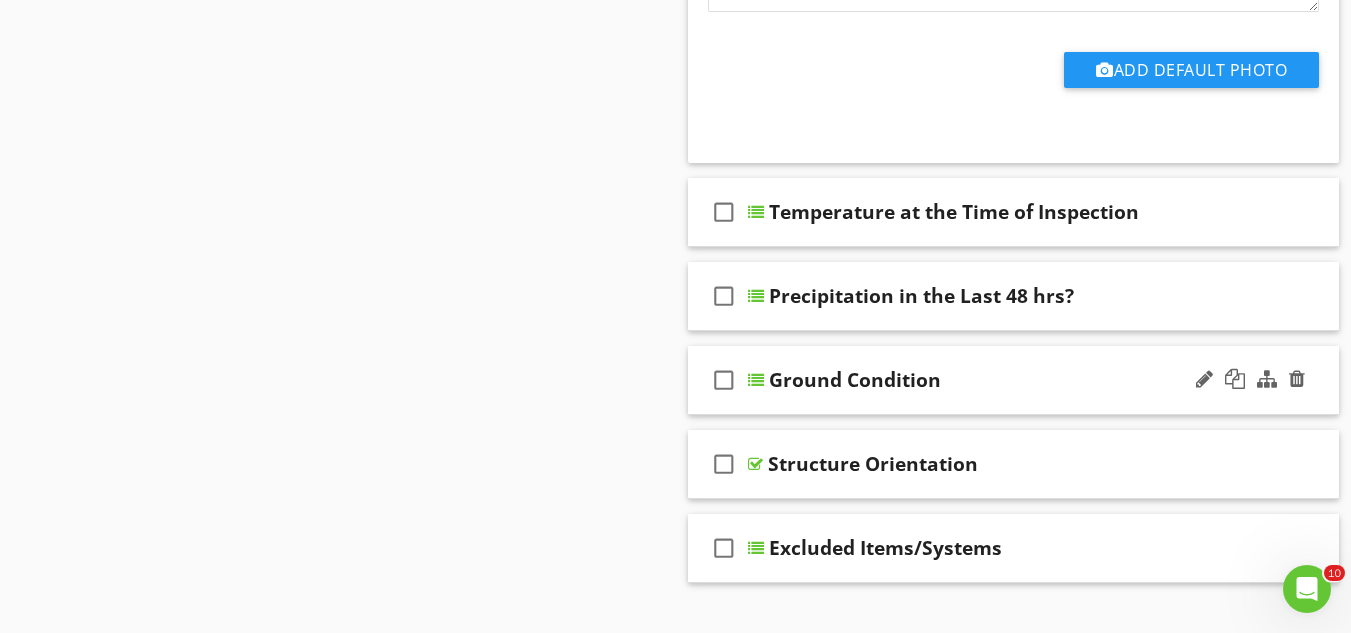 scroll, scrollTop: 5500, scrollLeft: 0, axis: vertical 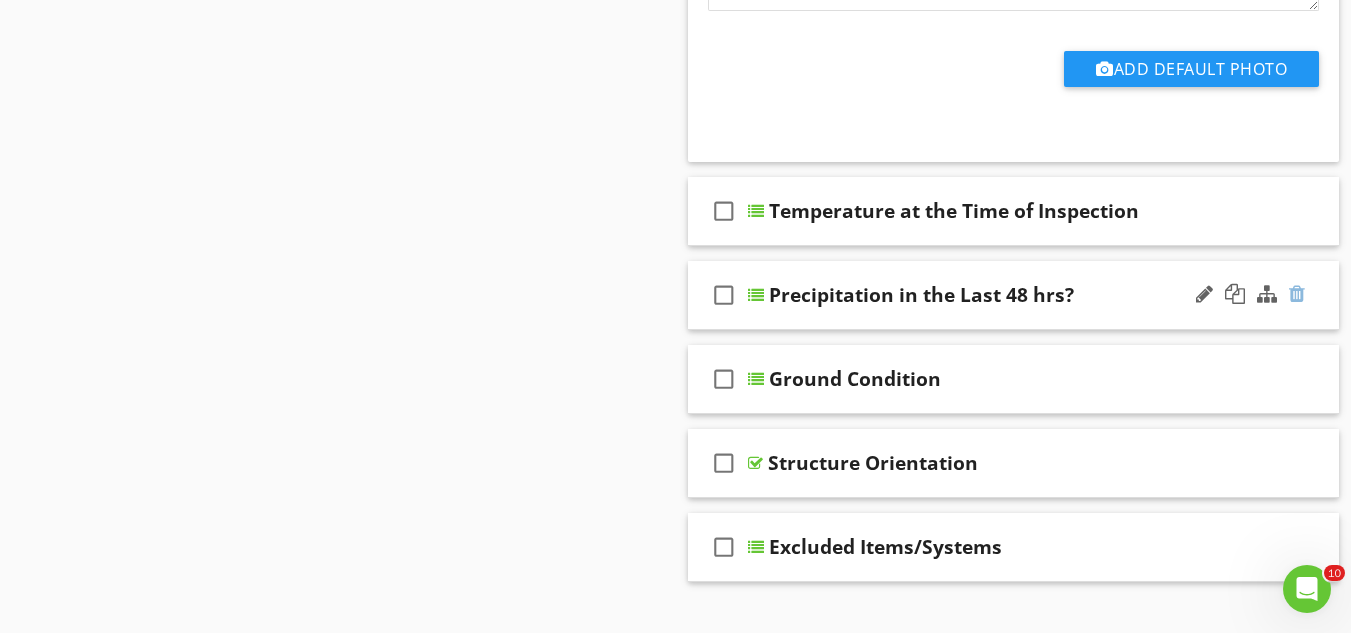 click at bounding box center (1297, 294) 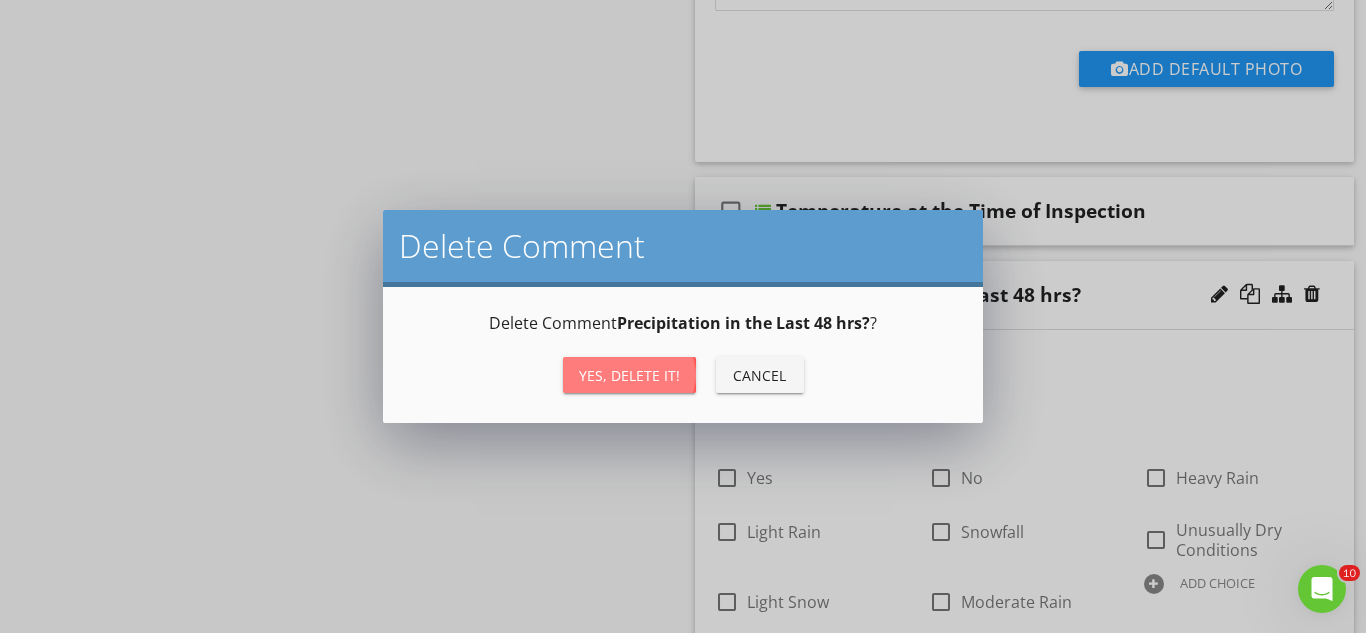 click on "Yes, Delete it!" at bounding box center [629, 375] 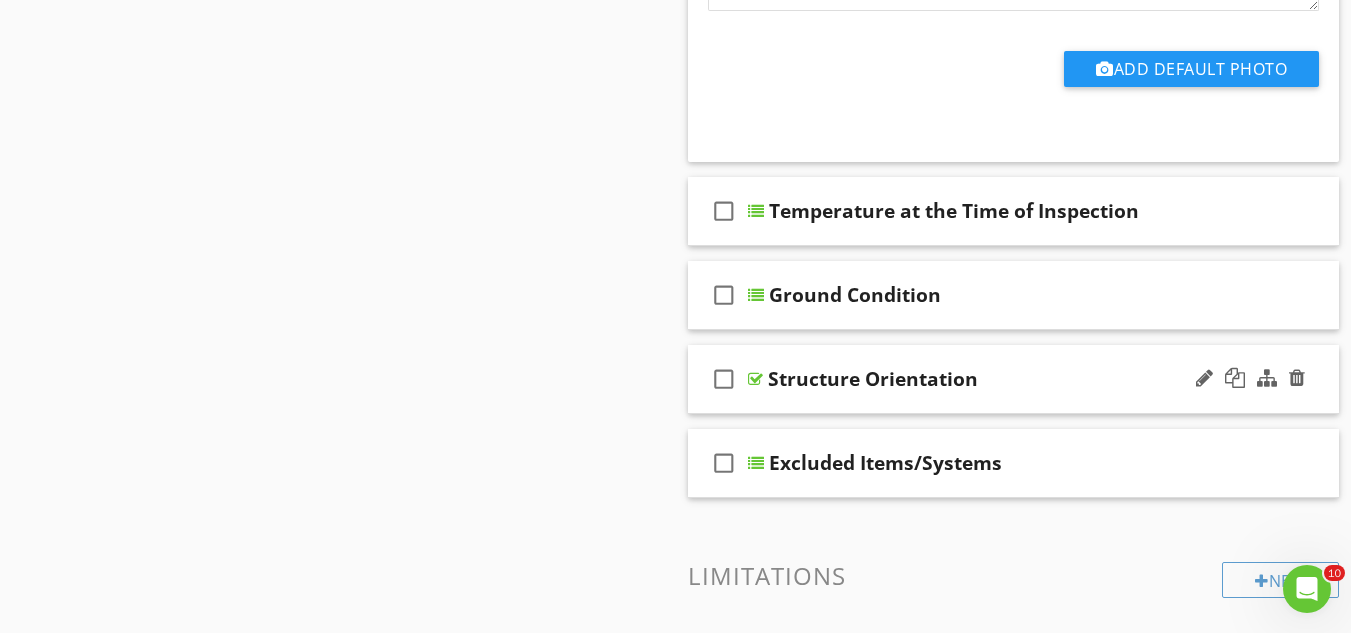 scroll, scrollTop: 5600, scrollLeft: 0, axis: vertical 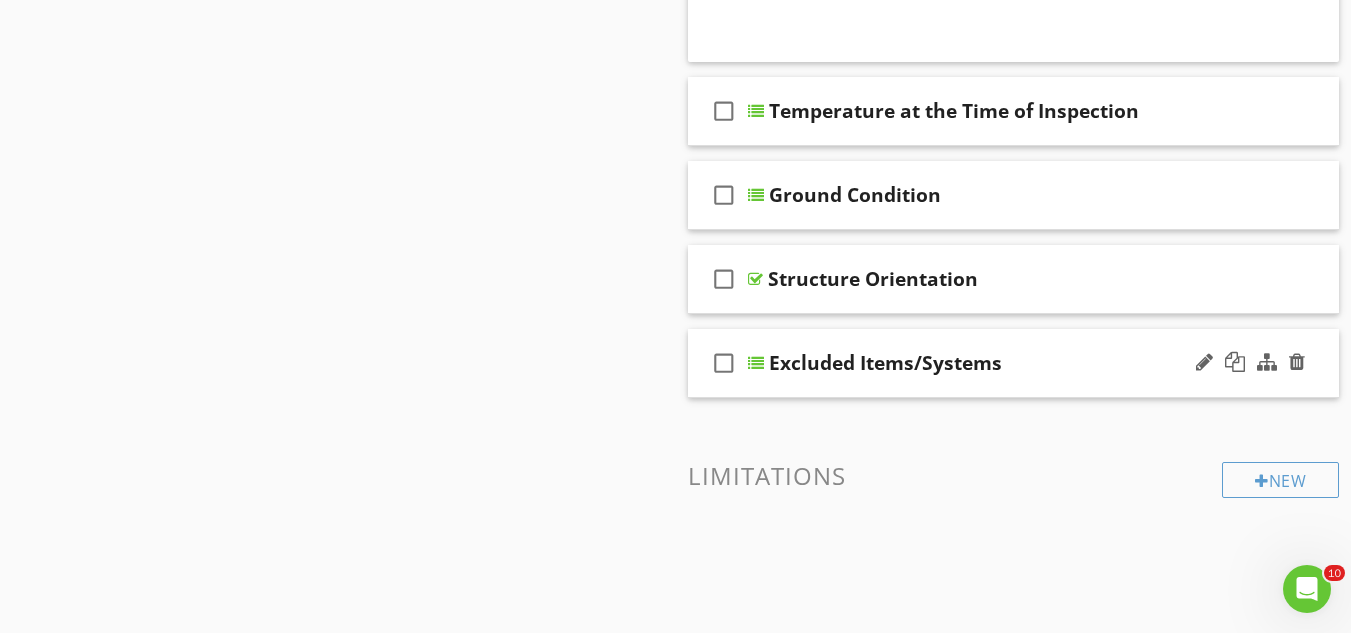 click on "check_box_outline_blank
Excluded Items/Systems" at bounding box center (1014, 363) 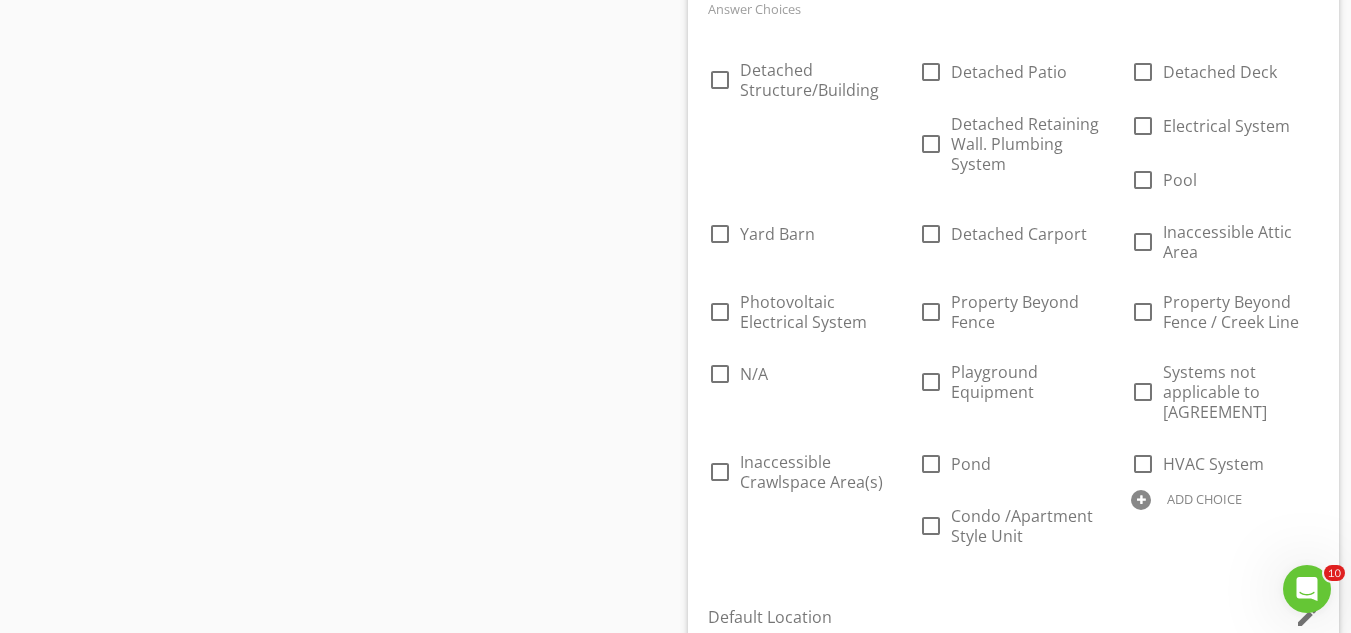 scroll, scrollTop: 6100, scrollLeft: 0, axis: vertical 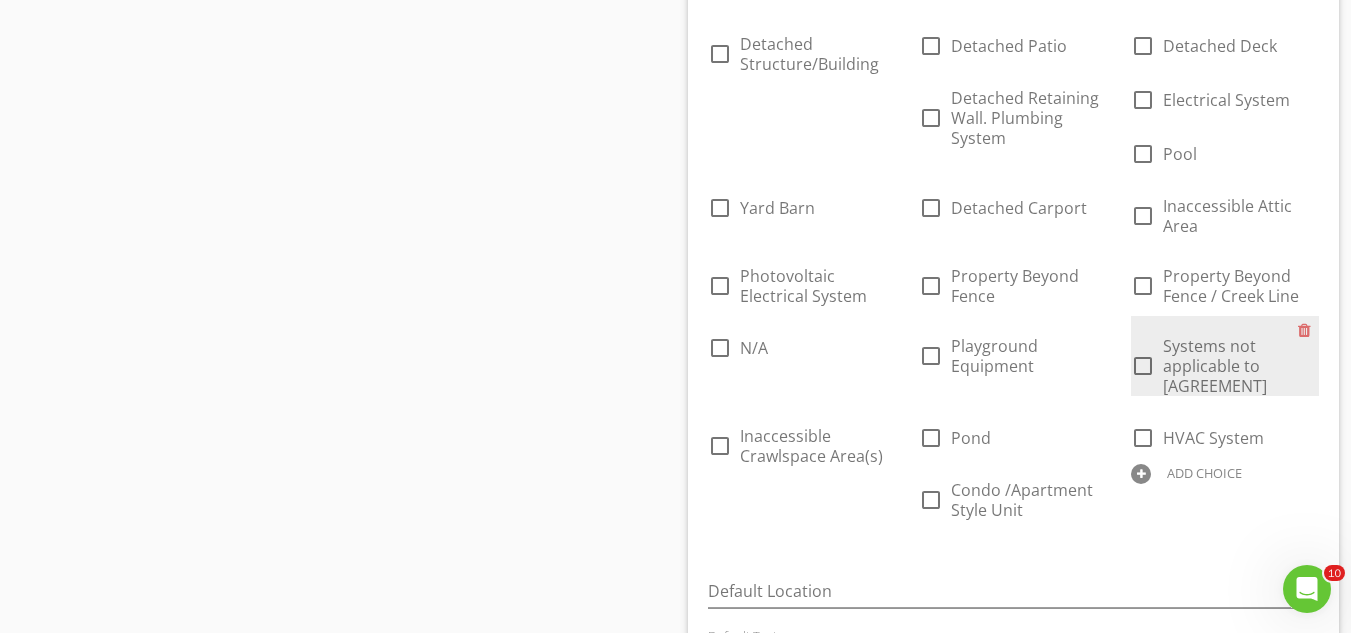 click at bounding box center (1143, 366) 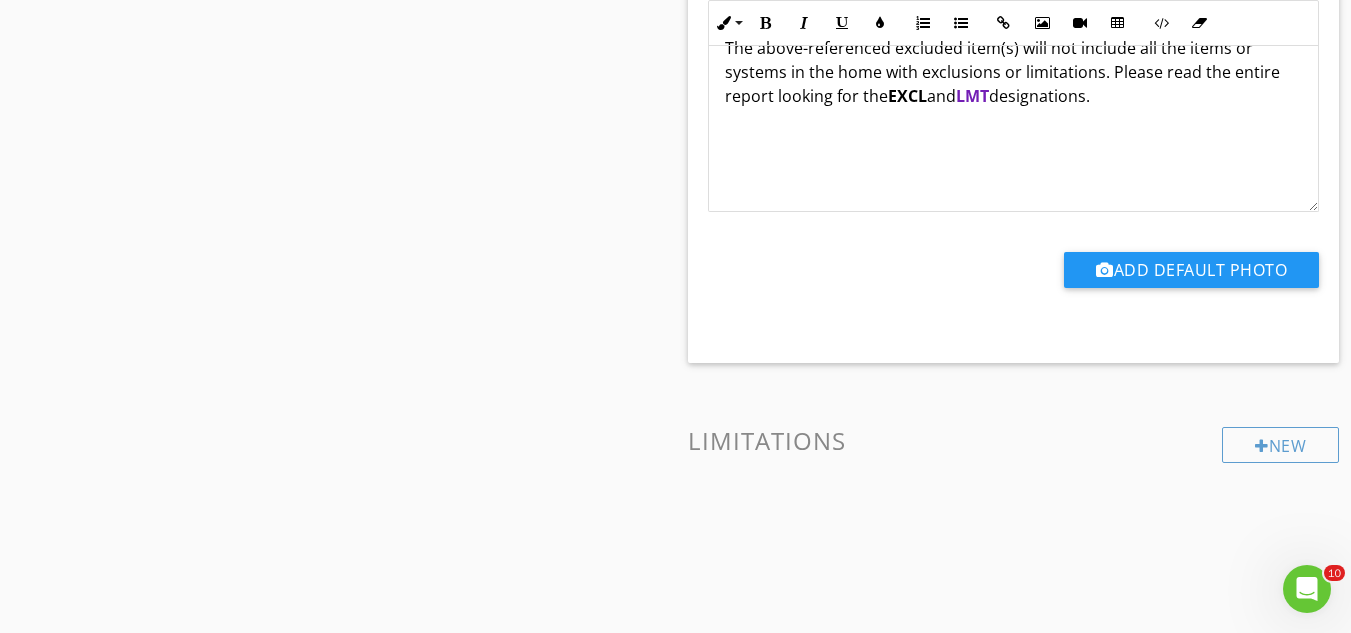 scroll, scrollTop: 6779, scrollLeft: 0, axis: vertical 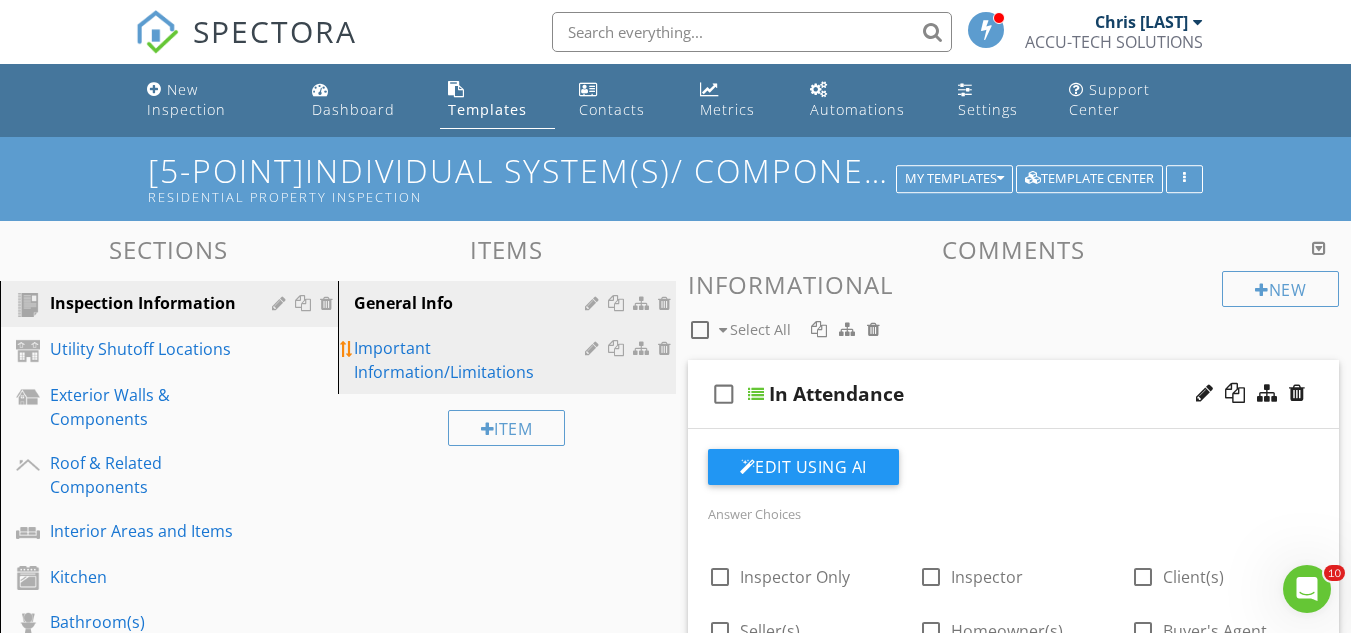 click on "Important Information/Limitations" at bounding box center [472, 360] 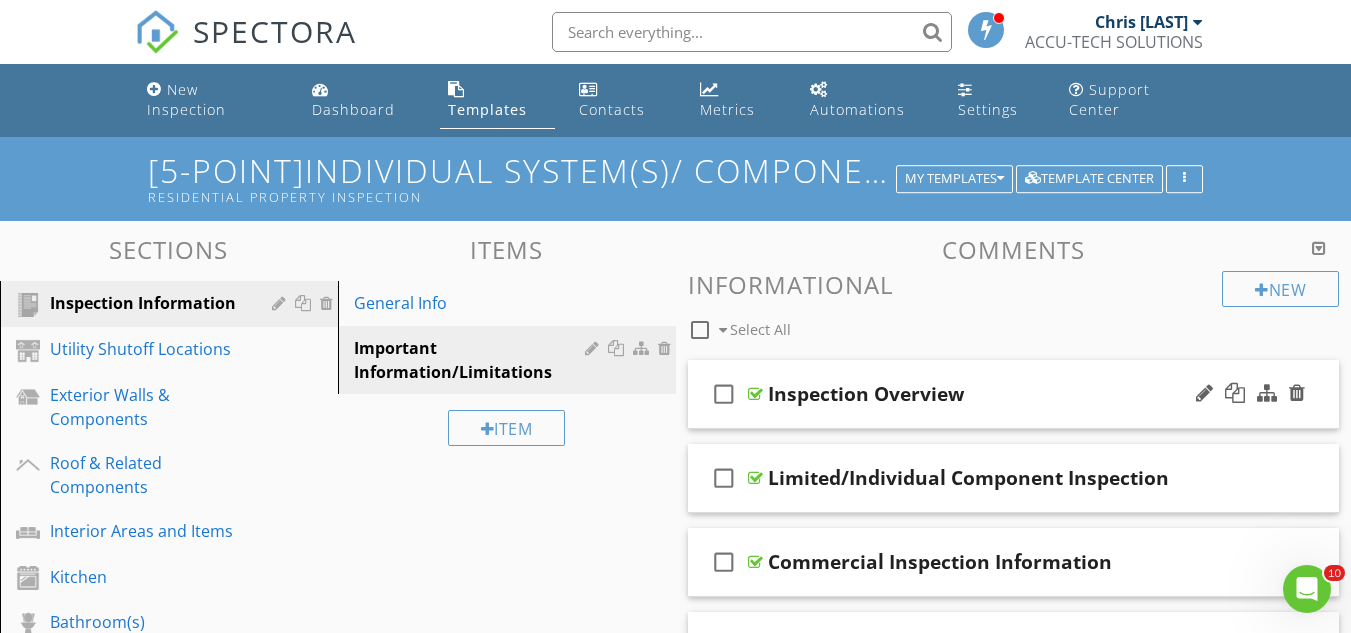 click on "check_box_outline_blank
Inspection Overview" at bounding box center [1014, 394] 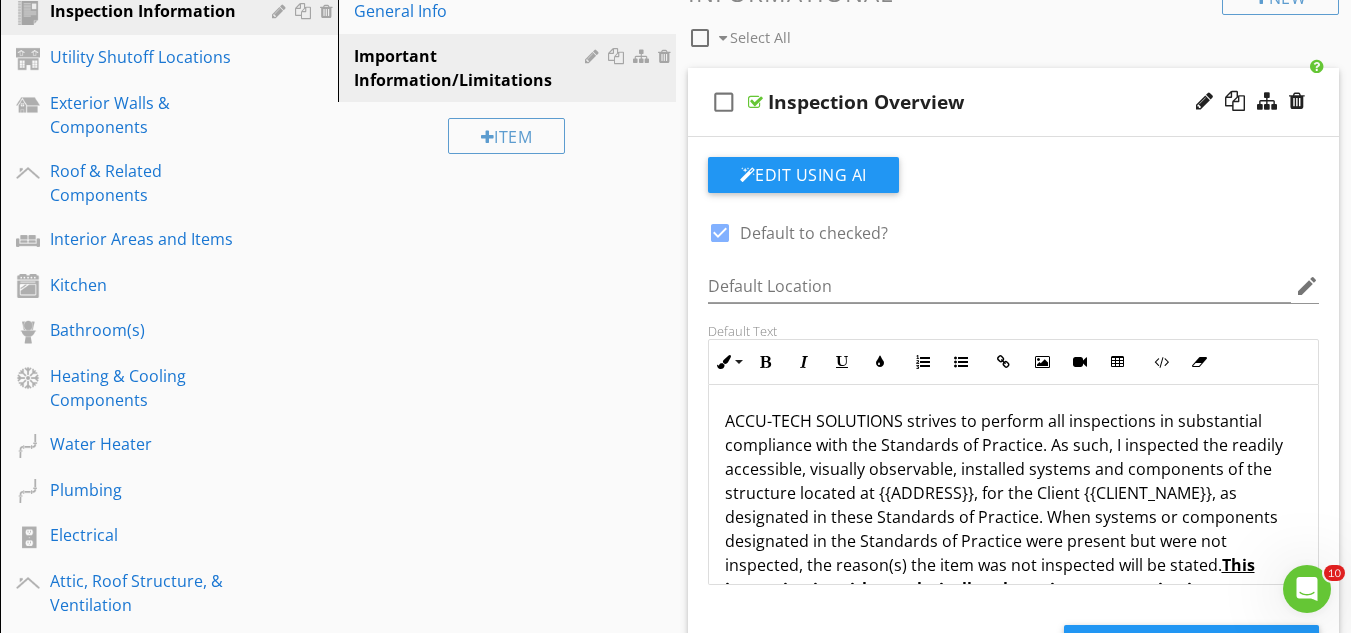 scroll, scrollTop: 300, scrollLeft: 0, axis: vertical 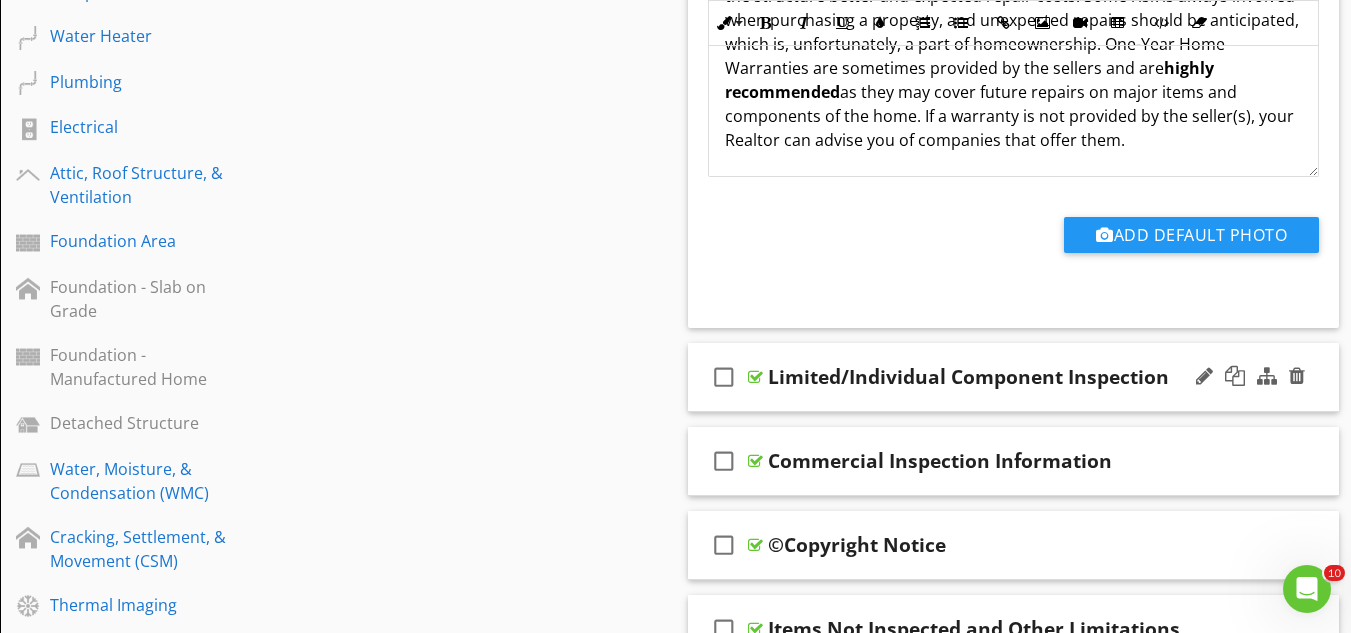click on "check_box_outline_blank" at bounding box center [724, 377] 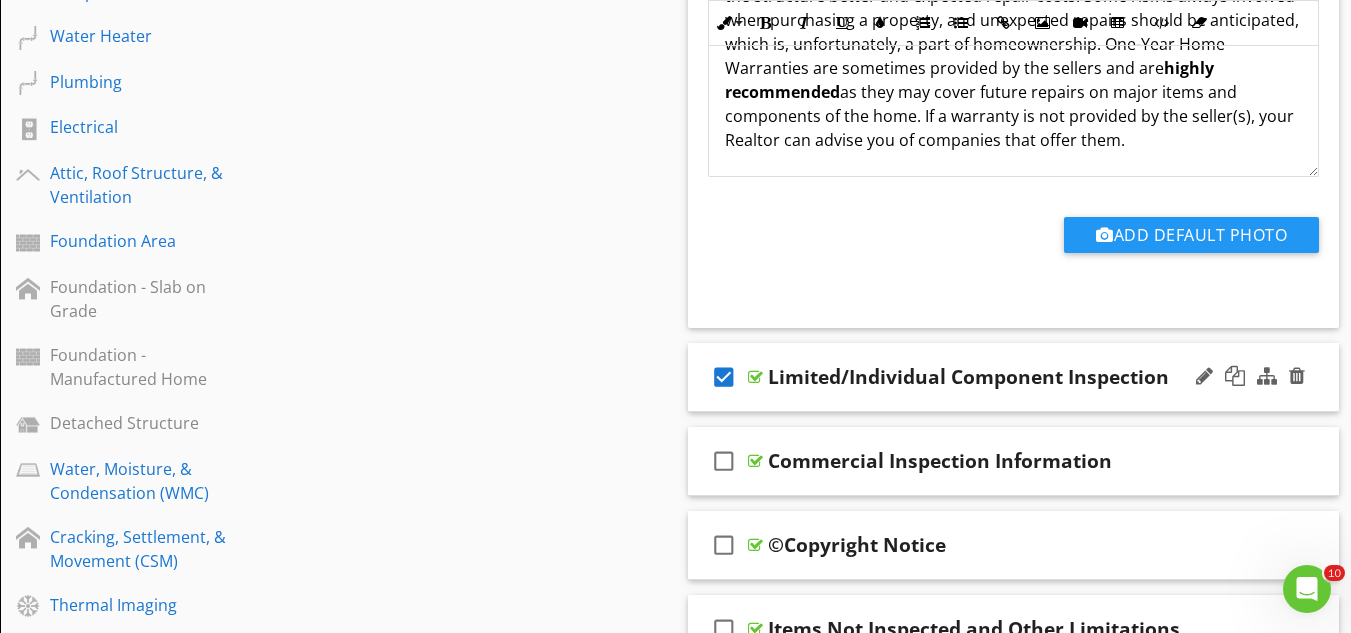 click on "check_box
Limited/Individual Component Inspection" at bounding box center (1014, 377) 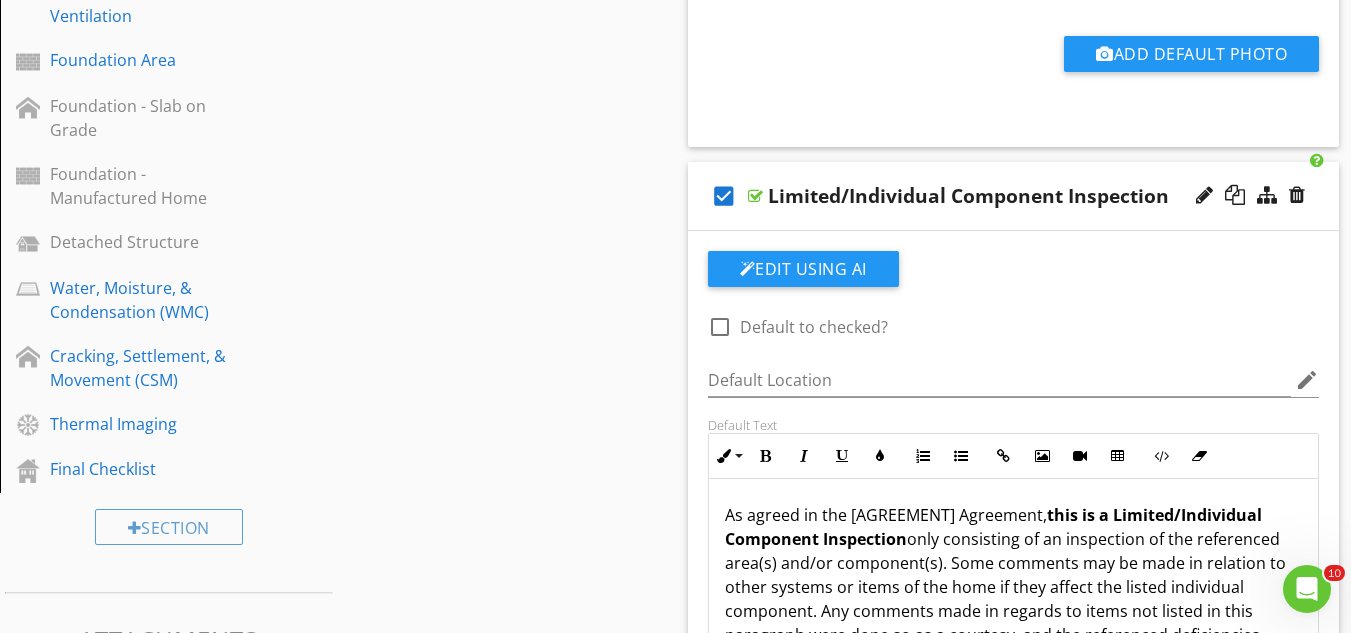 scroll, scrollTop: 900, scrollLeft: 0, axis: vertical 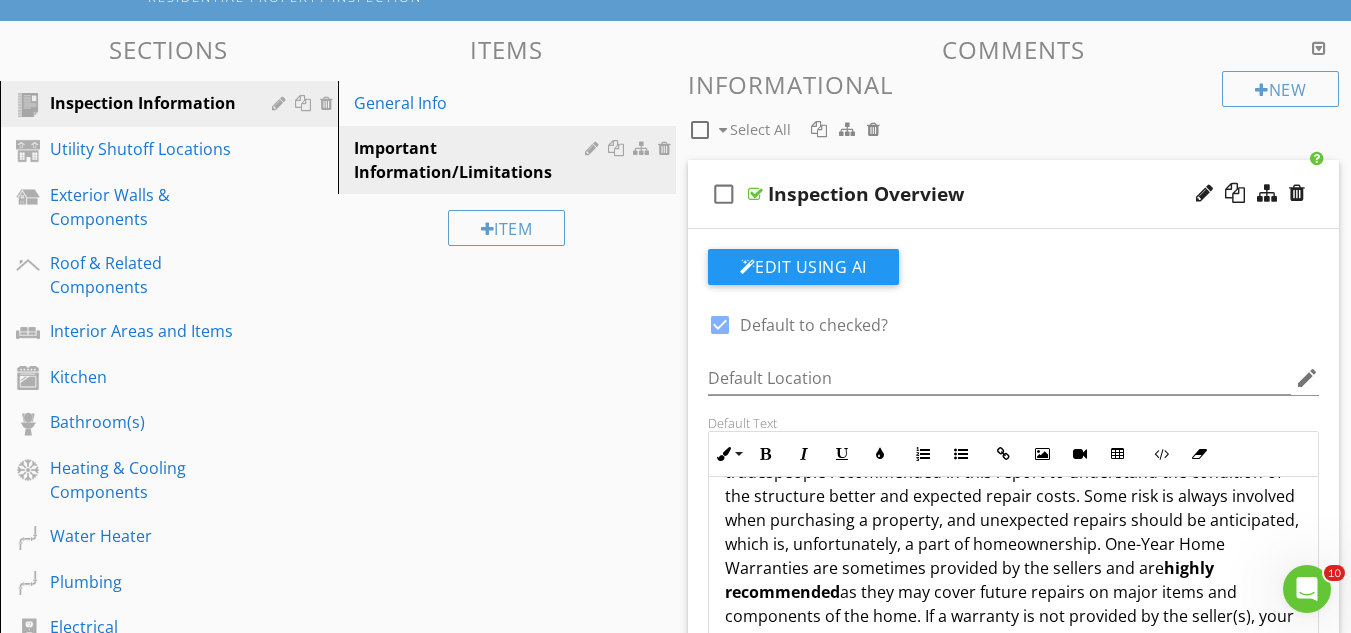 click on "check_box_outline_blank" at bounding box center [724, 194] 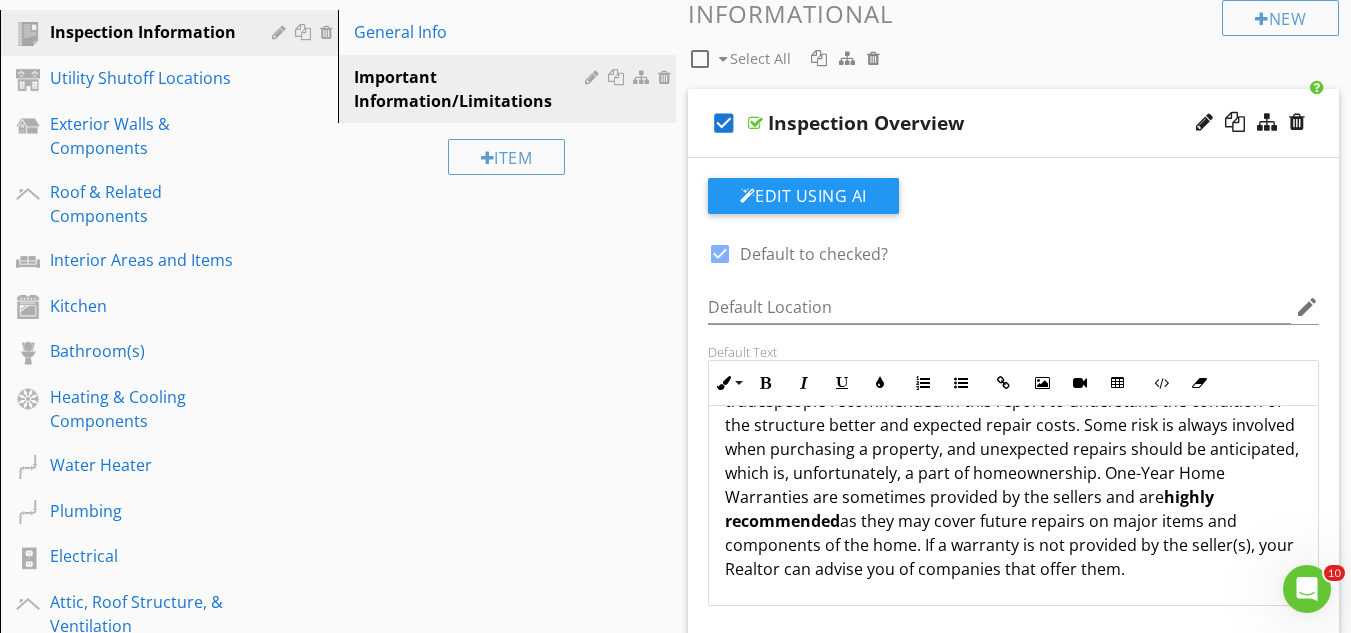 scroll, scrollTop: 300, scrollLeft: 0, axis: vertical 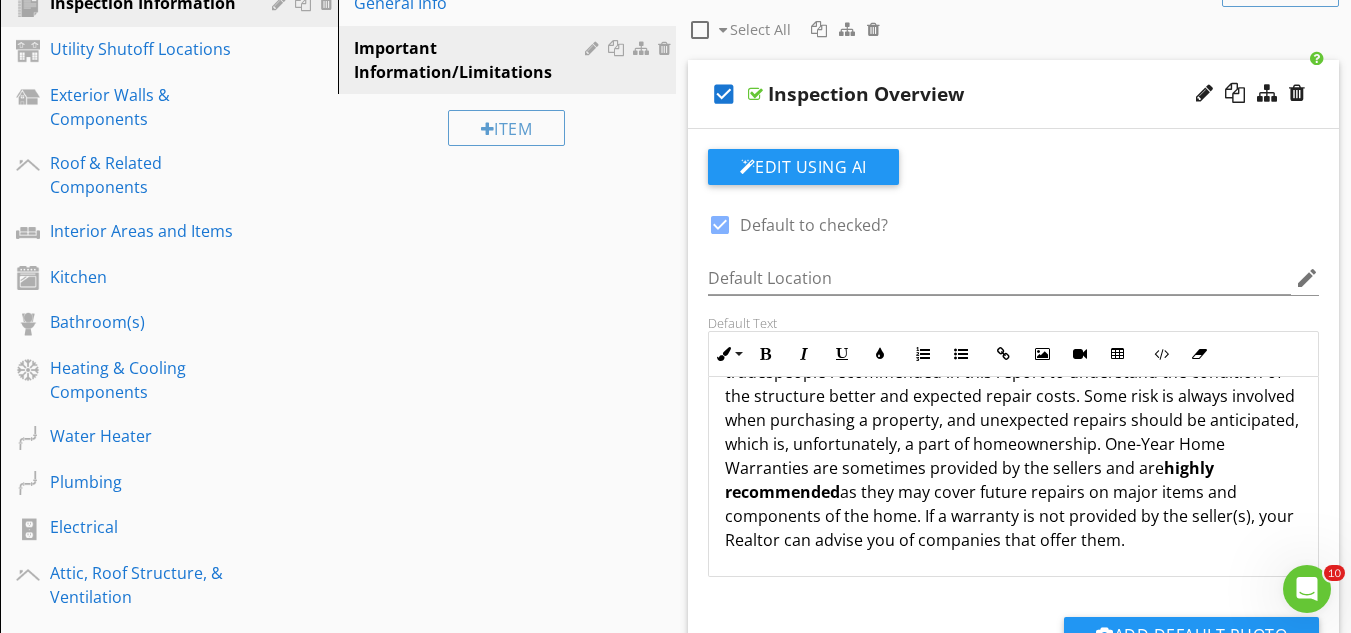 click on "check_box" at bounding box center (724, 94) 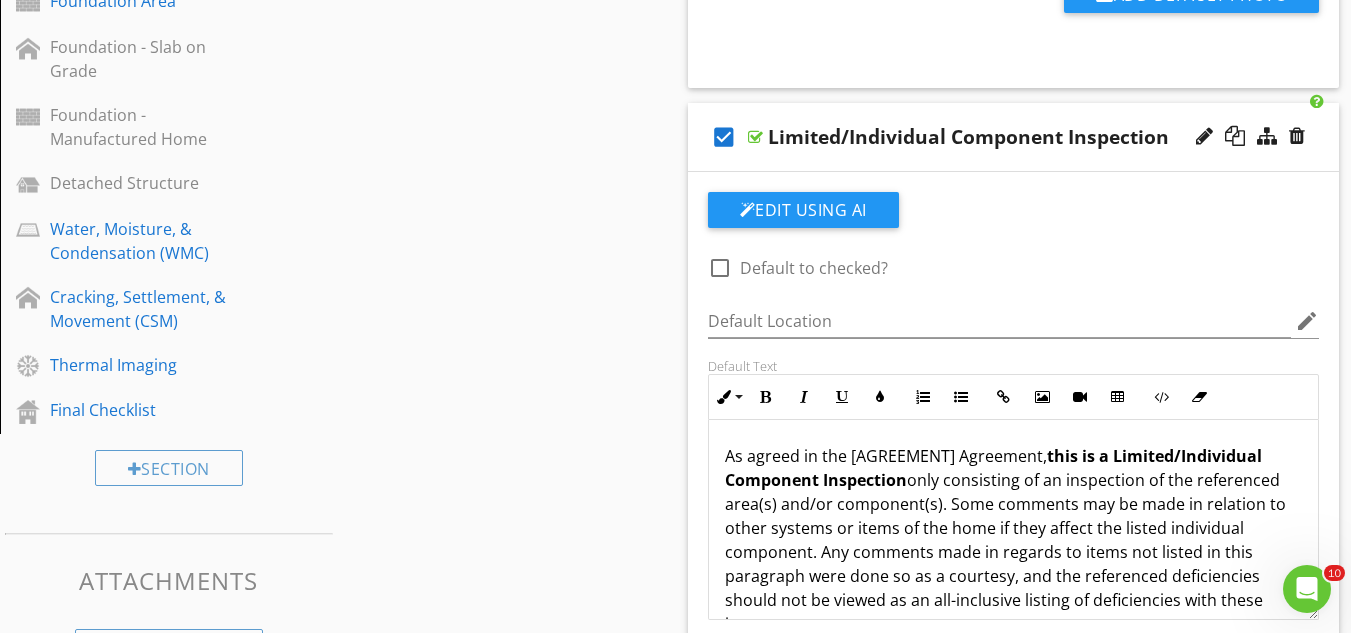 scroll, scrollTop: 1000, scrollLeft: 0, axis: vertical 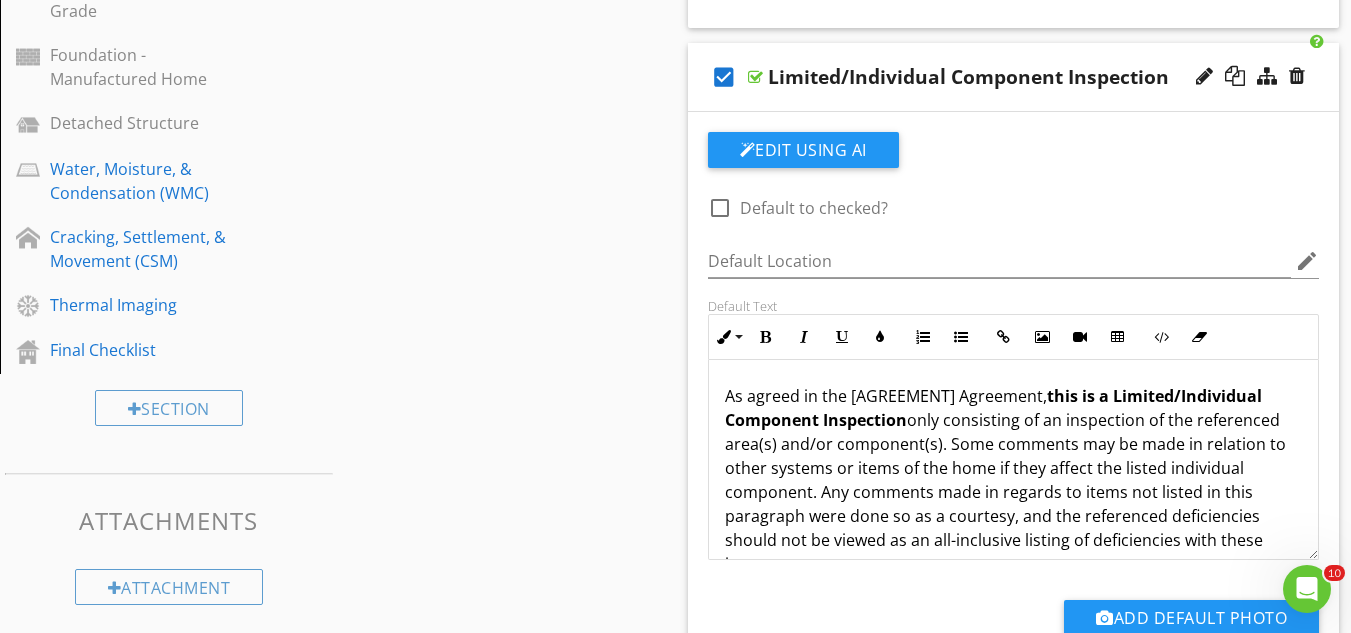 click on "check_box" at bounding box center [724, 77] 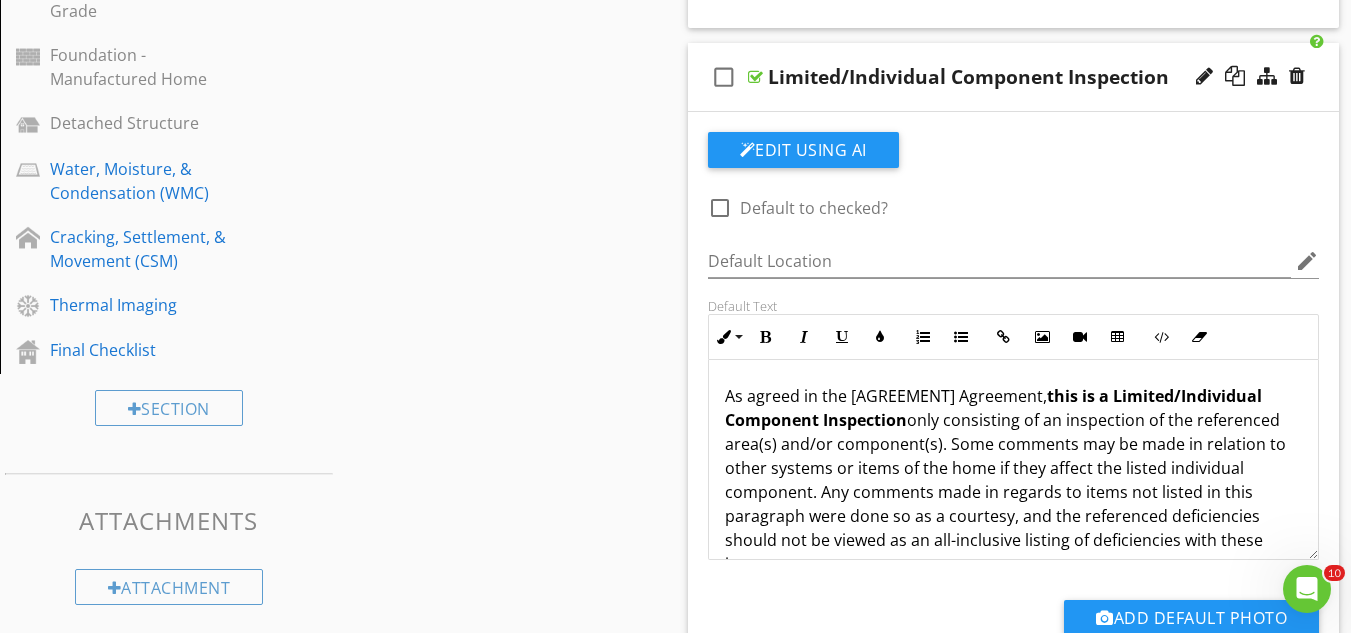 click at bounding box center (720, 208) 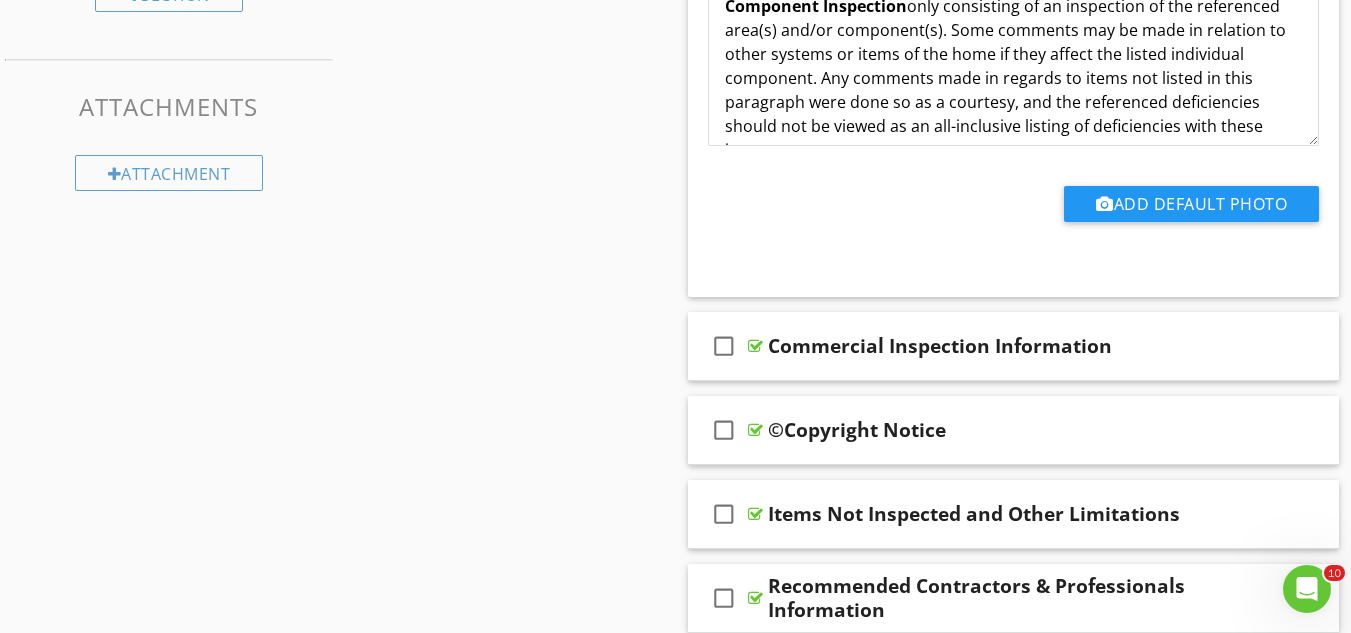 scroll, scrollTop: 1700, scrollLeft: 0, axis: vertical 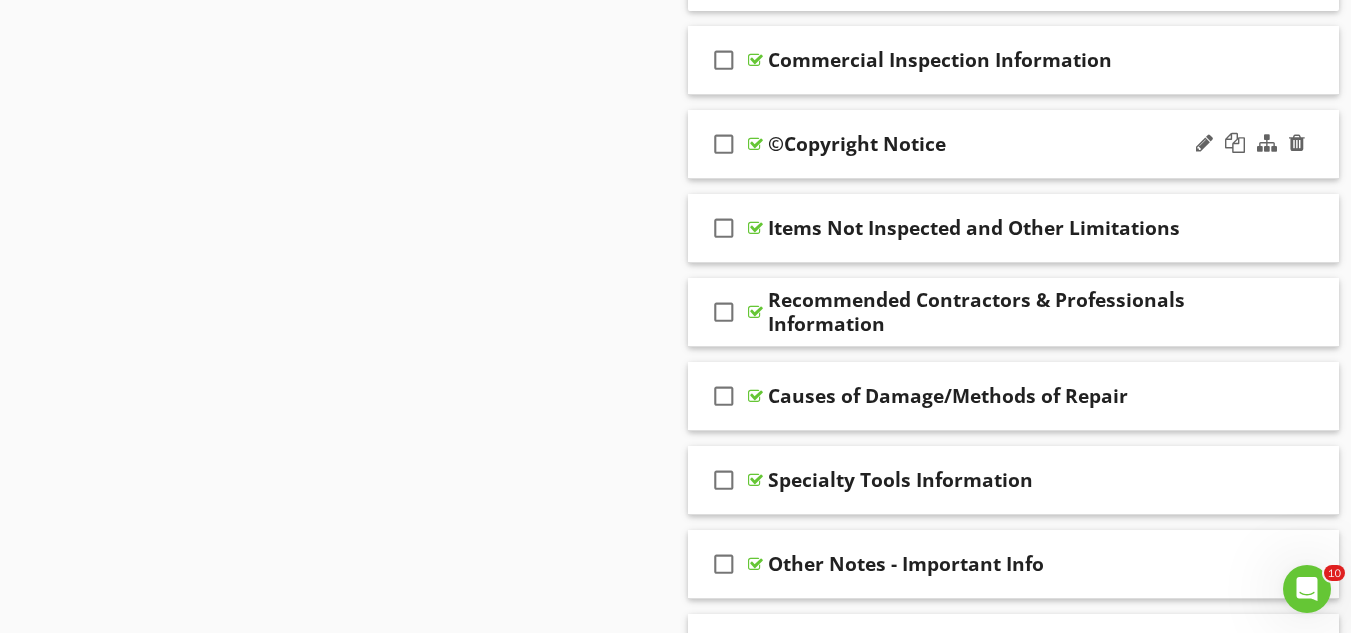 click on "check_box_outline_blank
©Copyright Notice" at bounding box center [1014, 144] 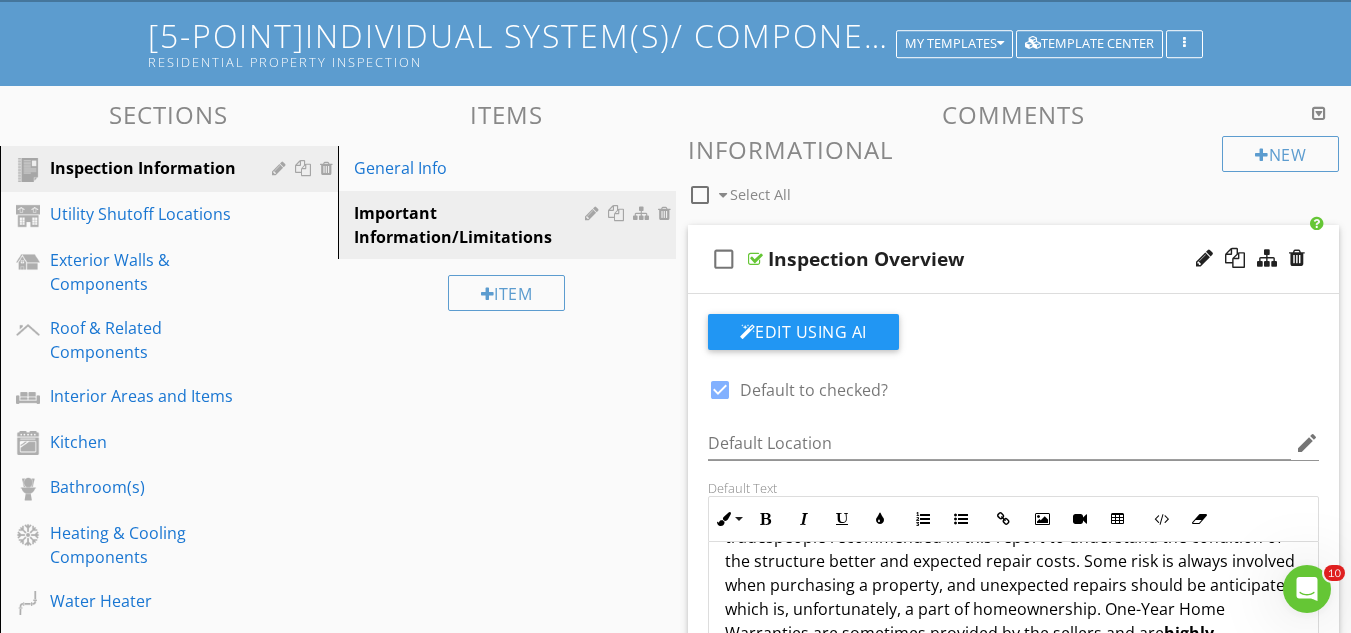 scroll, scrollTop: 100, scrollLeft: 0, axis: vertical 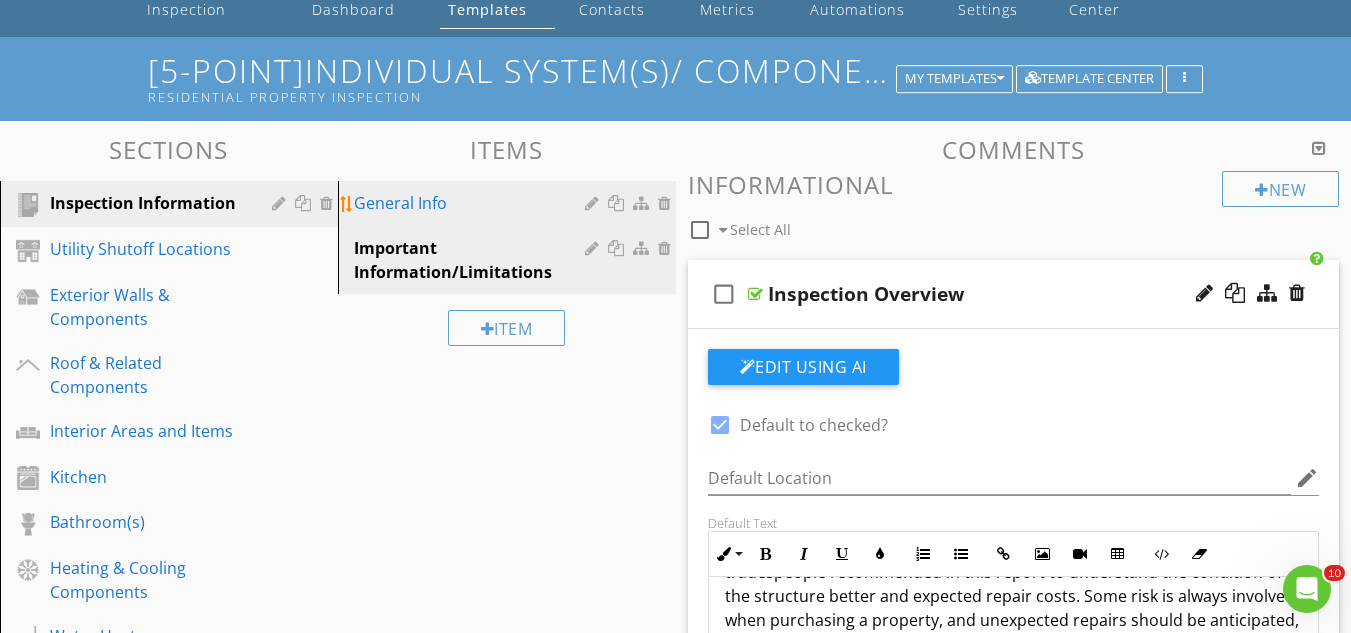 click on "General Info" at bounding box center [472, 203] 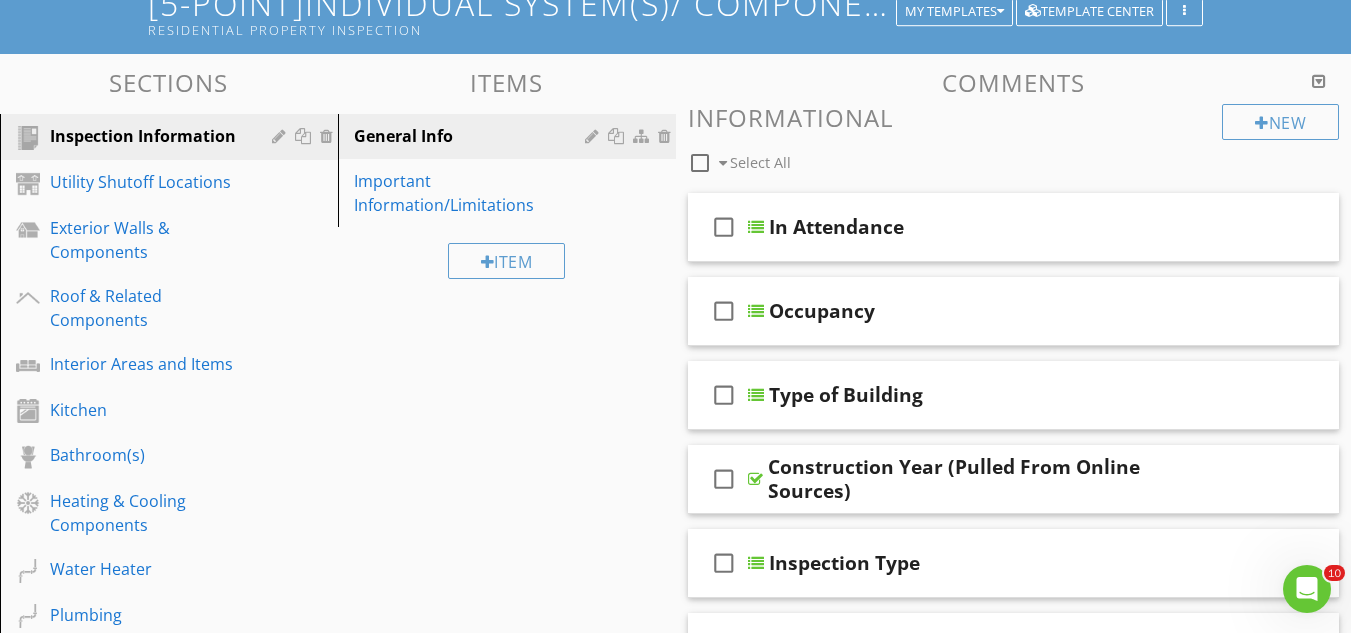 scroll, scrollTop: 200, scrollLeft: 0, axis: vertical 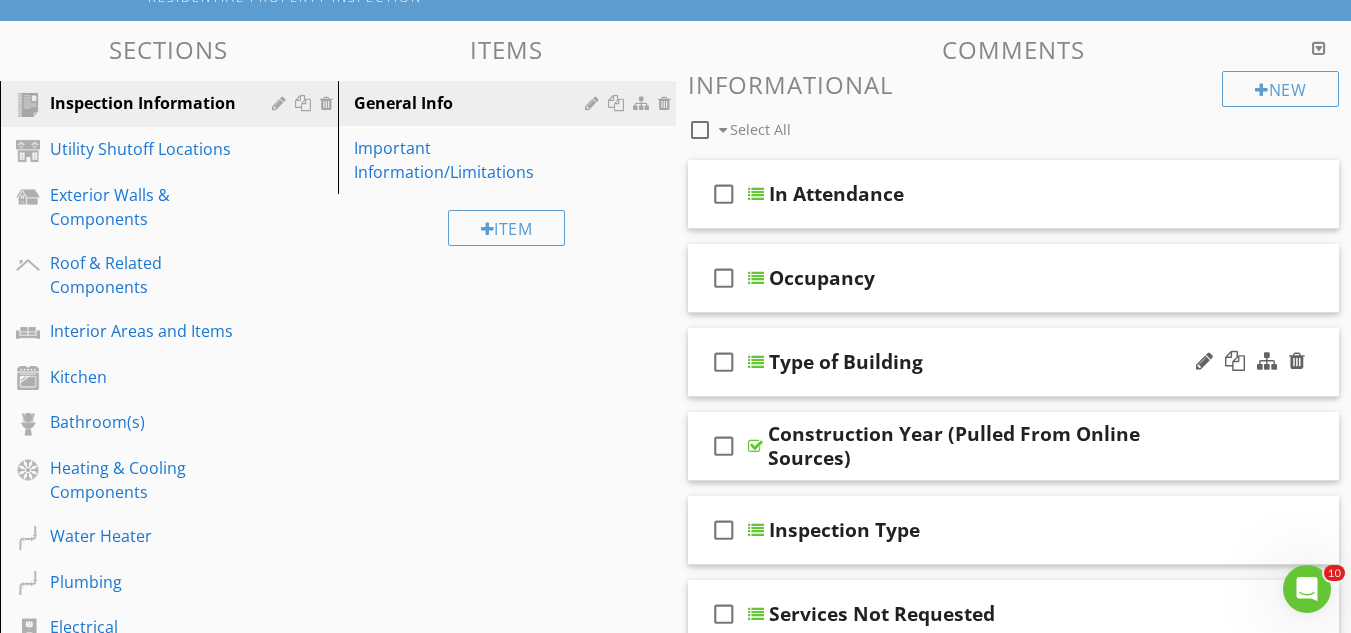 click on "check_box_outline_blank
Type of Building" at bounding box center (1014, 362) 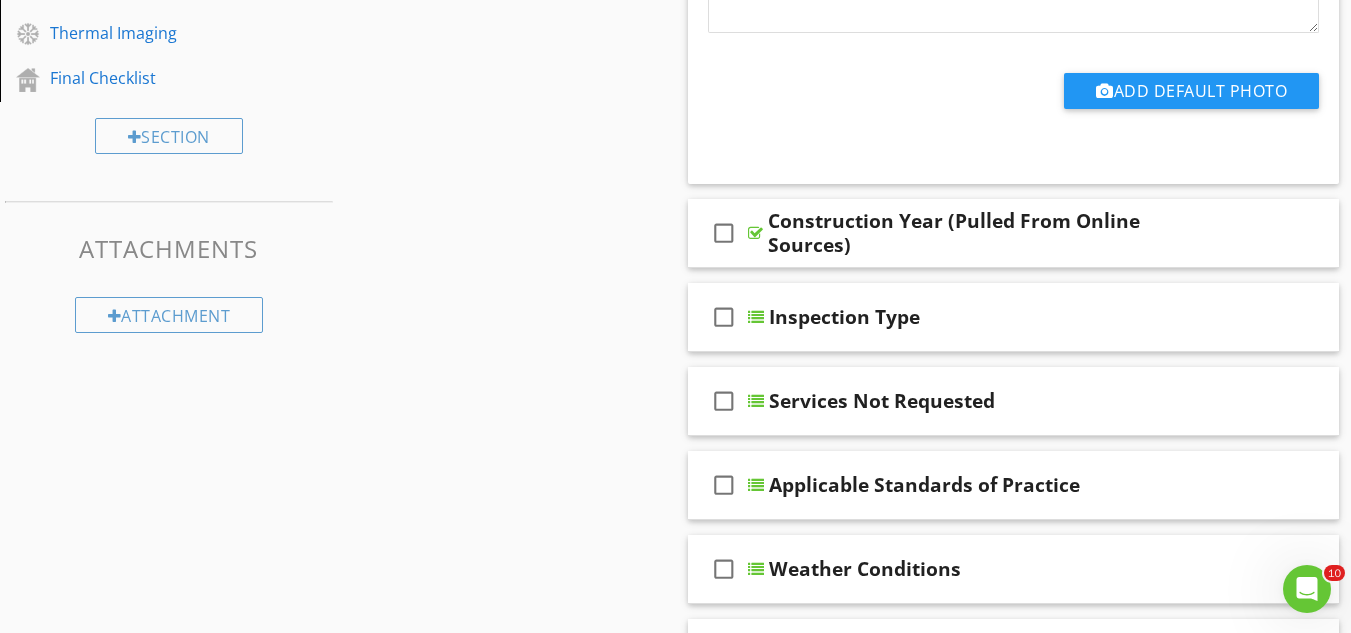 scroll, scrollTop: 1300, scrollLeft: 0, axis: vertical 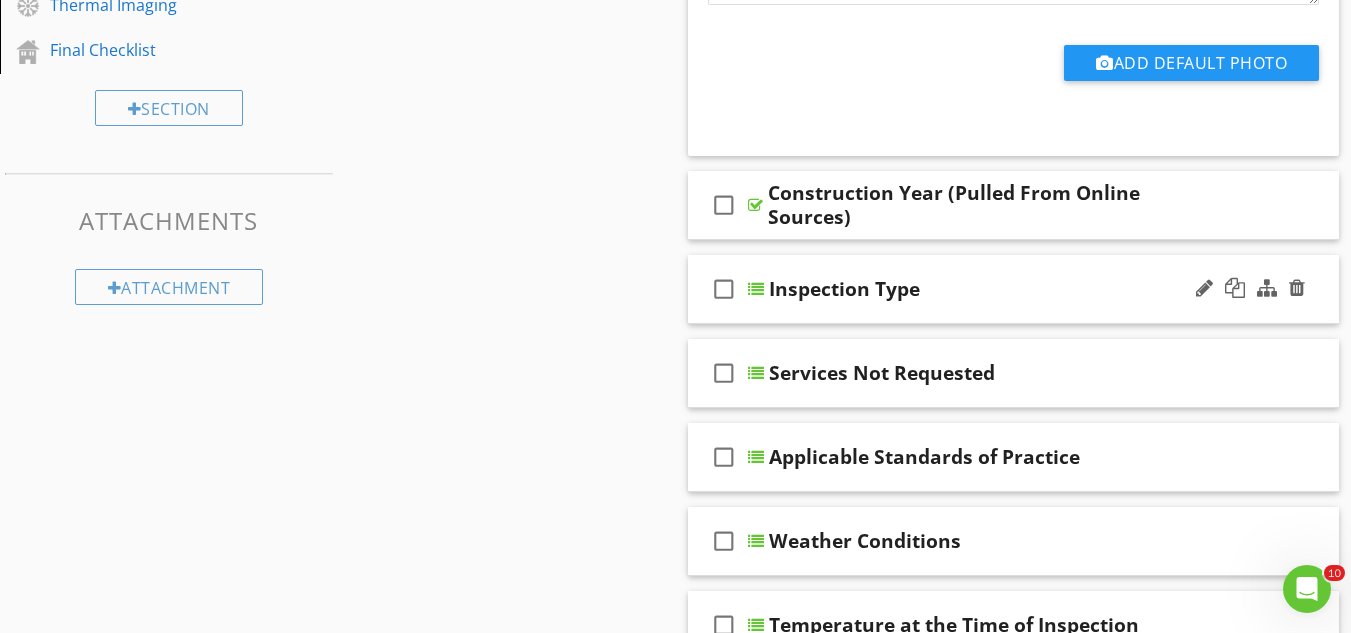 click on "check_box_outline_blank
Inspection Type" at bounding box center (1014, 289) 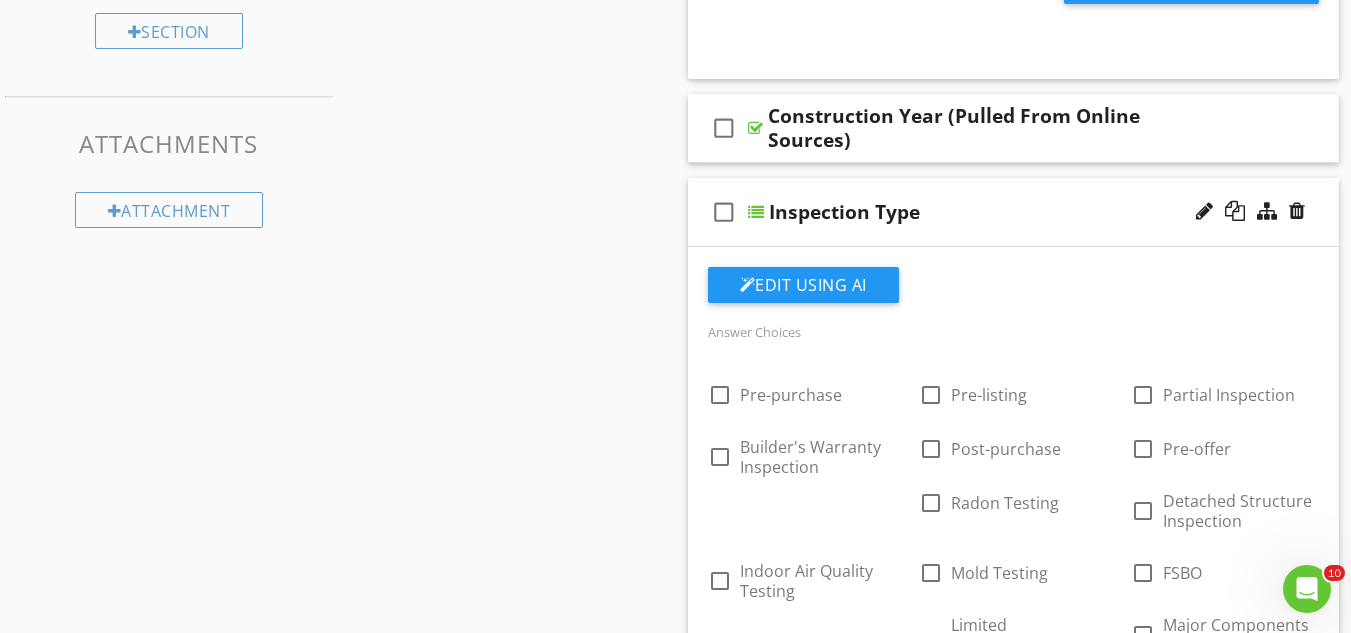 scroll, scrollTop: 1600, scrollLeft: 0, axis: vertical 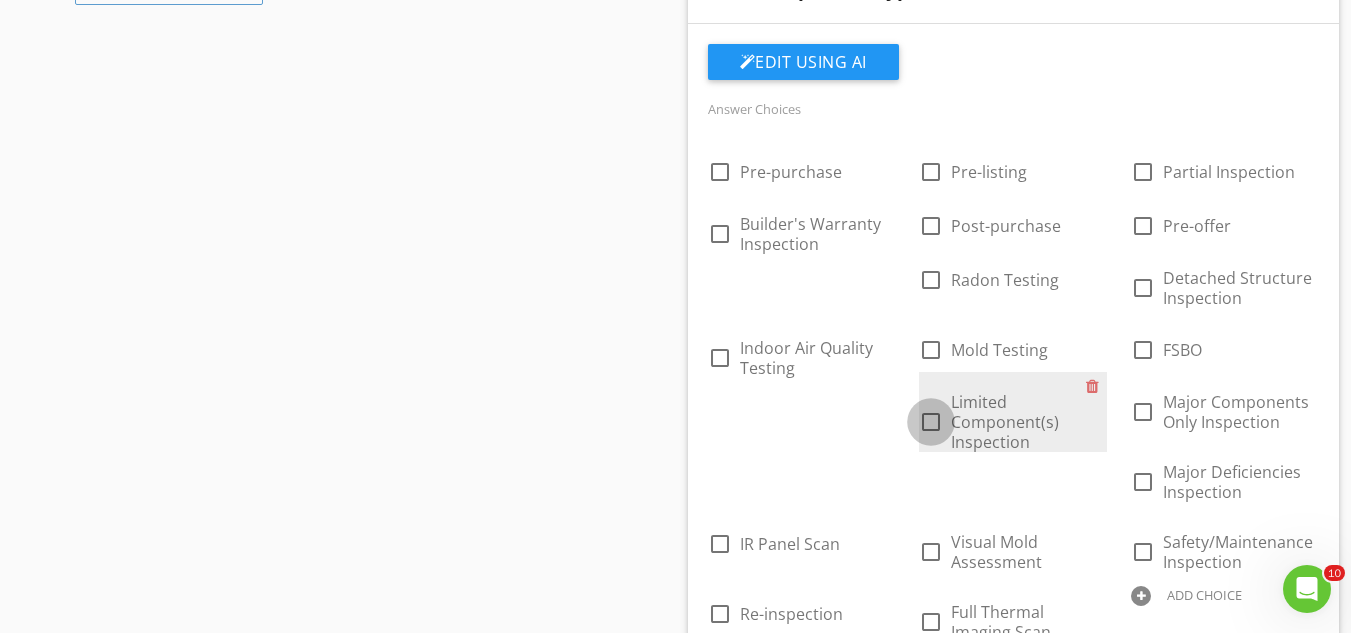 click at bounding box center [931, 422] 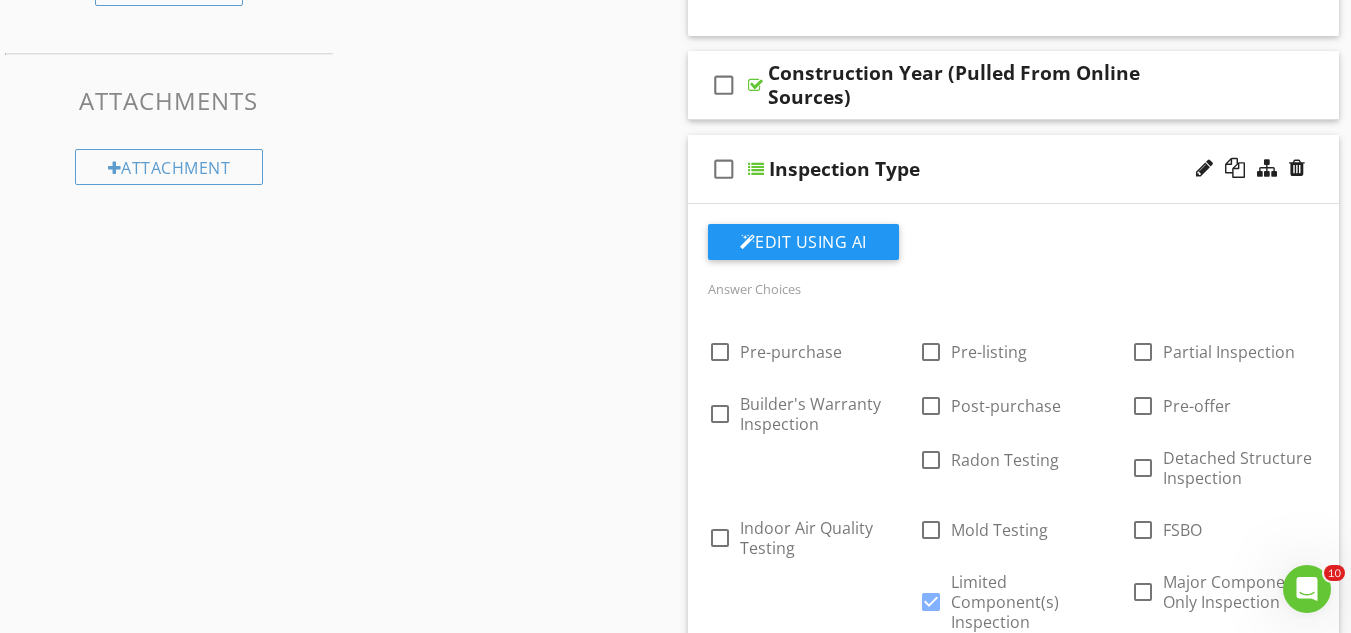 scroll, scrollTop: 1300, scrollLeft: 0, axis: vertical 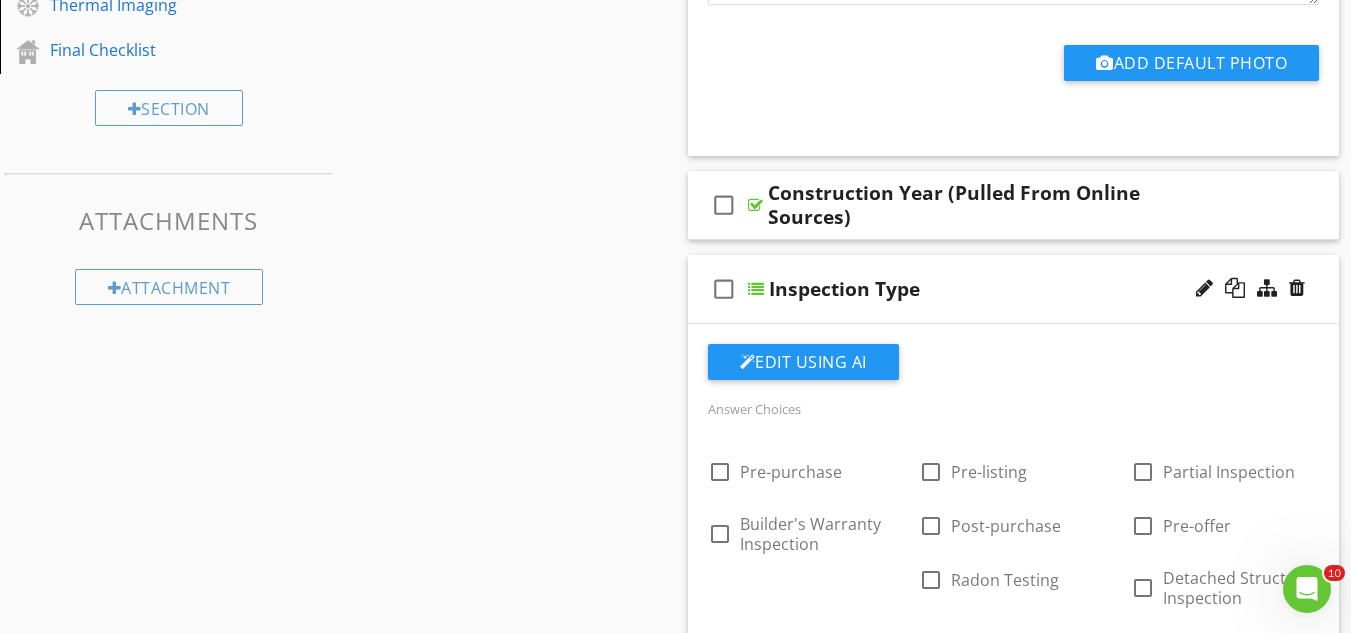 click on "check_box_outline_blank" at bounding box center [724, 289] 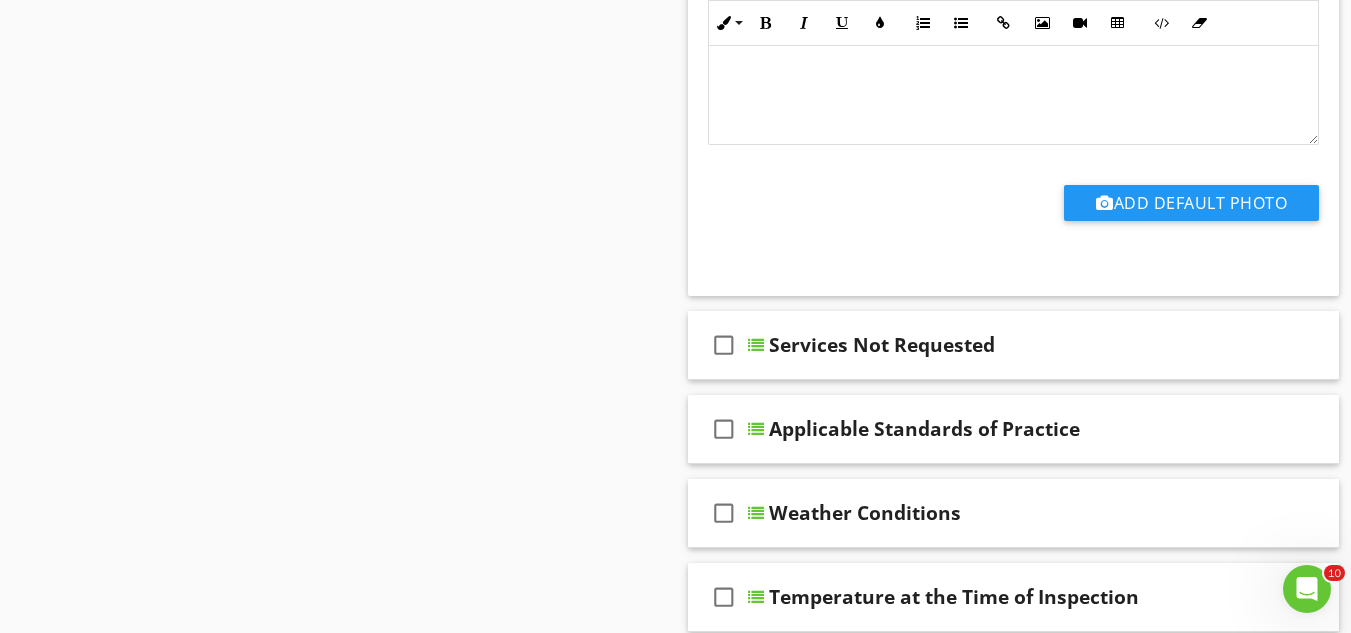 scroll, scrollTop: 2500, scrollLeft: 0, axis: vertical 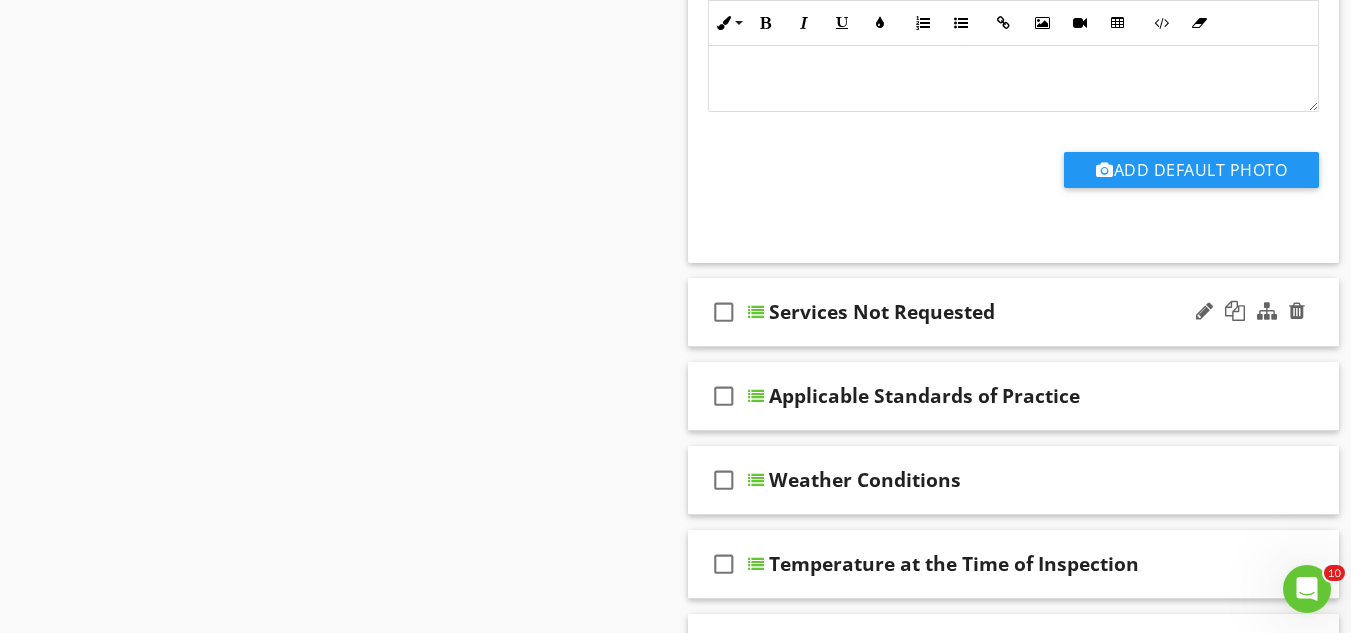 click on "check_box_outline_blank
Services Not Requested" at bounding box center [1014, 312] 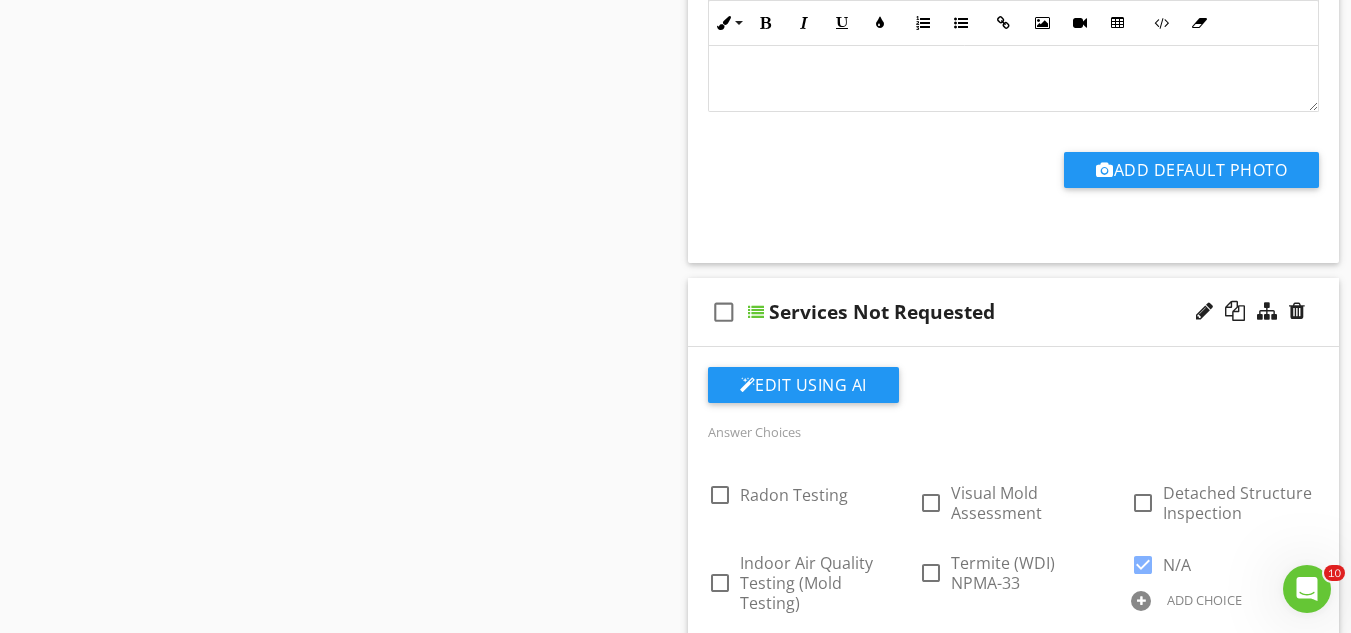 click on "check_box_outline_blank" at bounding box center (724, 312) 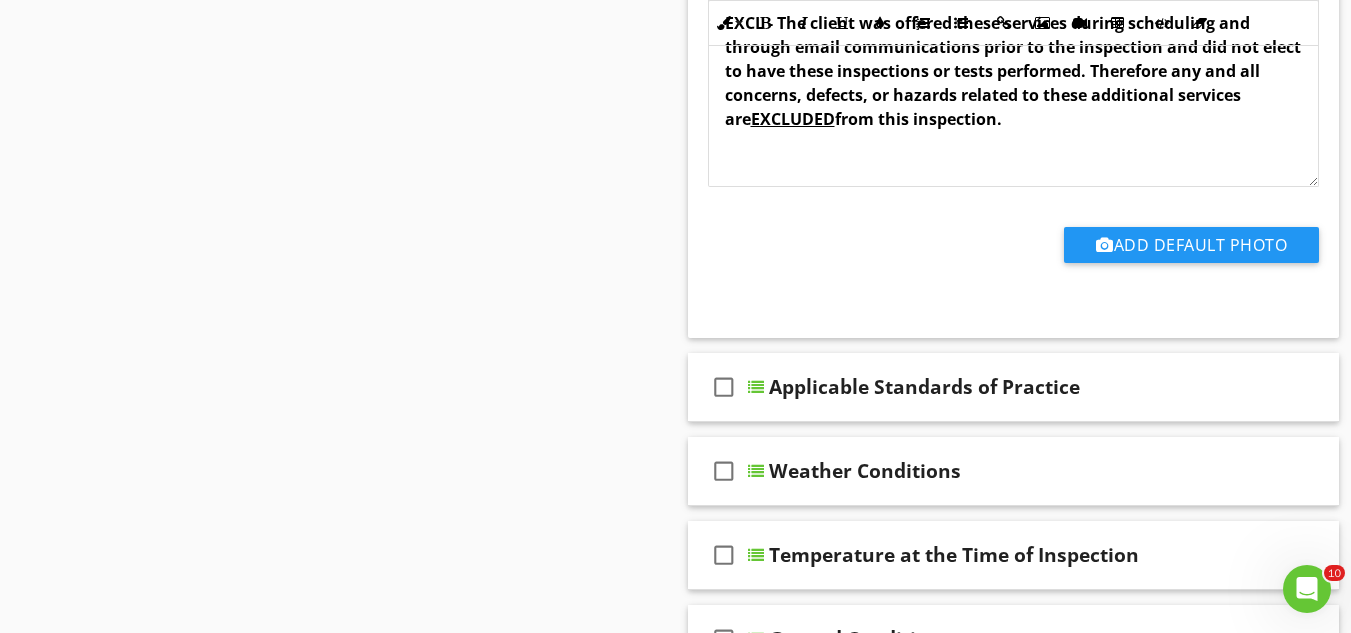 scroll, scrollTop: 3300, scrollLeft: 0, axis: vertical 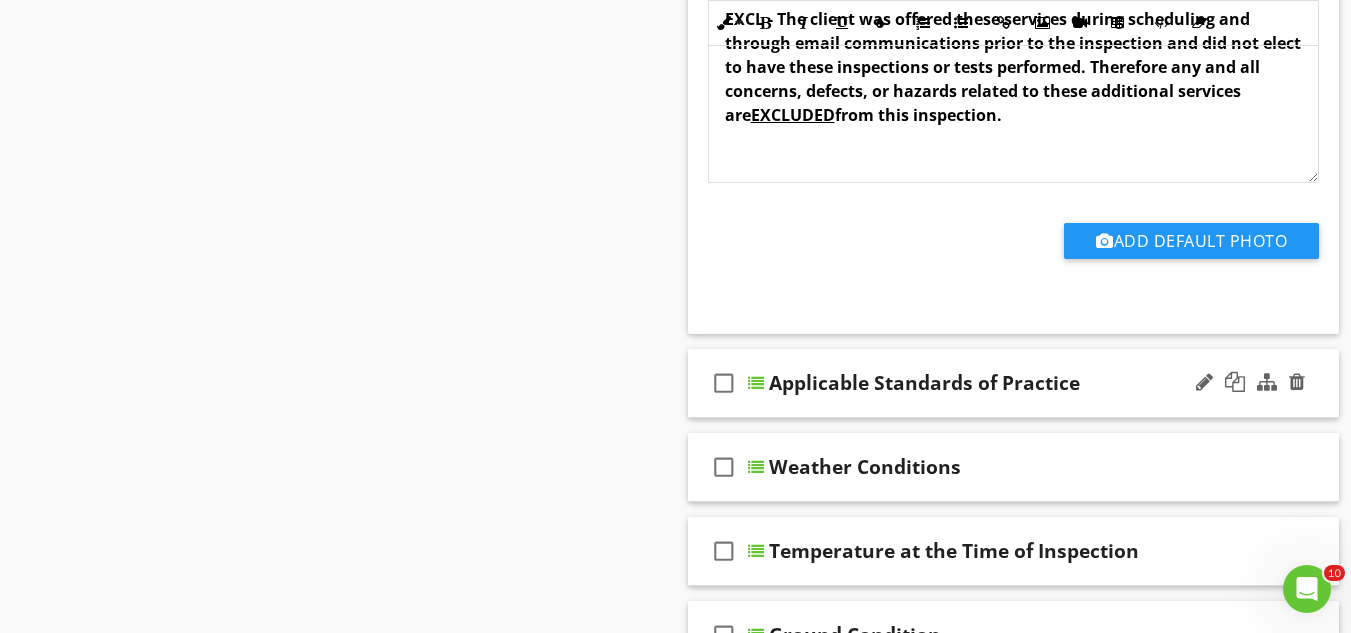 click on "check_box_outline_blank
Applicable Standards of Practice" at bounding box center (1014, 383) 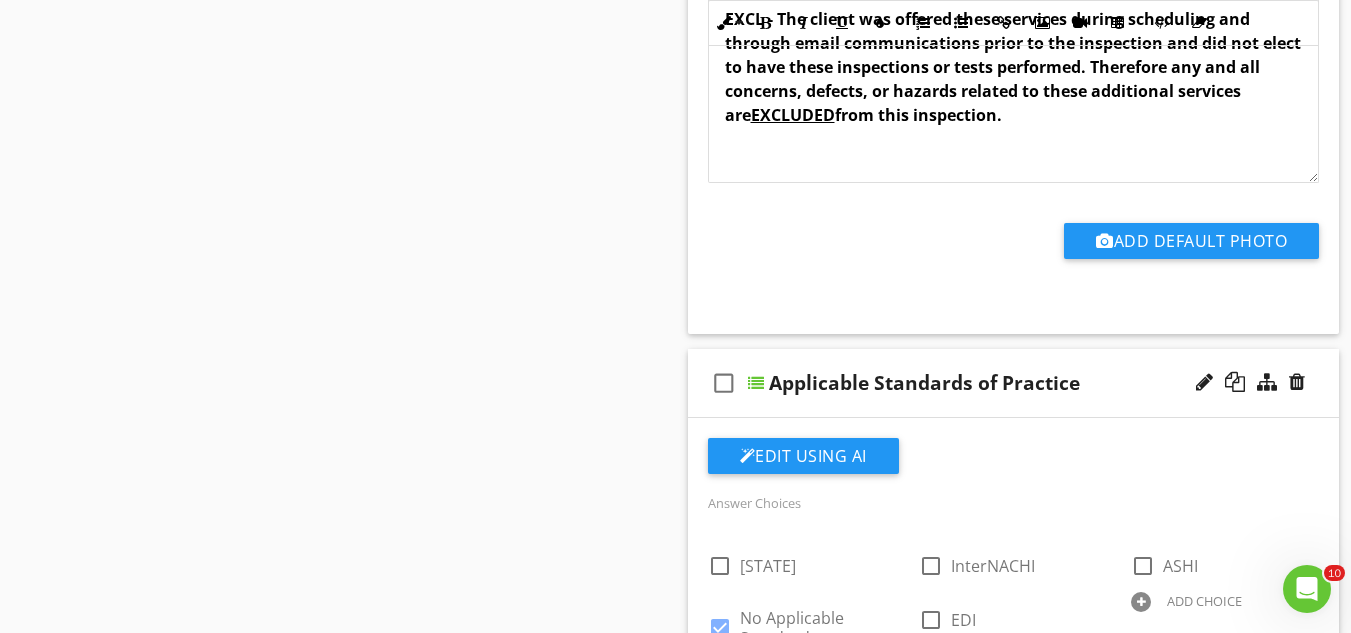 click on "check_box_outline_blank" at bounding box center (724, 383) 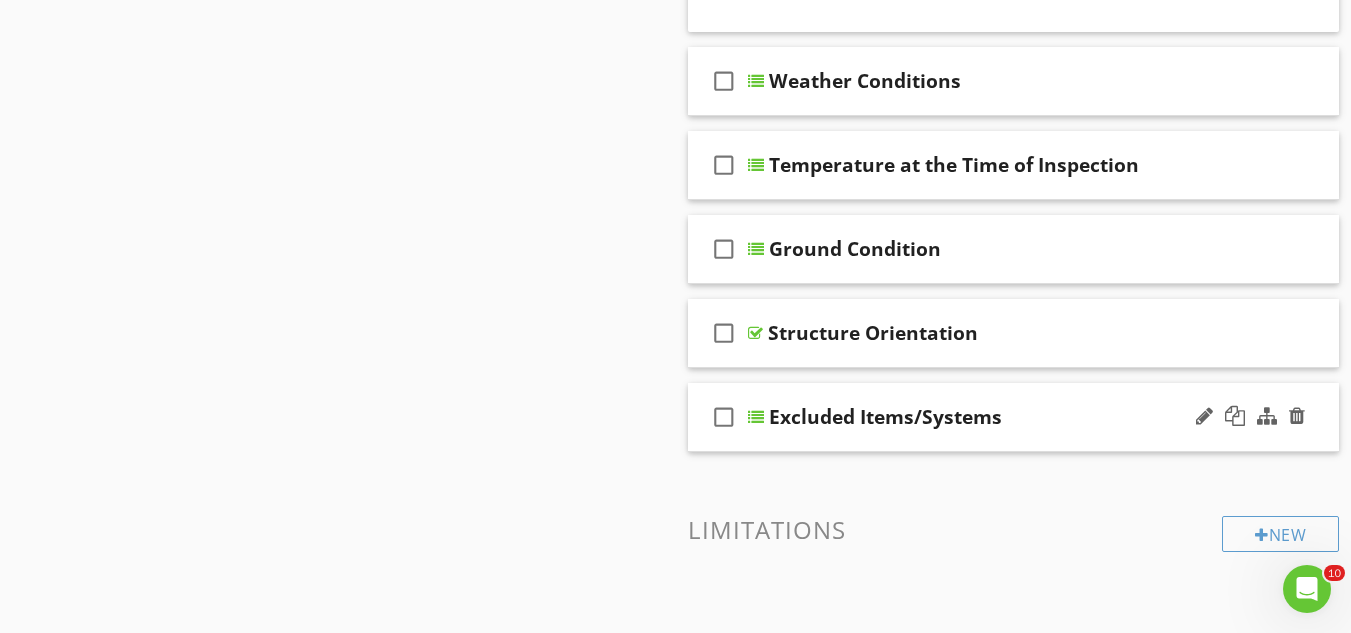scroll, scrollTop: 4500, scrollLeft: 0, axis: vertical 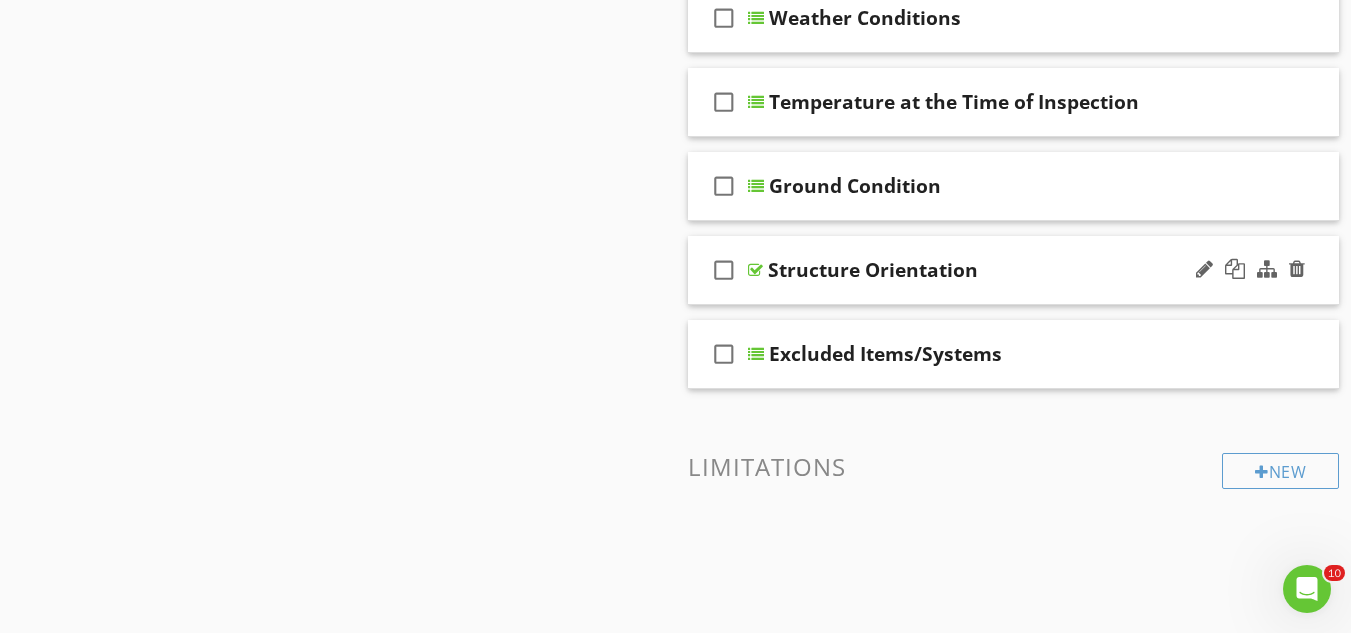 click on "check_box_outline_blank
Structure Orientation" at bounding box center (1014, 270) 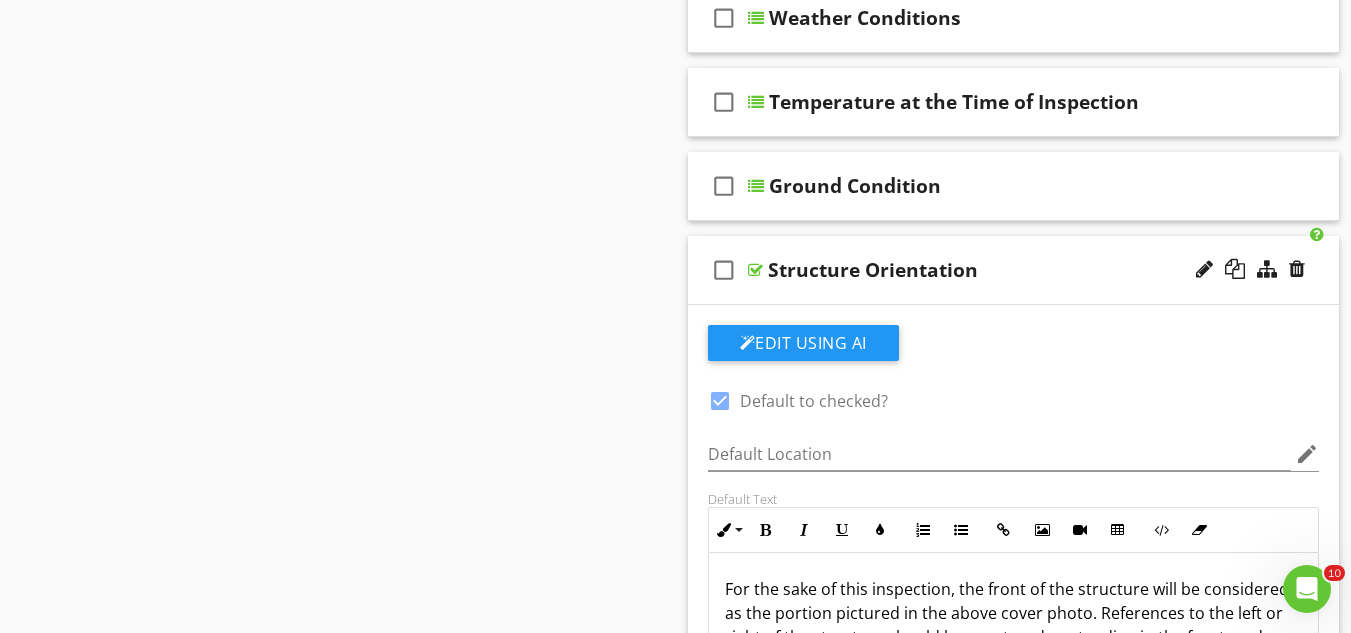 click on "check_box_outline_blank" at bounding box center (724, 270) 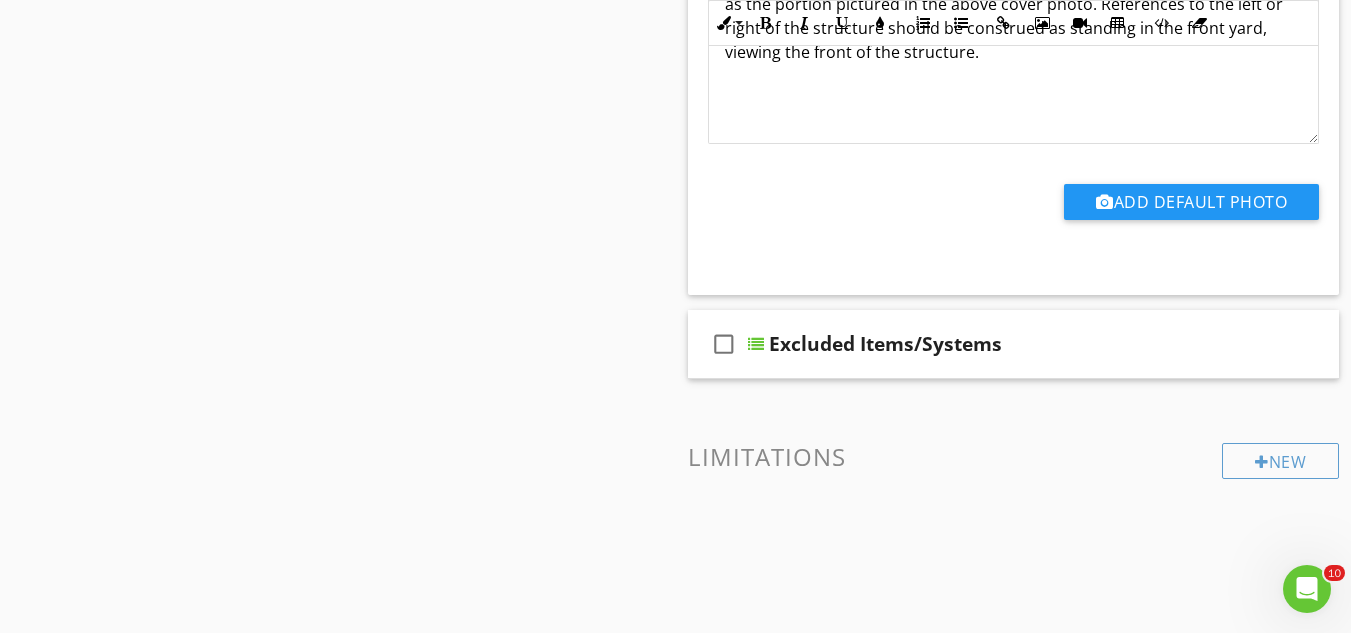 scroll, scrollTop: 5110, scrollLeft: 0, axis: vertical 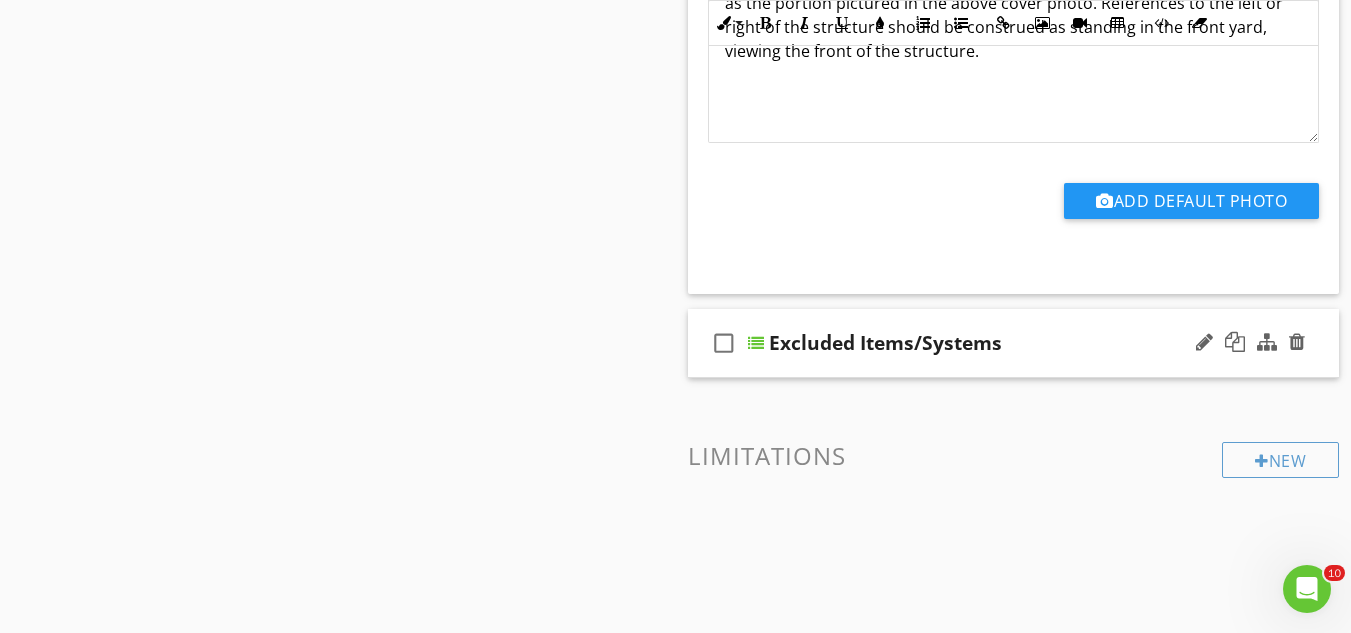 click on "check_box_outline_blank
Excluded Items/Systems" at bounding box center [1014, 343] 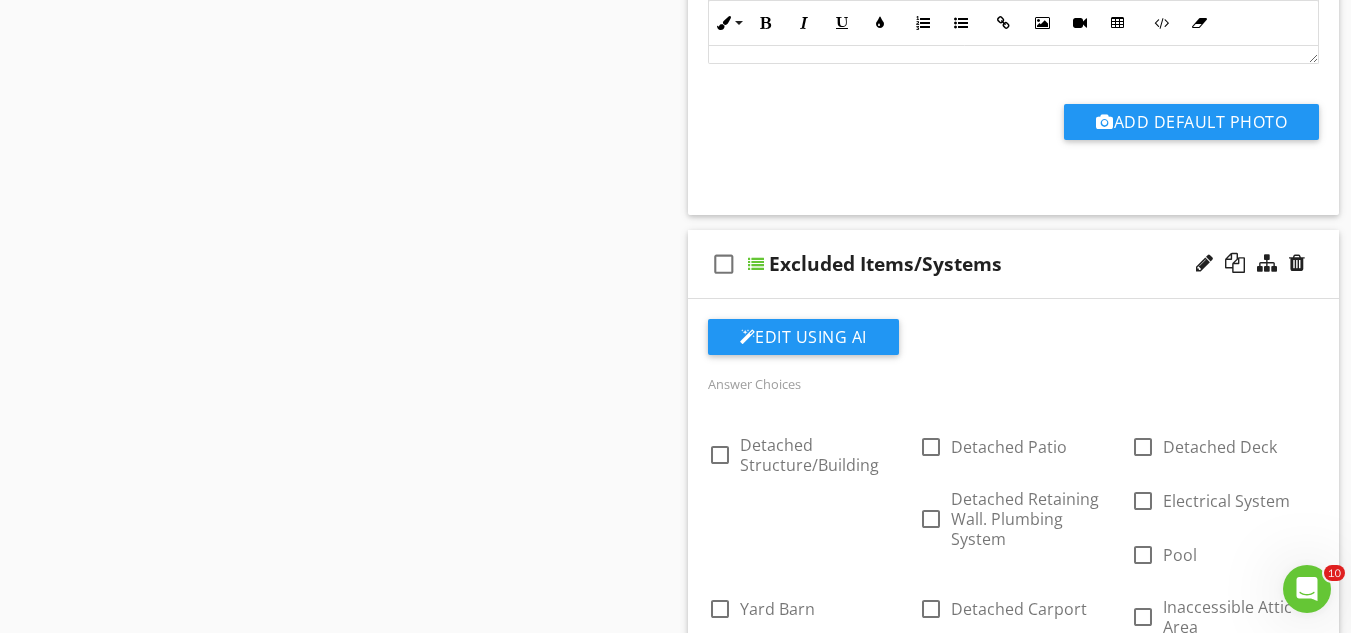 scroll, scrollTop: 5110, scrollLeft: 0, axis: vertical 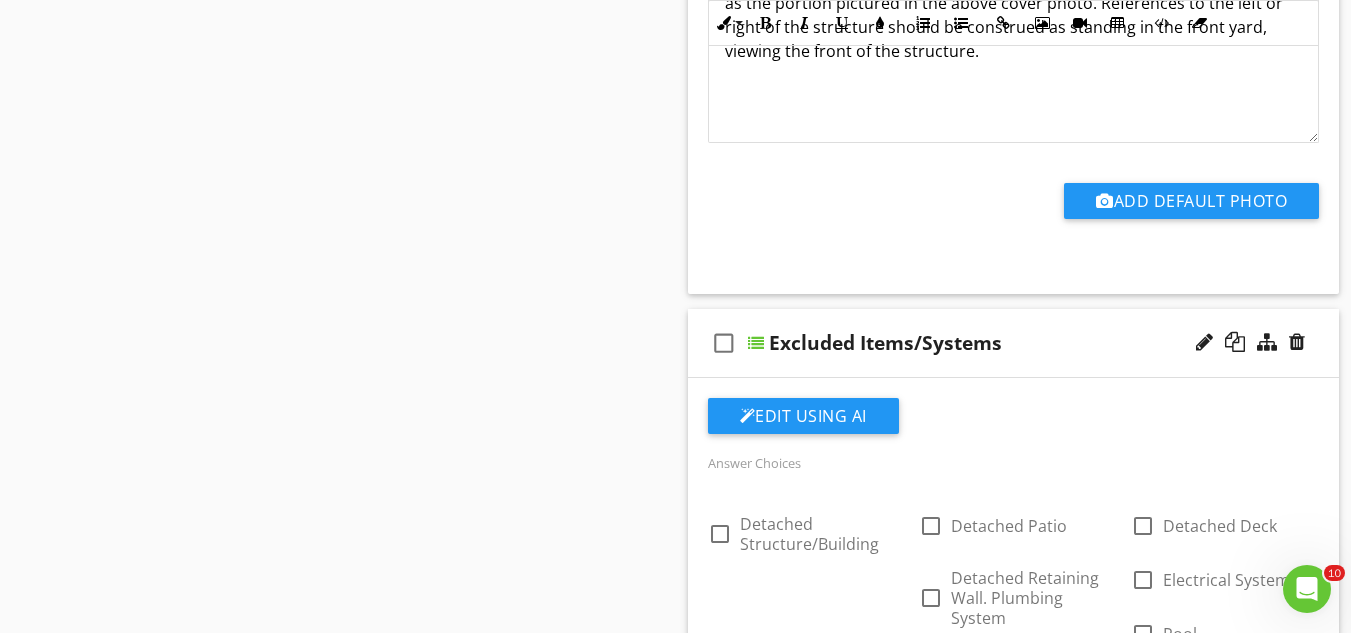 click on "check_box_outline_blank" at bounding box center (724, 343) 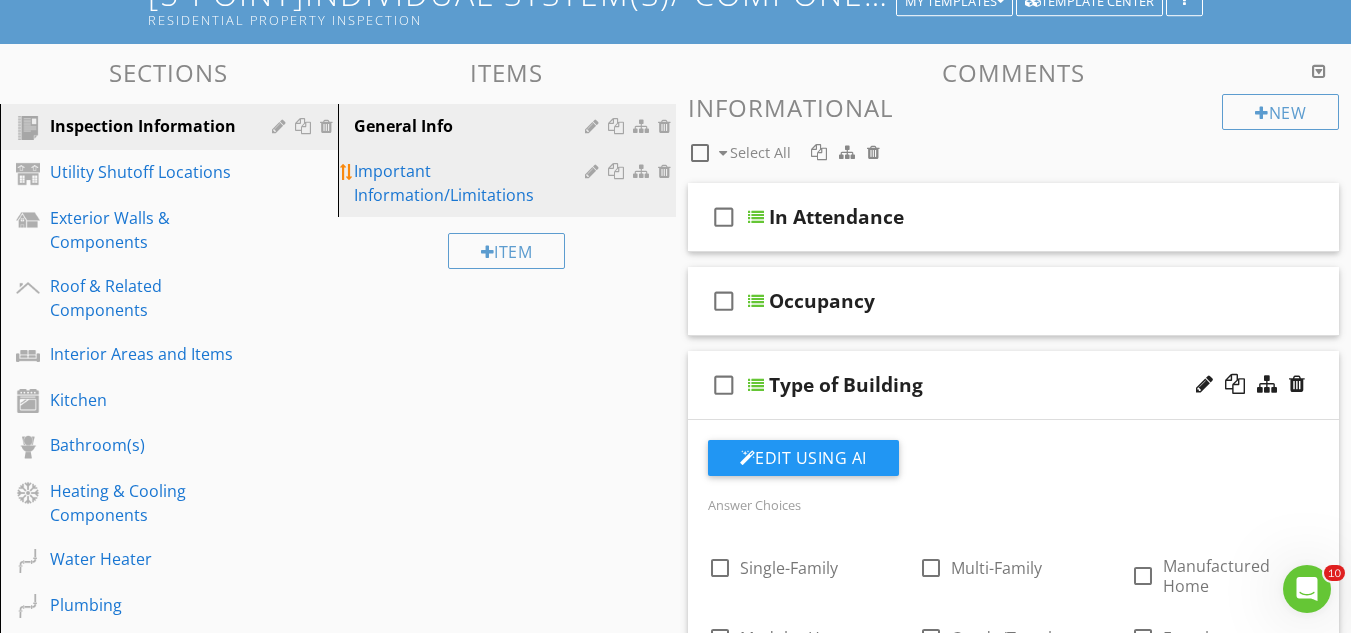 scroll, scrollTop: 53, scrollLeft: 0, axis: vertical 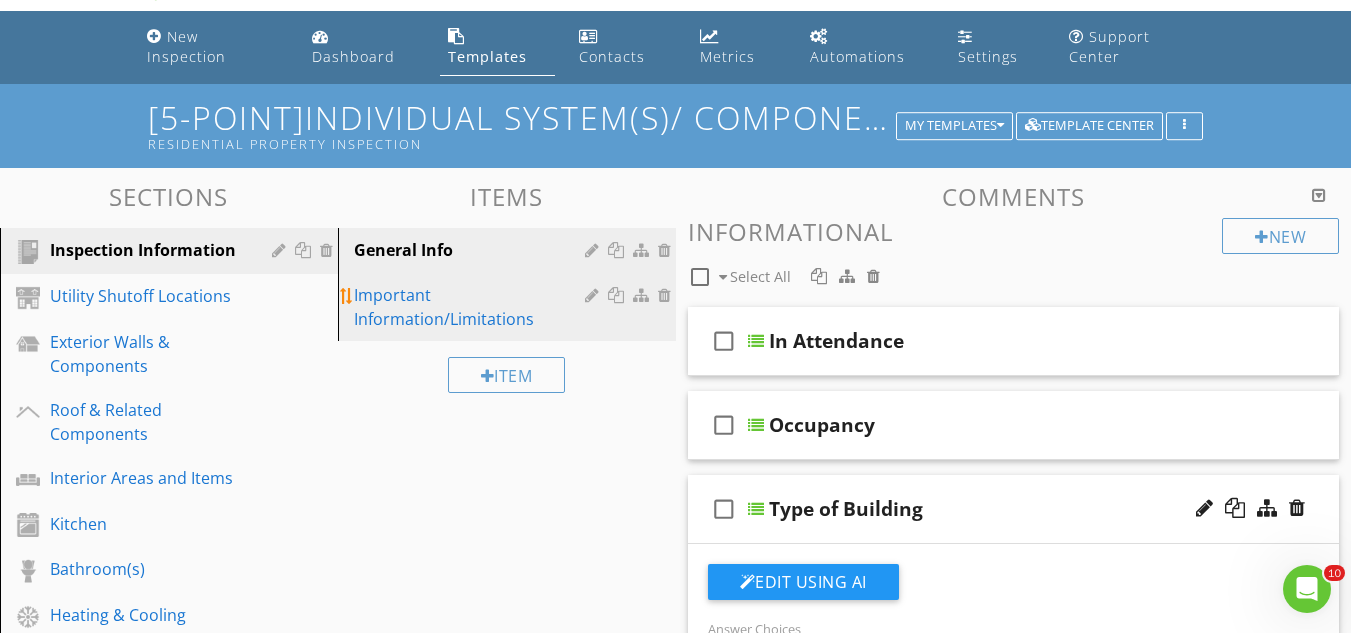 click on "Important Information/Limitations" at bounding box center [472, 307] 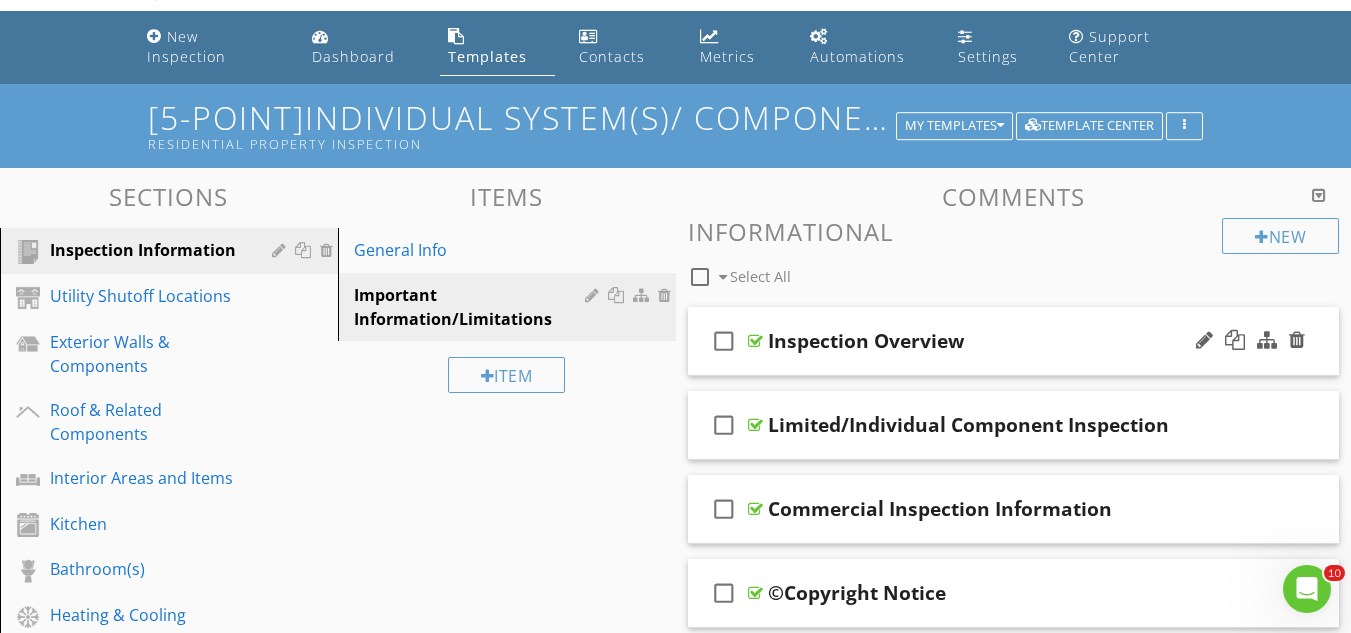 click on "check_box_outline_blank" at bounding box center [724, 341] 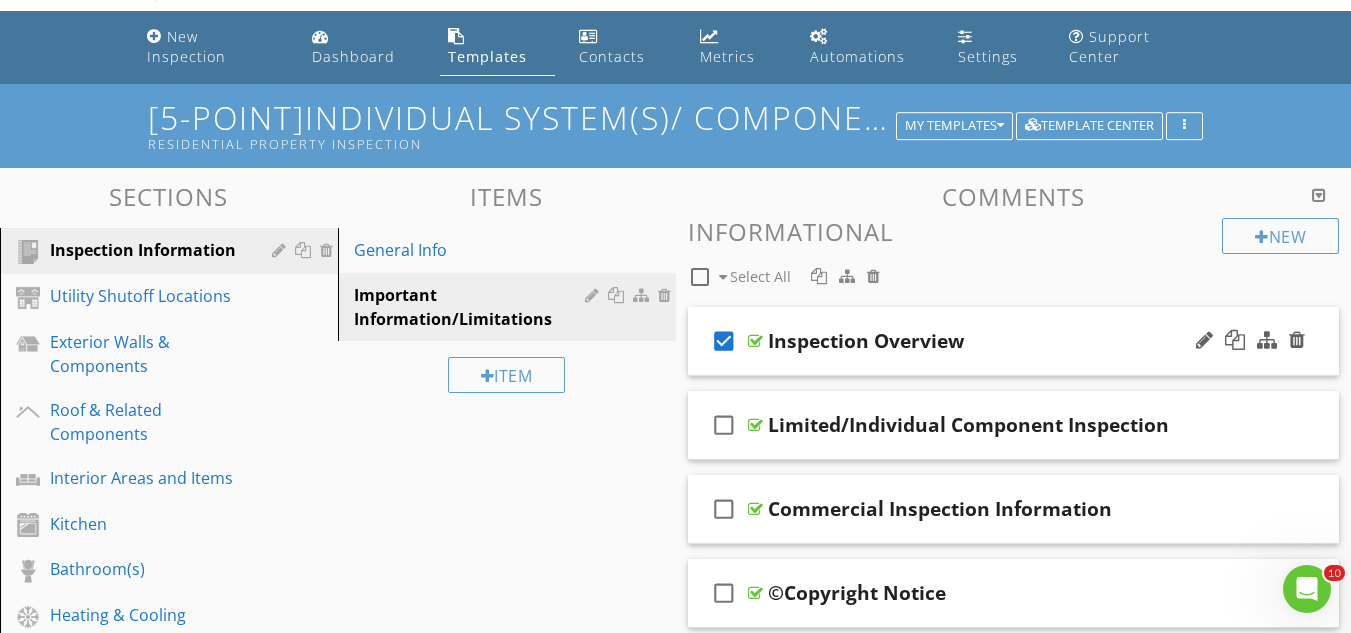 click on "check_box
Inspection Overview" at bounding box center [1014, 341] 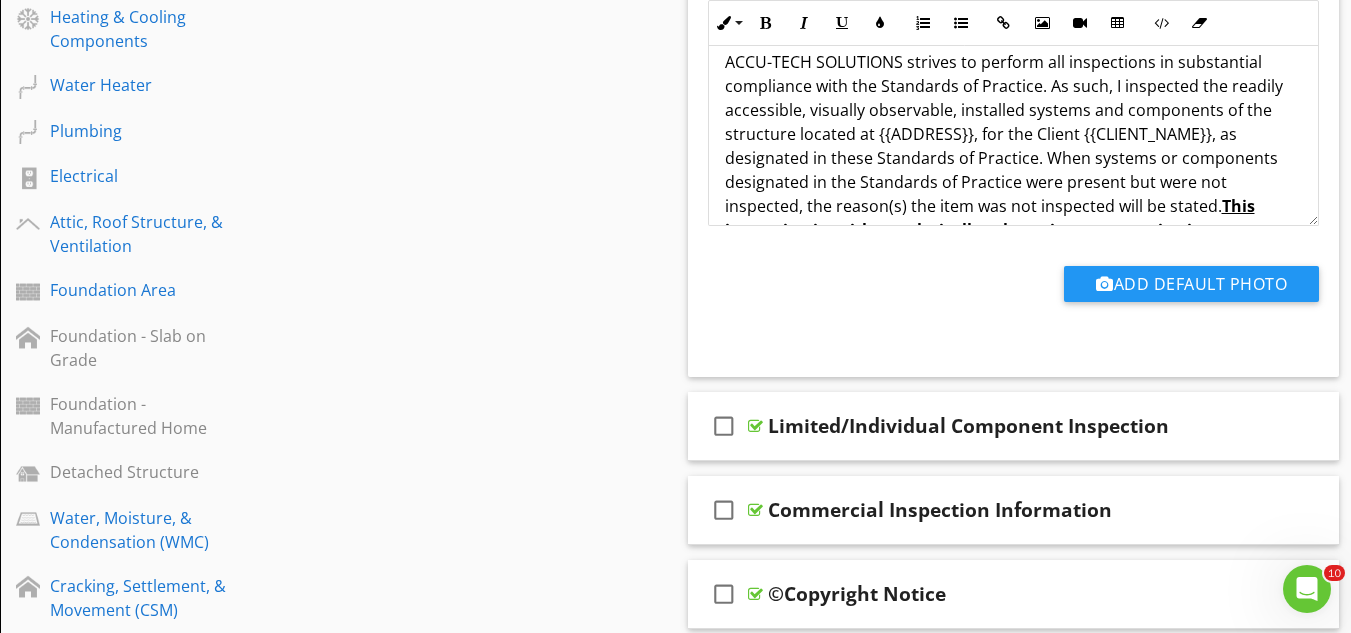 scroll, scrollTop: 653, scrollLeft: 0, axis: vertical 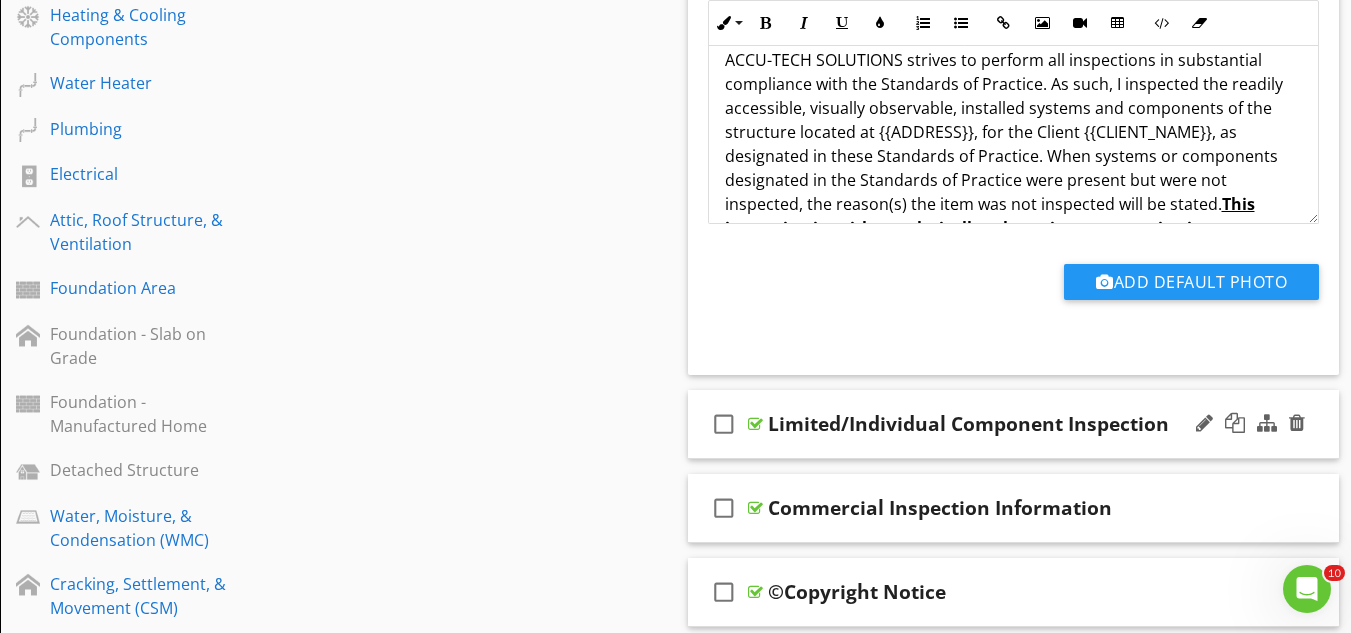 click on "check_box_outline_blank" at bounding box center [724, 424] 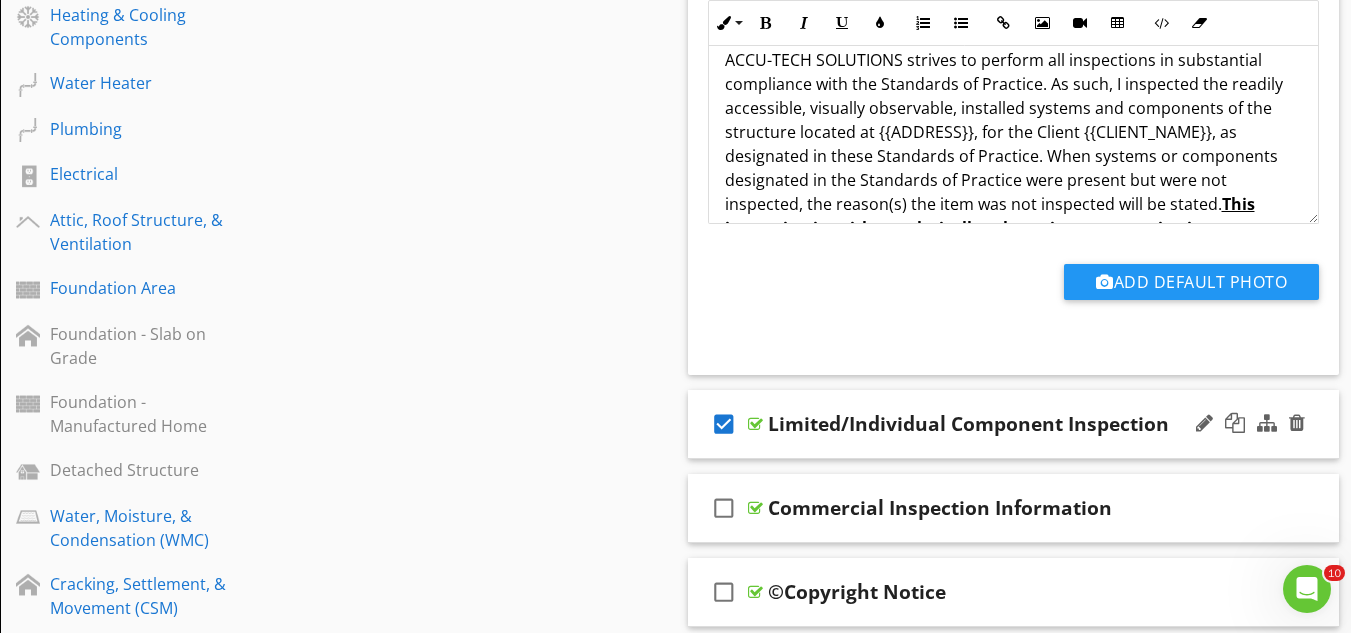 click on "check_box
Limited/Individual Component Inspection" at bounding box center [1014, 424] 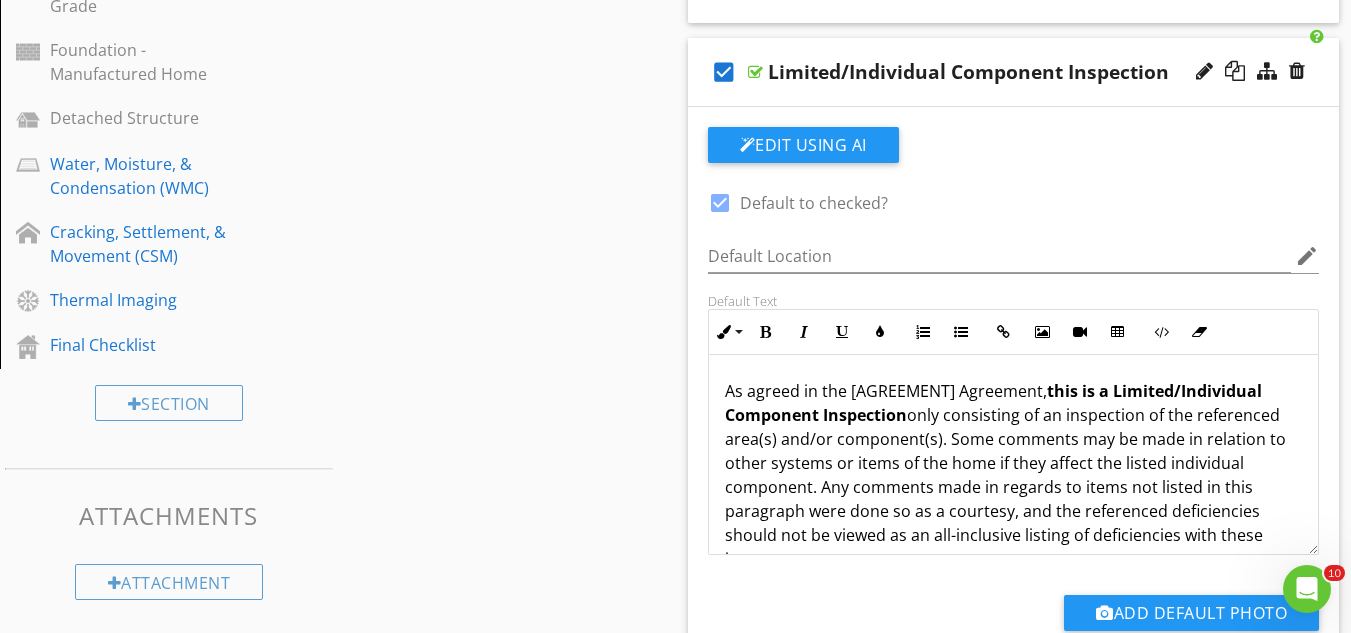 scroll, scrollTop: 1053, scrollLeft: 0, axis: vertical 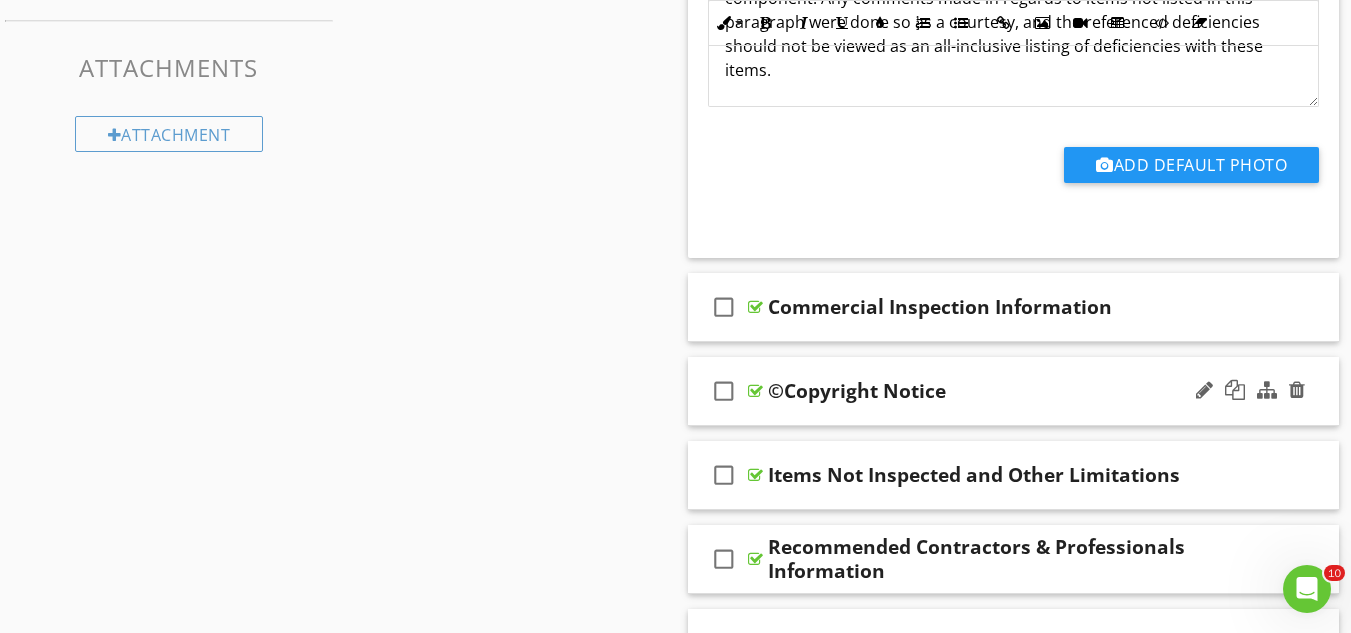 click on "check_box_outline_blank" at bounding box center (724, 391) 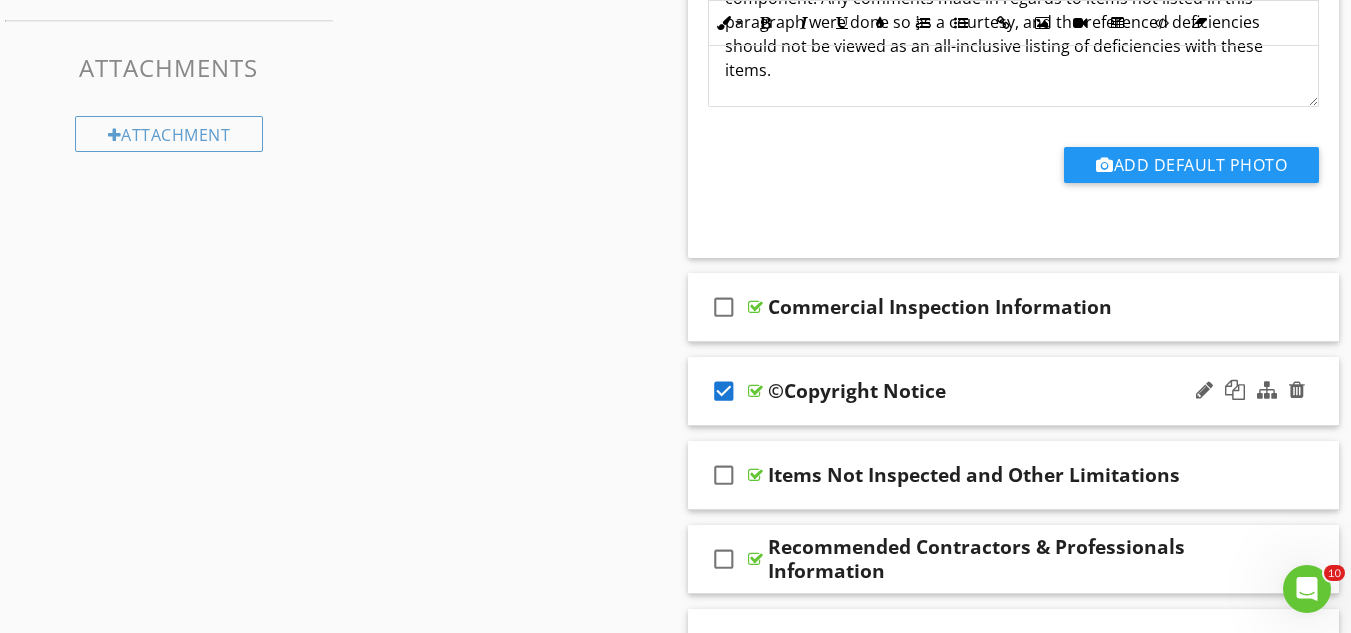 click on "check_box" at bounding box center (724, 391) 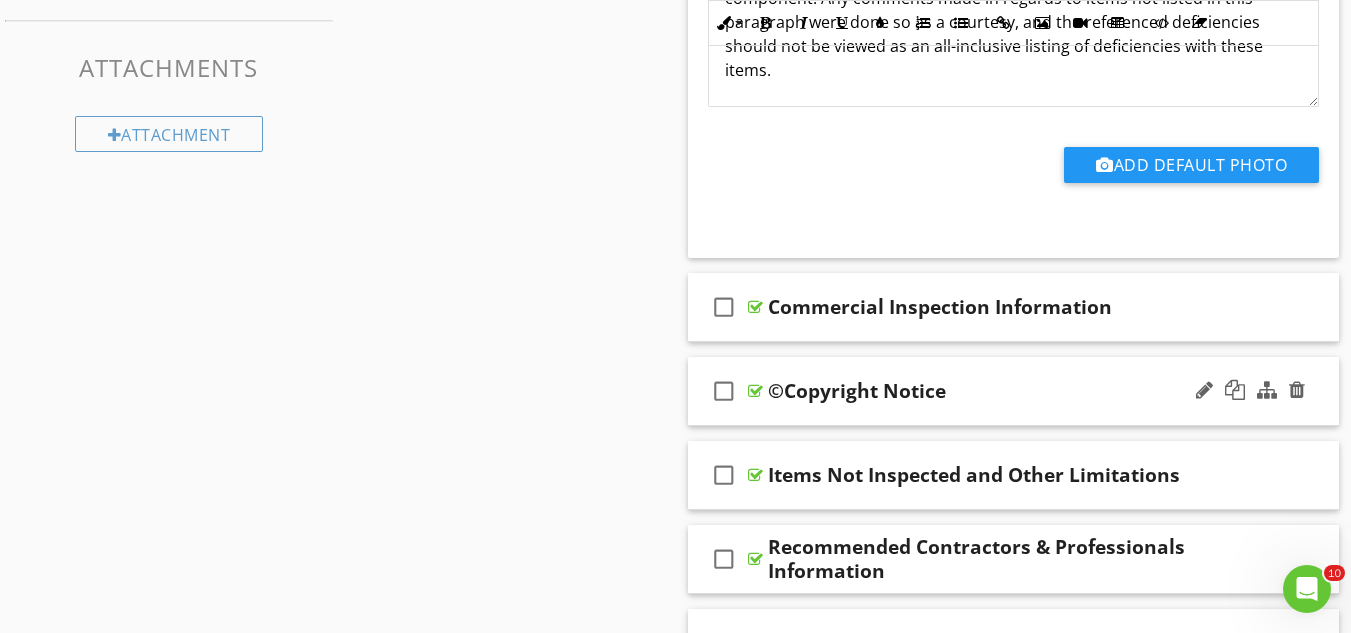 click on "check_box_outline_blank
©Copyright Notice" at bounding box center (1014, 391) 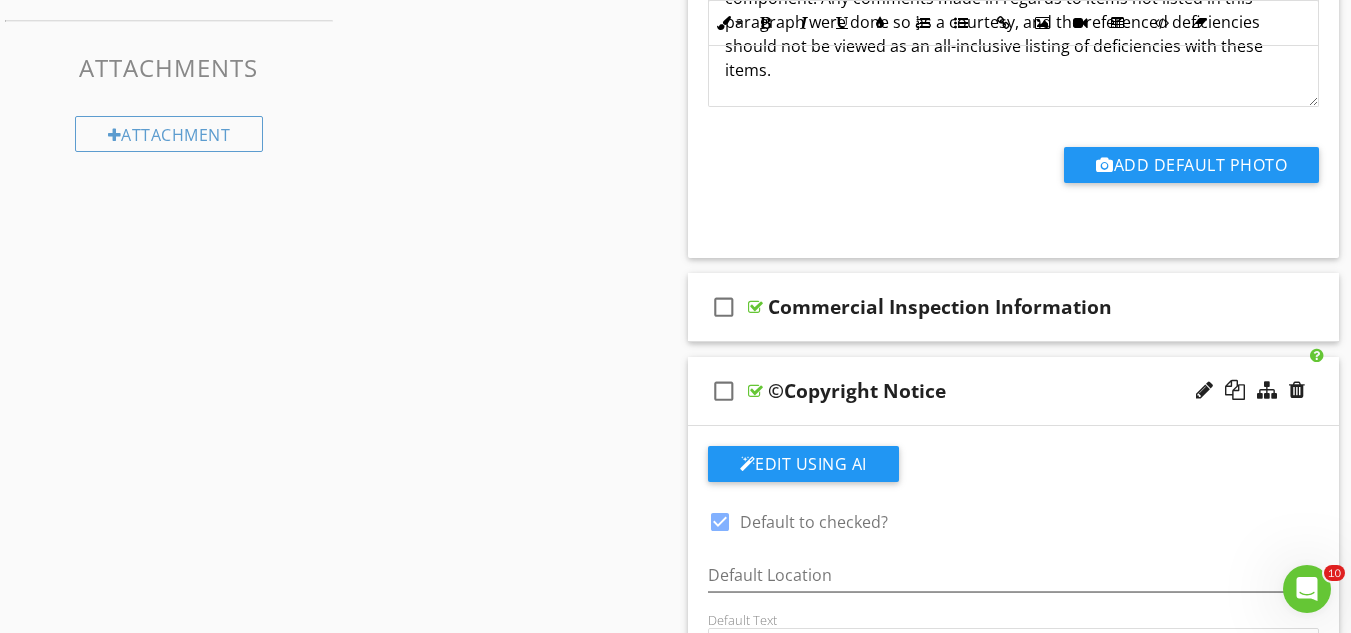 click on "check_box_outline_blank" at bounding box center [724, 391] 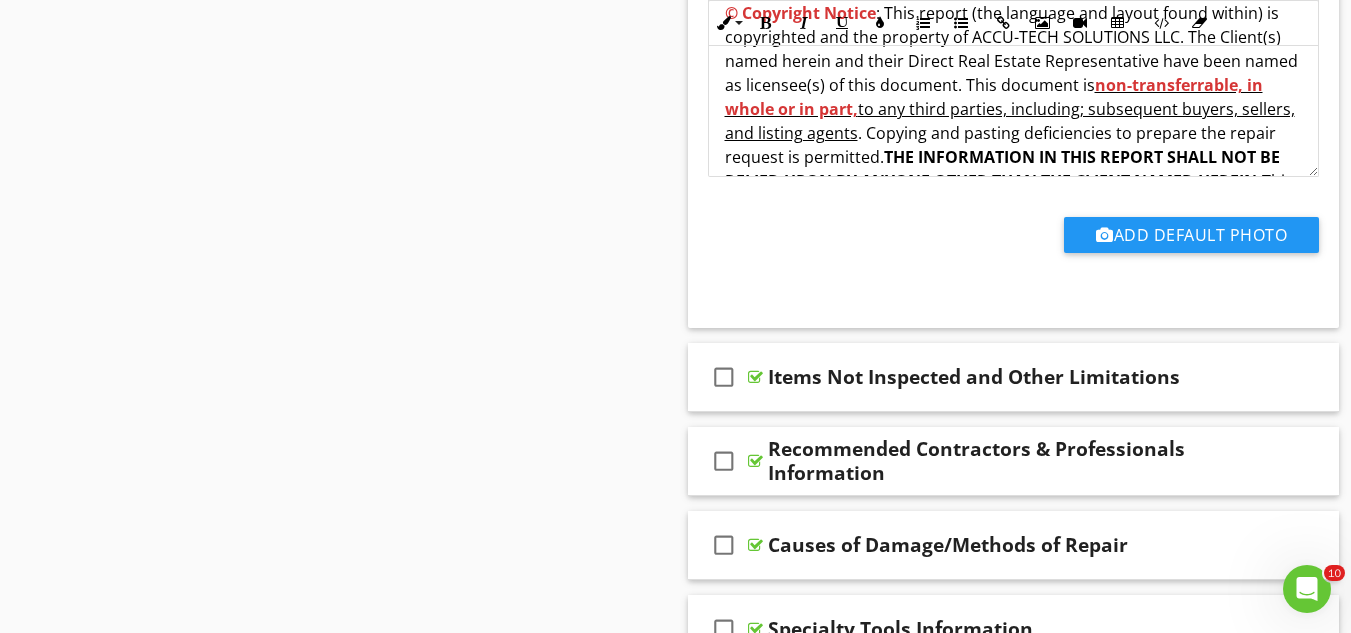 scroll, scrollTop: 2153, scrollLeft: 0, axis: vertical 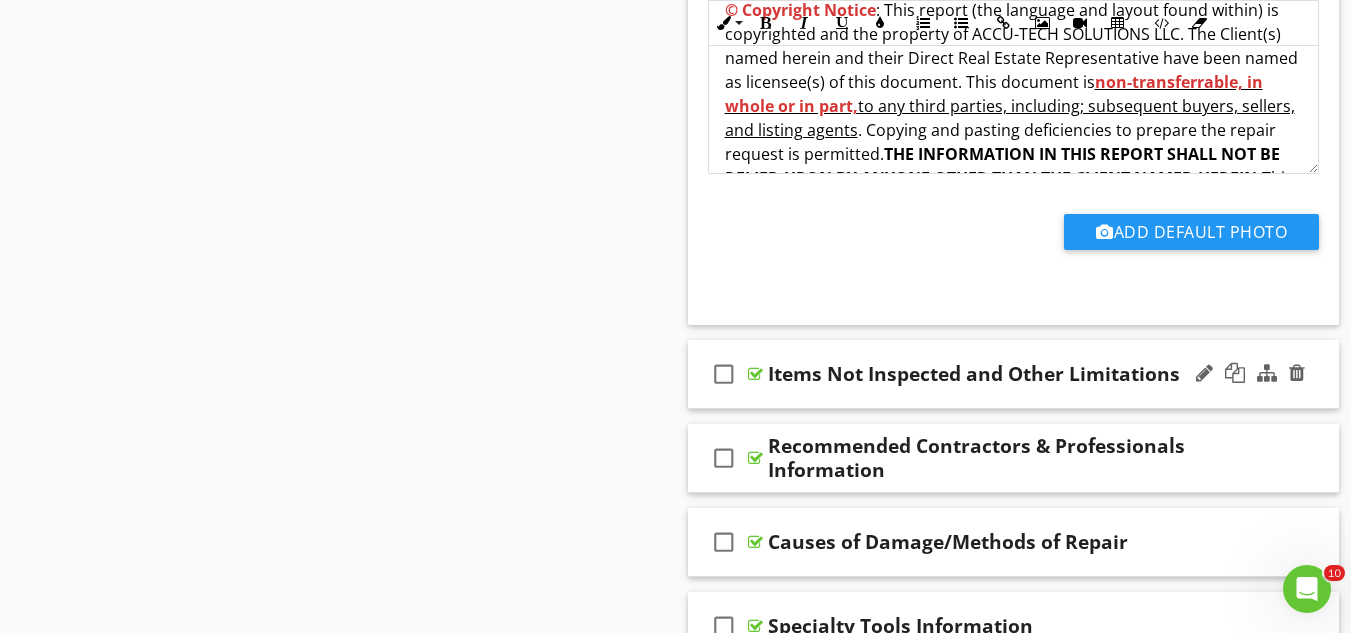 click on "check_box_outline_blank" at bounding box center (724, 374) 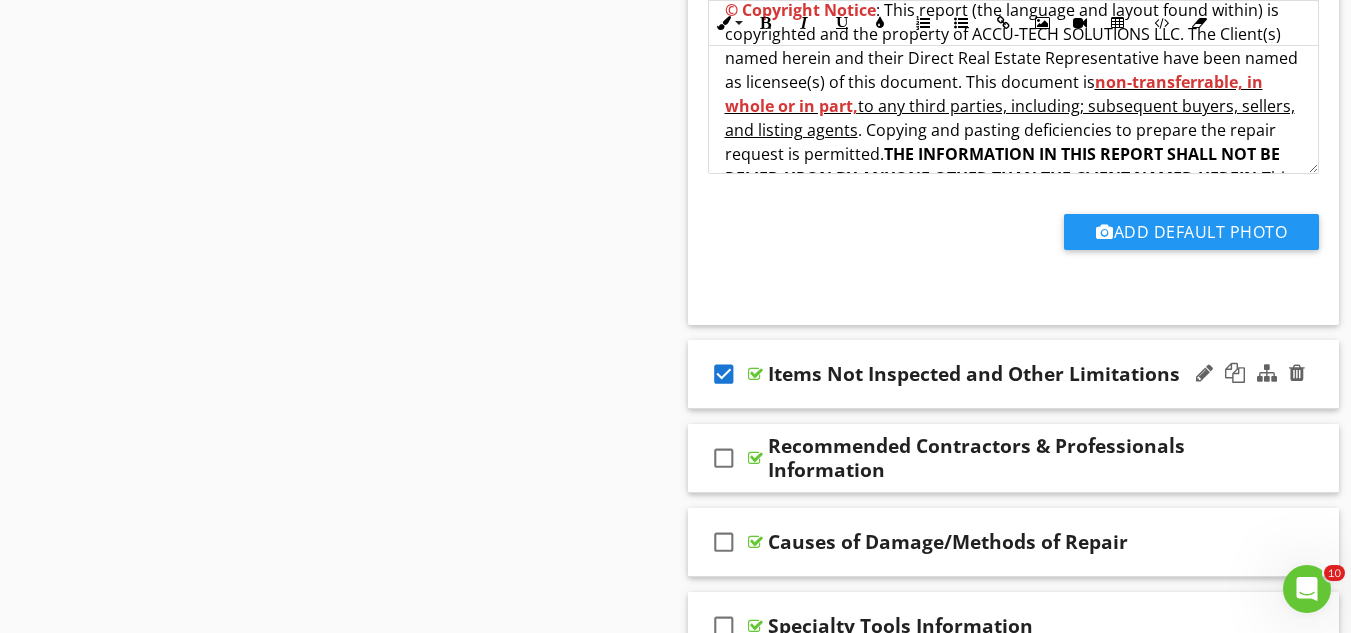 click on "check_box" at bounding box center [724, 374] 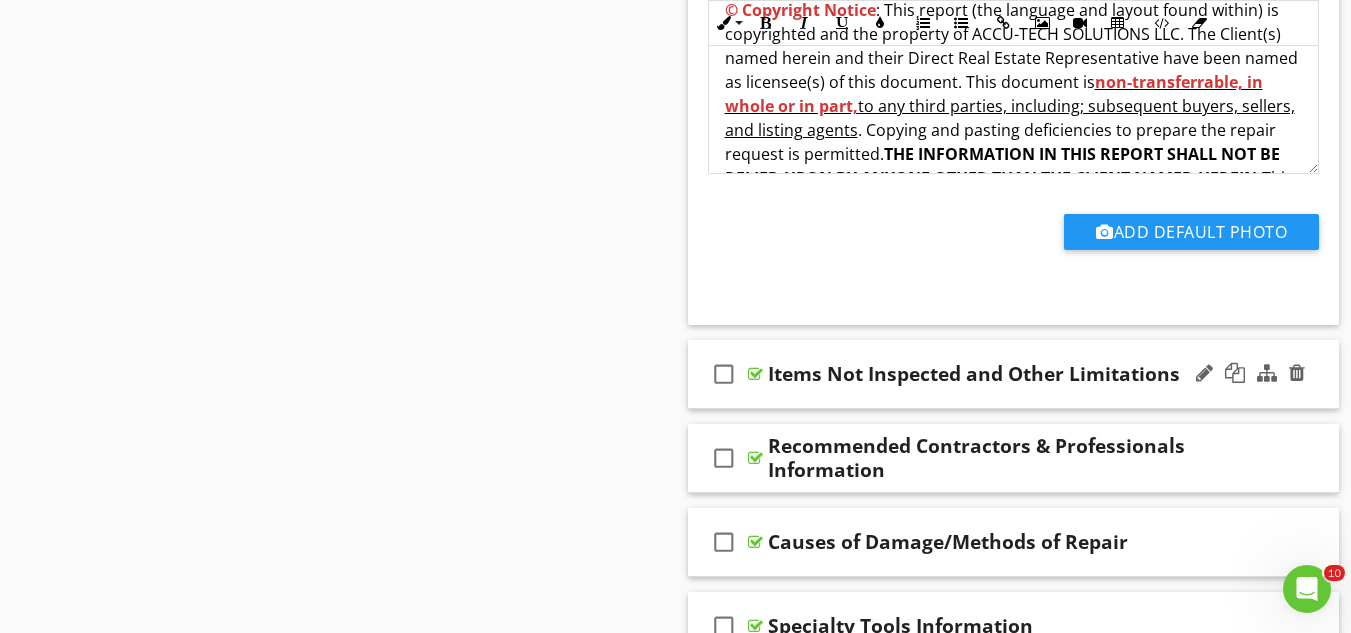 click on "check_box_outline_blank
Items Not Inspected and Other Limitations" at bounding box center [1014, 374] 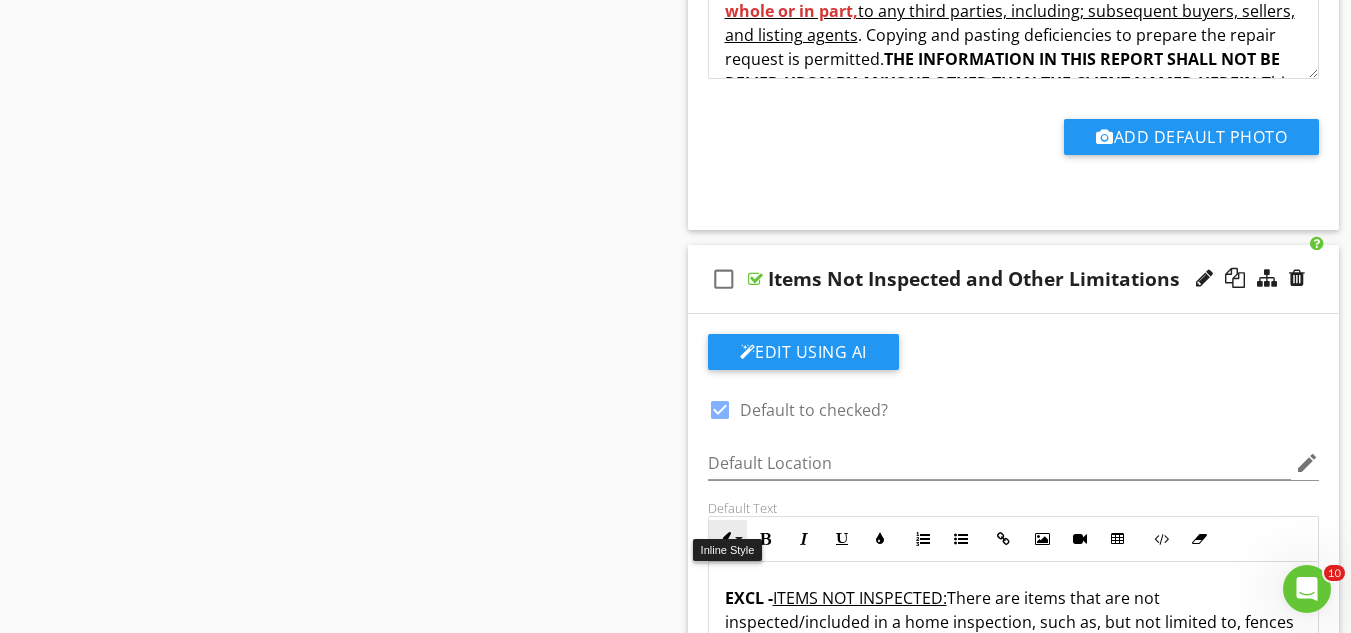scroll, scrollTop: 2453, scrollLeft: 0, axis: vertical 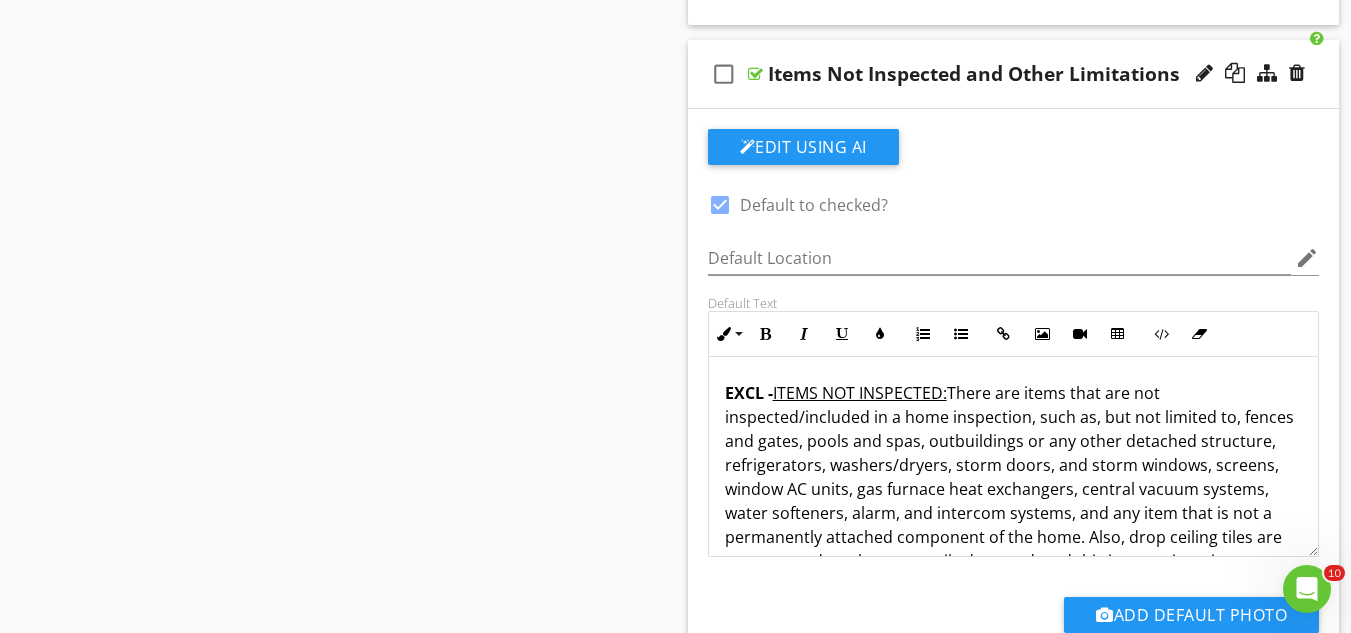 click on "check_box_outline_blank" at bounding box center (724, 74) 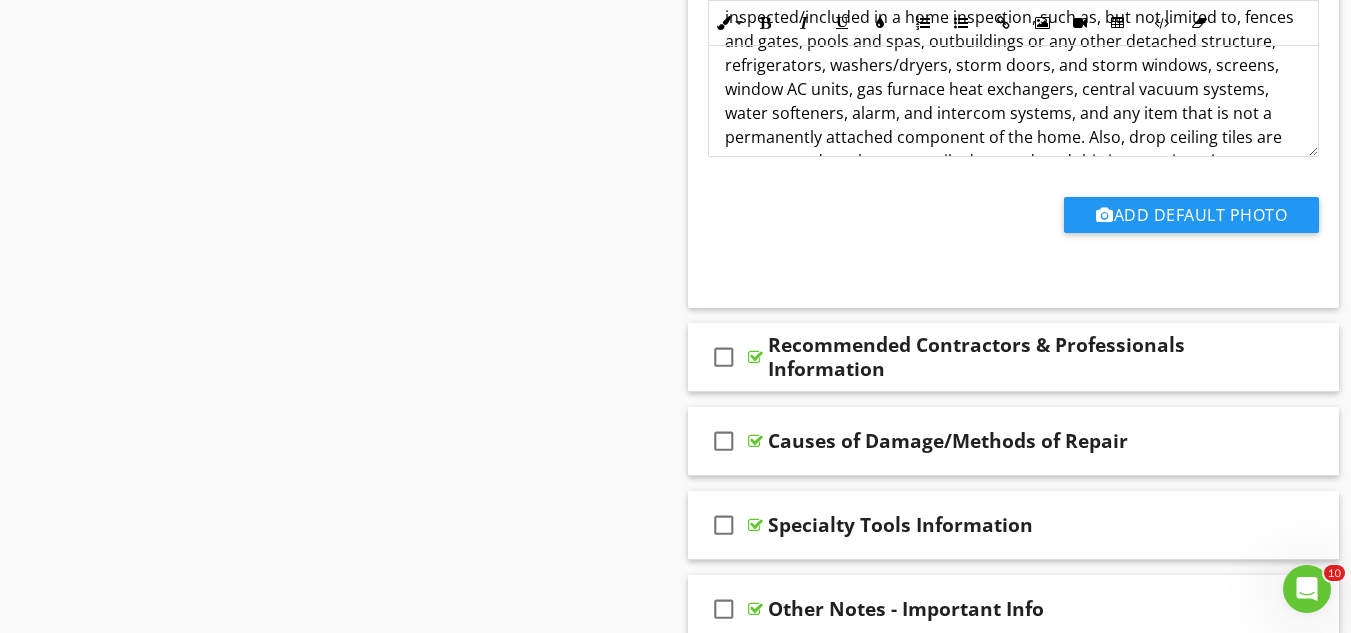 scroll, scrollTop: 2753, scrollLeft: 0, axis: vertical 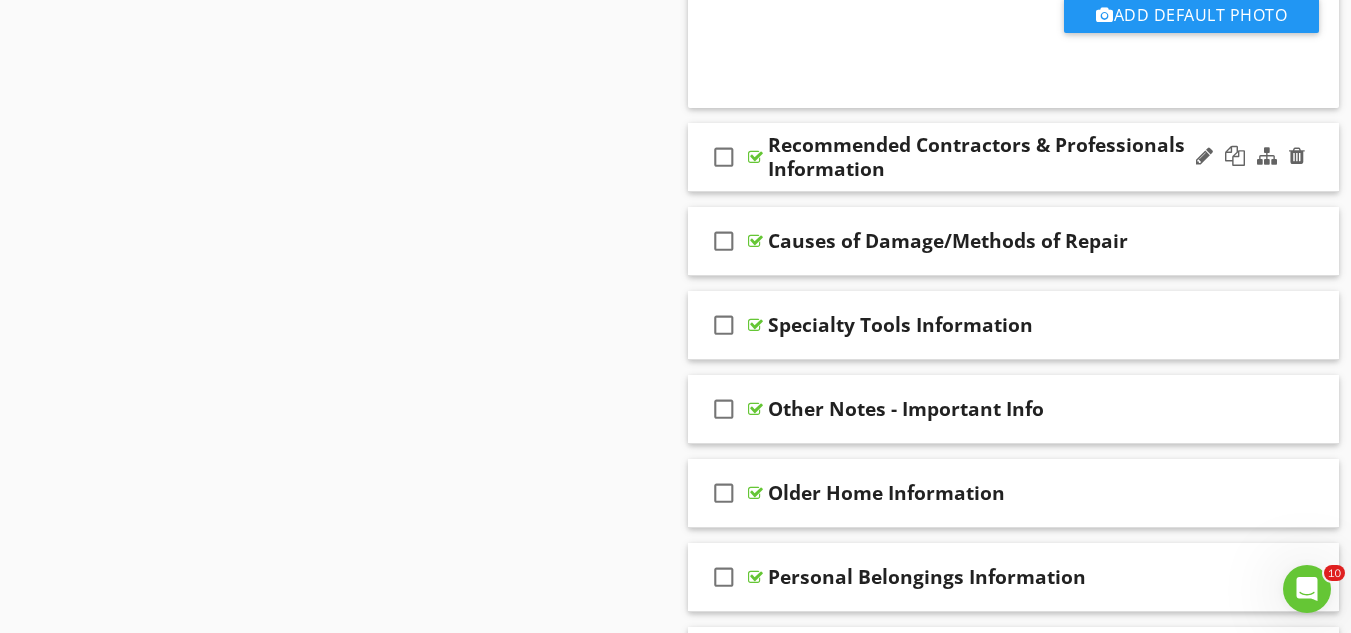 click on "Recommended Contractors & Professionals Information" at bounding box center [997, 157] 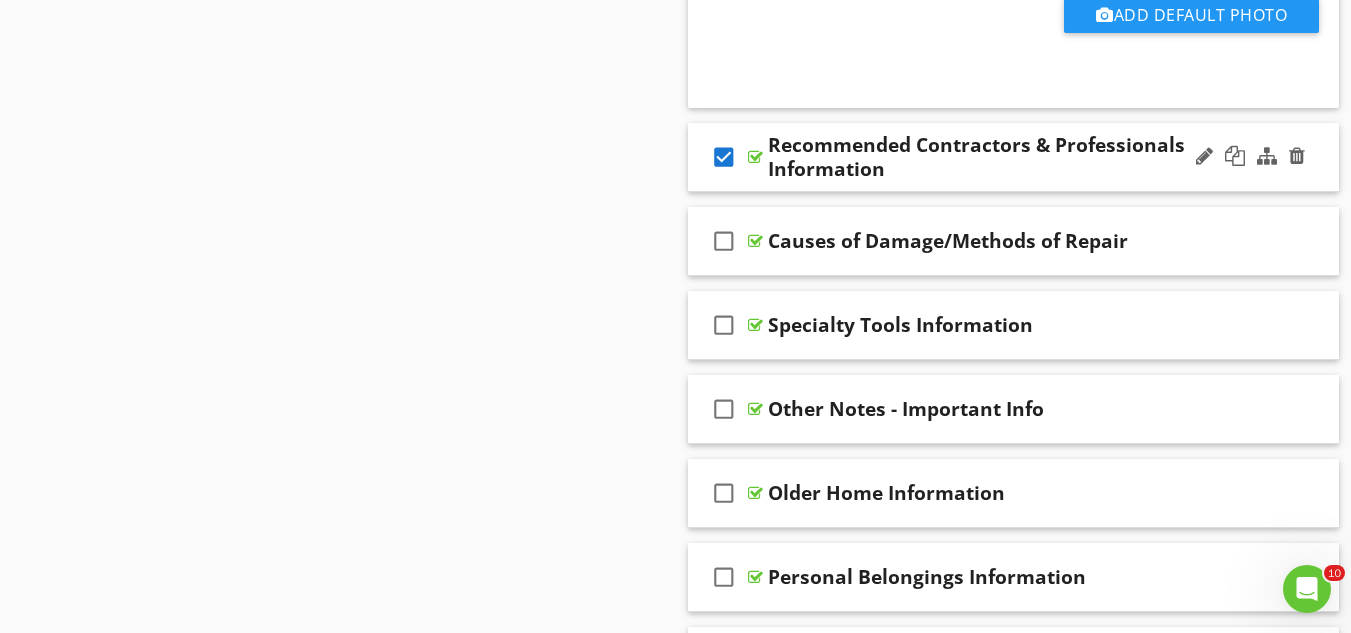 click on "check_box" at bounding box center [724, 157] 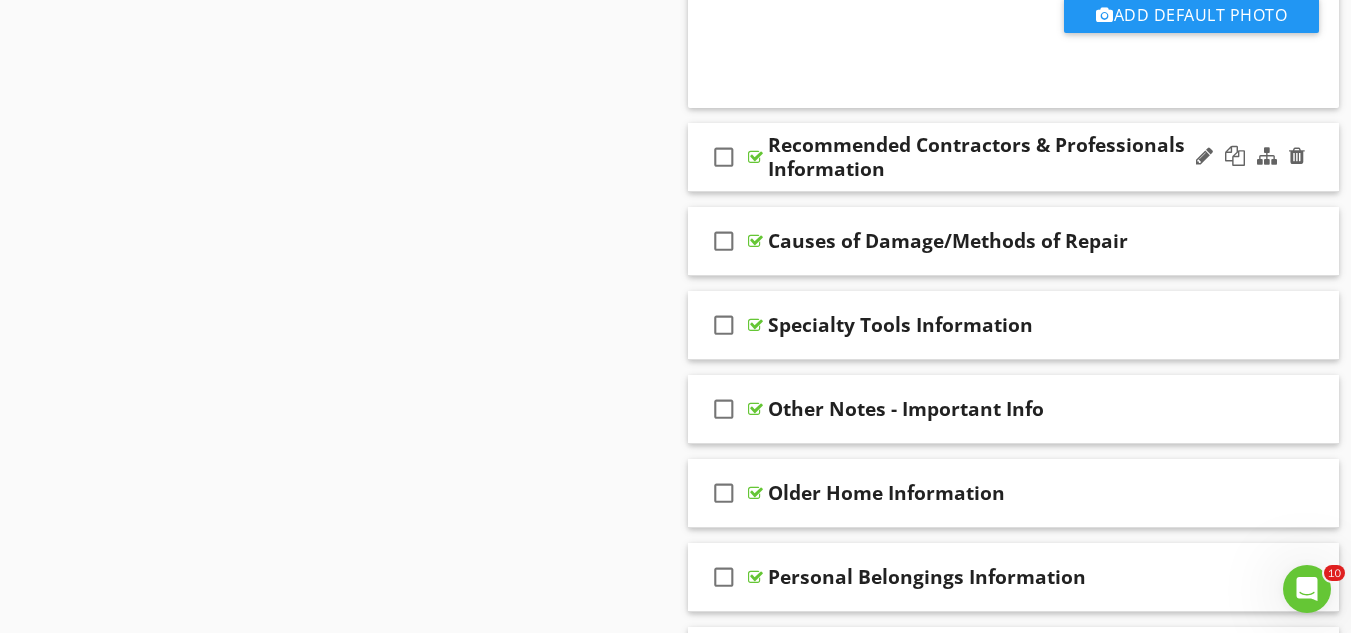 click on "check_box_outline_blank" at bounding box center (728, 157) 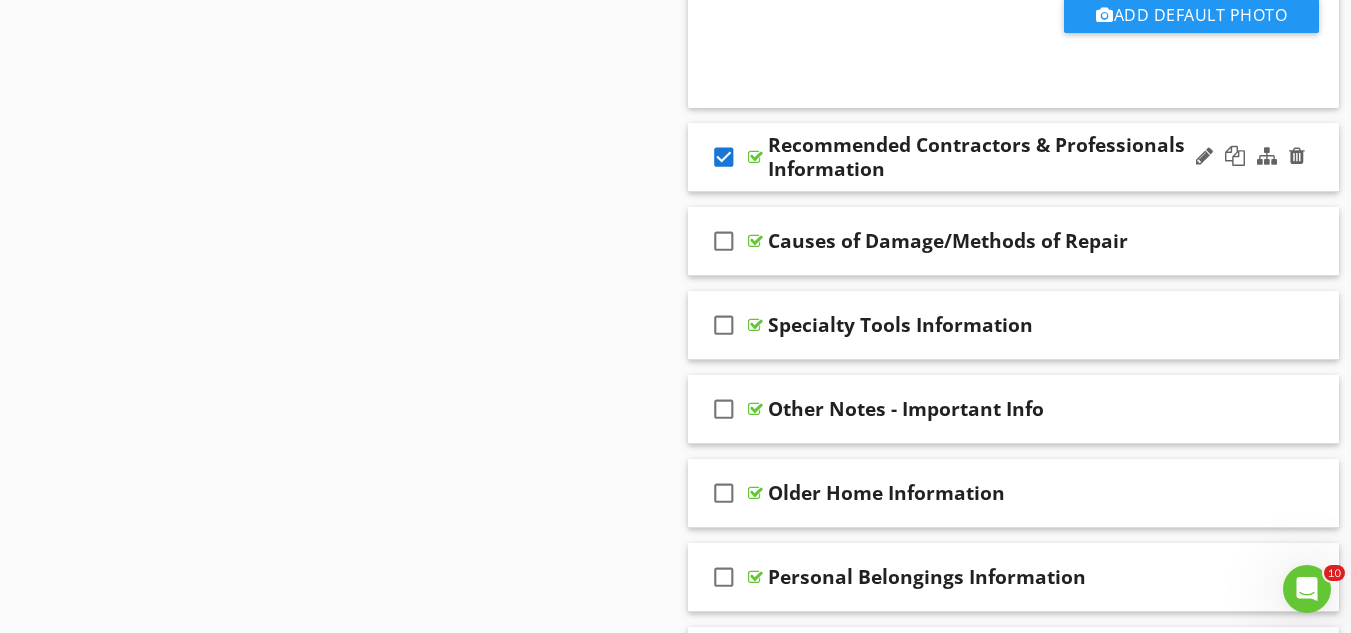 click on "check_box
Recommended Contractors & Professionals Information" at bounding box center (1014, 157) 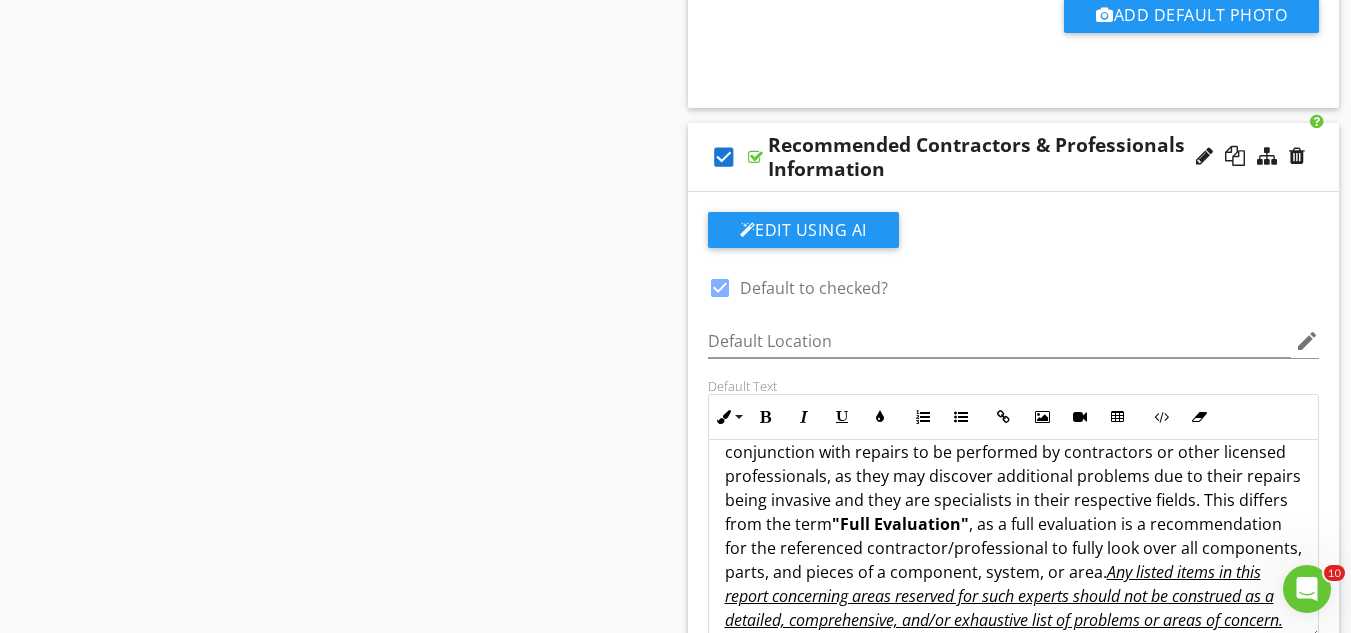 scroll, scrollTop: 241, scrollLeft: 0, axis: vertical 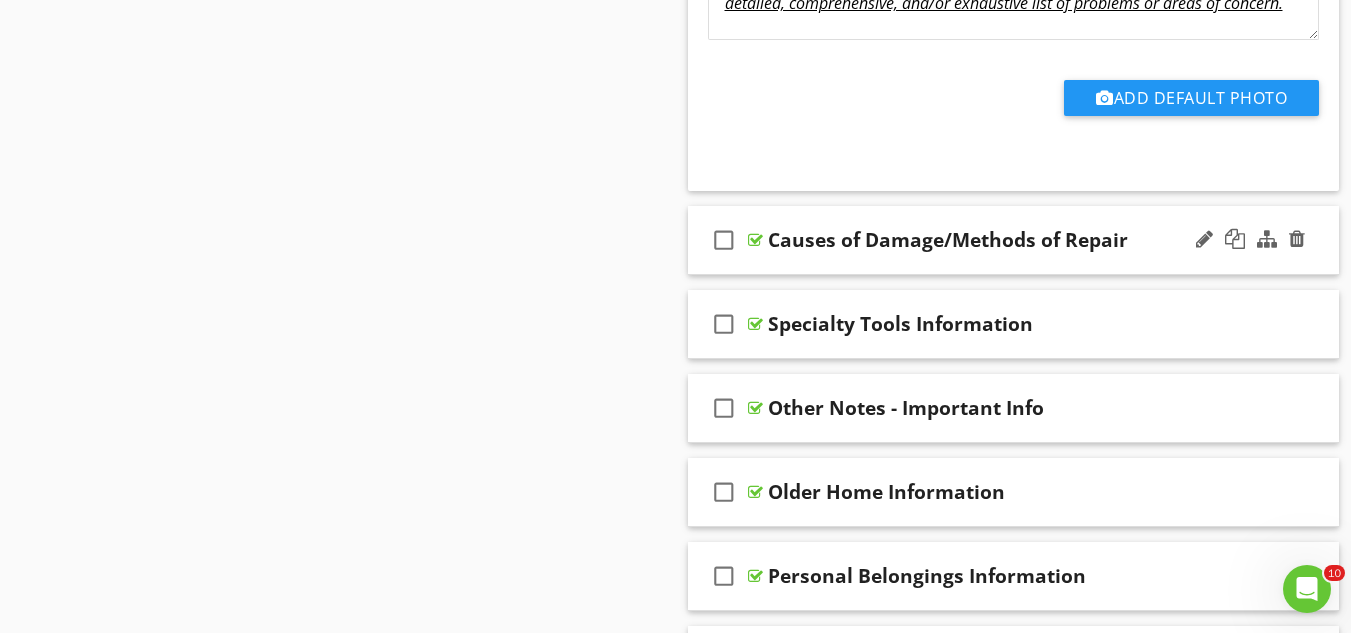 click on "check_box_outline_blank" at bounding box center [724, 240] 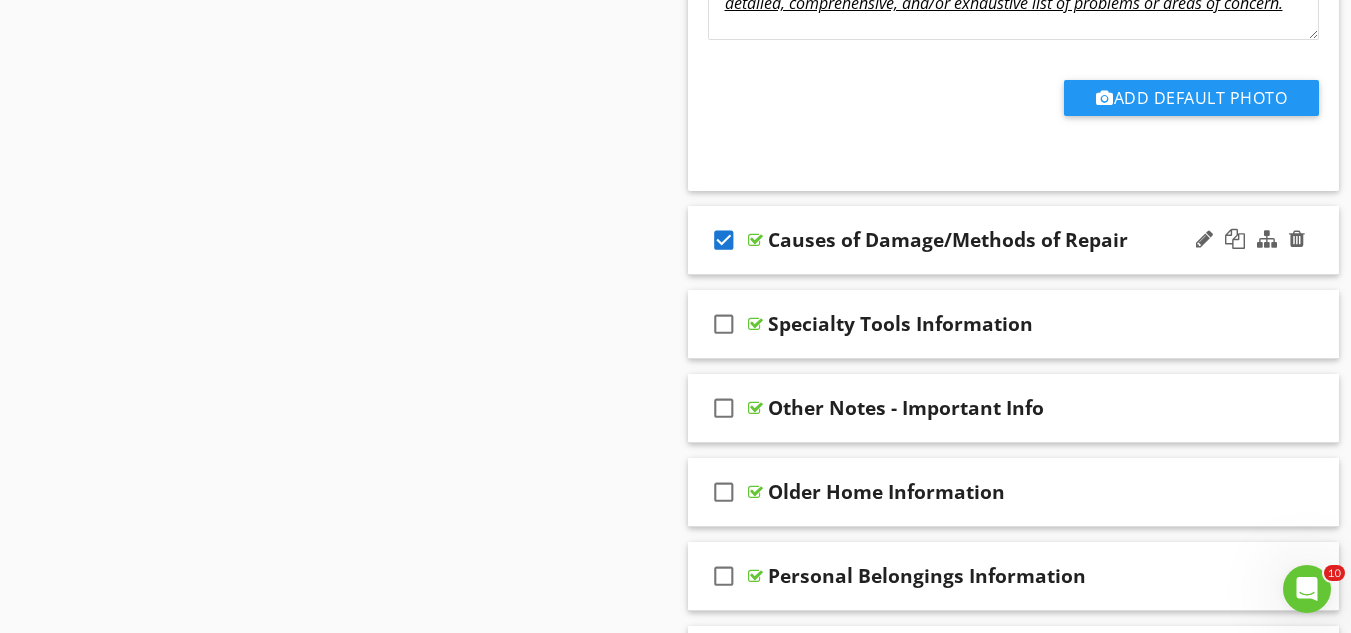 click on "check_box" at bounding box center [724, 240] 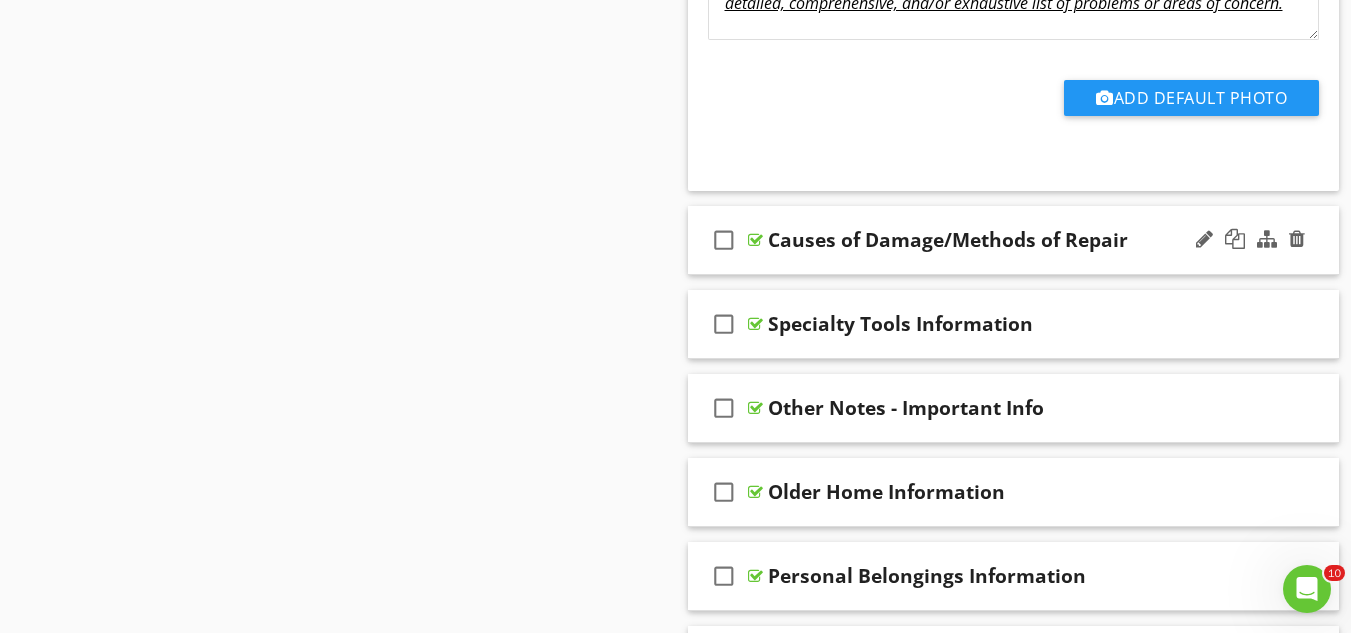 click on "check_box_outline_blank
Causes of Damage/Methods of Repair" at bounding box center (1014, 240) 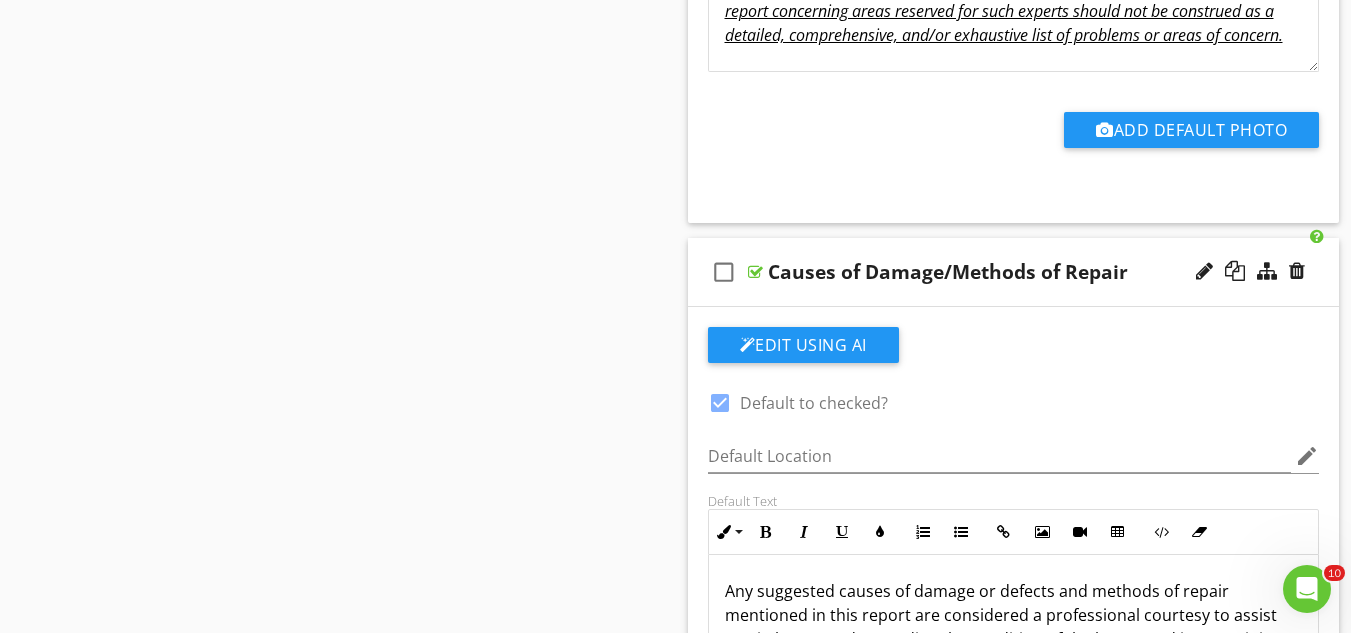 scroll, scrollTop: 3653, scrollLeft: 0, axis: vertical 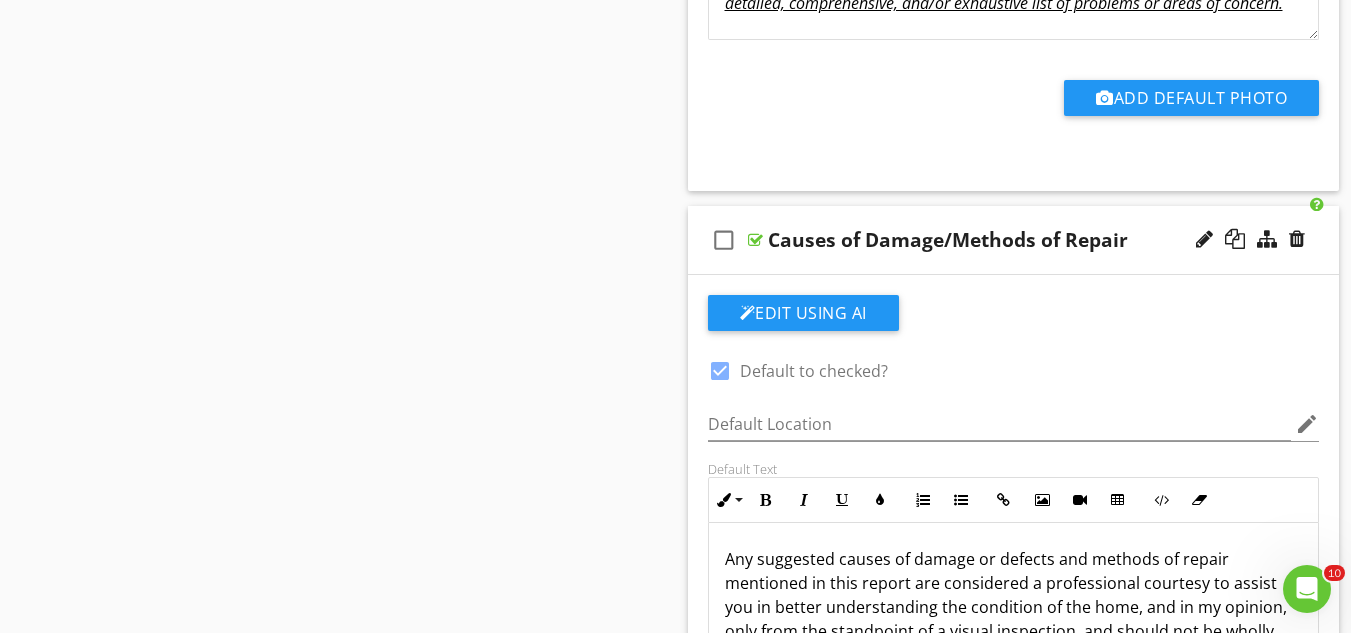 click on "check_box_outline_blank" at bounding box center [724, 240] 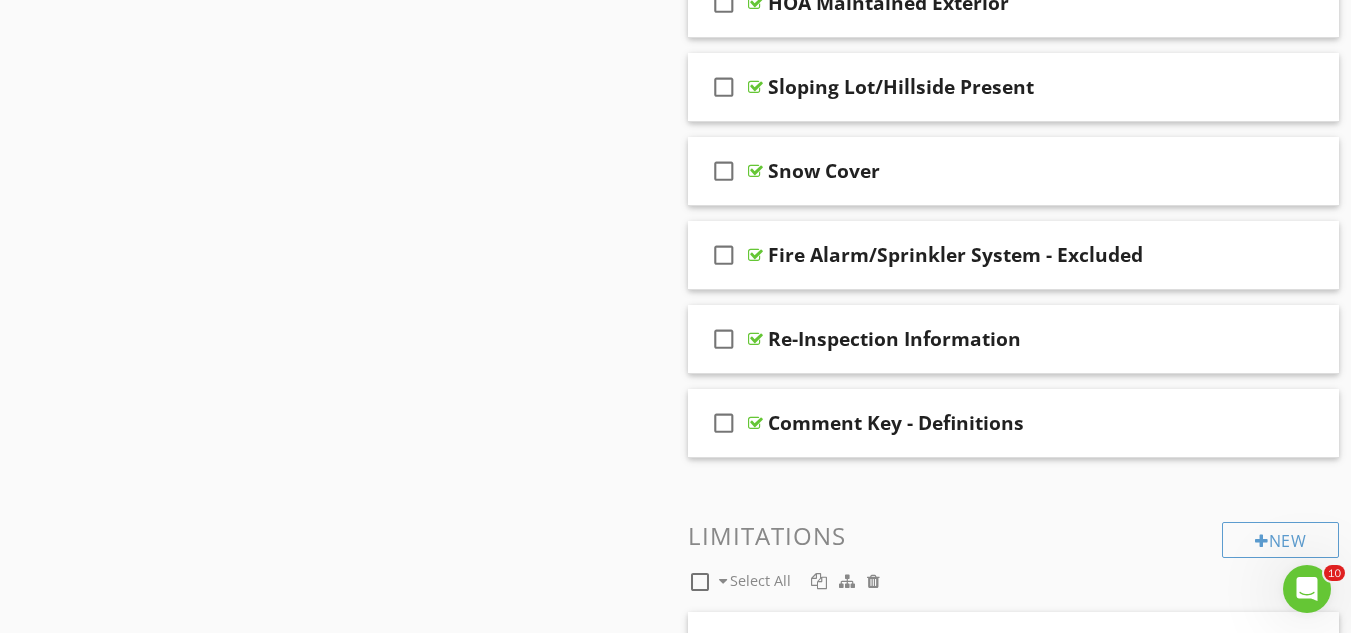 scroll, scrollTop: 6353, scrollLeft: 0, axis: vertical 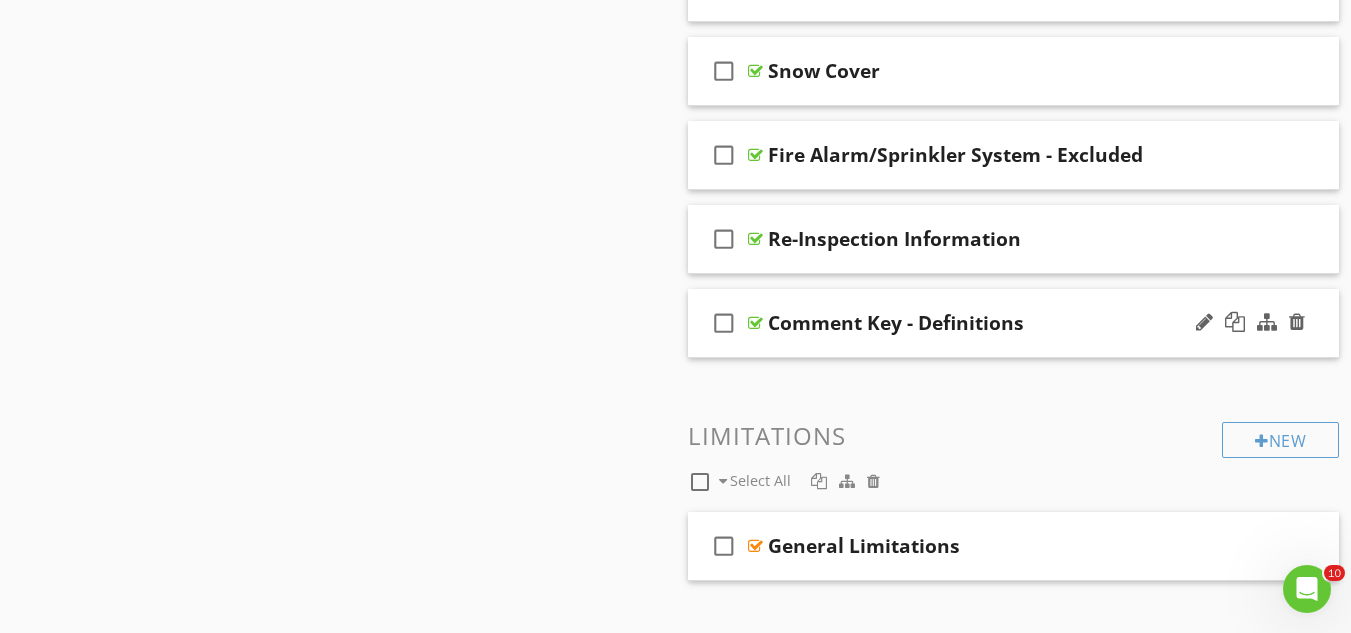click on "check_box_outline_blank" at bounding box center (724, 323) 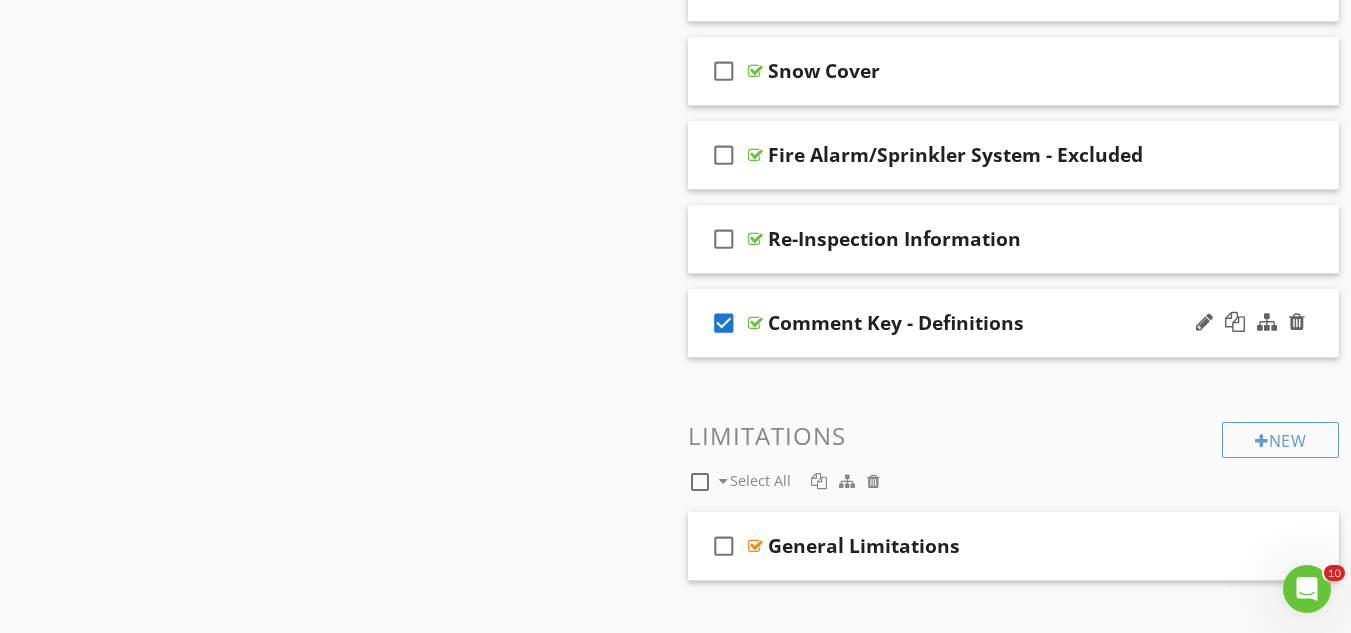 click on "check_box" at bounding box center [724, 323] 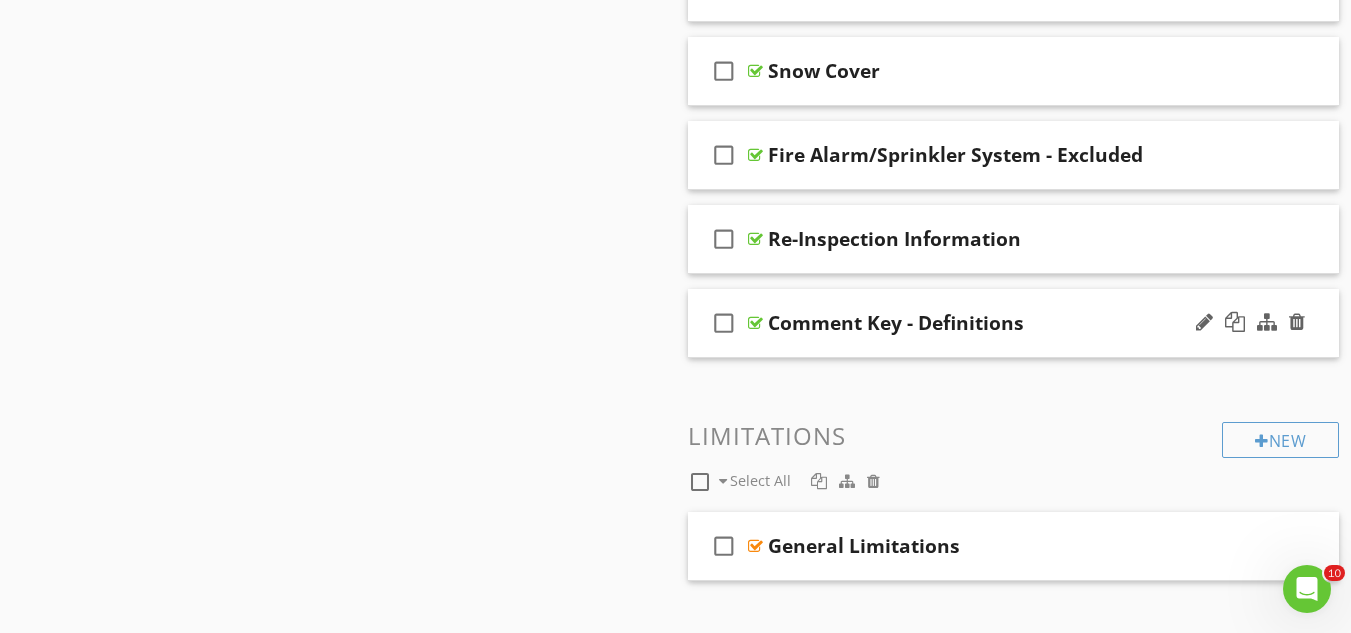 click on "check_box_outline_blank" at bounding box center [724, 323] 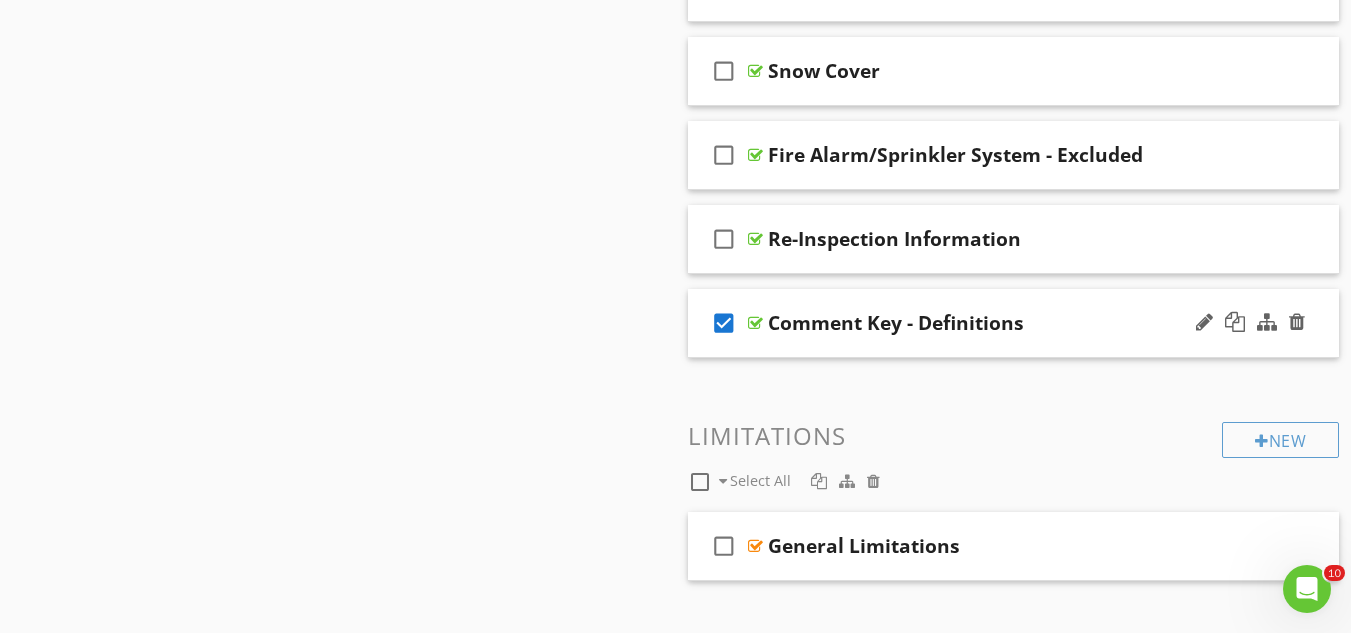 click on "check_box
Comment Key - Definitions" at bounding box center (1014, 323) 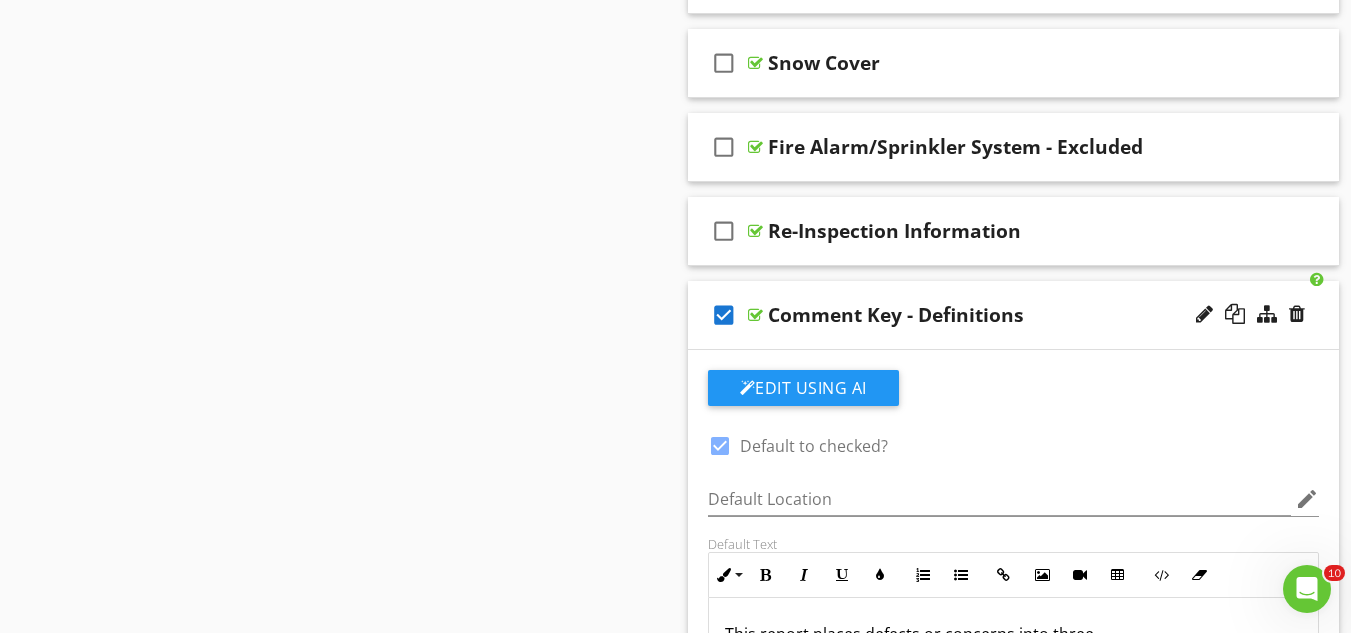 scroll, scrollTop: 6353, scrollLeft: 0, axis: vertical 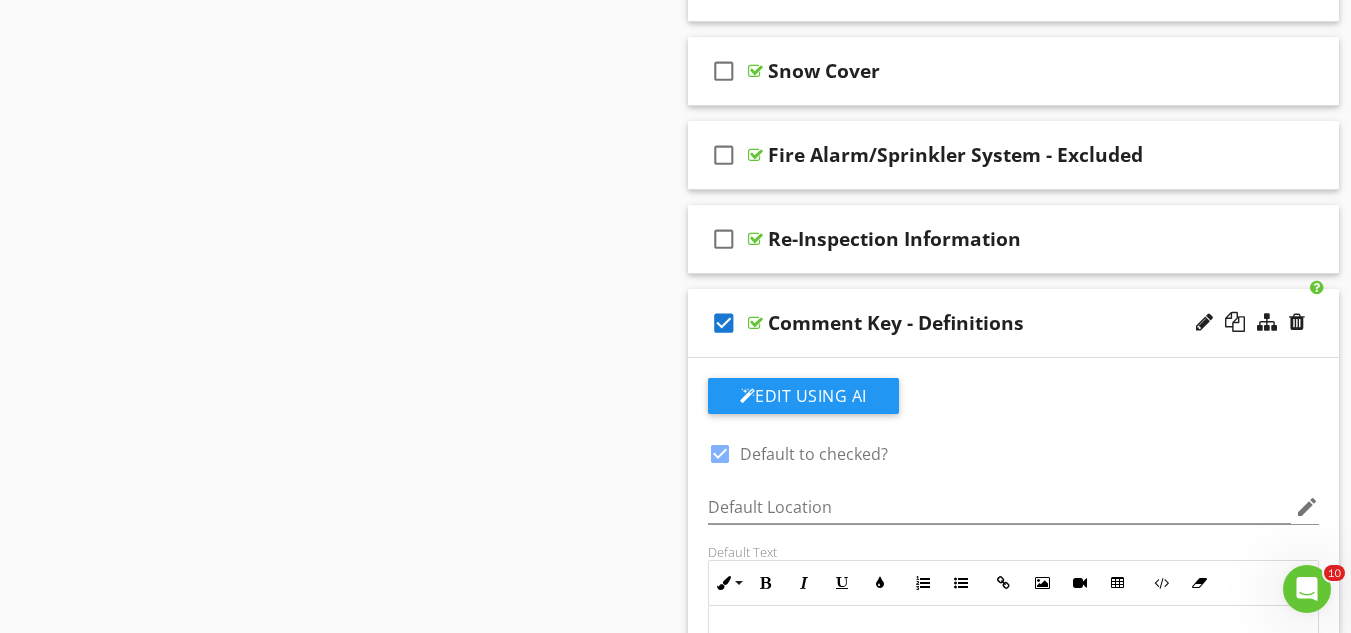 click on "Comments
New
Informational   check_box_outline_blank     Select All             check_box
Inspection Overview
Edit Using AI
check_box Default to checked?             Default Location edit       Default Text   Inline Style XLarge Large Normal Small Light Small/Light Bold Italic Underline Colors Ordered List Unordered List Insert Link Insert Image Insert Video Insert Table Code View Clear Formatting ACCU-TECH SOLUTIONS strives to perform all inspections in substantial compliance with the Standards of Practice. As such, I inspected the readily accessible, visually observable, installed systems and components of the structure located at {{ADDRESS}}, for the Client {{CLIENT_NAME}}, as designated in these Standards of Practice. When systems or components designated in the Standards of Practice were present but were not inspected, the reason(s) the item was not inspected will be stated.  This inspection is" at bounding box center (1014, -1764) 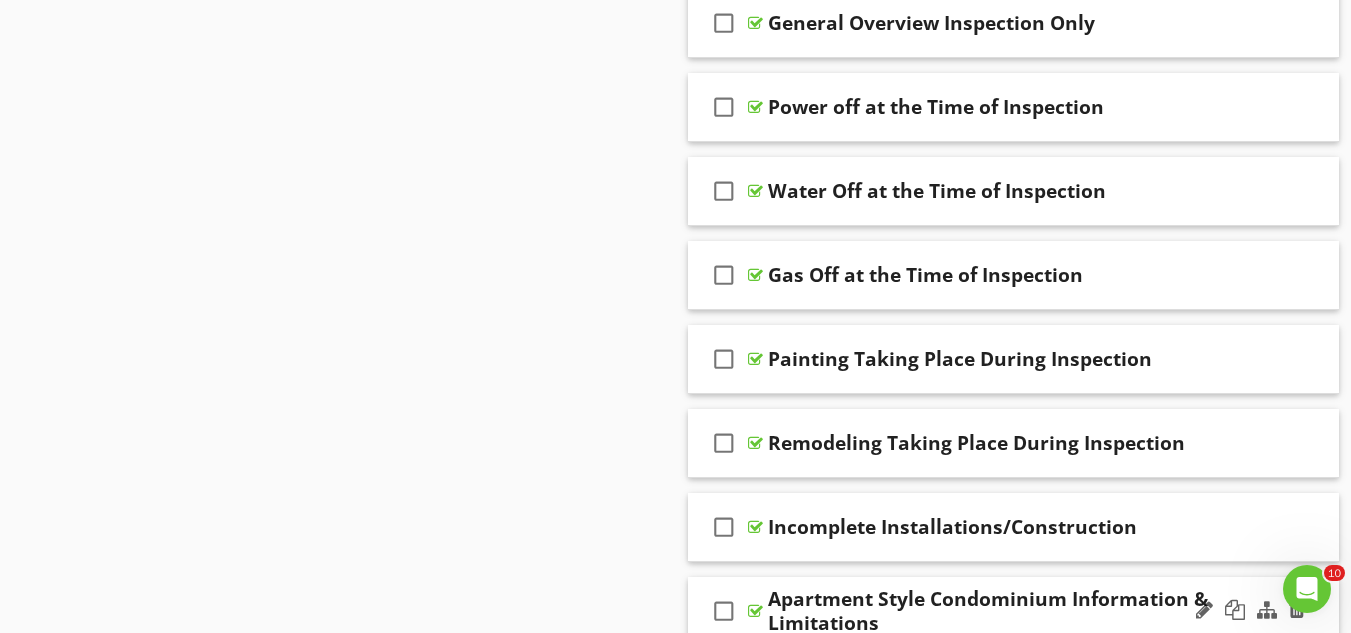 scroll, scrollTop: 5853, scrollLeft: 0, axis: vertical 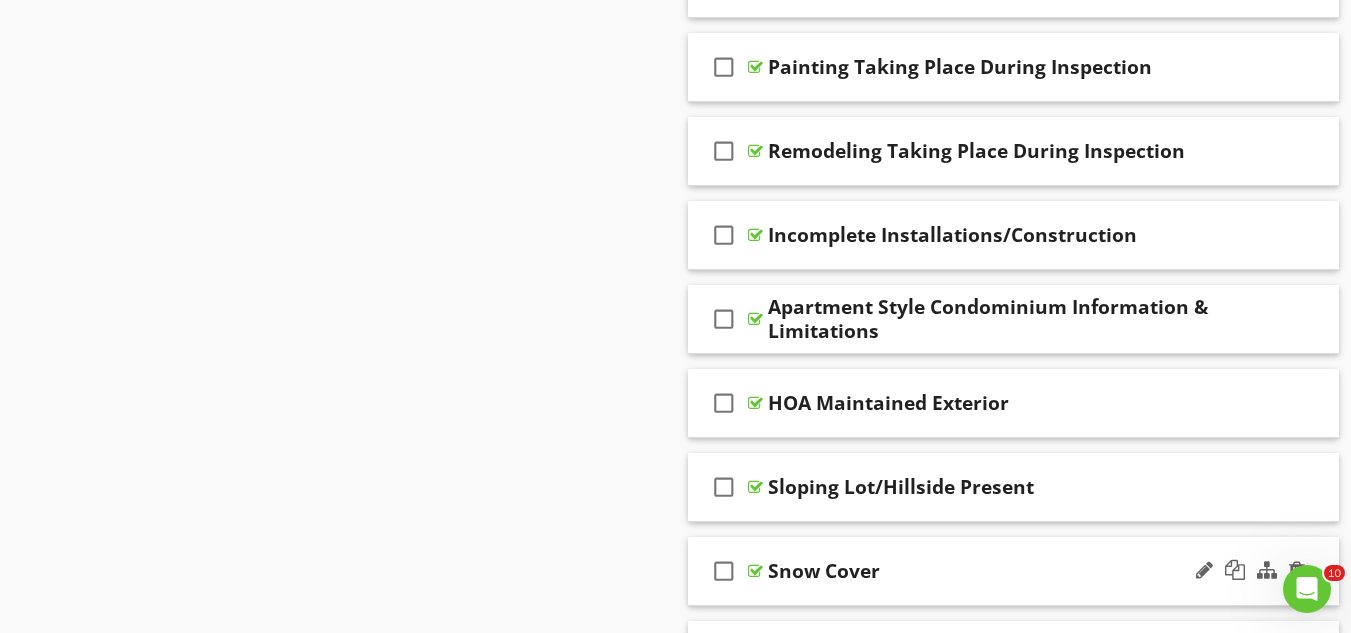 click on "check_box_outline_blank
Snow Cover" at bounding box center [1014, 571] 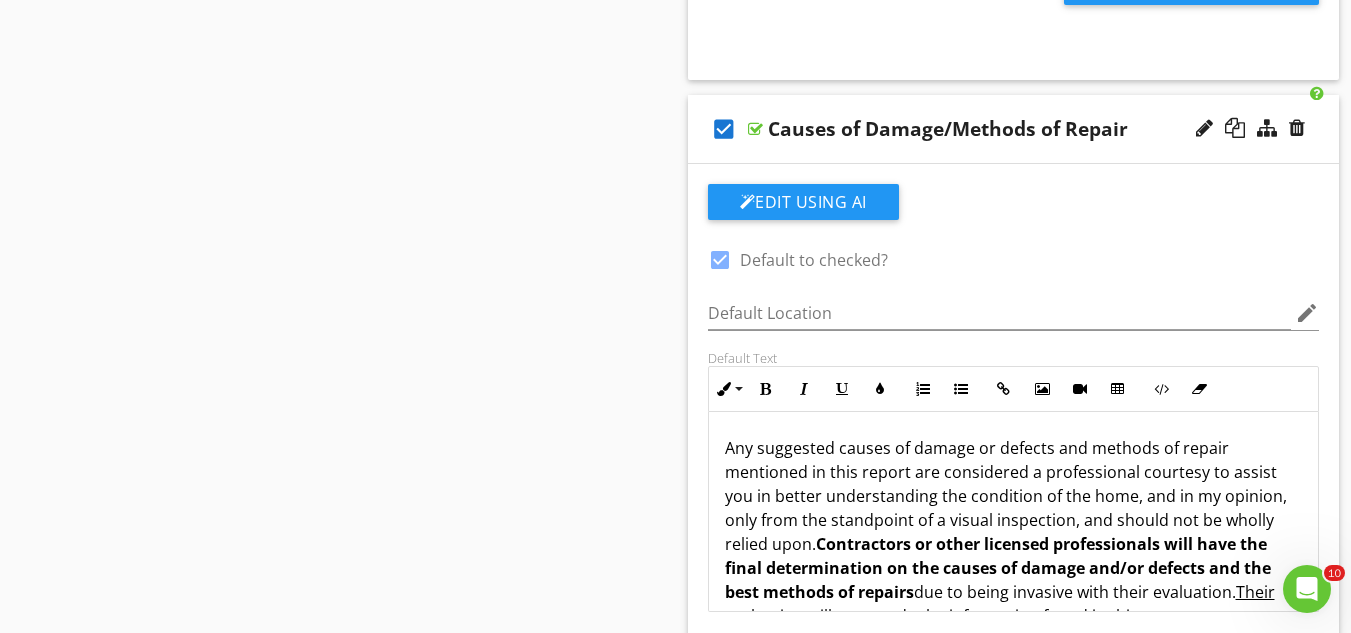 scroll, scrollTop: 3753, scrollLeft: 0, axis: vertical 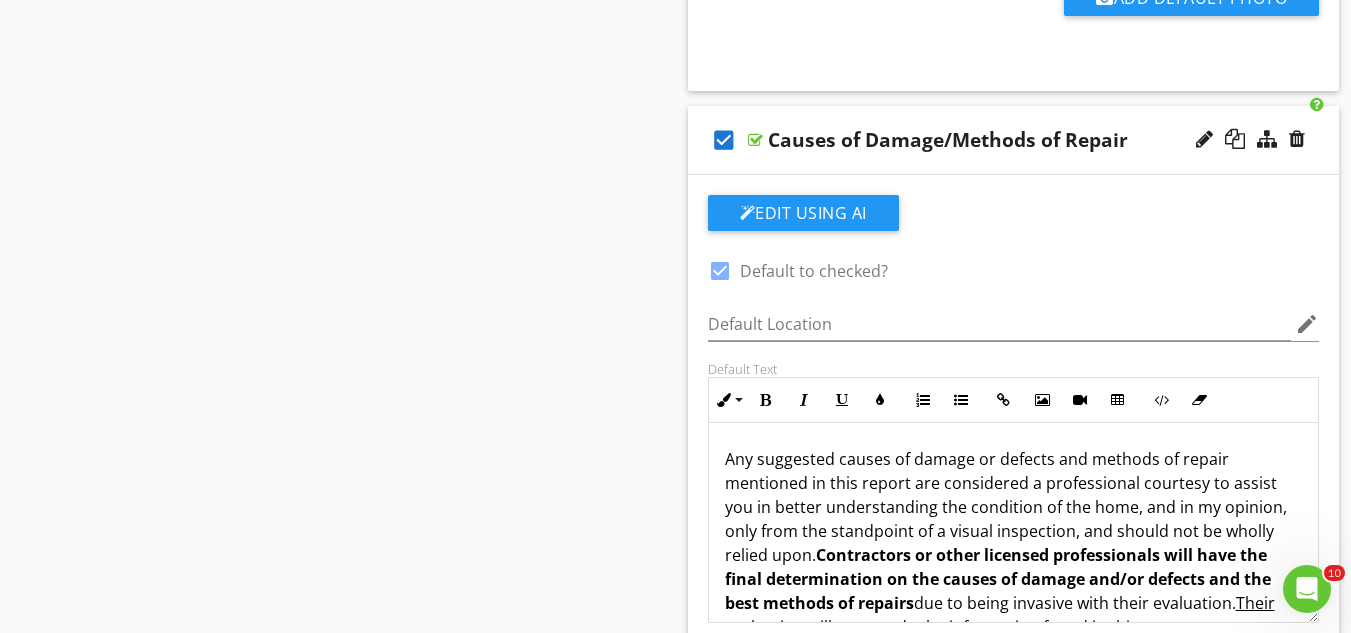 click on "check_box" at bounding box center [724, 140] 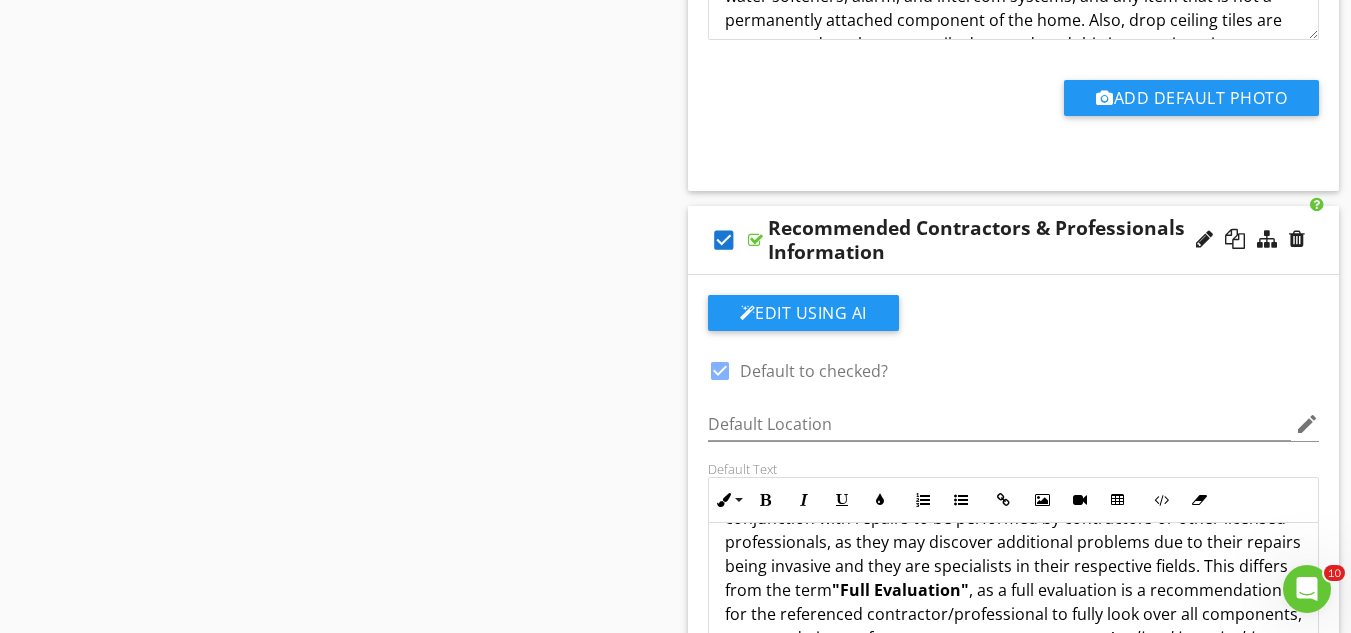 scroll, scrollTop: 2953, scrollLeft: 0, axis: vertical 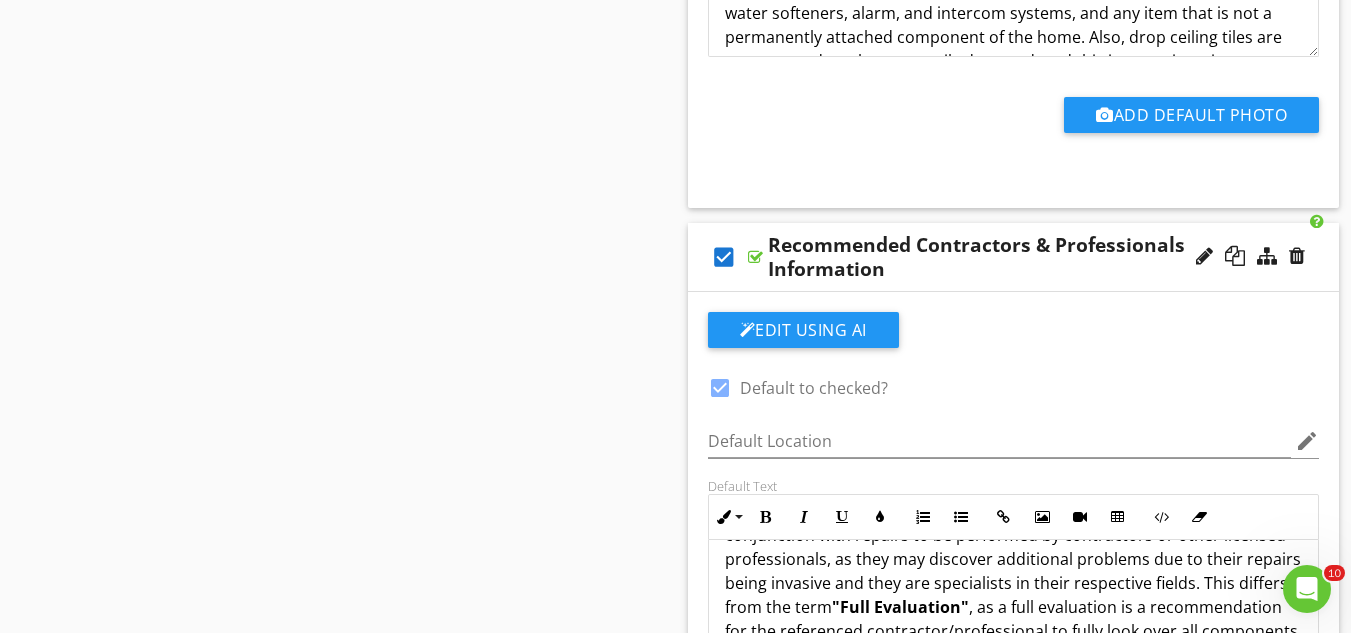 click on "check_box" at bounding box center (724, 257) 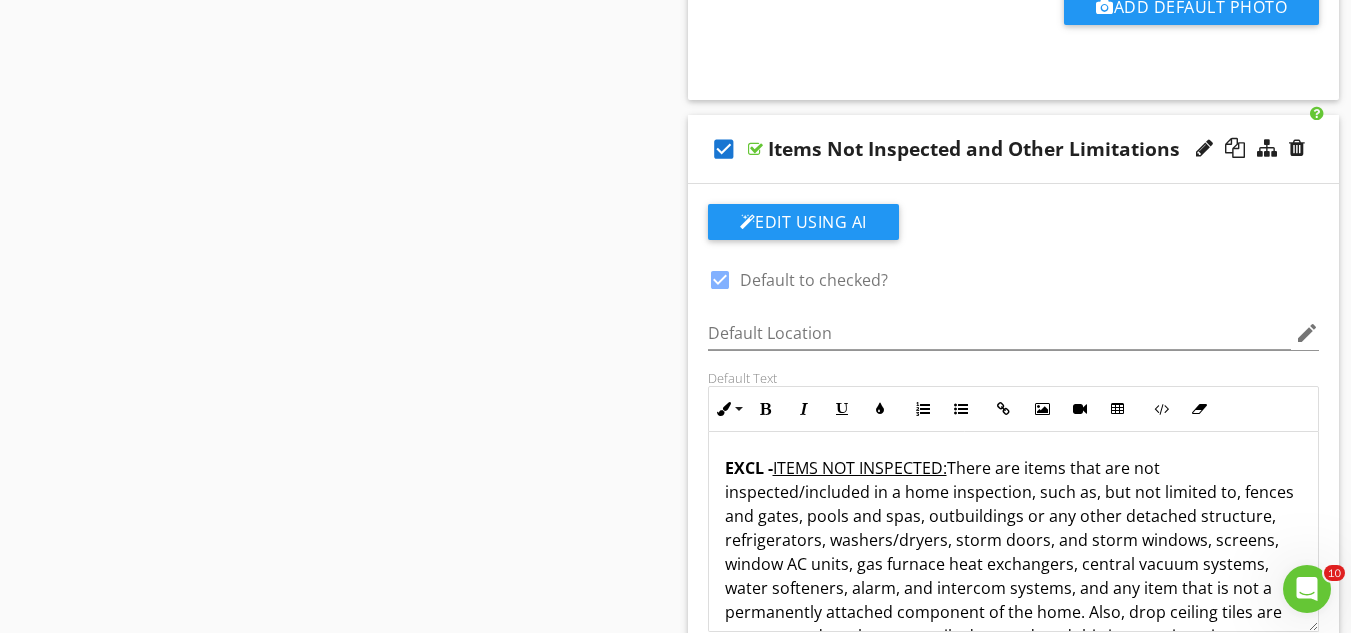 scroll, scrollTop: 2353, scrollLeft: 0, axis: vertical 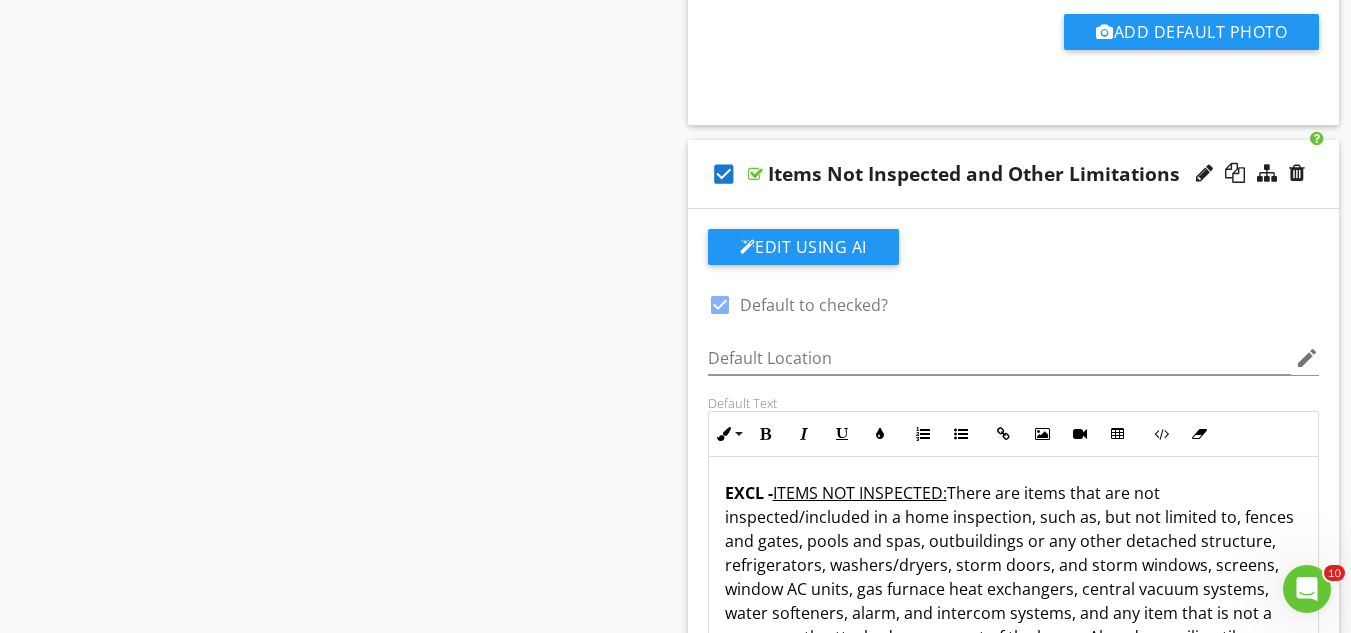 click on "check_box" at bounding box center (724, 174) 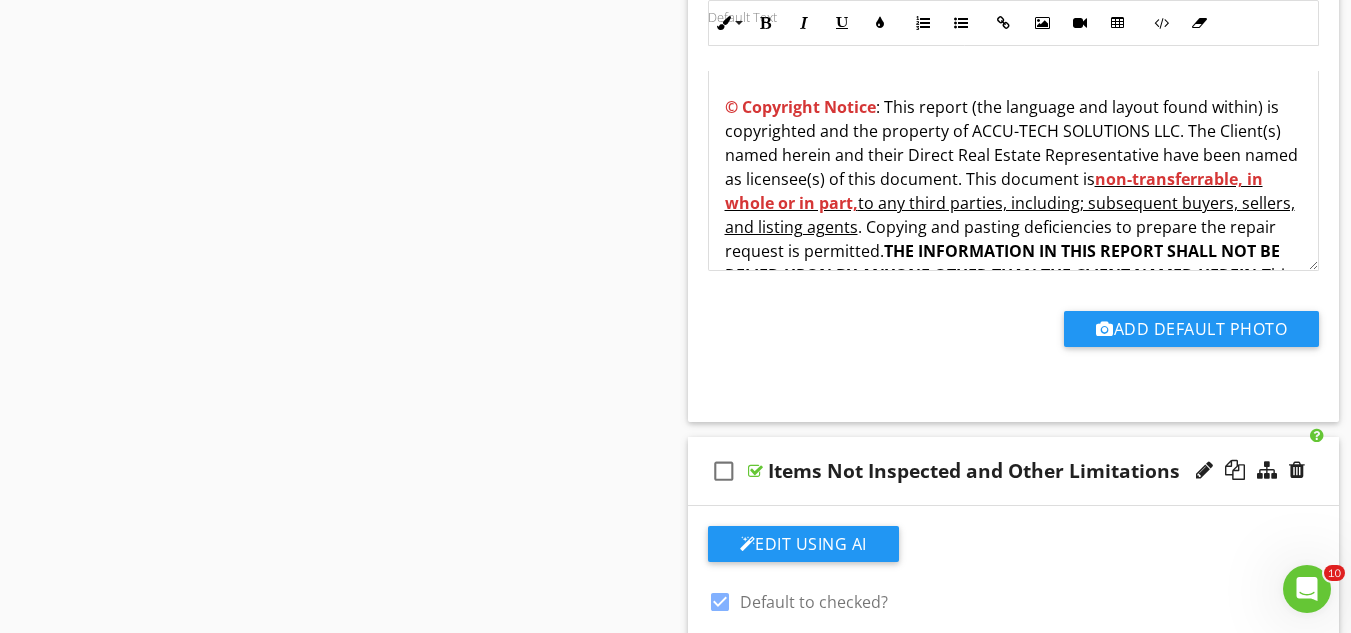 scroll, scrollTop: 2153, scrollLeft: 0, axis: vertical 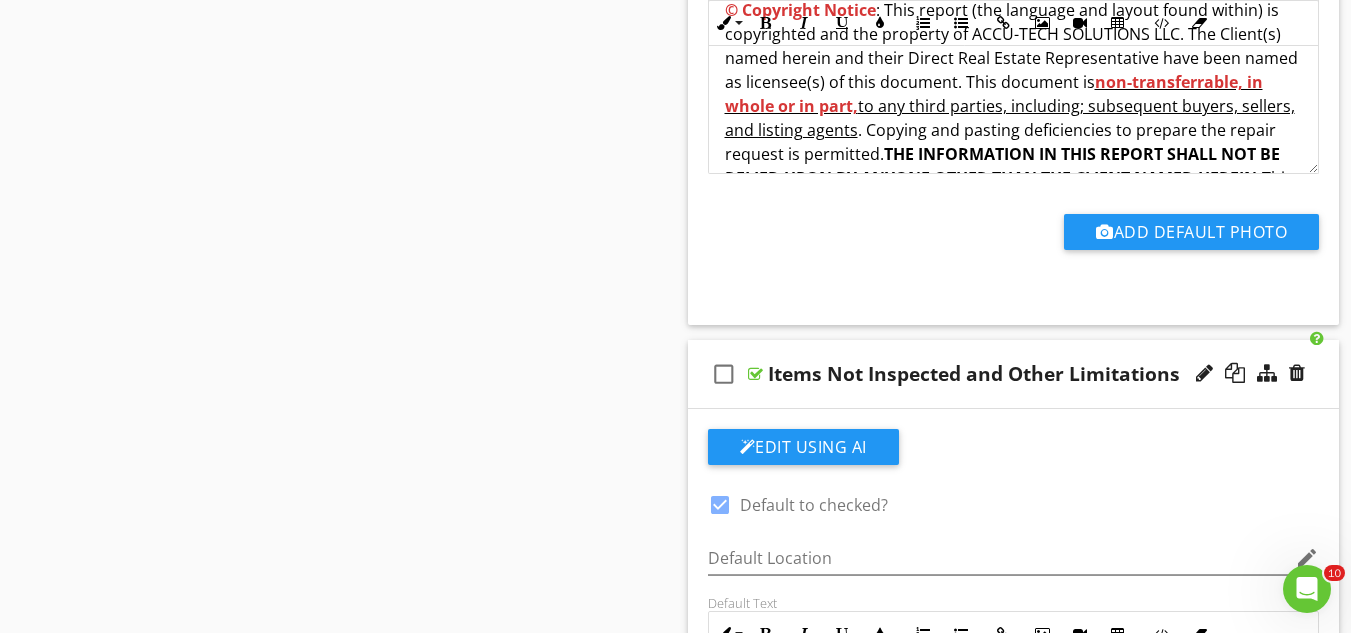 click on "check_box_outline_blank" at bounding box center (724, 374) 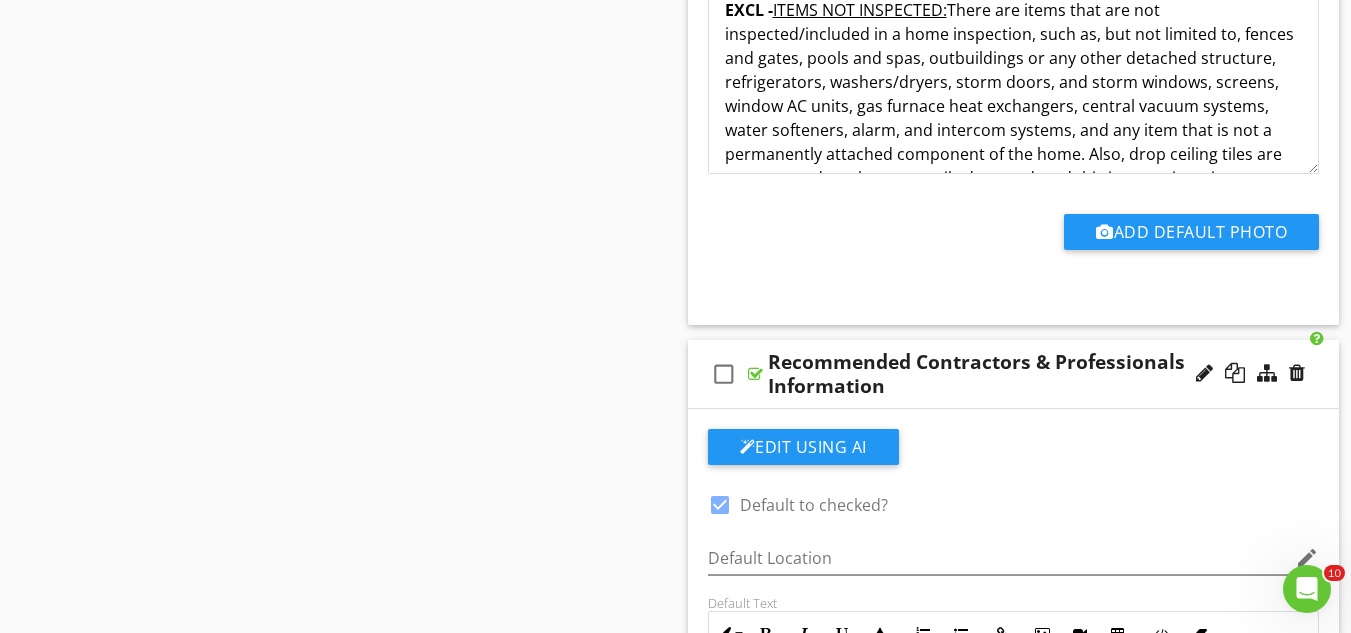 scroll, scrollTop: 2853, scrollLeft: 0, axis: vertical 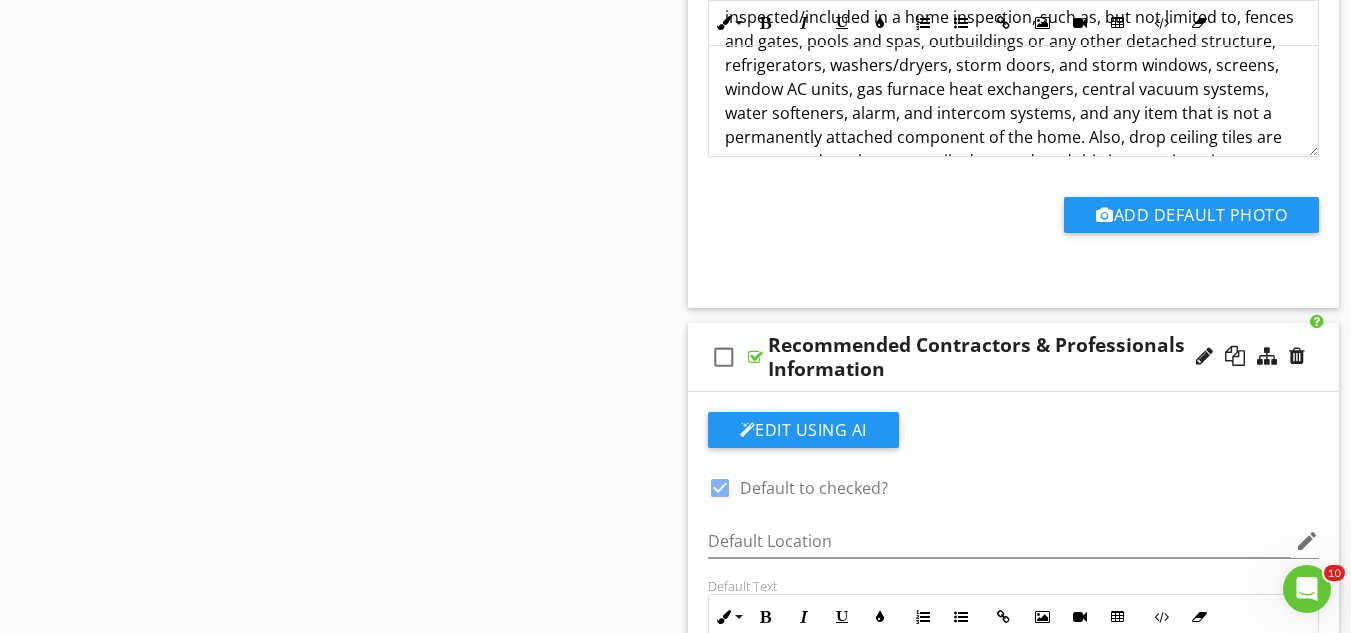 click on "check_box_outline_blank" at bounding box center [724, 357] 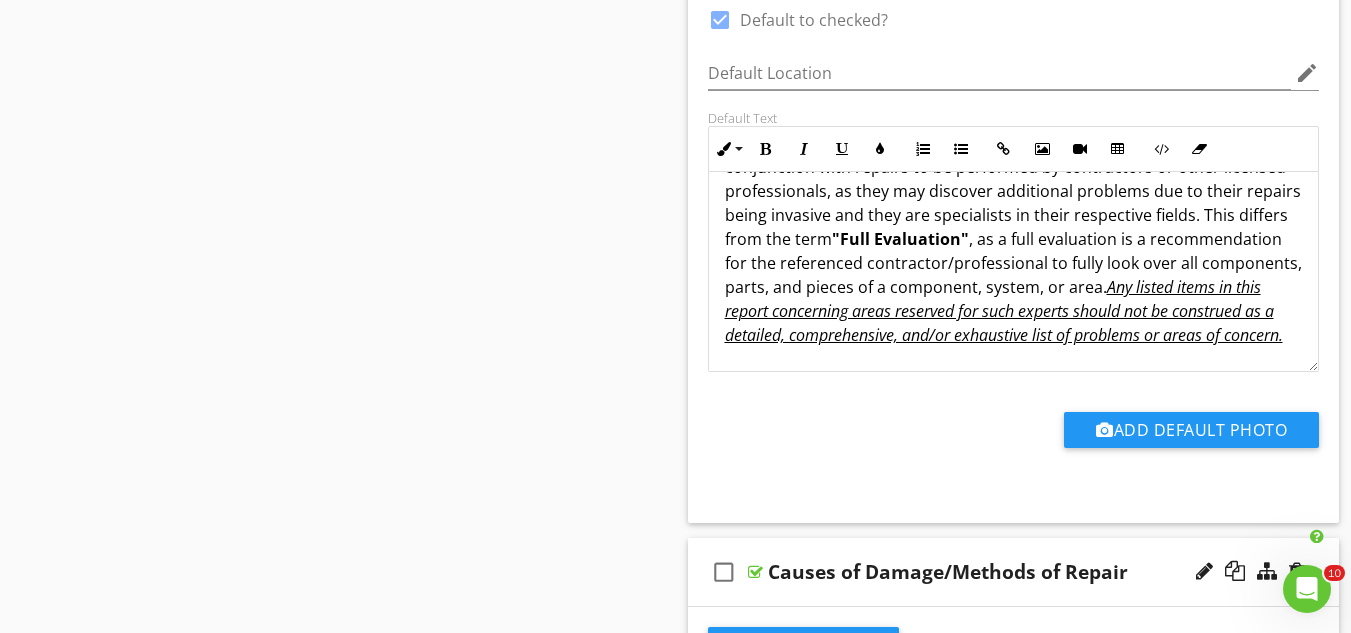 scroll, scrollTop: 3453, scrollLeft: 0, axis: vertical 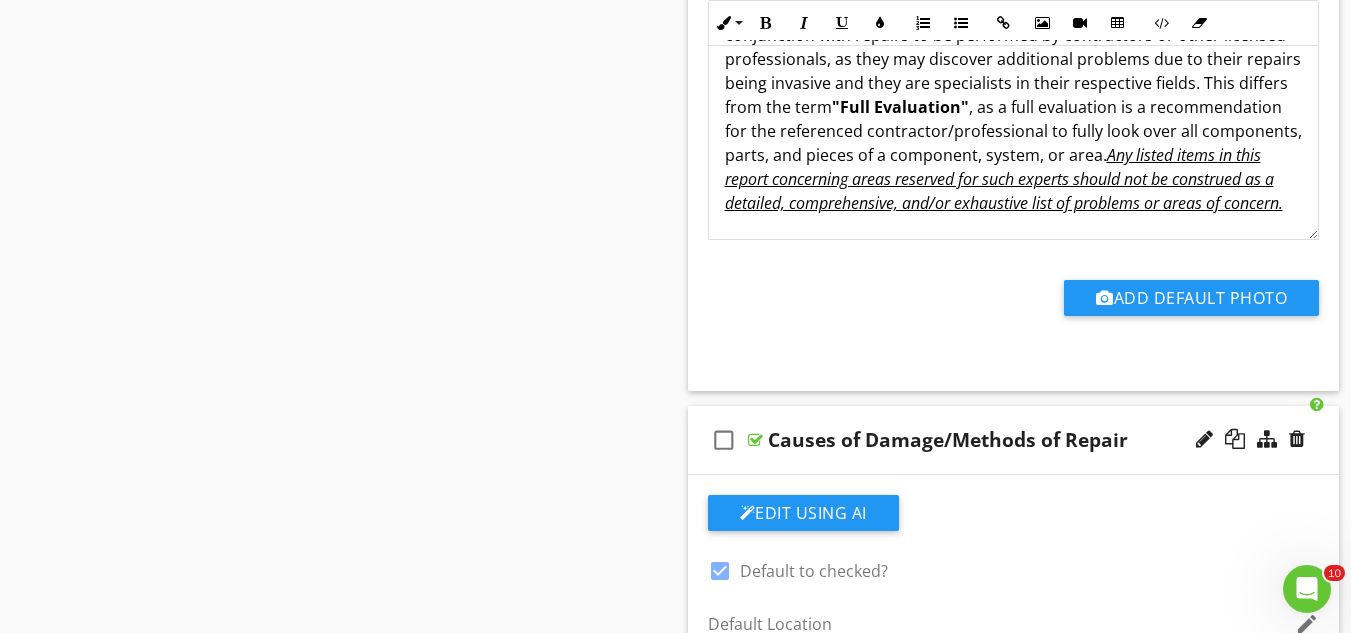 click on "check_box_outline_blank" at bounding box center [724, 440] 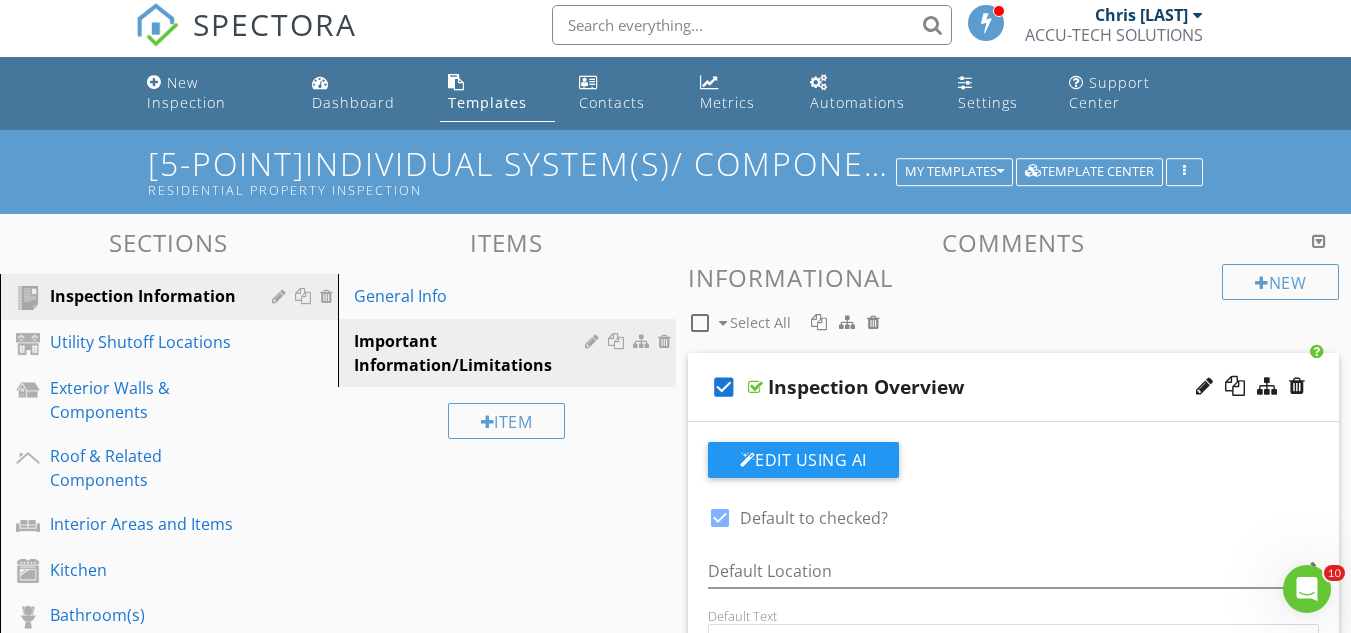 scroll, scrollTop: 0, scrollLeft: 0, axis: both 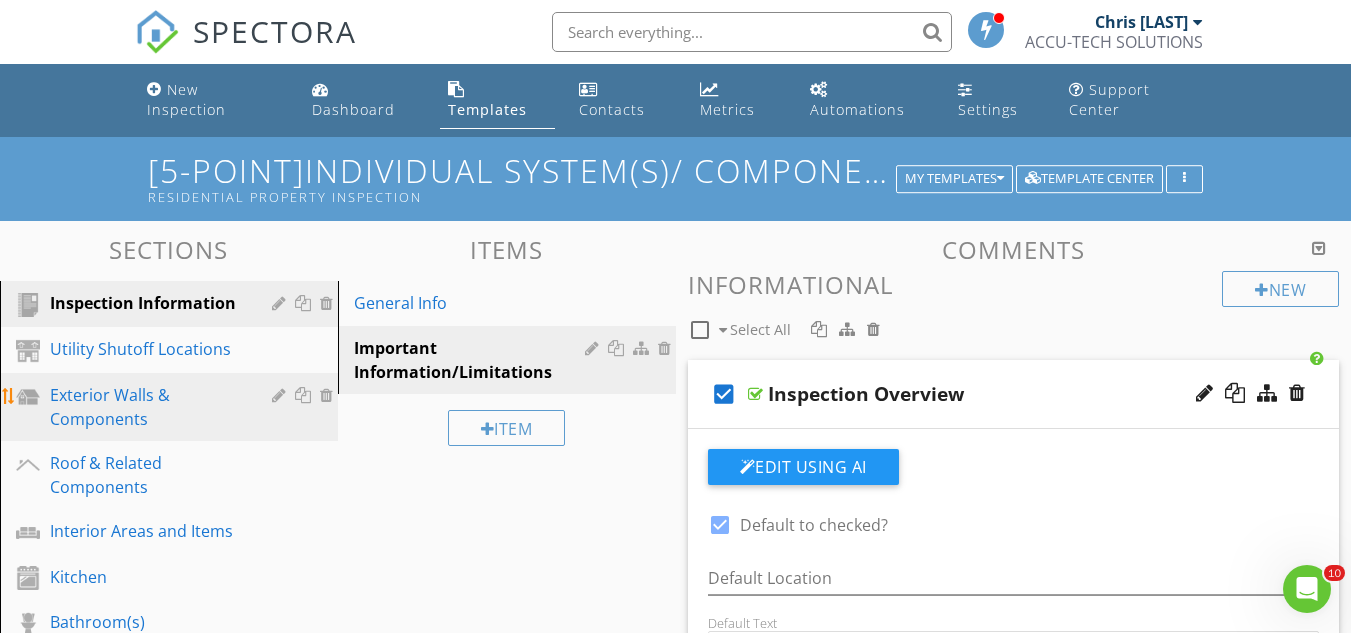 click on "Exterior Walls & Components" at bounding box center [146, 407] 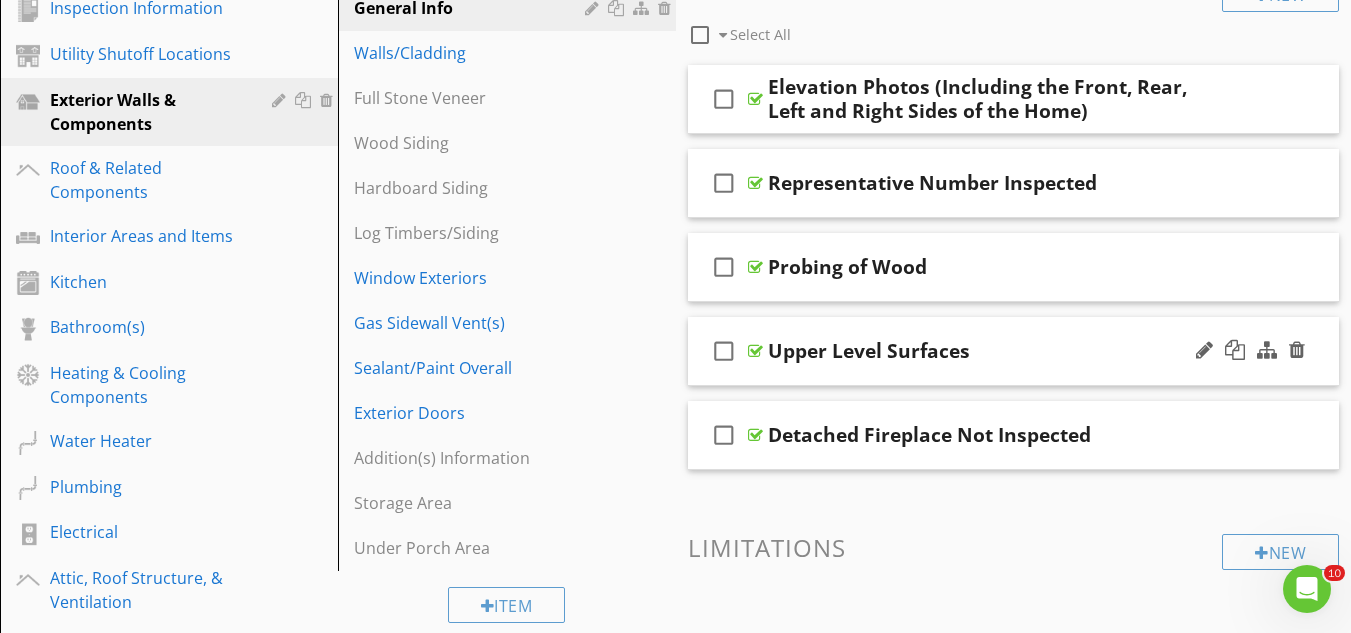 scroll, scrollTop: 300, scrollLeft: 0, axis: vertical 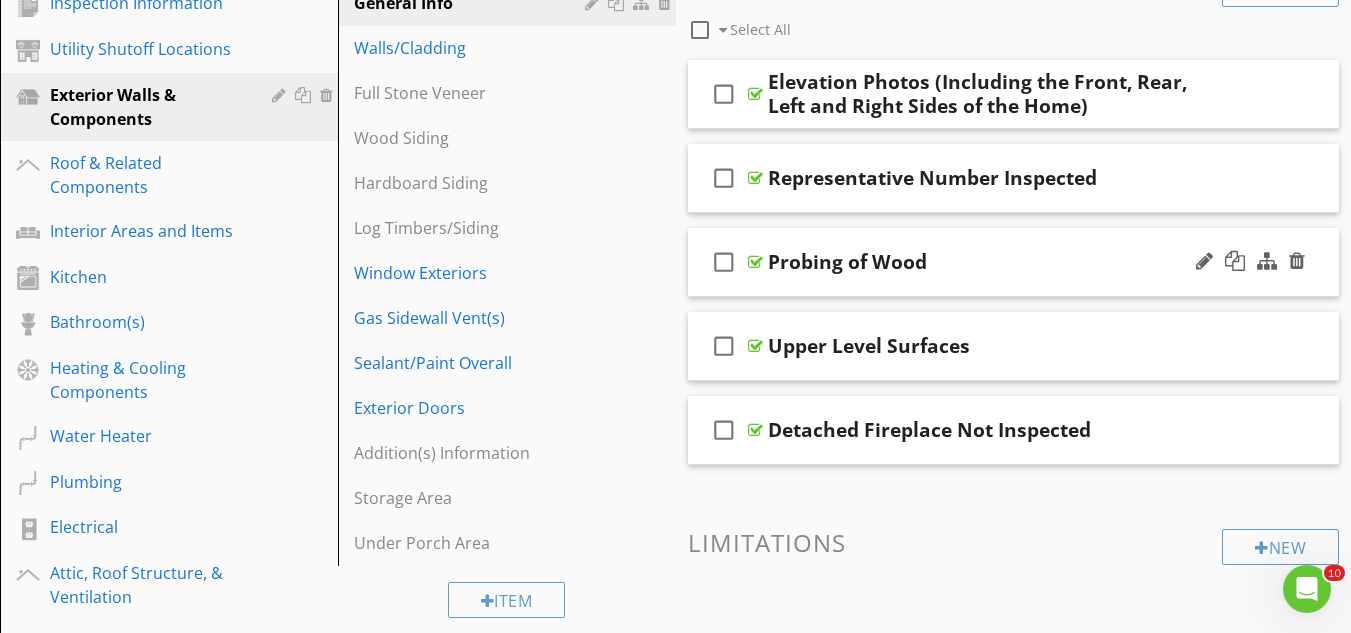 click on "check_box_outline_blank
Probing of Wood" at bounding box center [1014, 262] 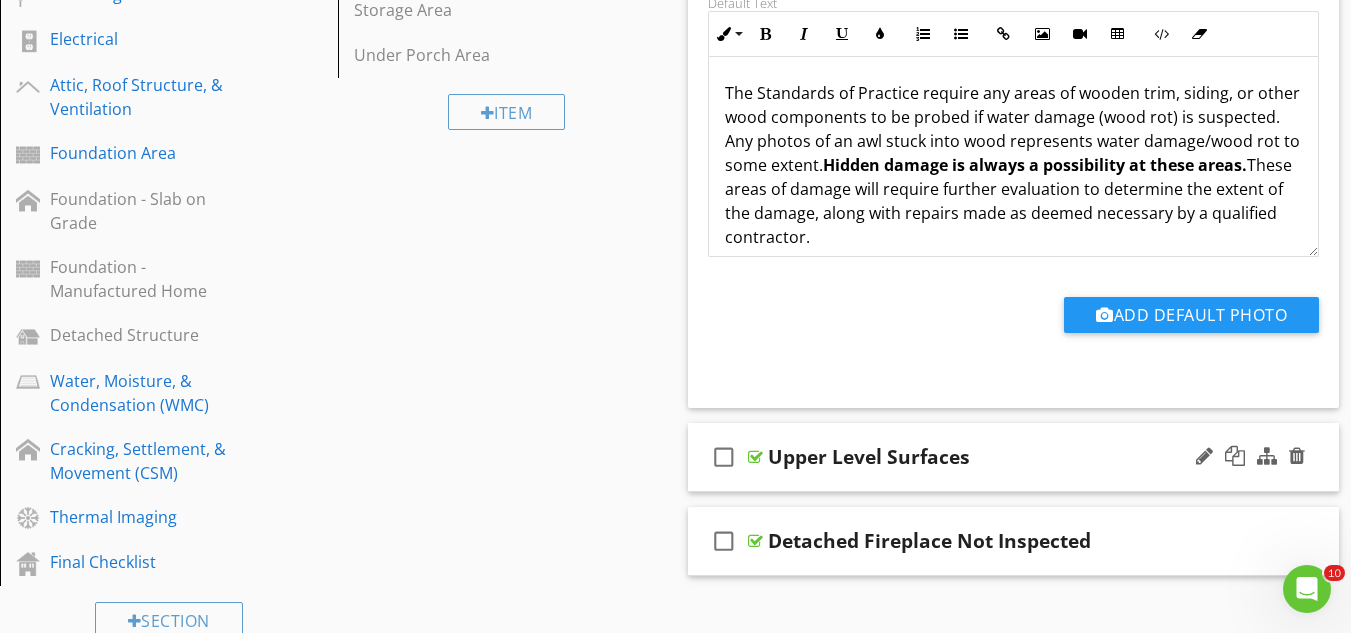 scroll, scrollTop: 800, scrollLeft: 0, axis: vertical 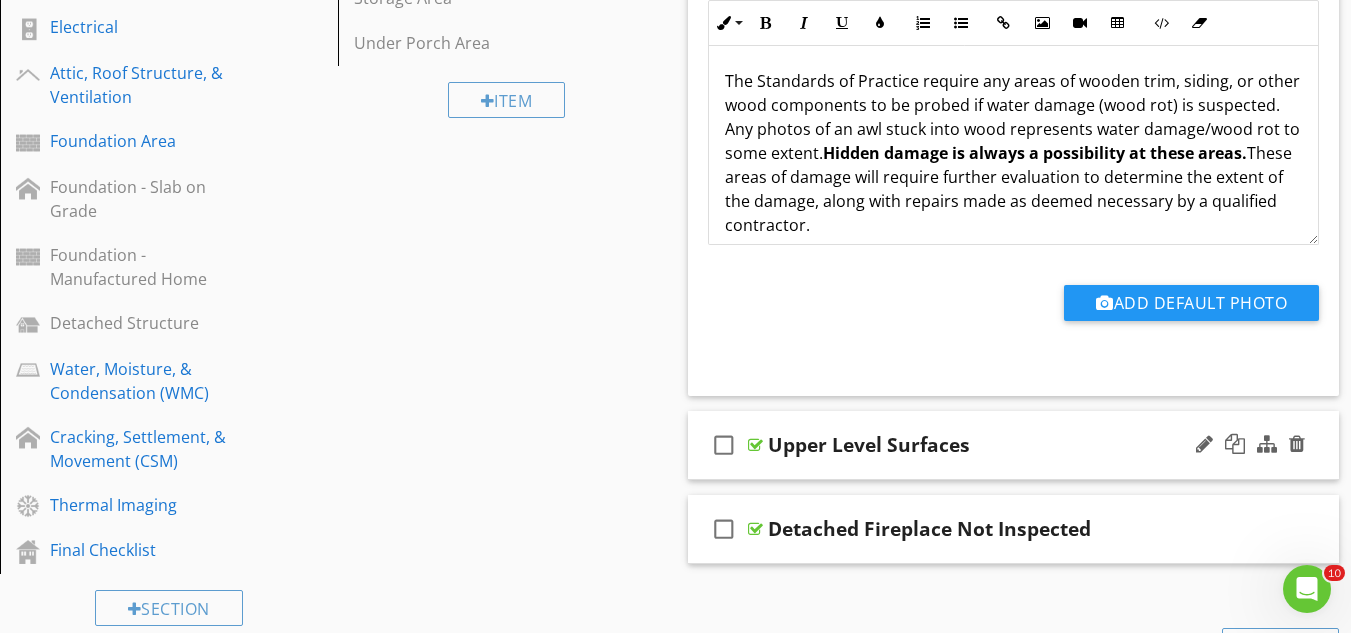 click on "check_box_outline_blank
Upper Level Surfaces" at bounding box center (1014, 445) 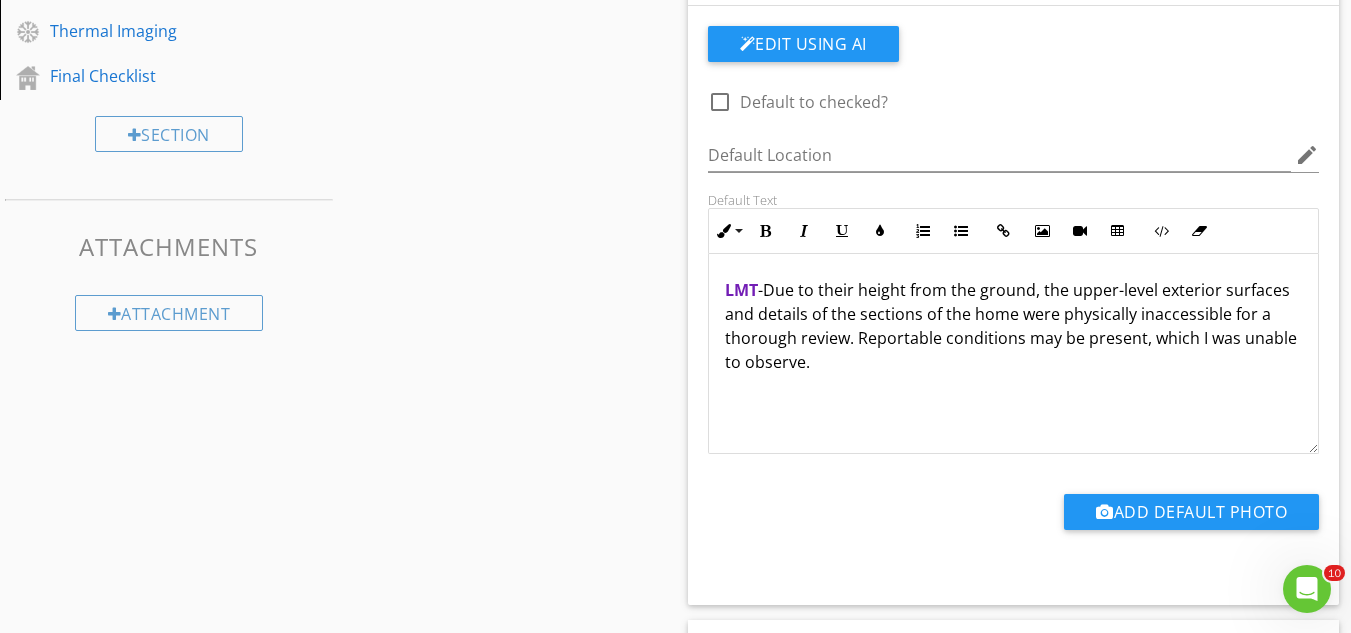 scroll, scrollTop: 900, scrollLeft: 0, axis: vertical 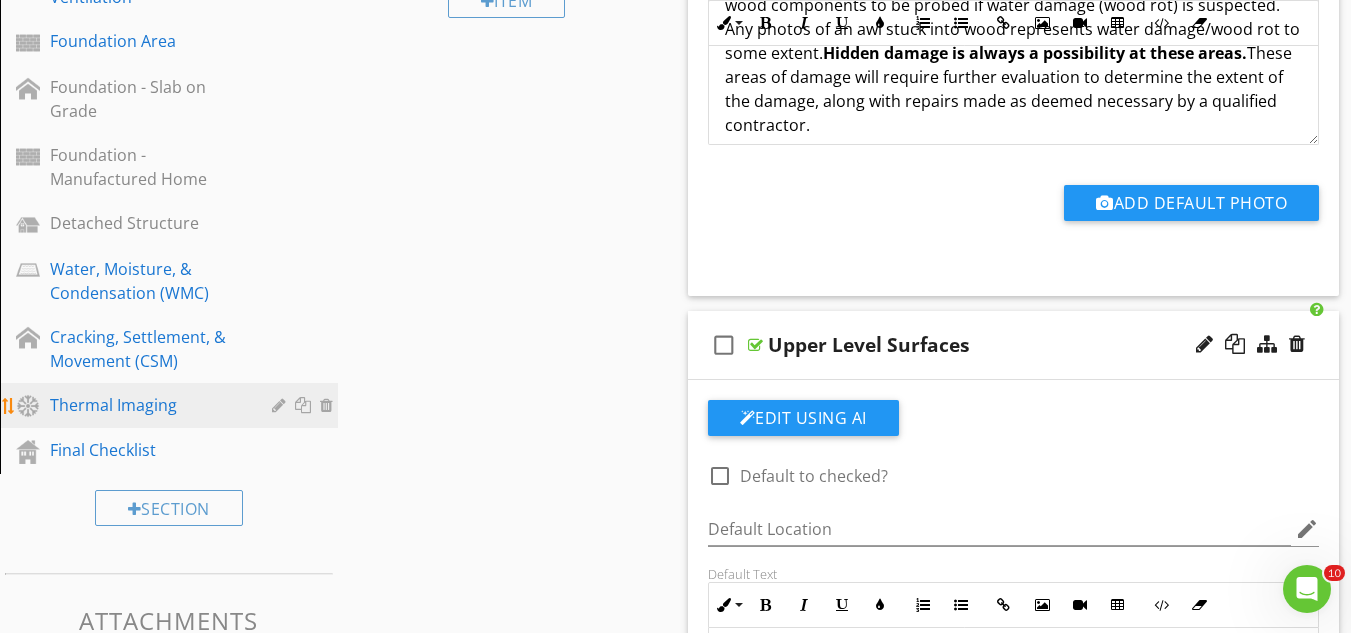 click on "Thermal Imaging" at bounding box center [146, 405] 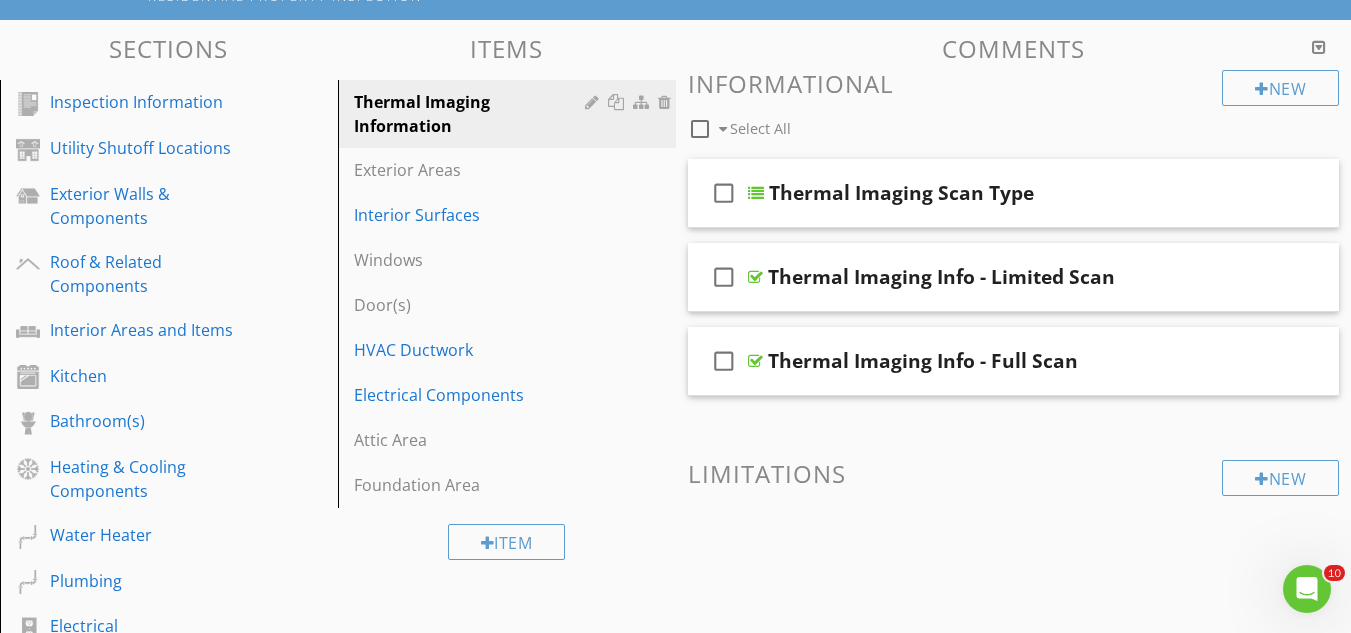 scroll, scrollTop: 200, scrollLeft: 0, axis: vertical 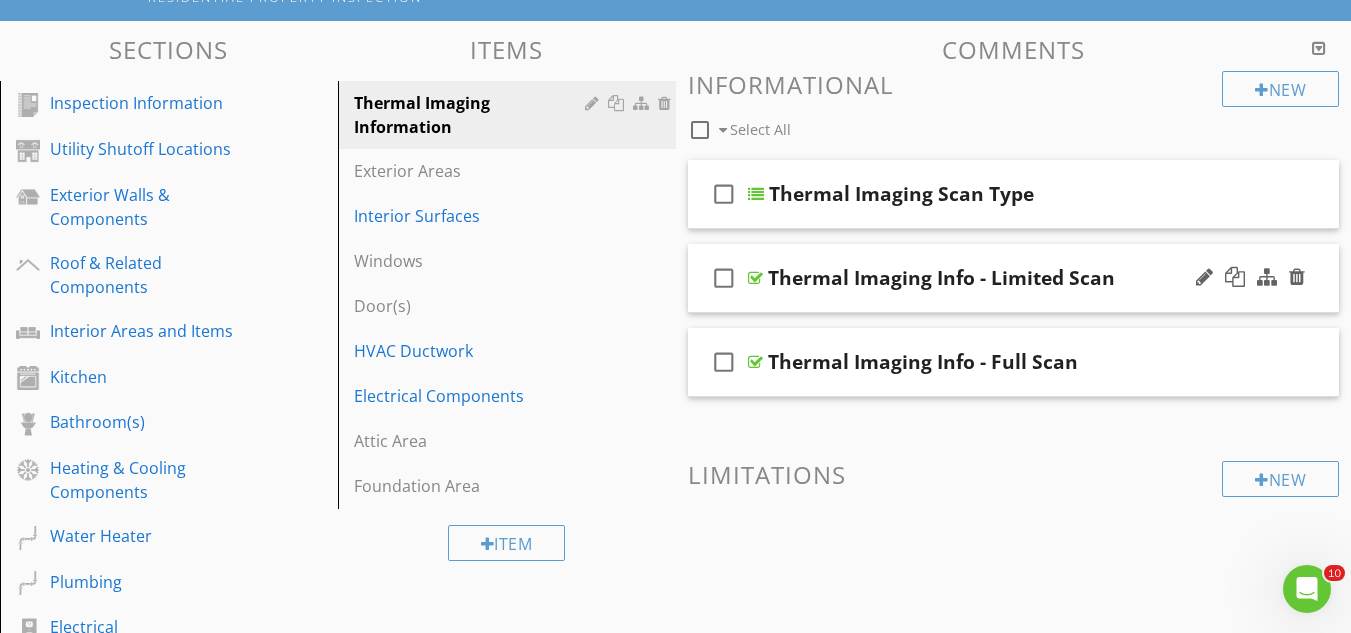 click on "check_box_outline_blank" at bounding box center [724, 278] 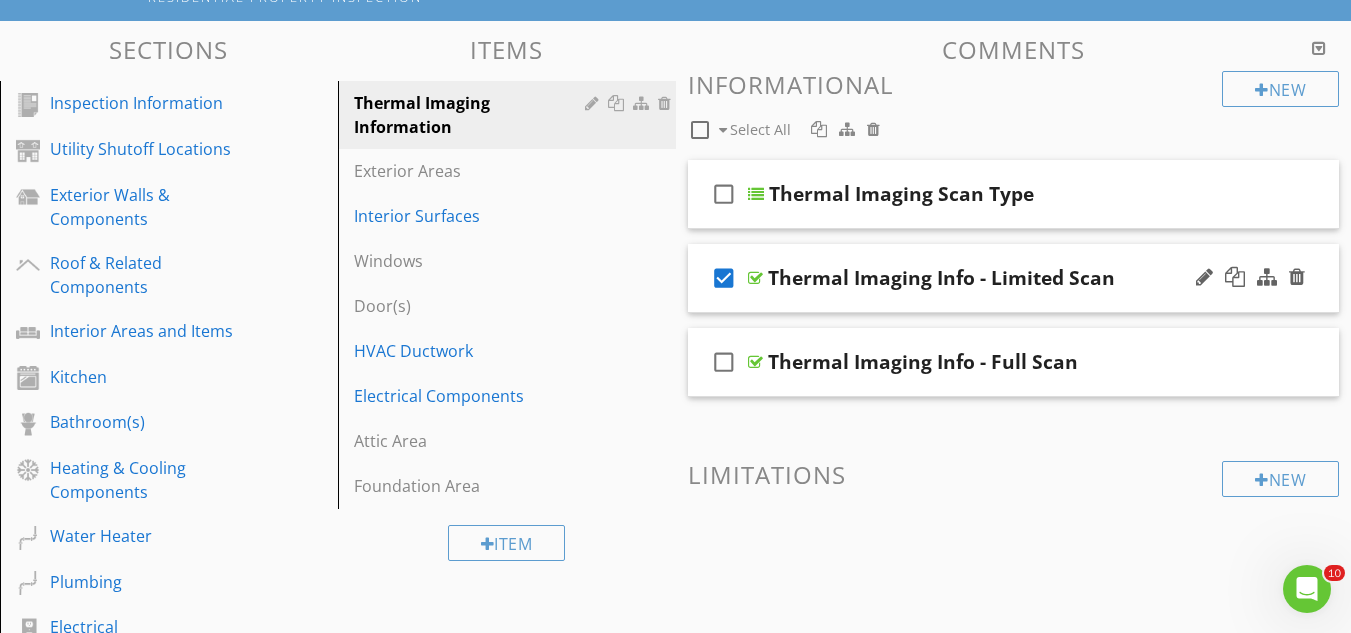 click on "check_box
Thermal Imaging Info - Limited Scan" at bounding box center [1014, 278] 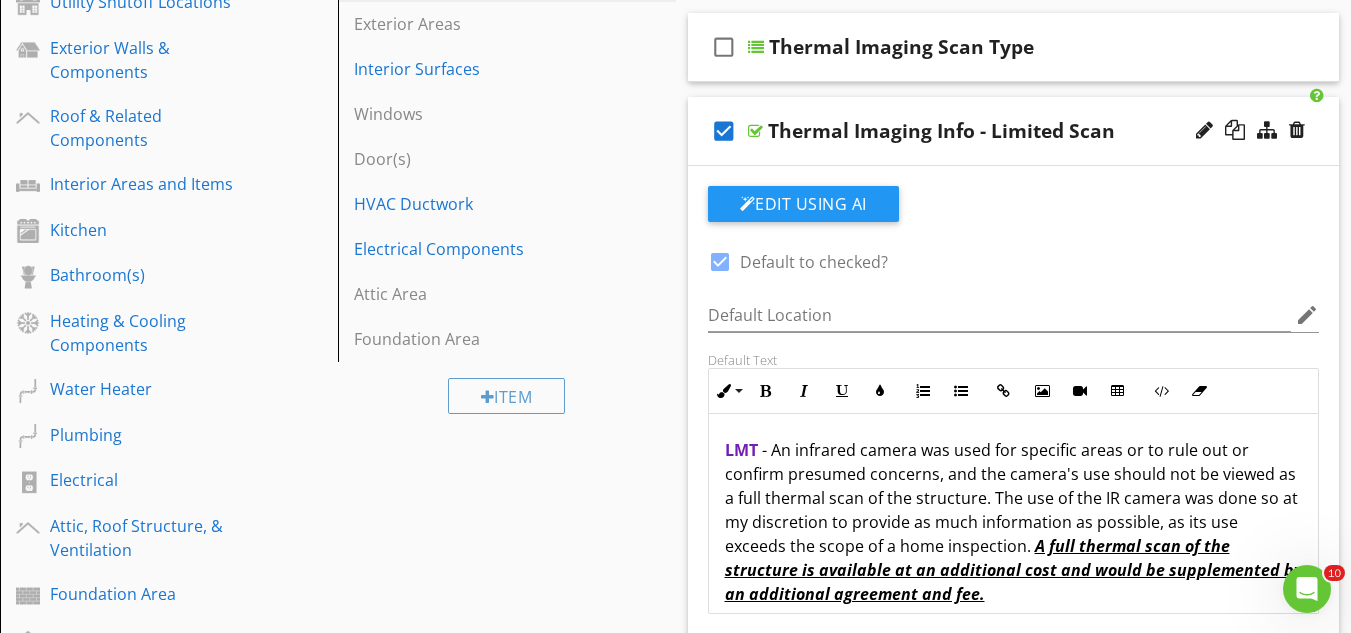 scroll, scrollTop: 300, scrollLeft: 0, axis: vertical 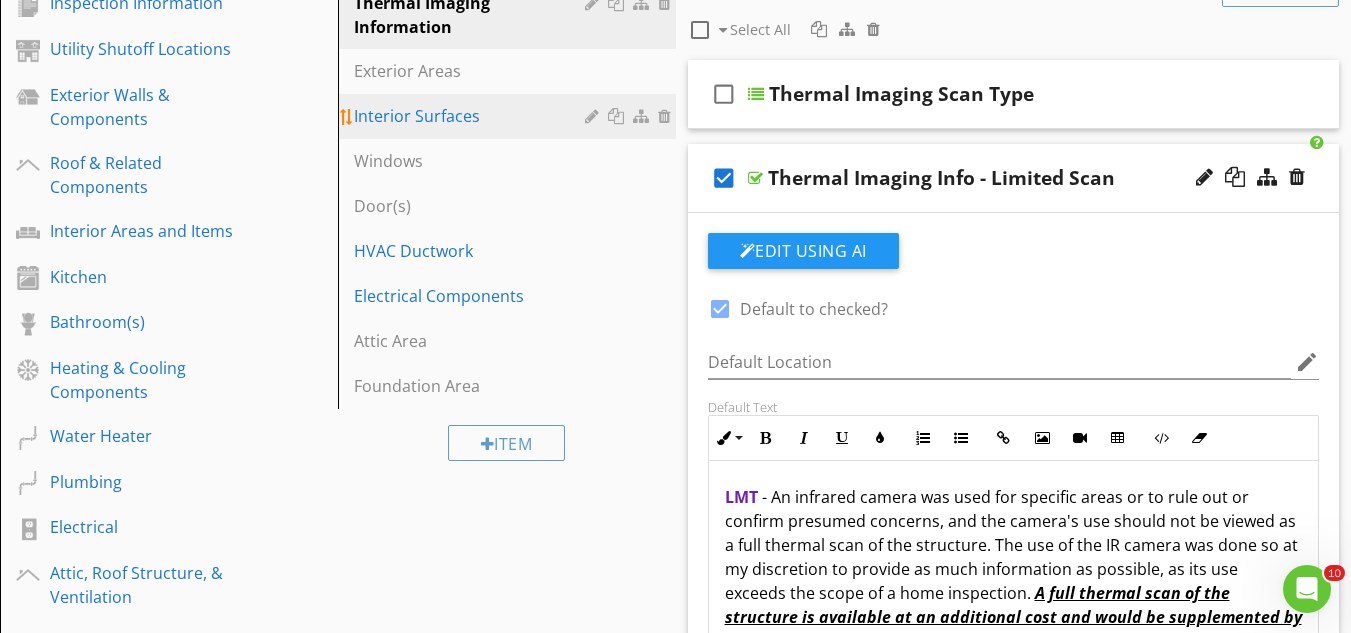 click on "Interior Surfaces" at bounding box center (472, 116) 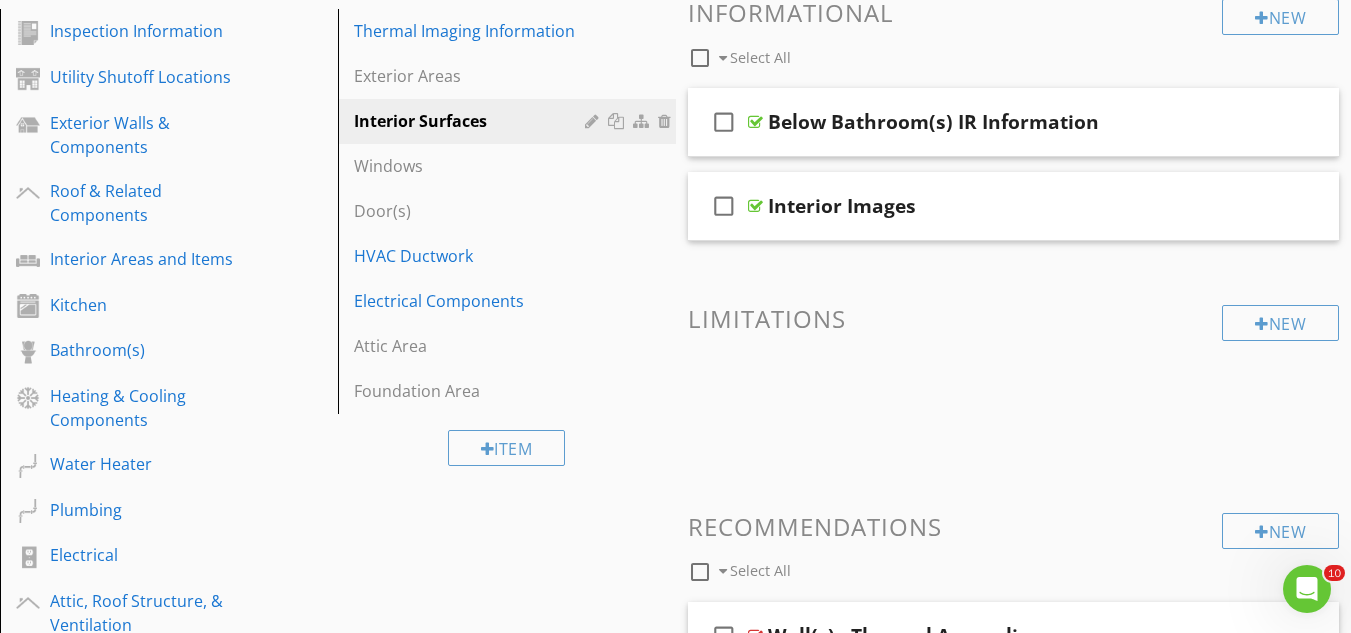 scroll, scrollTop: 200, scrollLeft: 0, axis: vertical 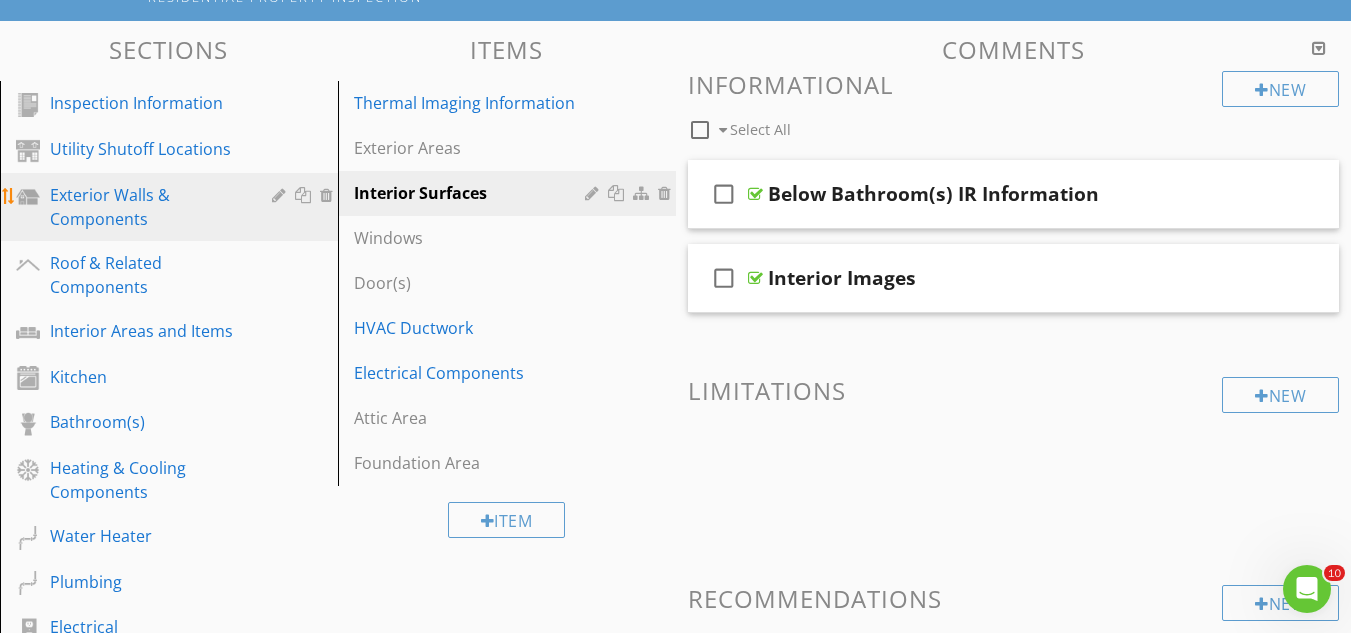 click on "Exterior Walls & Components" at bounding box center [146, 207] 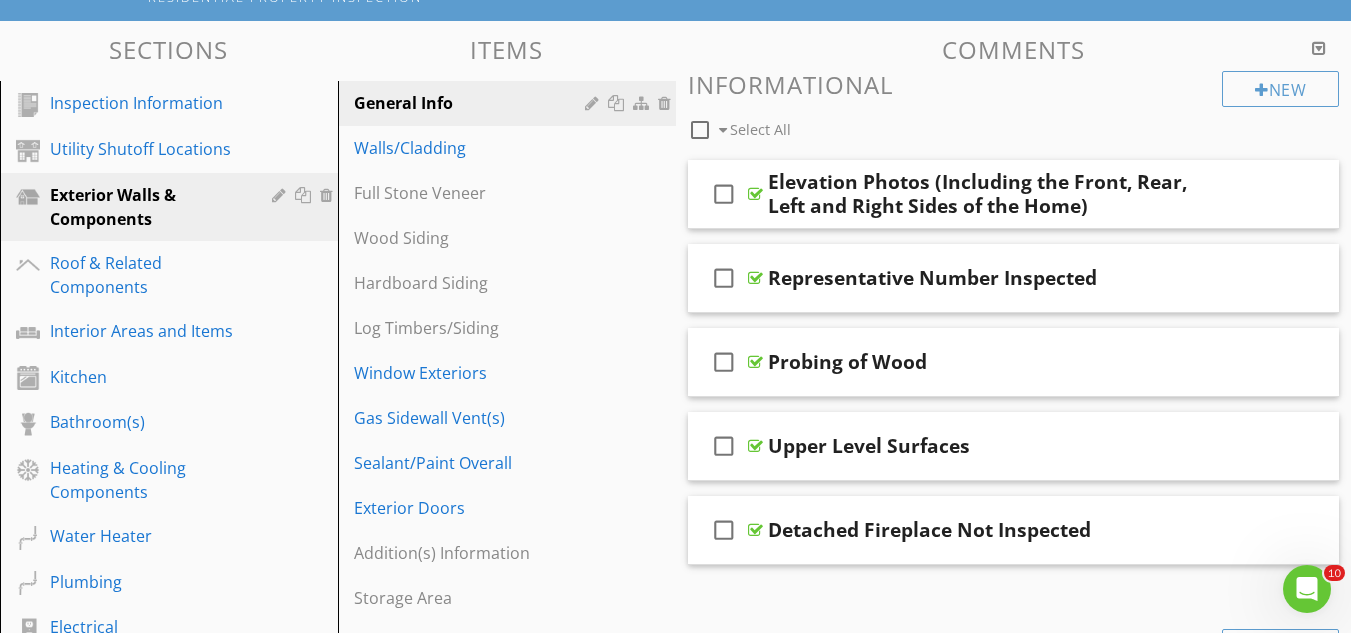 click at bounding box center [1319, 48] 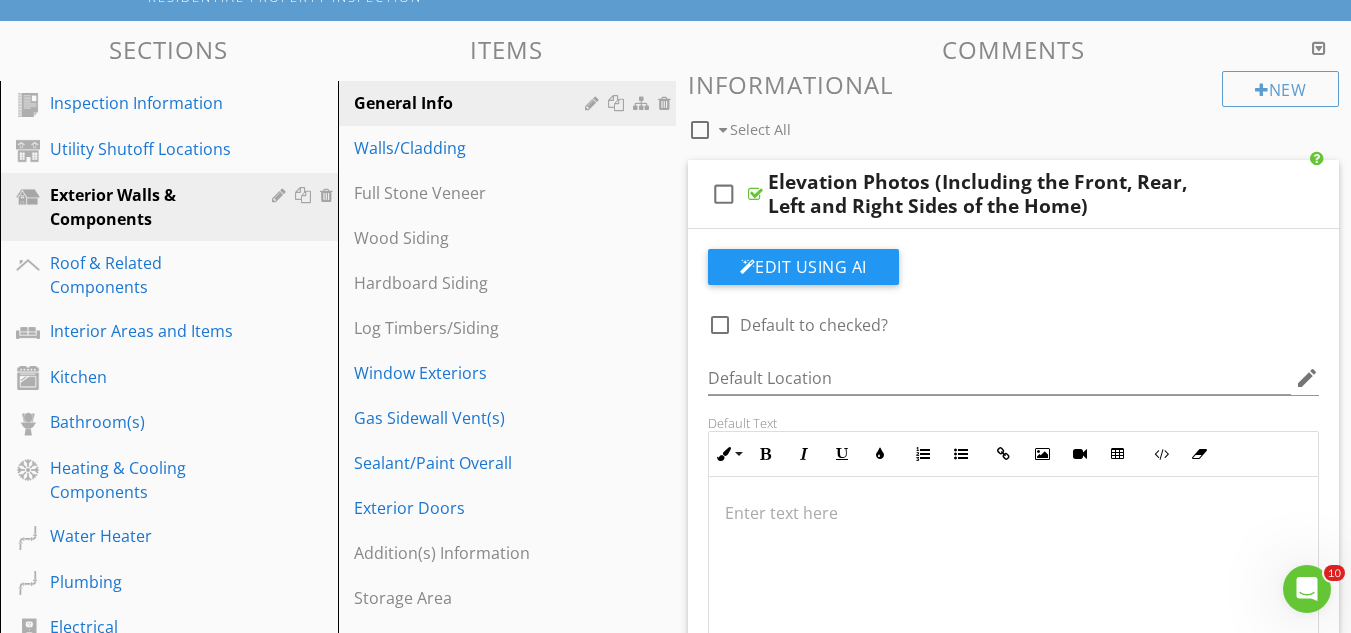click at bounding box center (1319, 48) 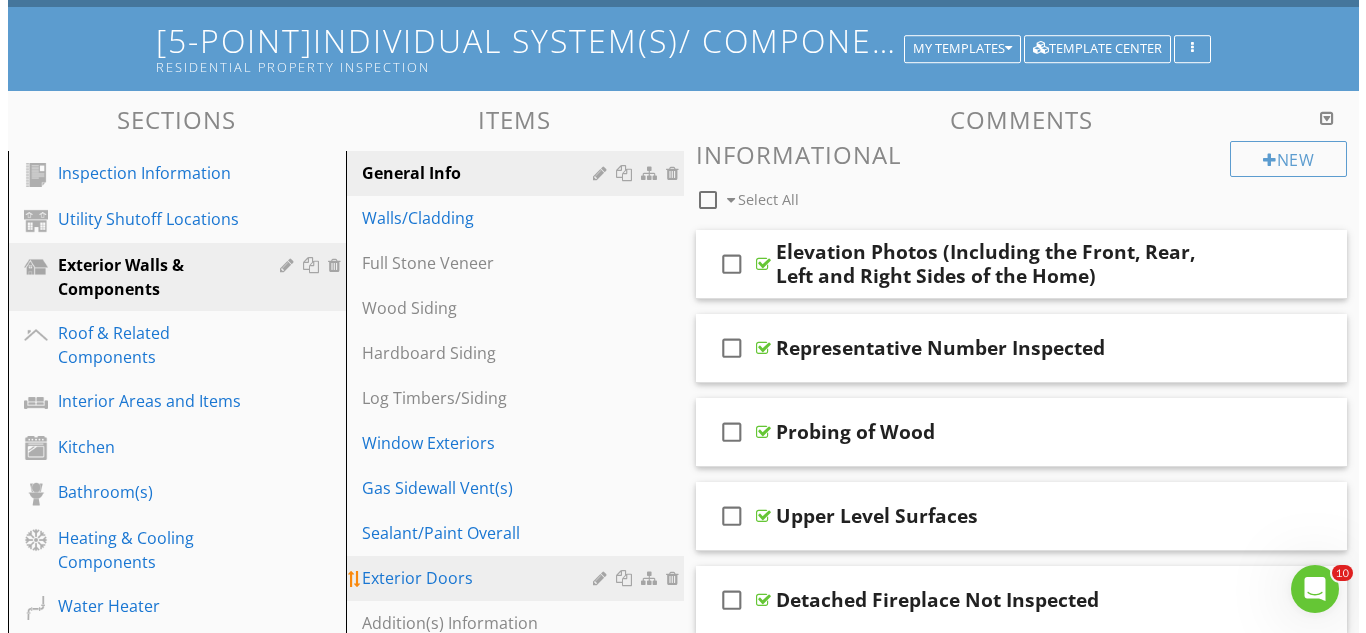 scroll, scrollTop: 87, scrollLeft: 0, axis: vertical 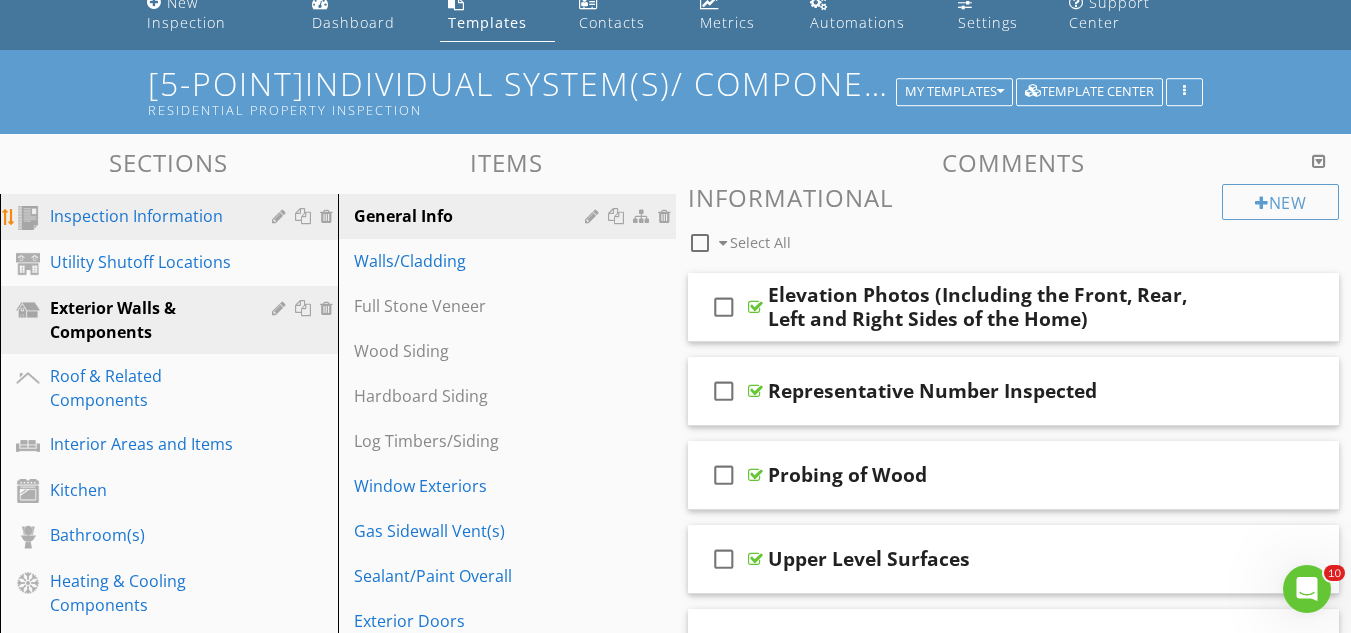 click on "Inspection Information" at bounding box center [146, 216] 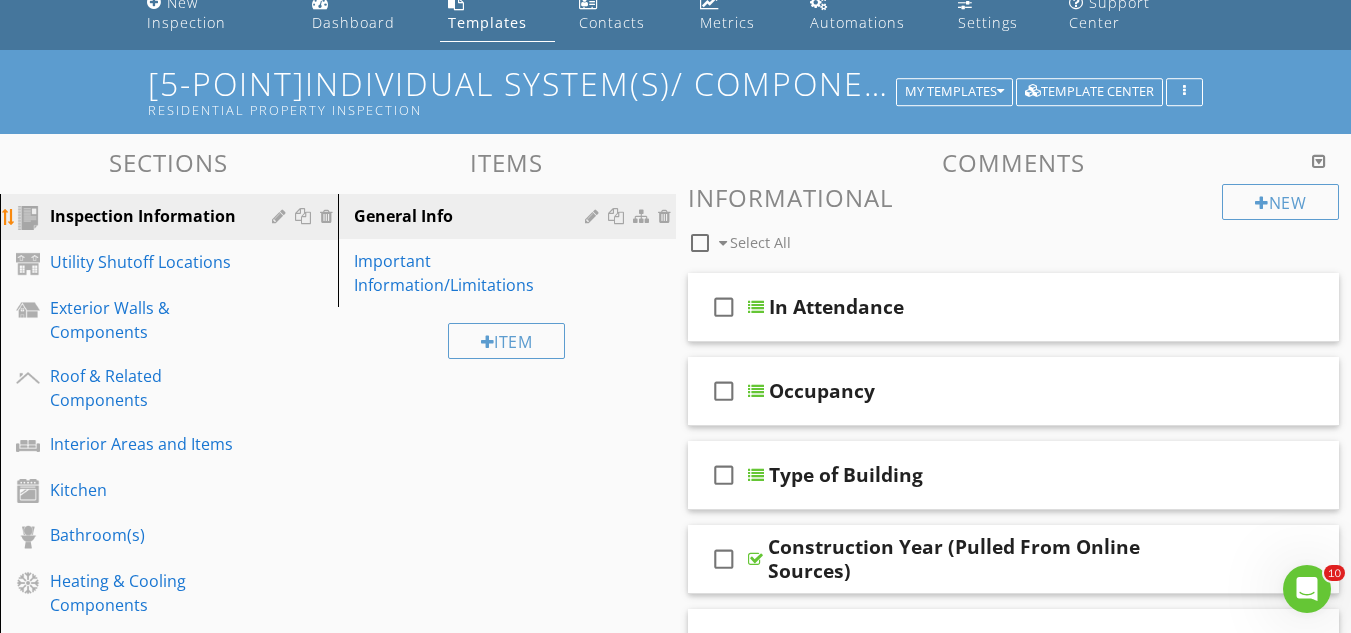 click at bounding box center [281, 216] 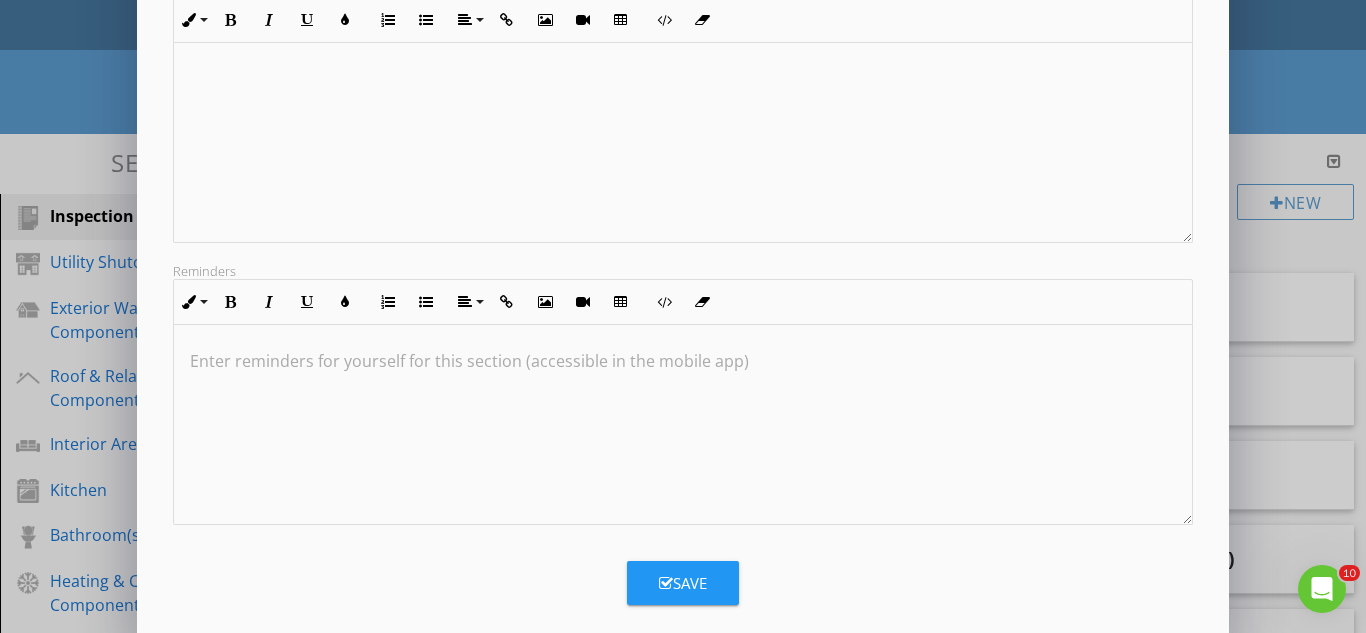 scroll, scrollTop: 426, scrollLeft: 0, axis: vertical 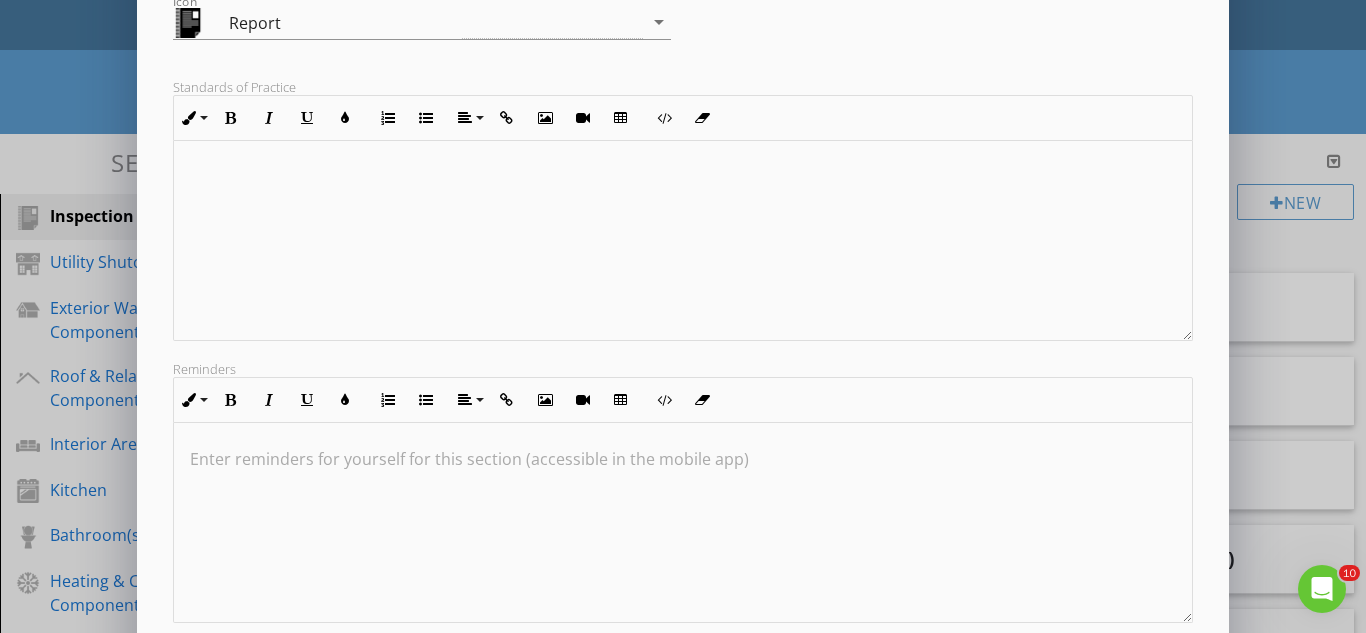 click on "Edit Section   Section Name Inspection Information     check_box_outline_blank Hide Overview Grid for this section   check_box_outline_blank Always page break for this section (PDF)   Optional/Included Included in every report arrow_drop_down   Icon   Report   arrow_drop_down     Standards of Practice   Inline Style XLarge Large Normal Small Light Small/Light Bold Italic Underline Colors Ordered List Unordered List Align Align Left Align Center Align Right Align Justify Insert Link Insert Image Insert Video Insert Table Code View Clear Formatting   These will display in the 'Standards' tab on the report <p style="text-align: center;" tabindex="1"><br></p><p tabindex="1">&nbsp;</p>   Reminders   Inline Style XLarge Large Normal Small Light Small/Light Bold Italic Underline Colors Ordered List Unordered List Align Align Left Align Center Align Right Align Justify Insert Link Insert Image Insert Video Insert Table Code View Clear Formatting
Save" at bounding box center [683, 229] 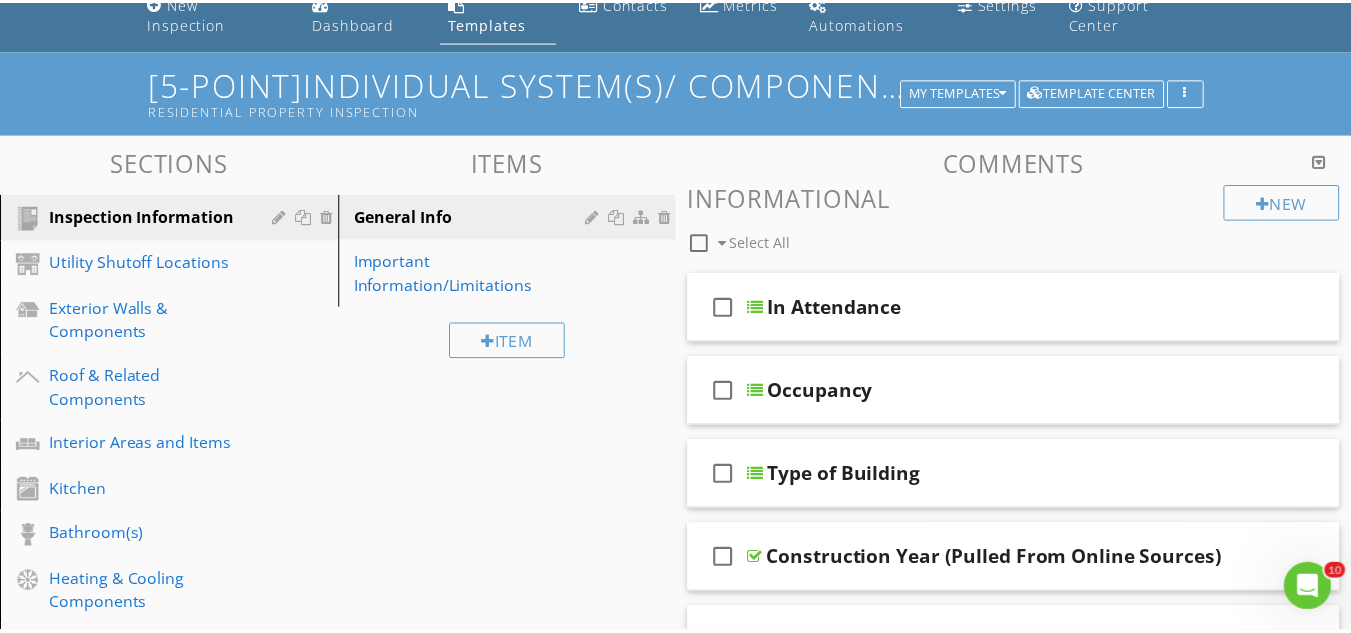 scroll, scrollTop: 0, scrollLeft: 0, axis: both 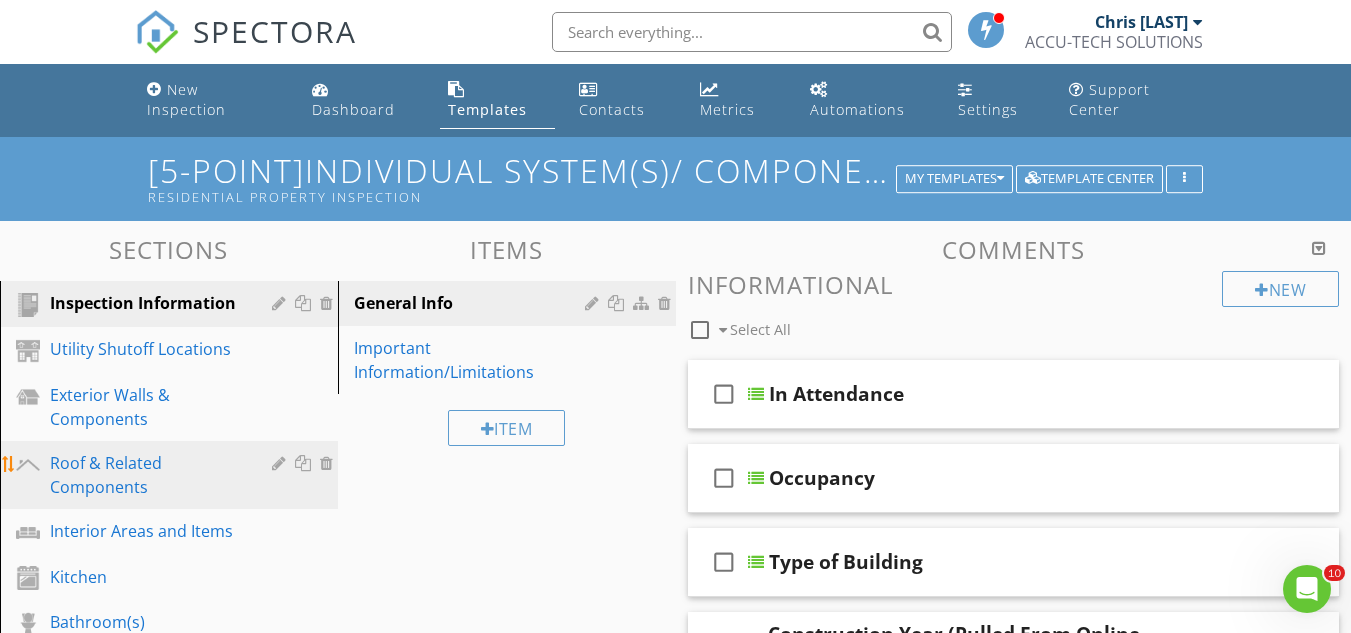 click on "Roof & Related Components" at bounding box center [146, 475] 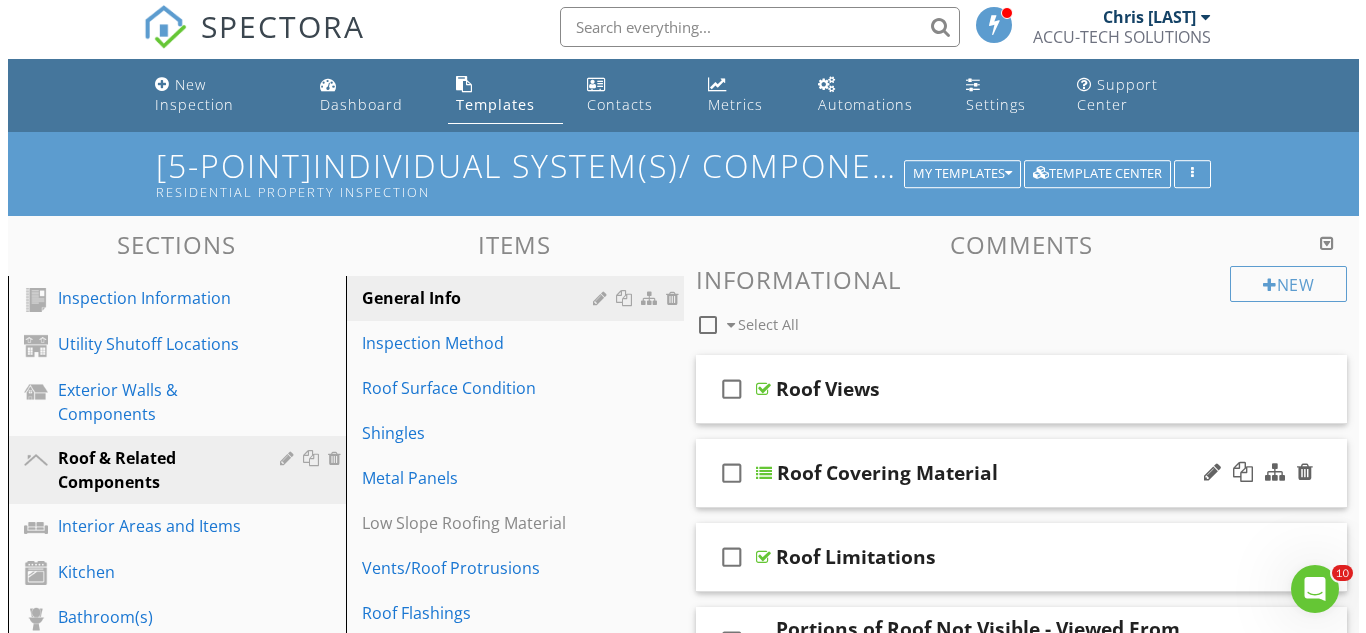 scroll, scrollTop: 0, scrollLeft: 0, axis: both 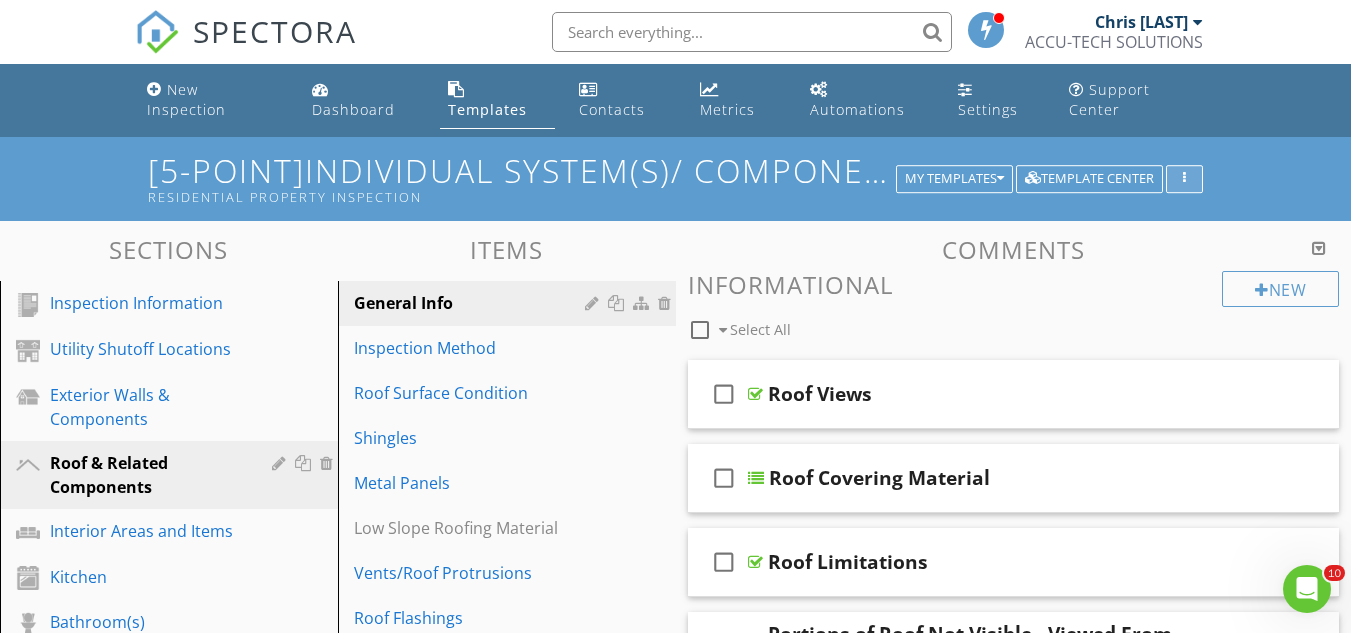 click at bounding box center (1184, 179) 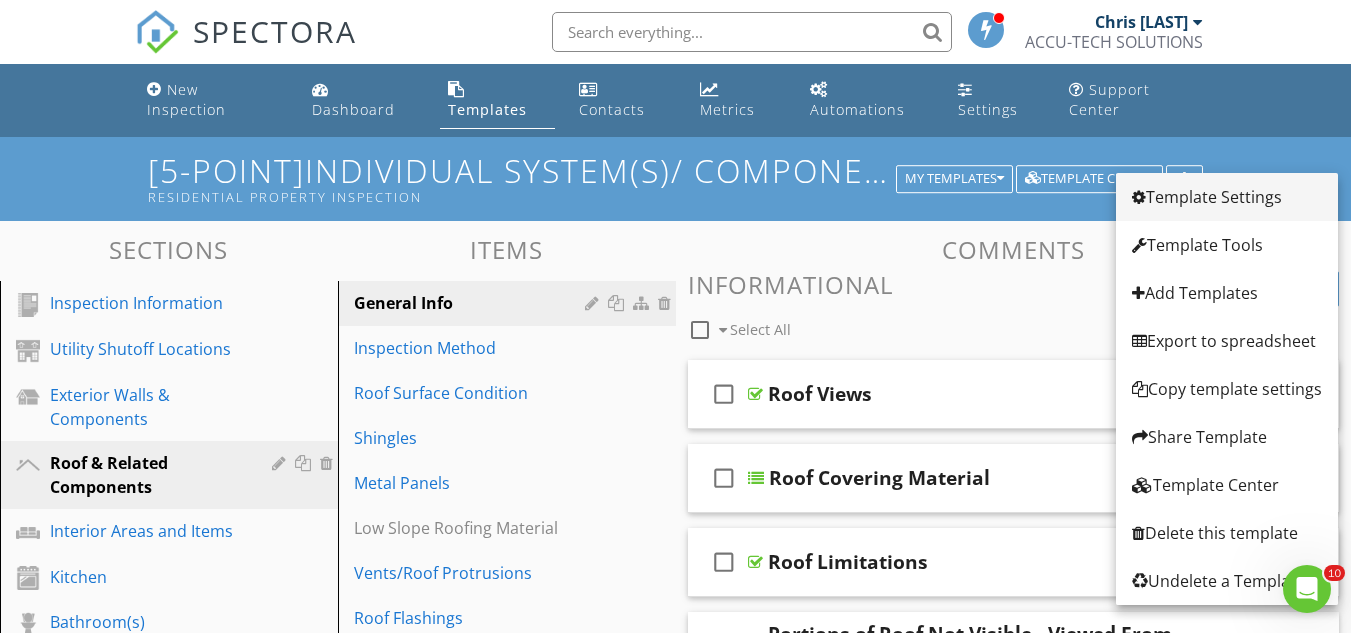 click on "Template Settings" at bounding box center [1227, 197] 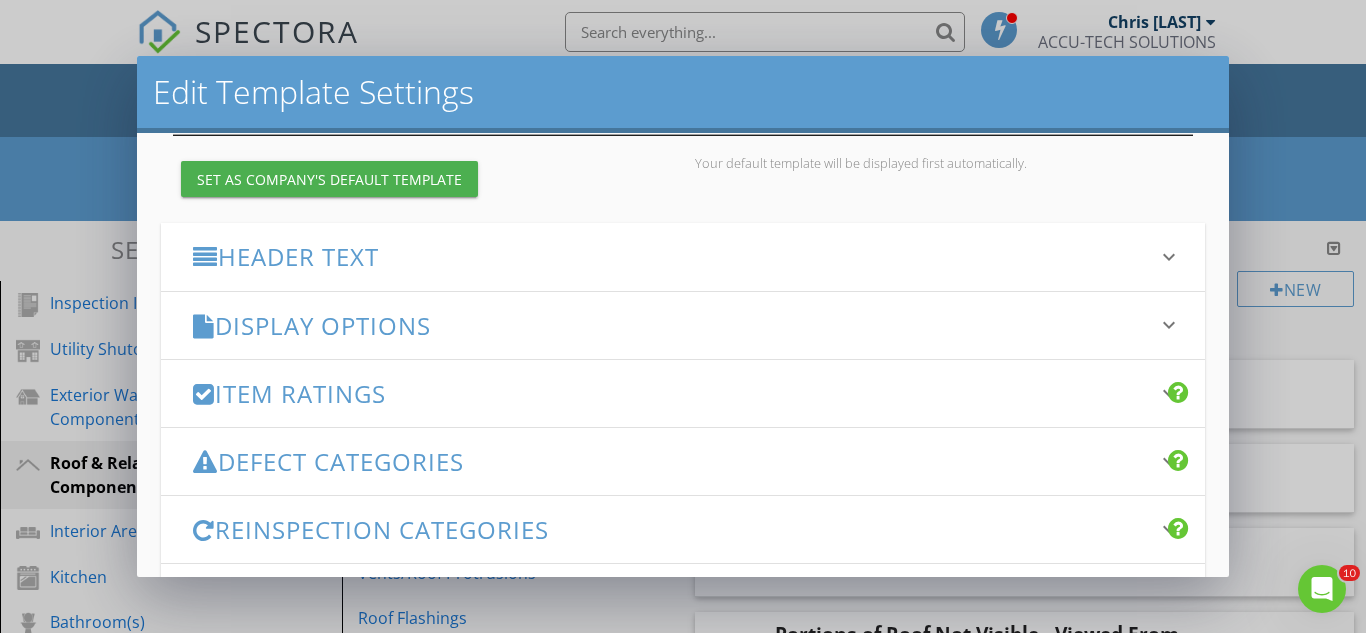 scroll, scrollTop: 200, scrollLeft: 0, axis: vertical 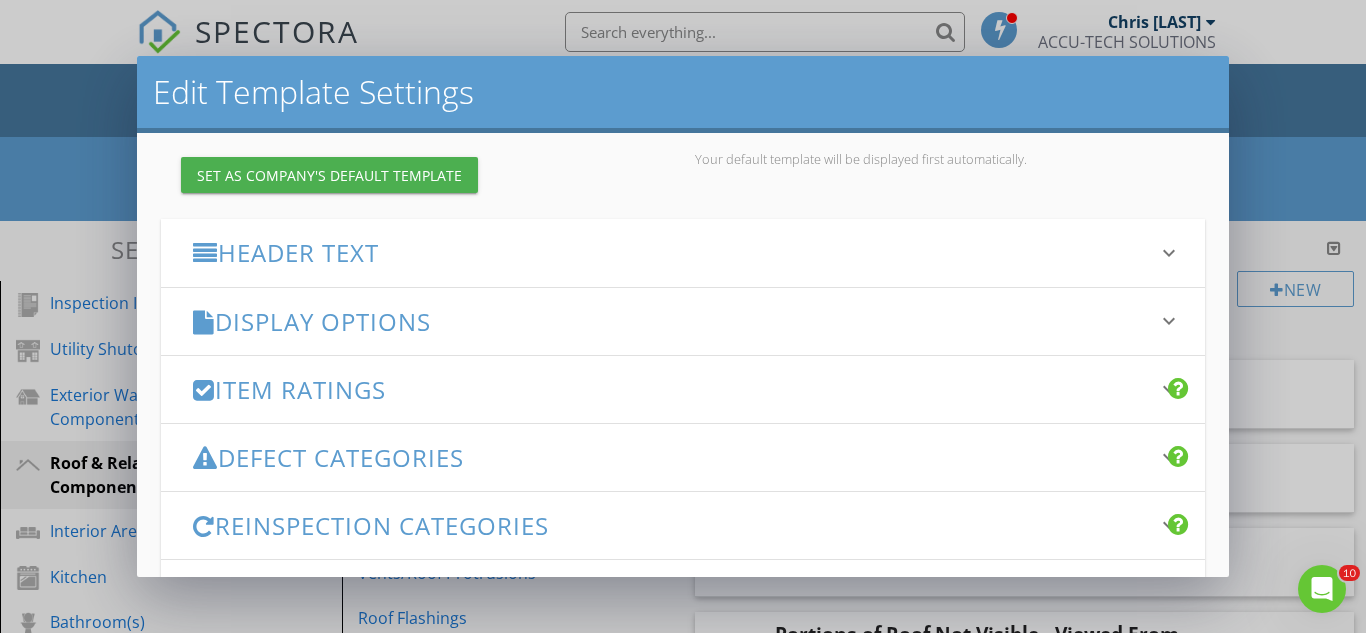 click on "Display Options" at bounding box center (671, 321) 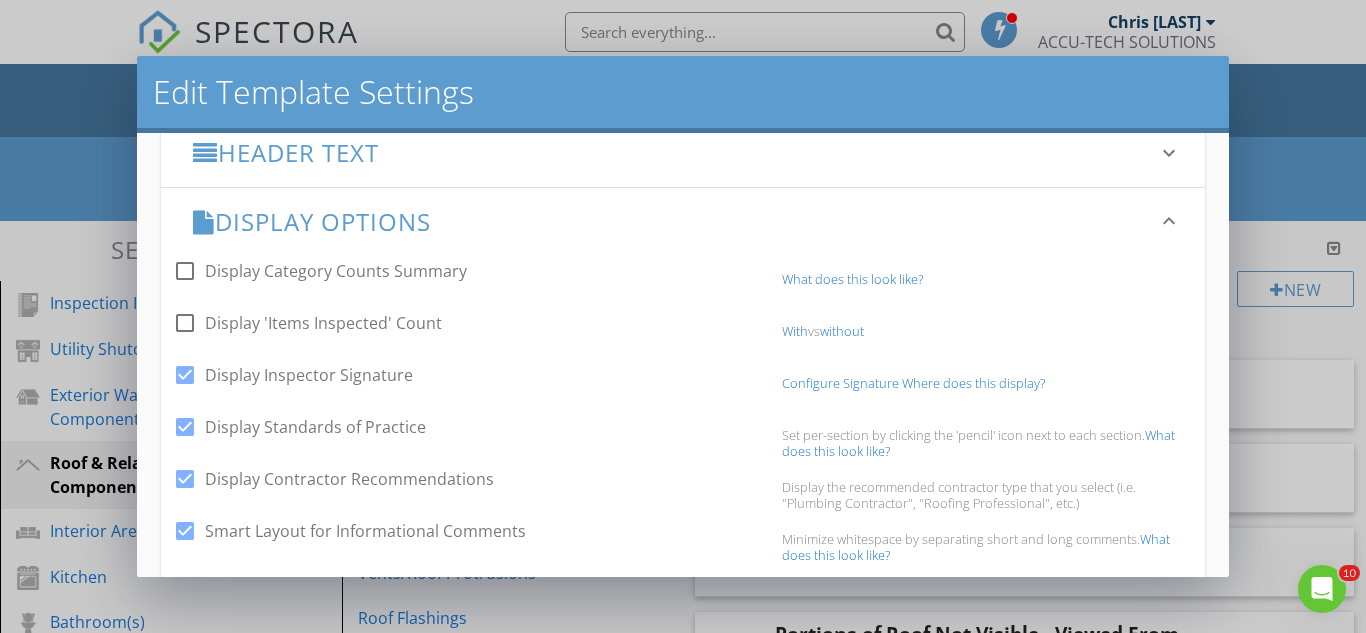 scroll, scrollTop: 400, scrollLeft: 0, axis: vertical 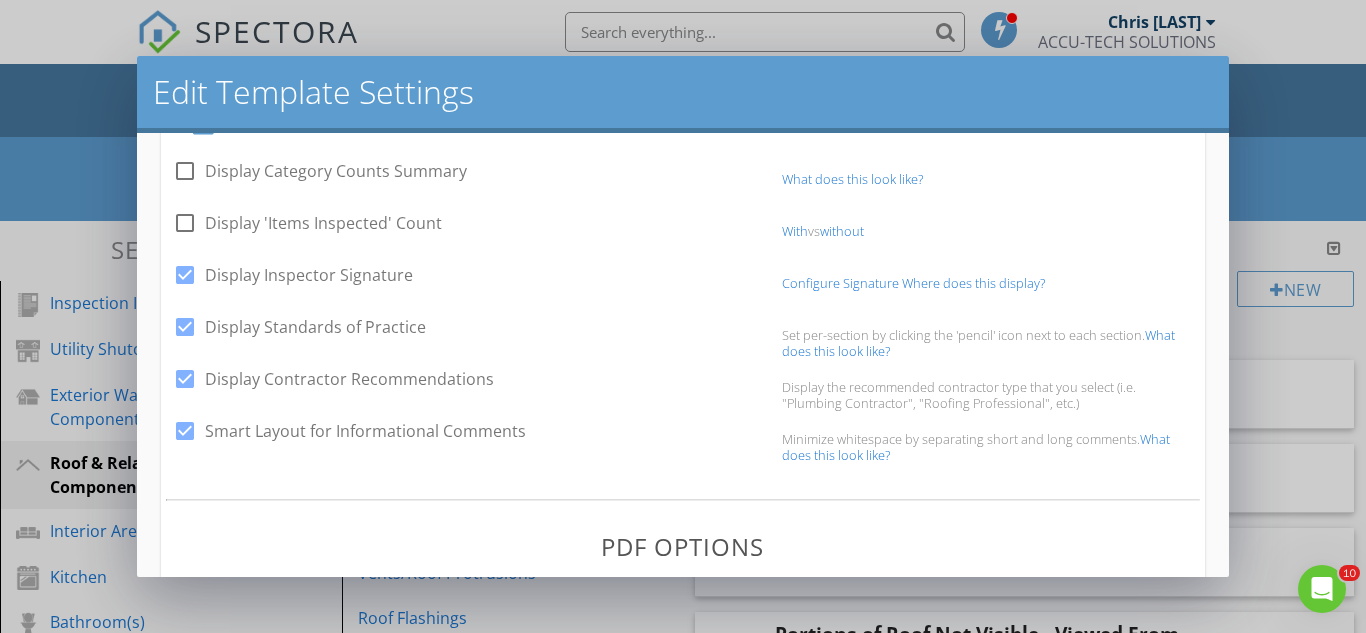 click on "What does this look like?" at bounding box center (978, 343) 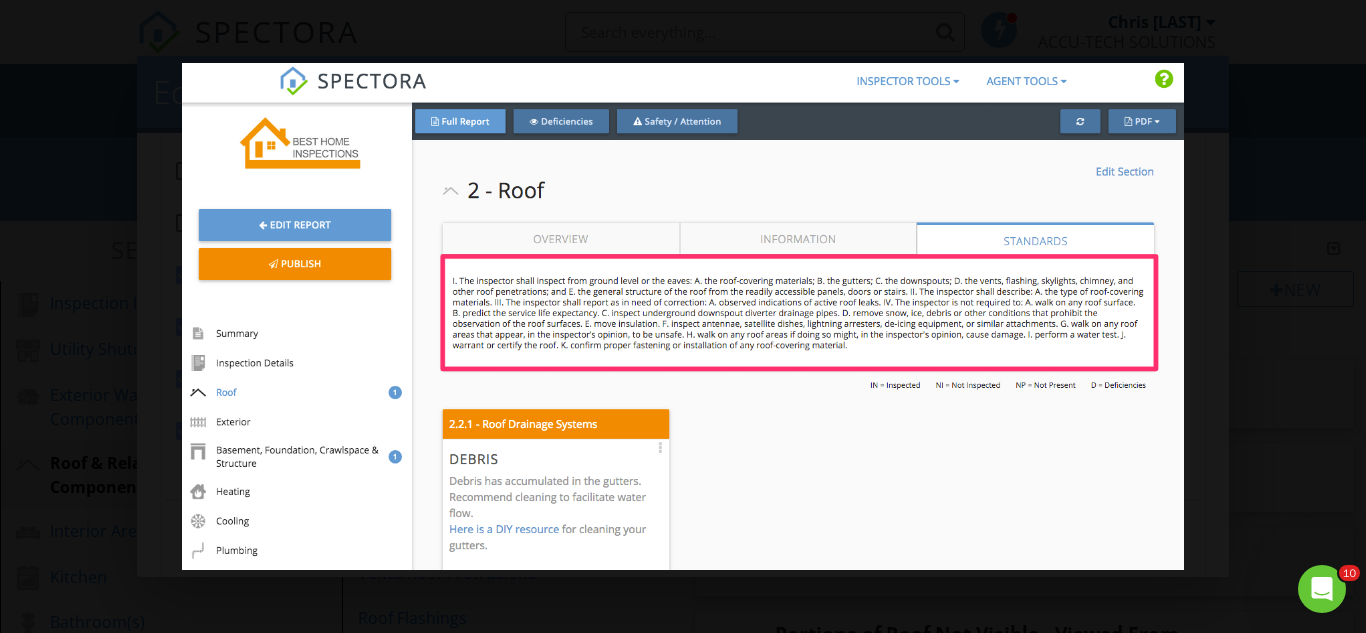 click at bounding box center [683, 316] 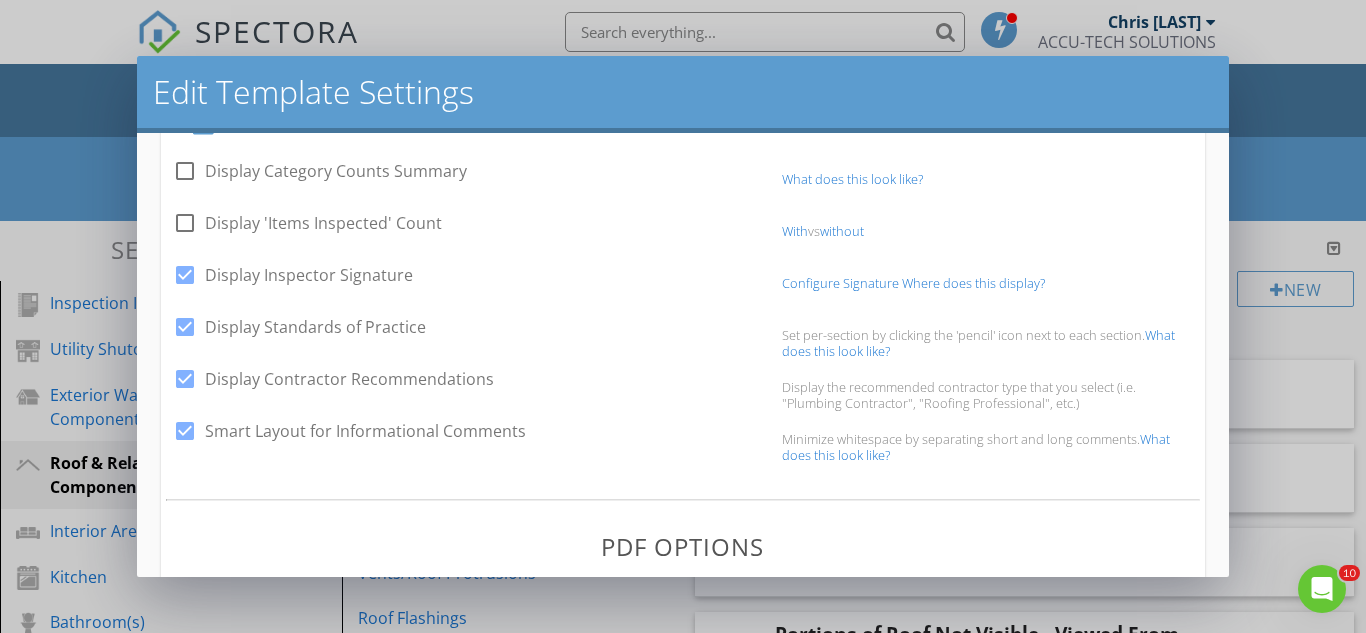 click at bounding box center (185, 327) 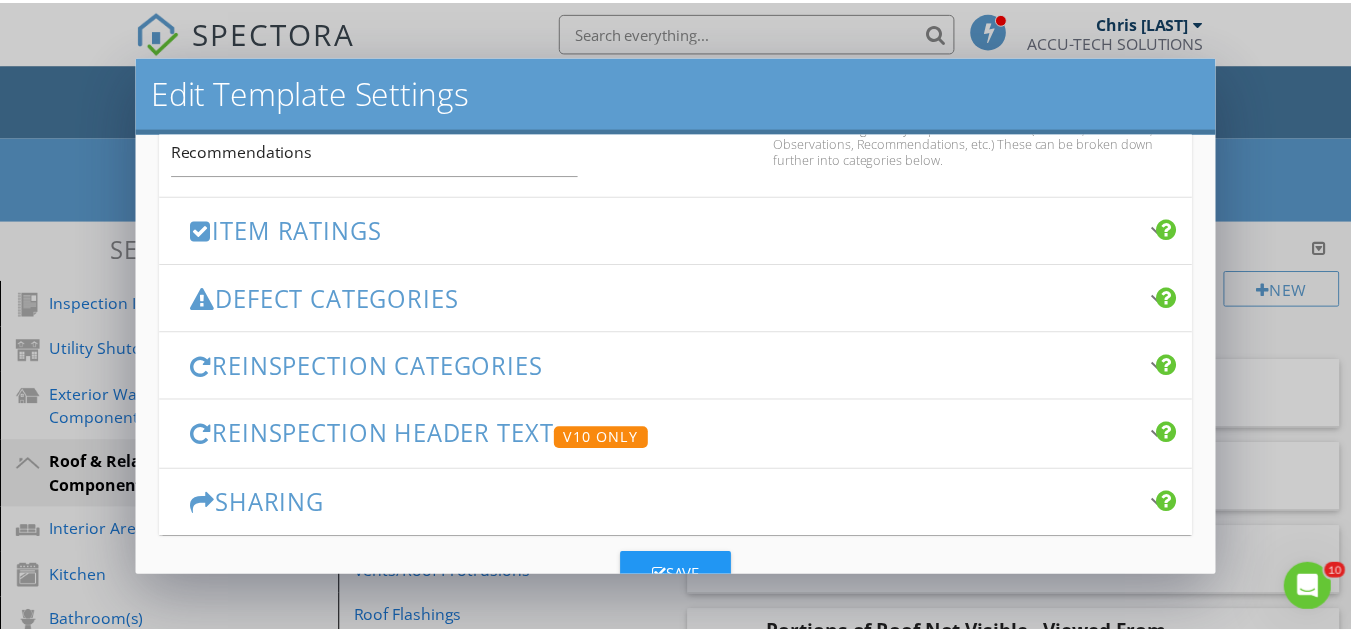 scroll, scrollTop: 1524, scrollLeft: 0, axis: vertical 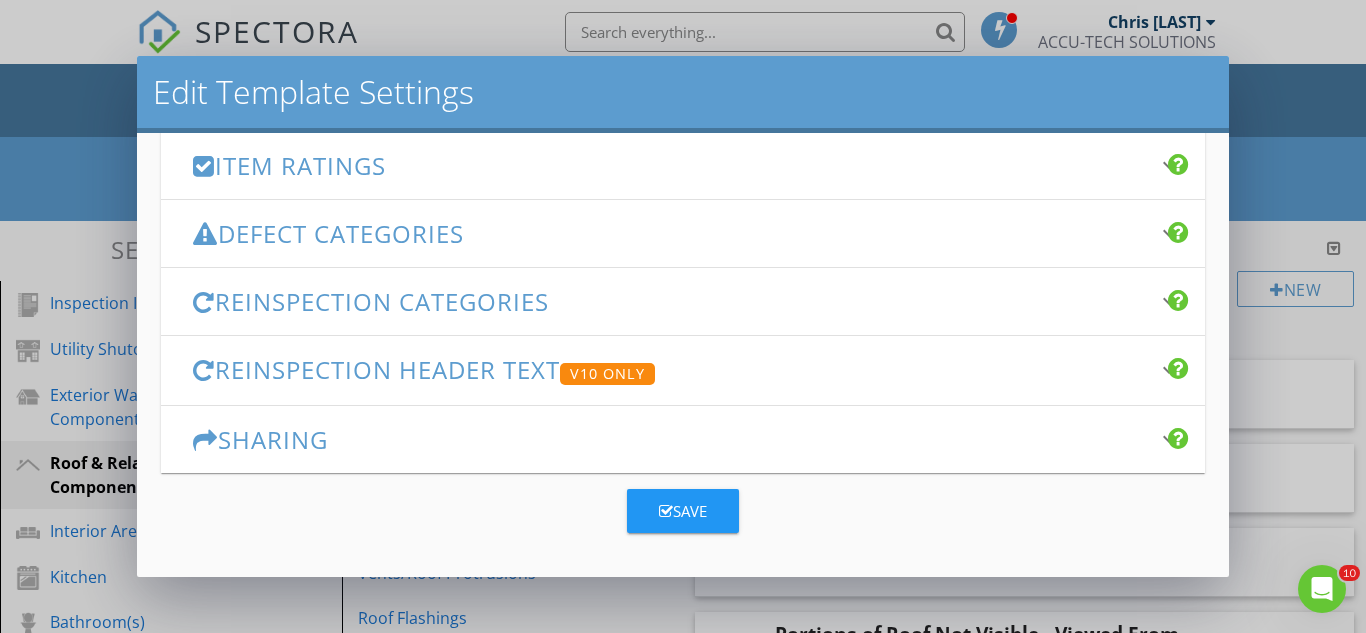 click on "Save" at bounding box center (683, 511) 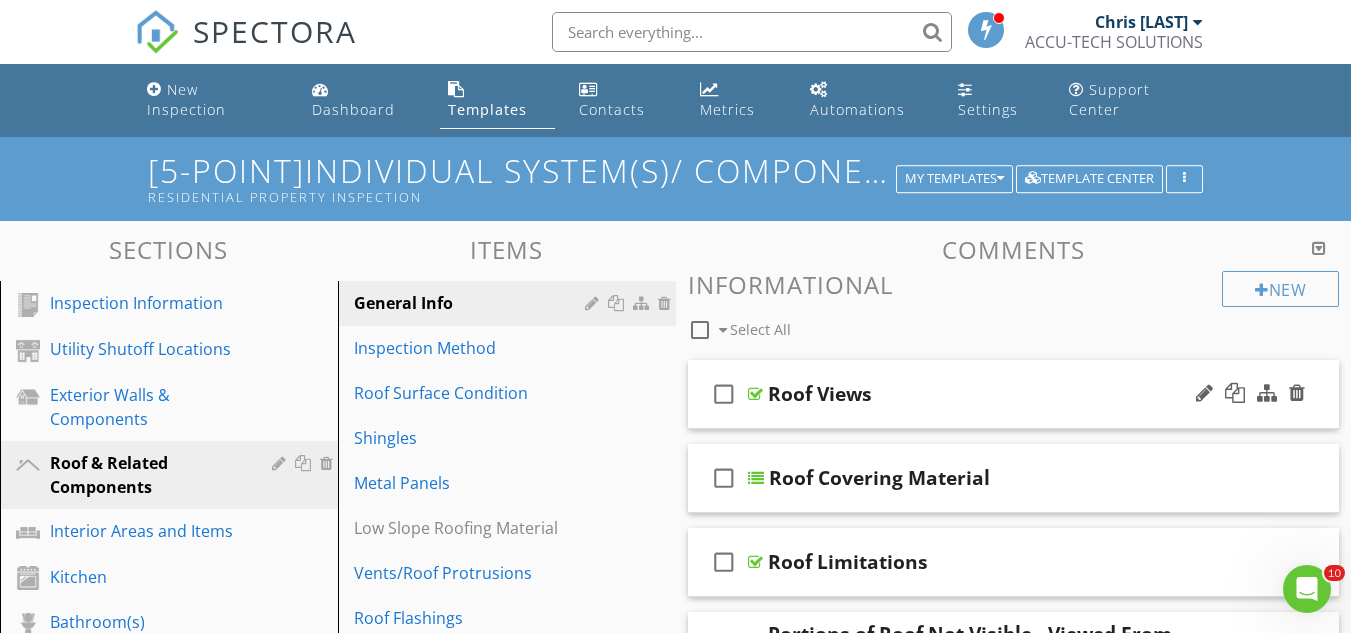 click on "check_box_outline_blank
Roof Views" at bounding box center (1014, 394) 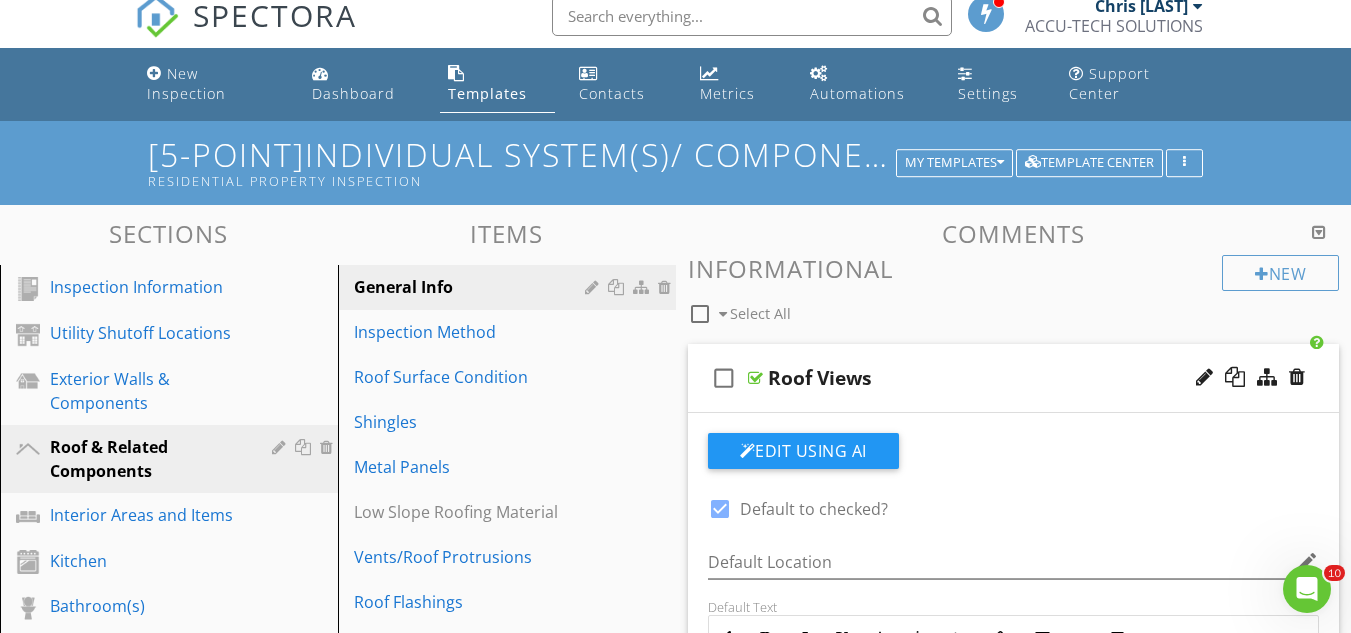 scroll, scrollTop: 0, scrollLeft: 0, axis: both 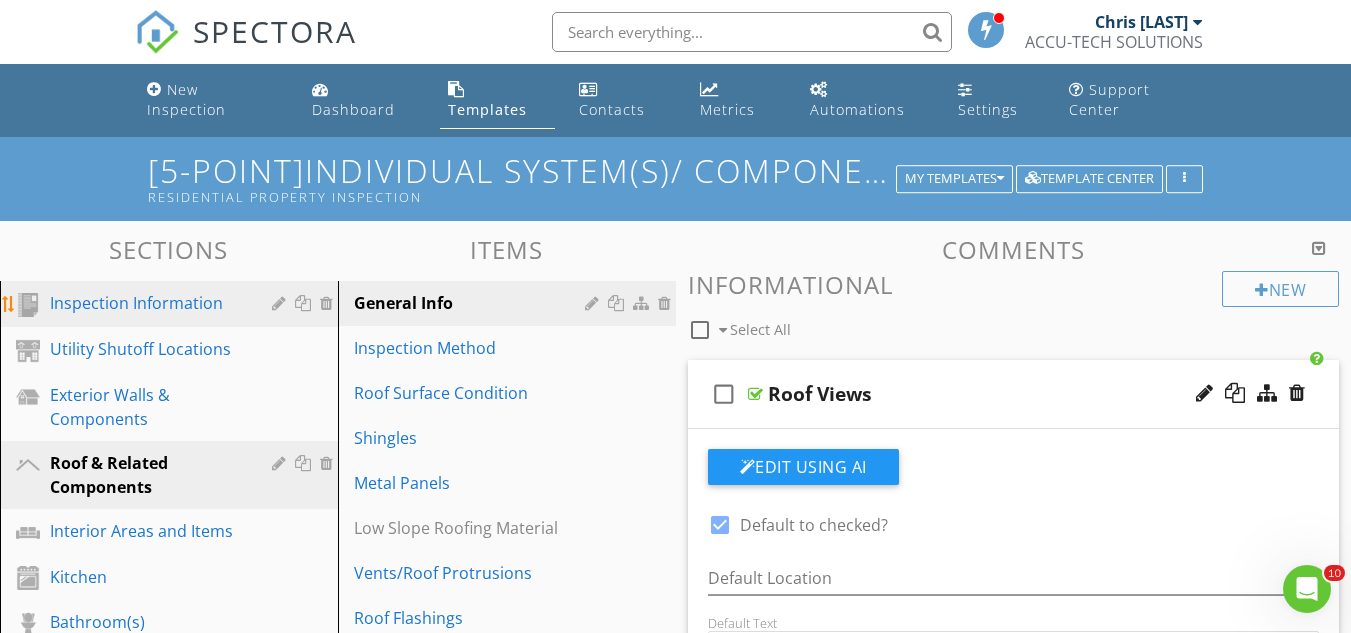 click on "Inspection Information" at bounding box center (146, 303) 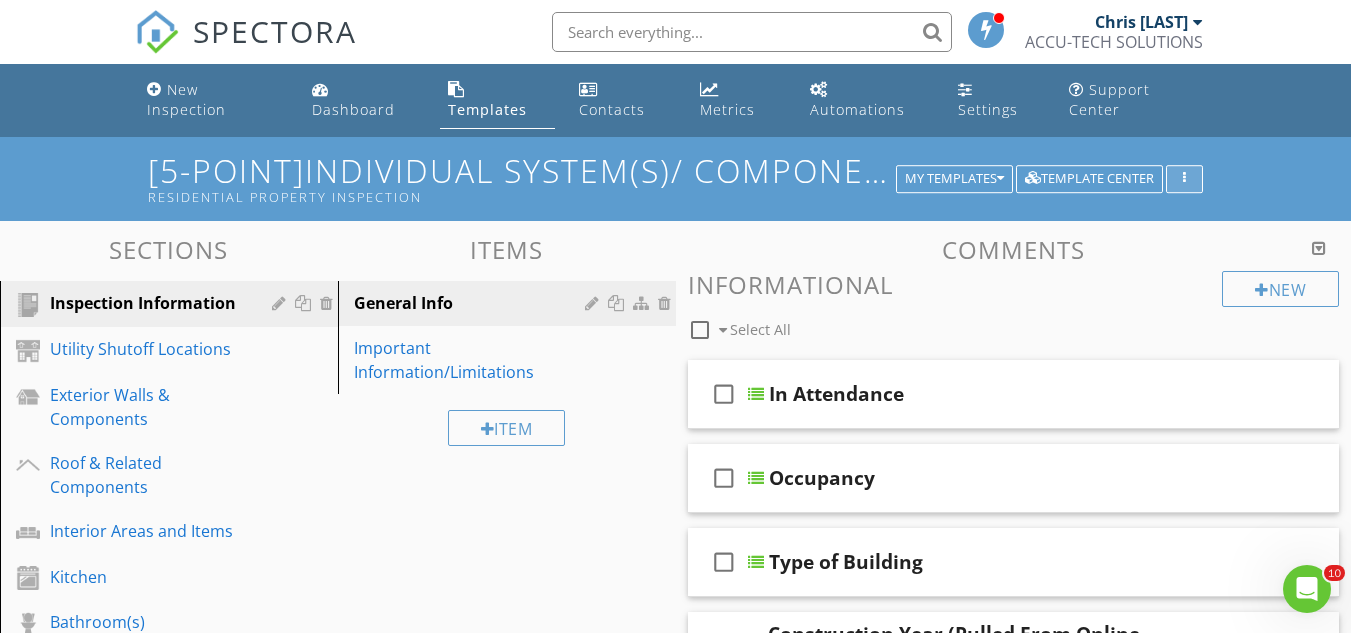 click at bounding box center [1184, 179] 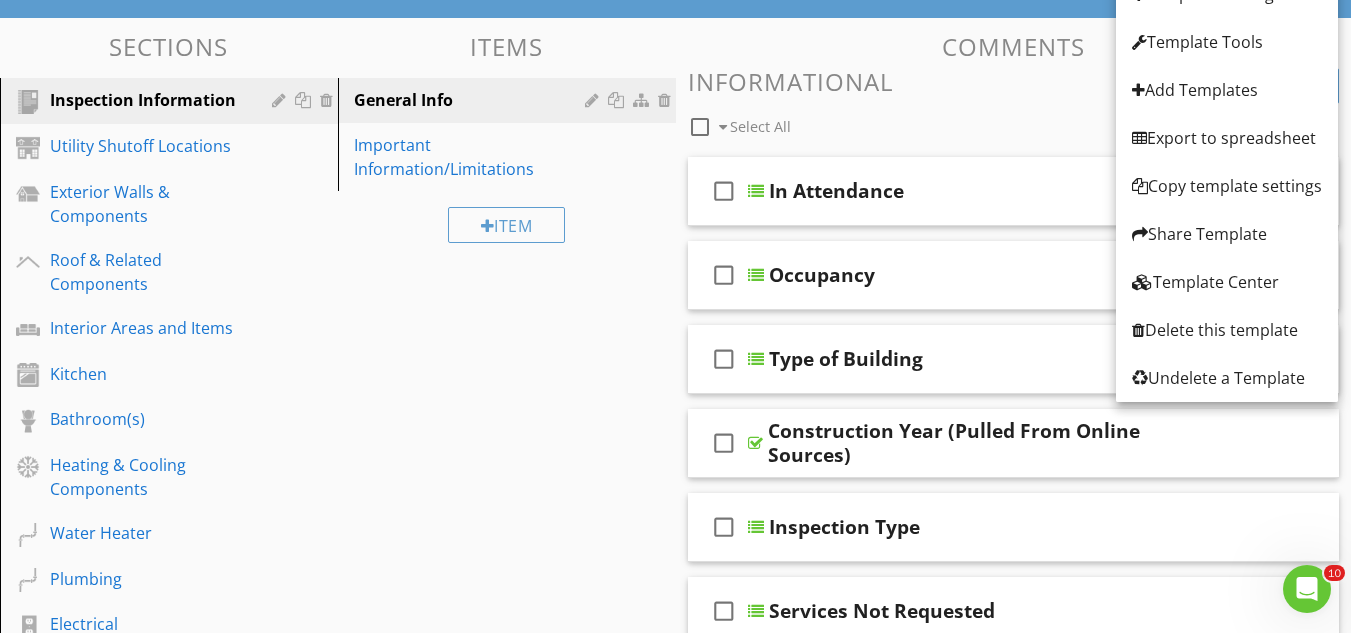 scroll, scrollTop: 300, scrollLeft: 0, axis: vertical 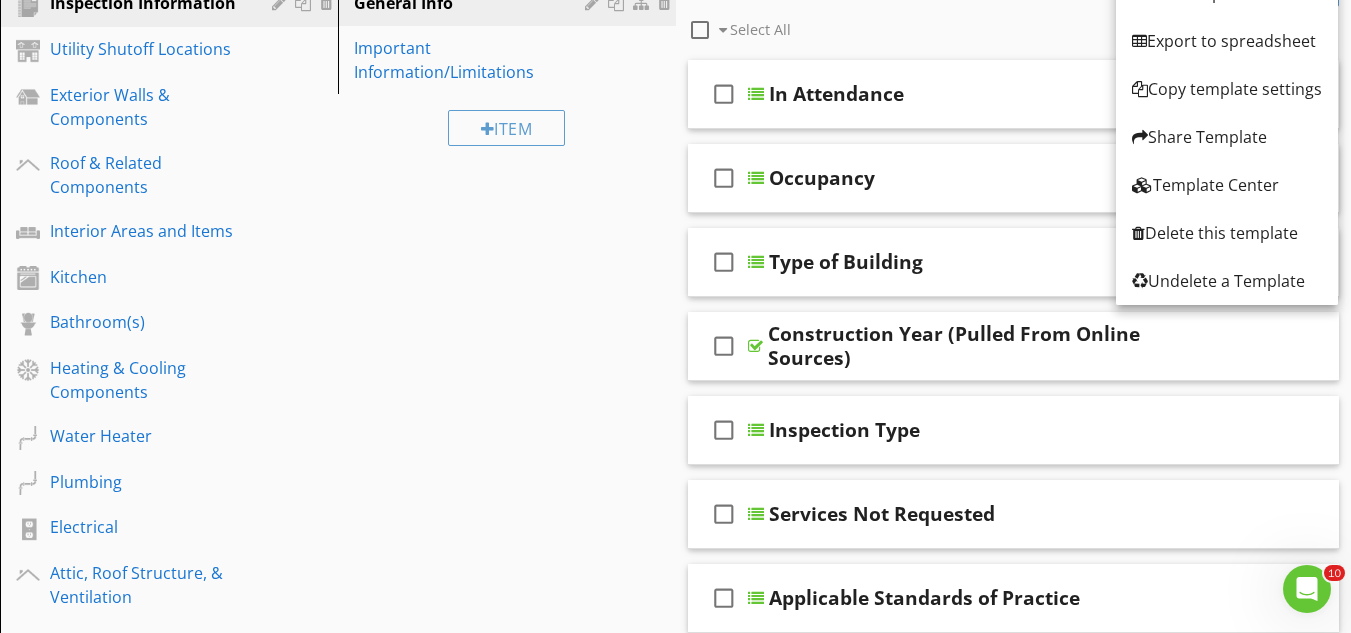 click on "Sections
Inspection Information           Utility Shutoff Locations           Exterior Walls & Components           Roof & Related Components           Interior Areas and Items           Kitchen           Bathroom(s)           Heating & Cooling Components           Water Heater           Plumbing           Electrical           Attic, Roof Structure, & Ventilation           Foundation Area           Foundation - Slab on Grade           Foundation - Manufactured Home           Detached Structure           Water, Moisture, & Condensation (WMC)           Cracking, Settlement, & Movement (CSM)           Thermal Imaging           Final Checklist
Section
Attachments
Attachment
Items
General Info           Important Information/Limitations
Item
Comments
New
Informational   check_box_outline_blank" at bounding box center (675, 623) 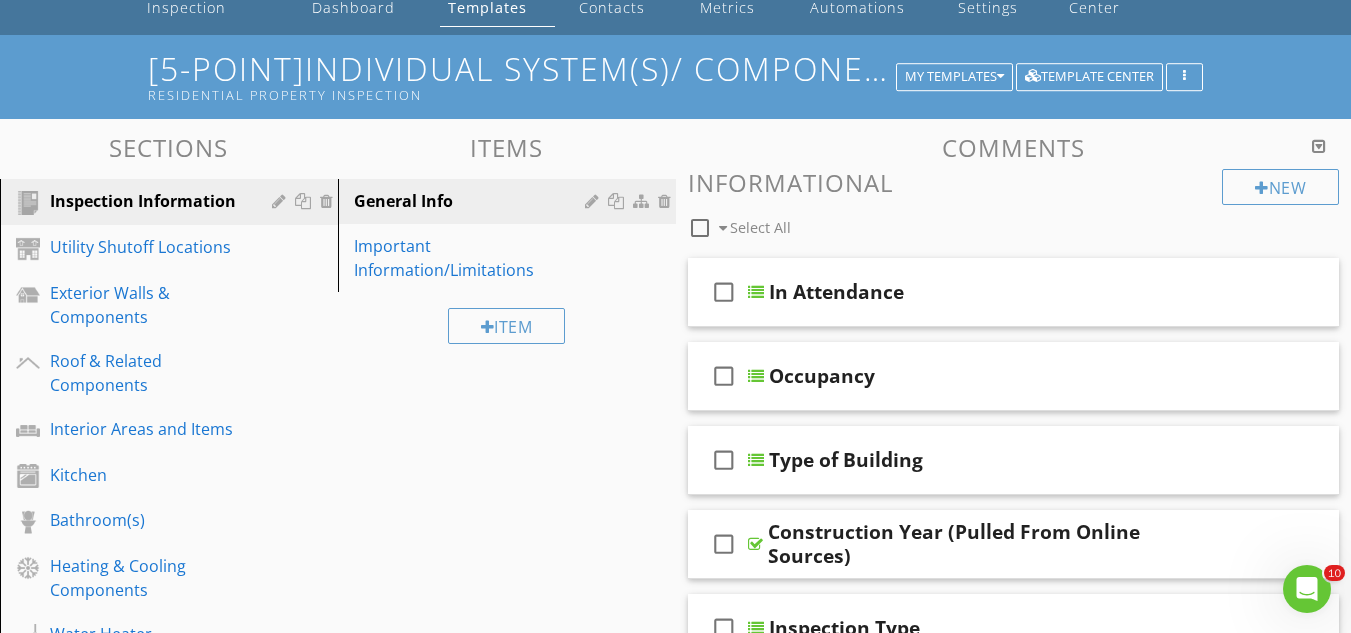 scroll, scrollTop: 100, scrollLeft: 0, axis: vertical 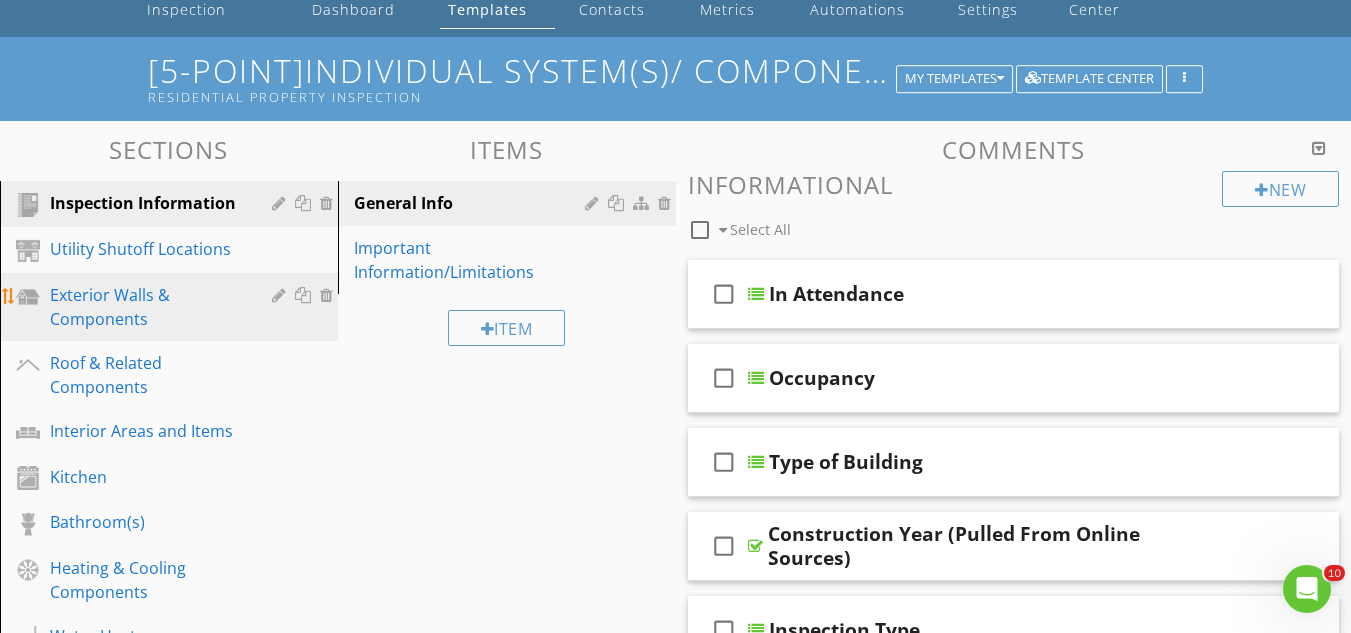 click on "Exterior Walls & Components" at bounding box center [146, 307] 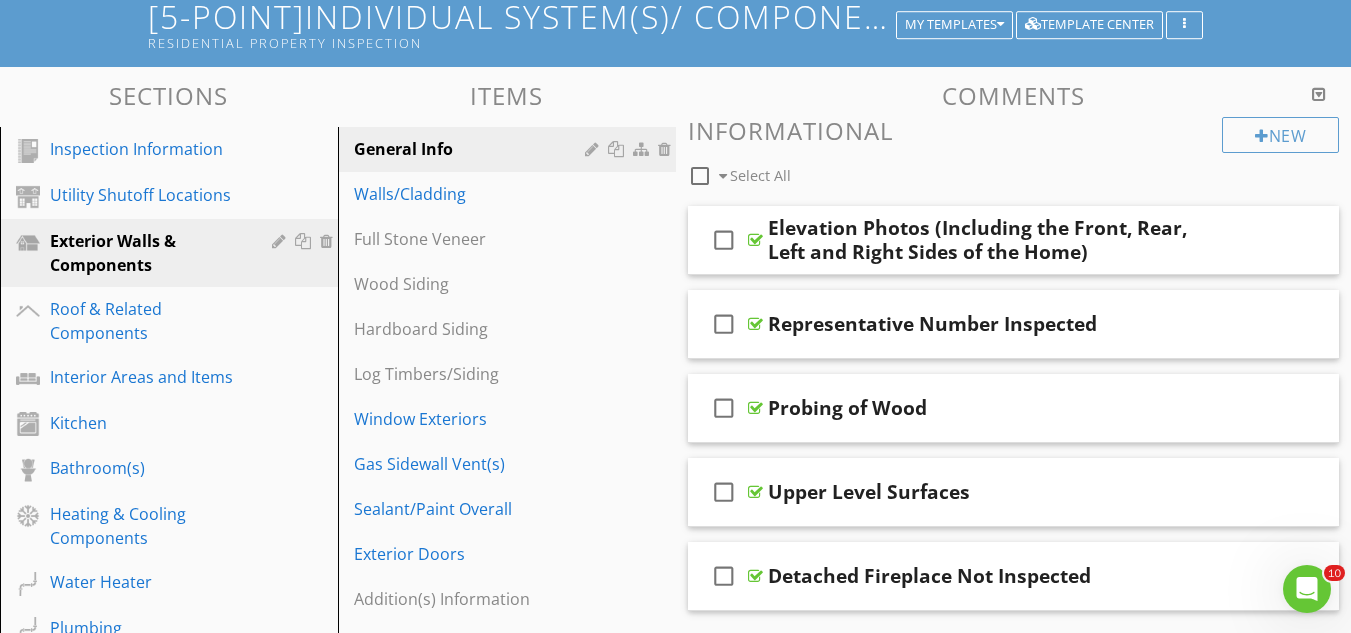 scroll, scrollTop: 200, scrollLeft: 0, axis: vertical 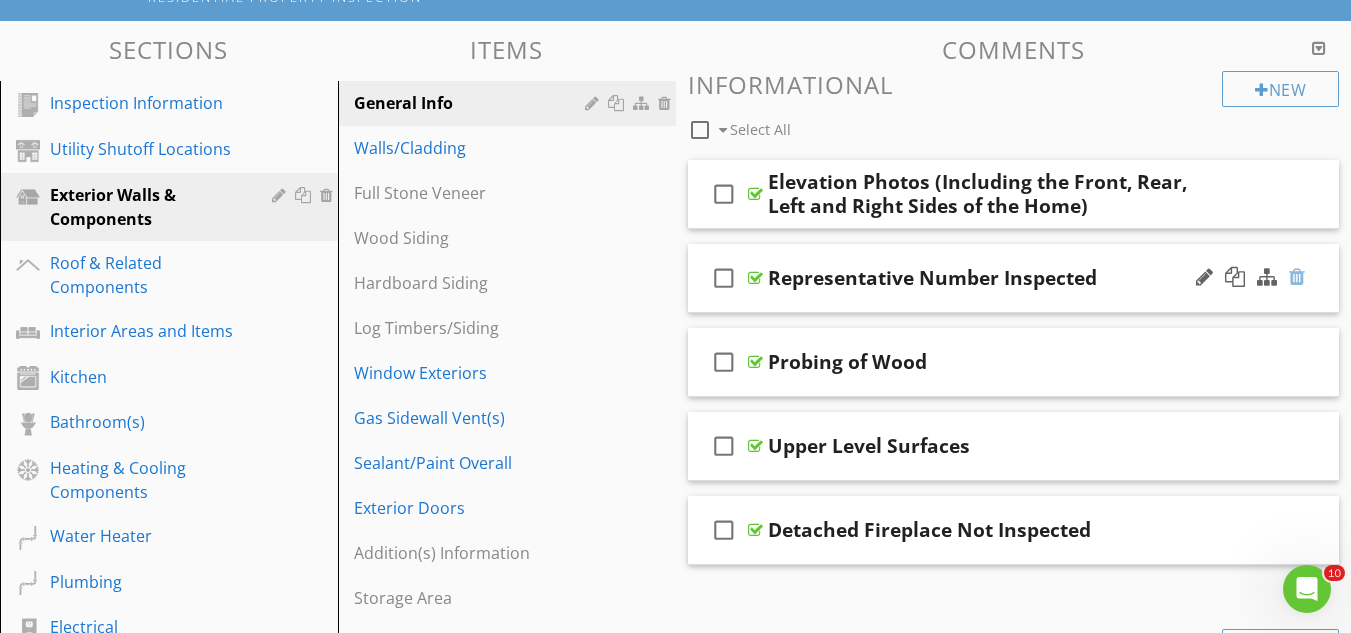 click at bounding box center (1297, 277) 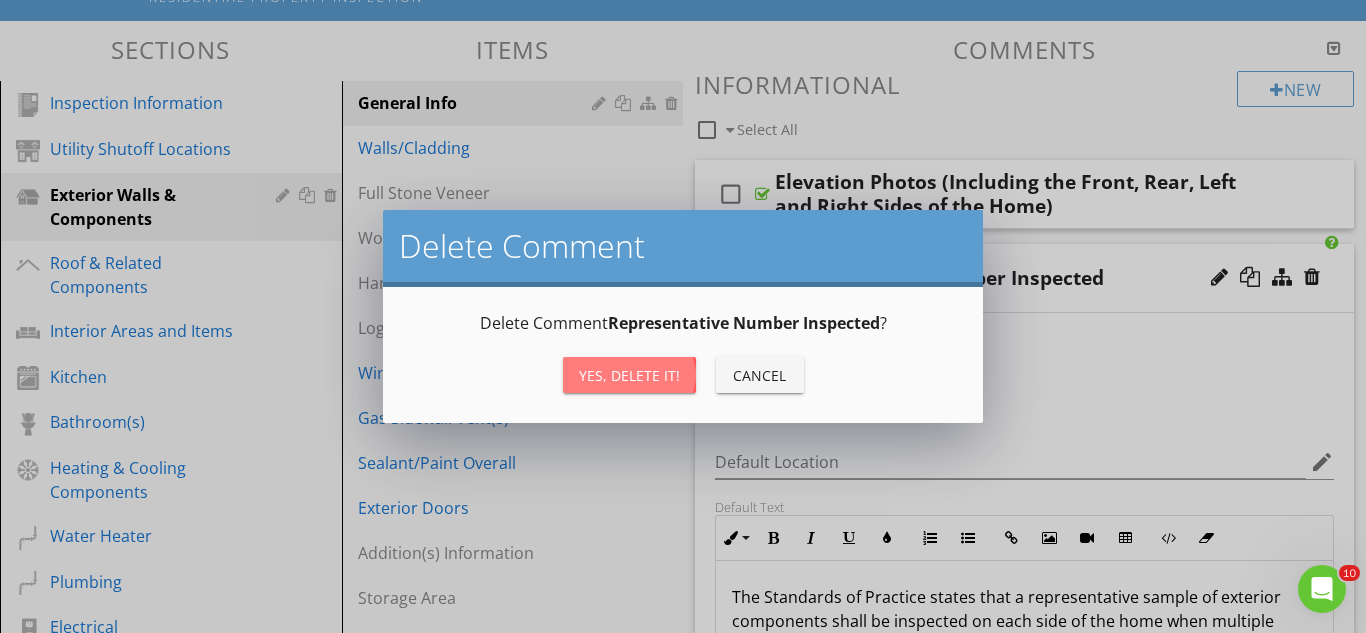click on "Yes, Delete it!" at bounding box center [629, 375] 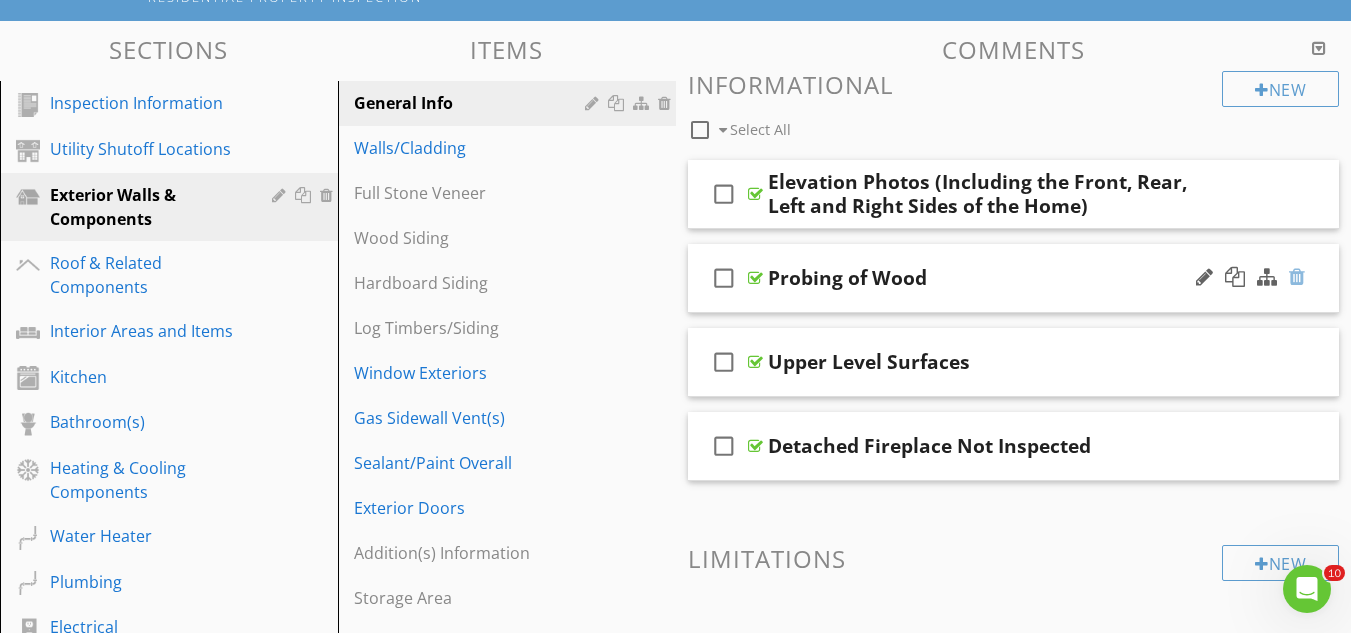 click at bounding box center [1297, 277] 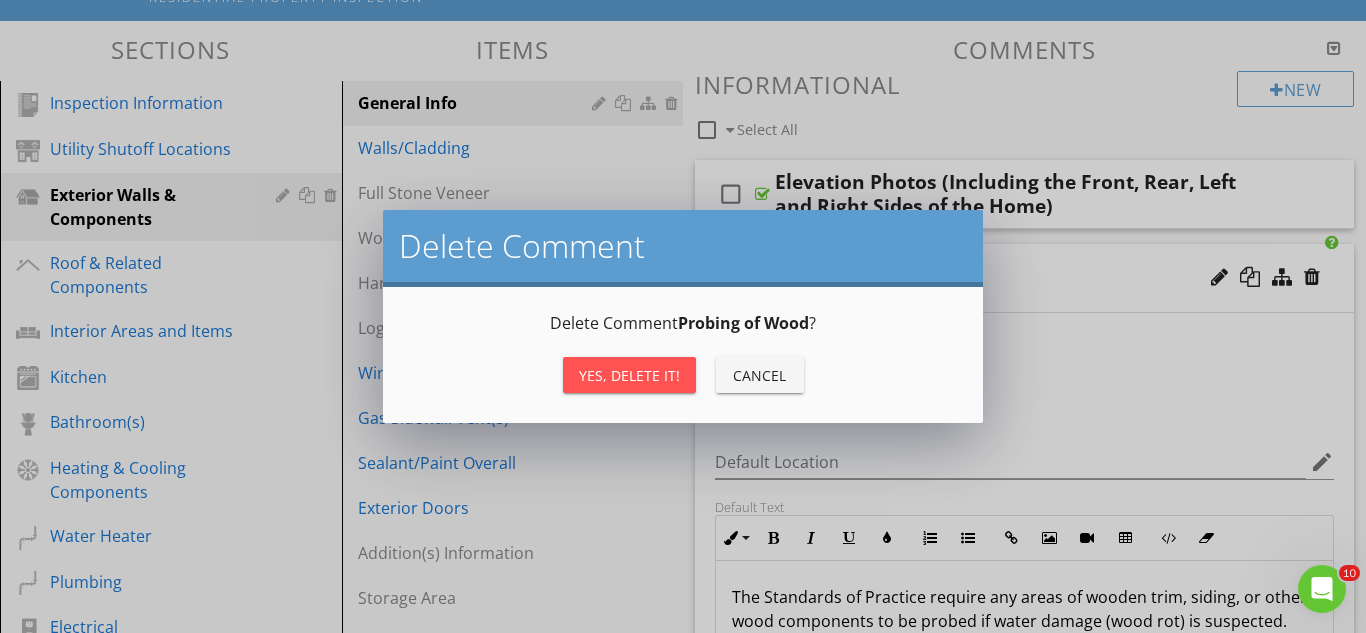 click on "Yes, Delete it!" at bounding box center (629, 375) 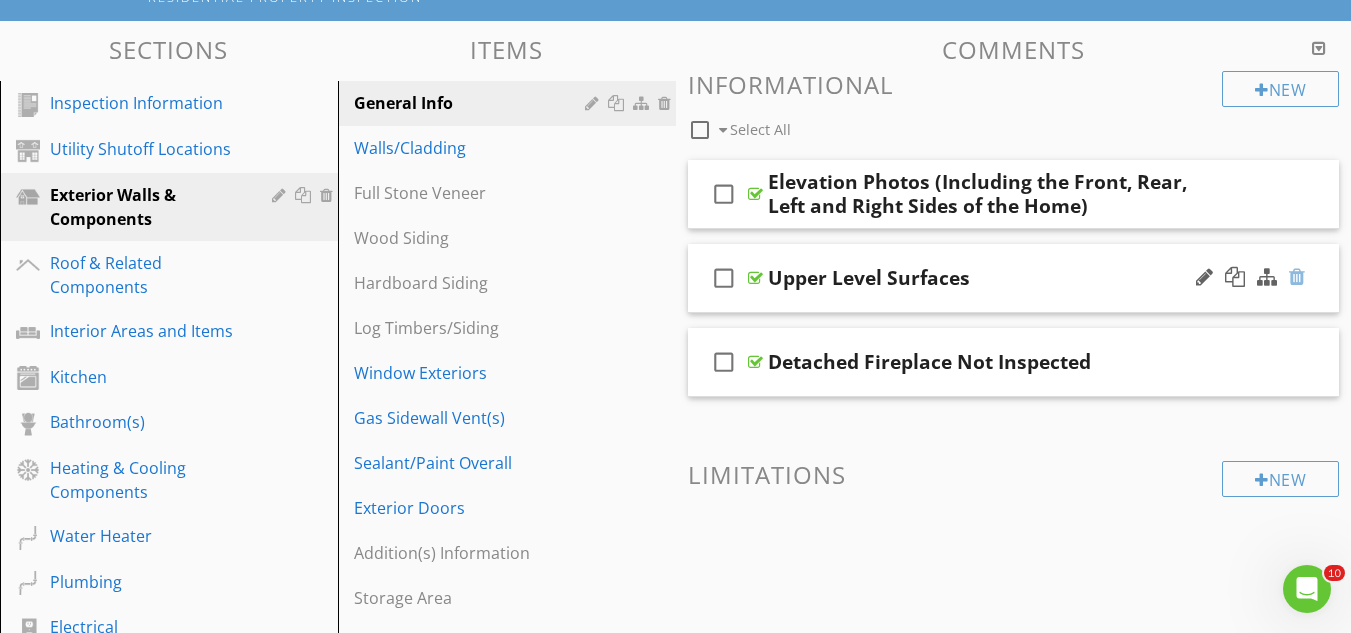 click at bounding box center [1297, 277] 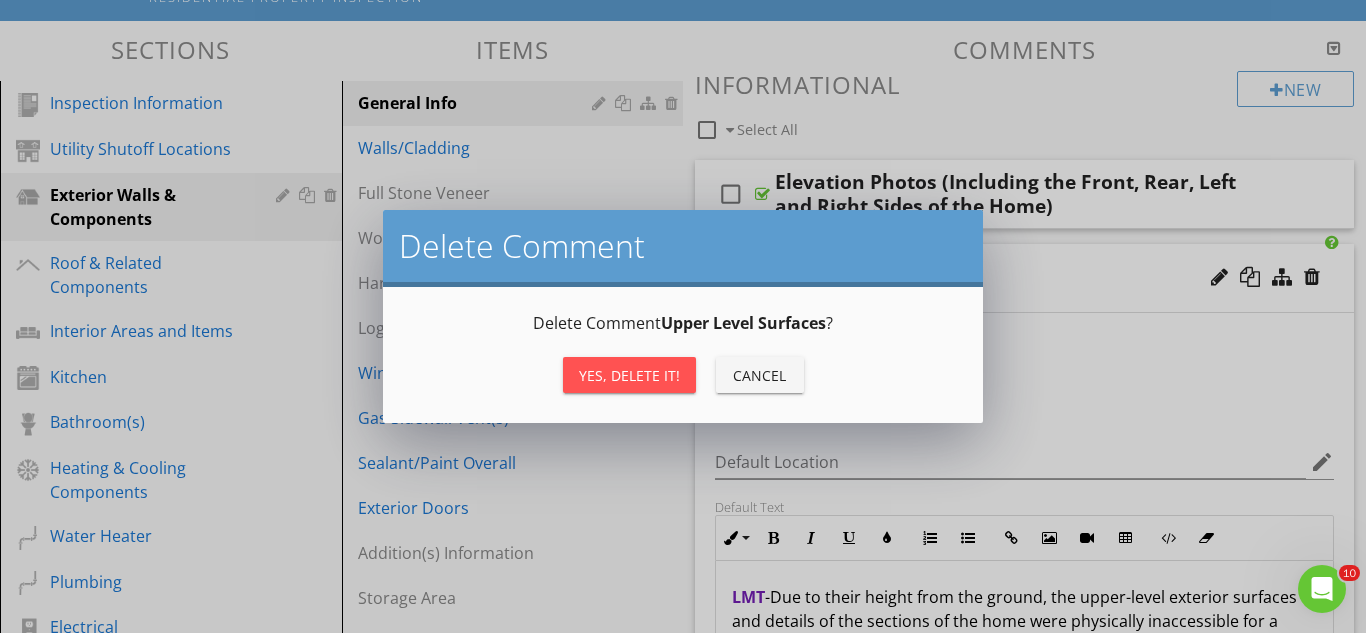 click on "Yes, Delete it!" at bounding box center [629, 375] 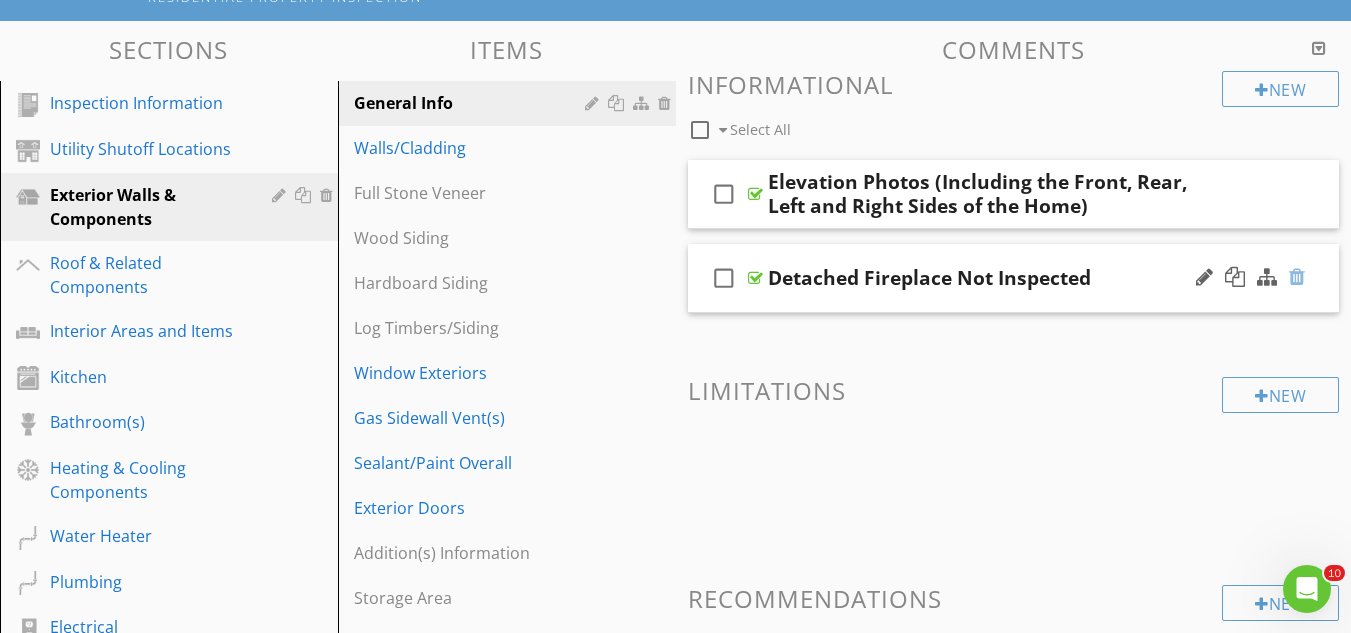 click at bounding box center (1297, 277) 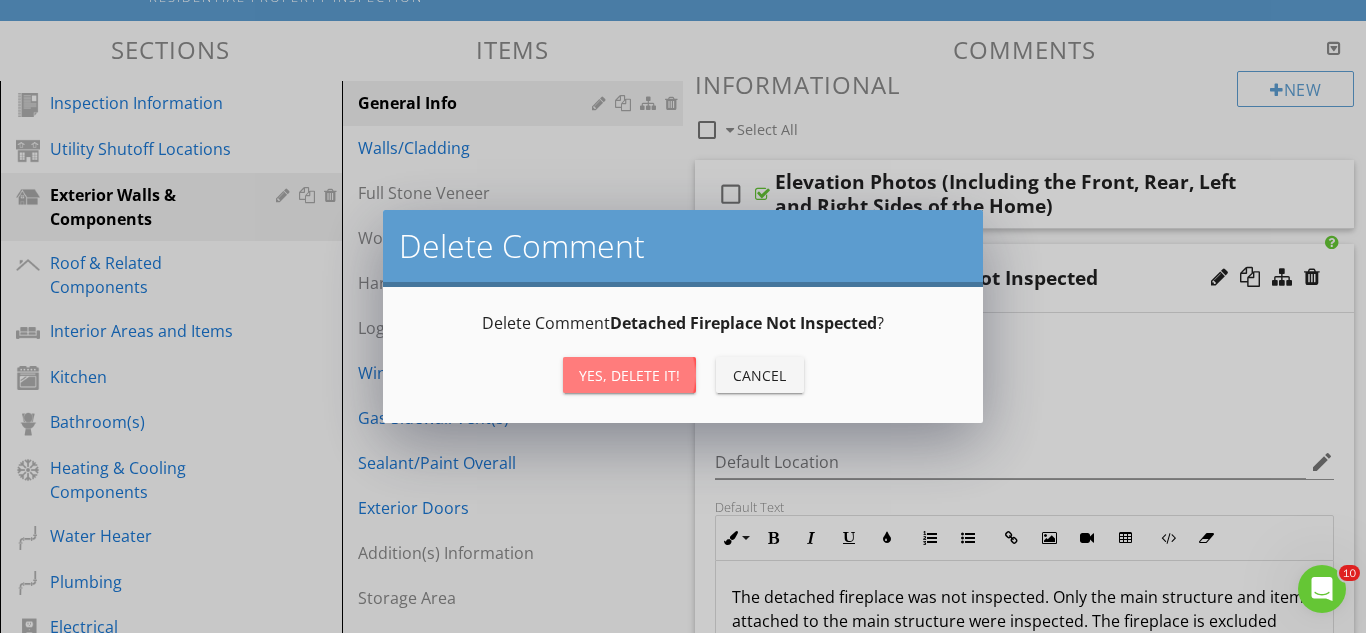 click on "Yes, Delete it!" at bounding box center (629, 375) 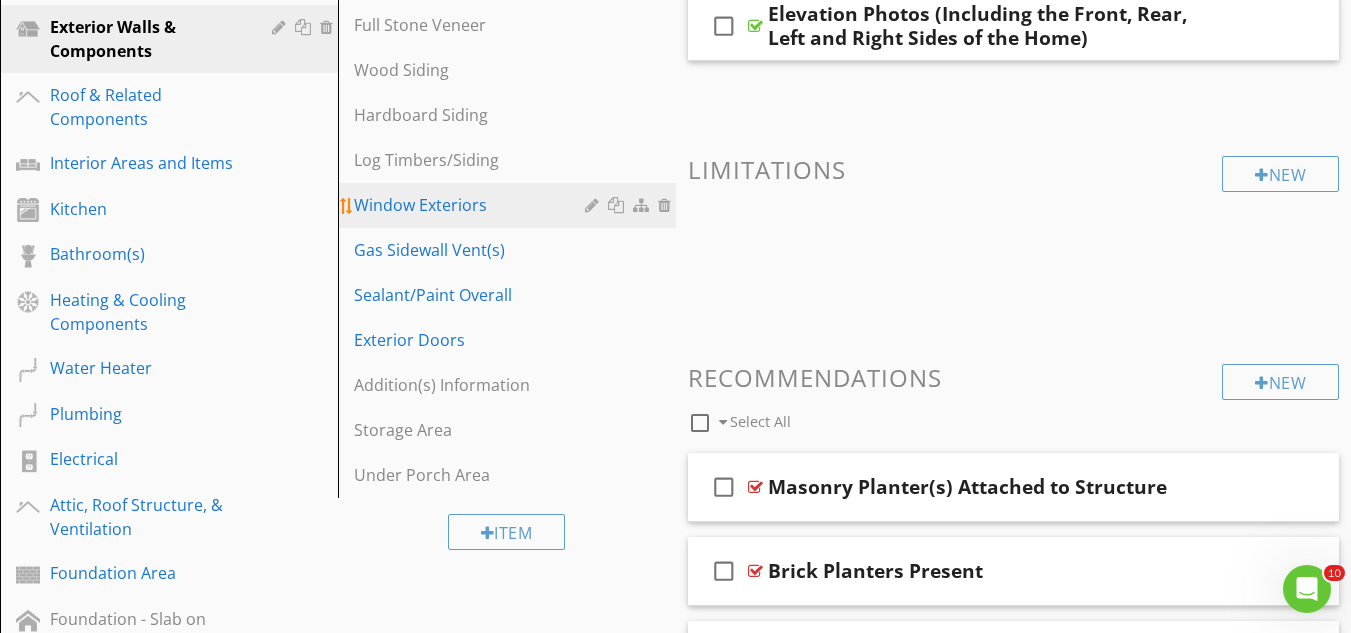 scroll, scrollTop: 400, scrollLeft: 0, axis: vertical 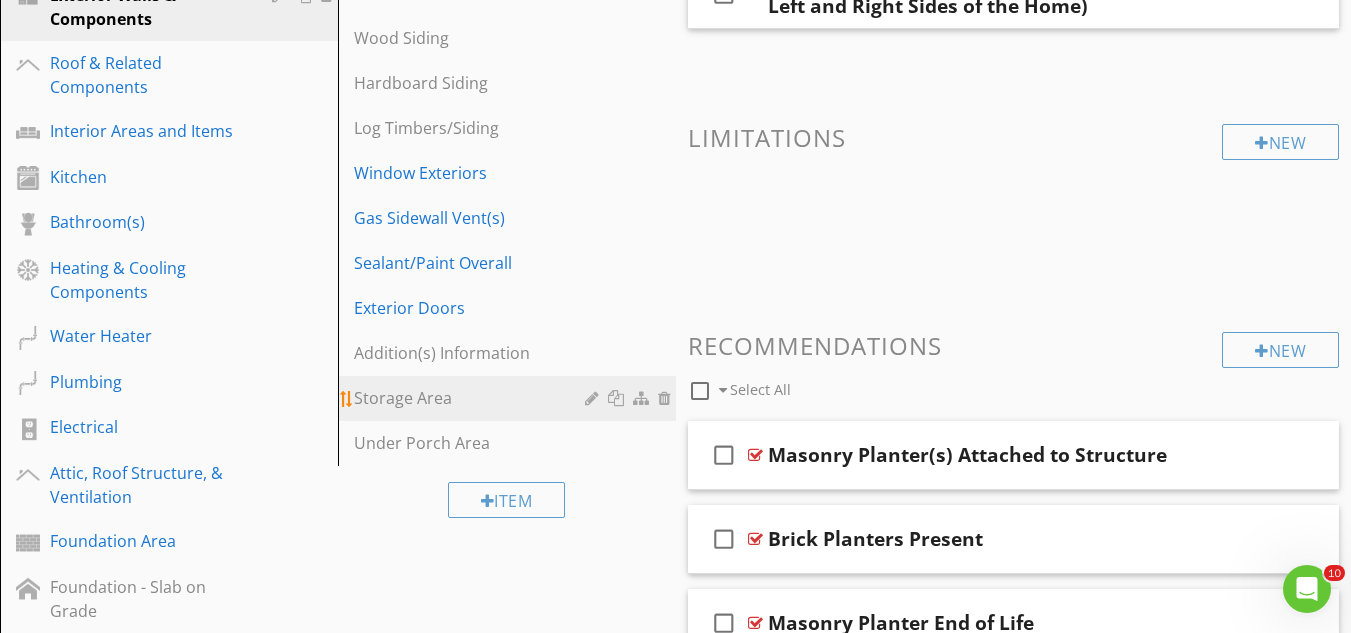 click at bounding box center [594, 398] 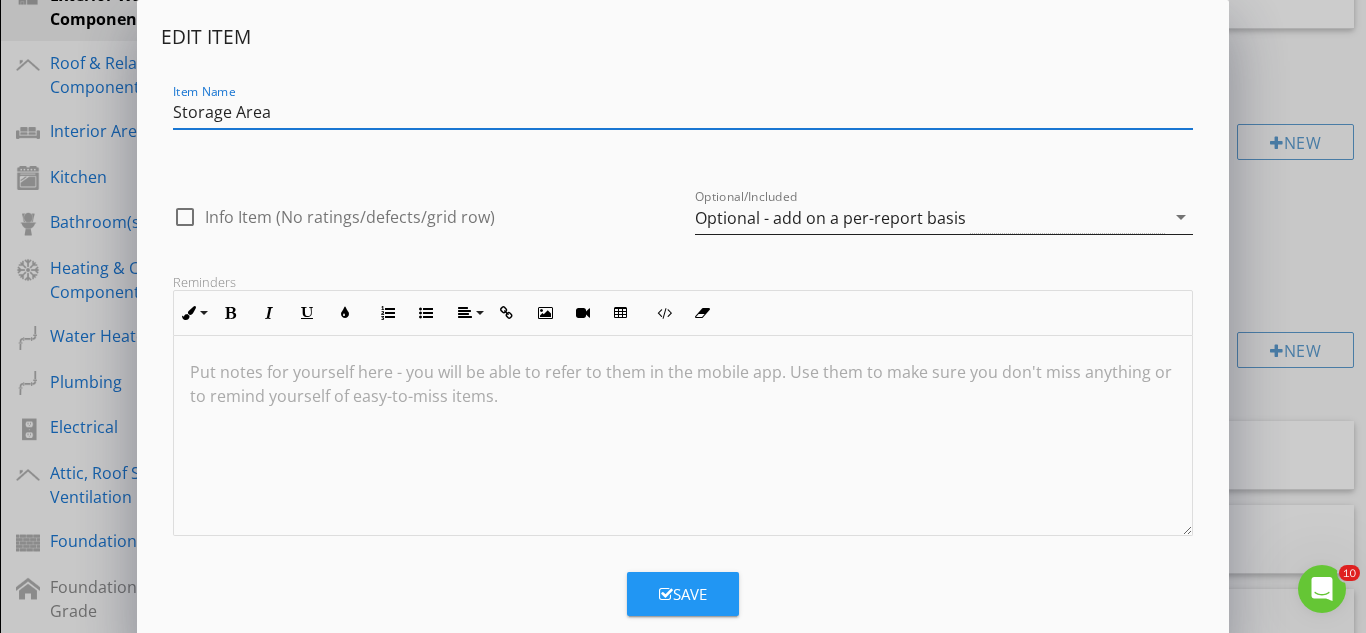 click on "Optional - add on a per-report basis" at bounding box center [930, 217] 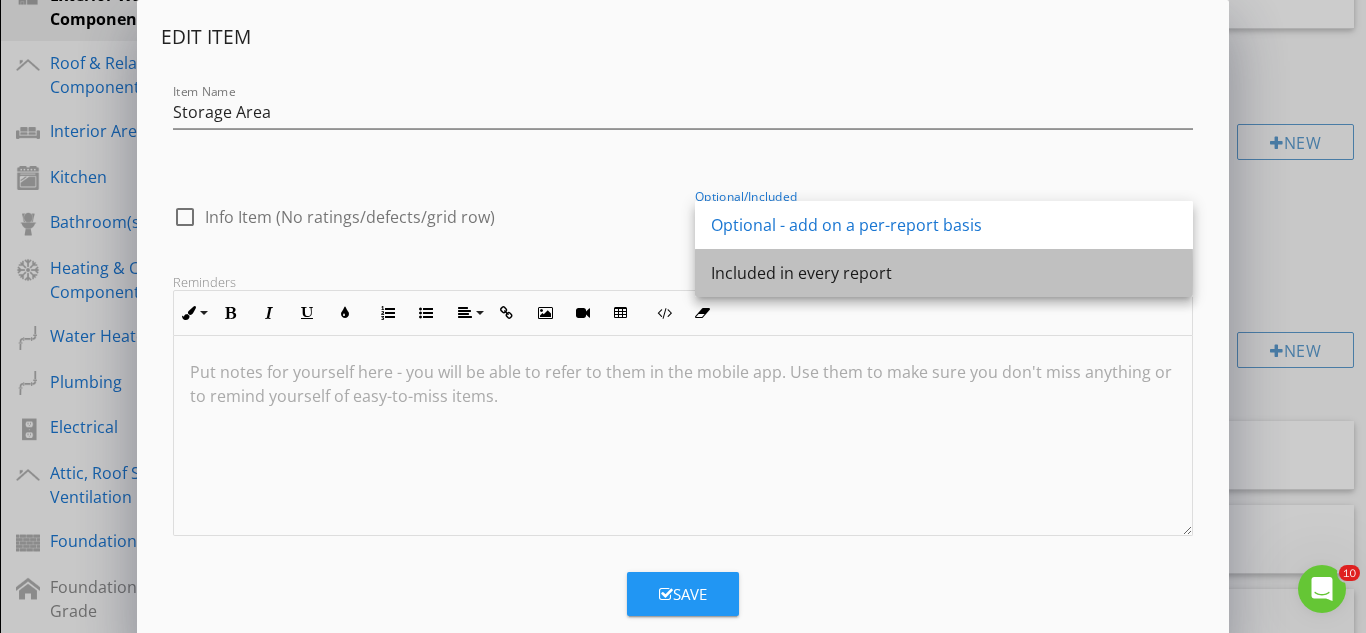 click on "Included in every report" at bounding box center (944, 273) 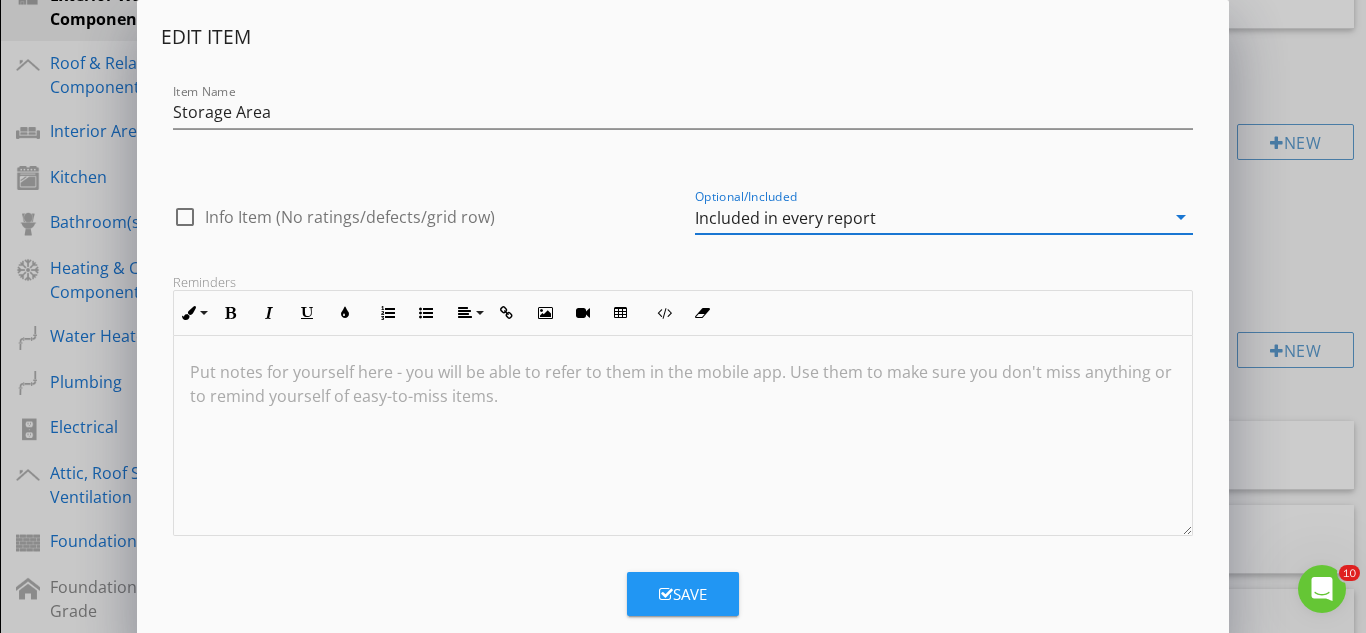 click on "Save" at bounding box center (683, 594) 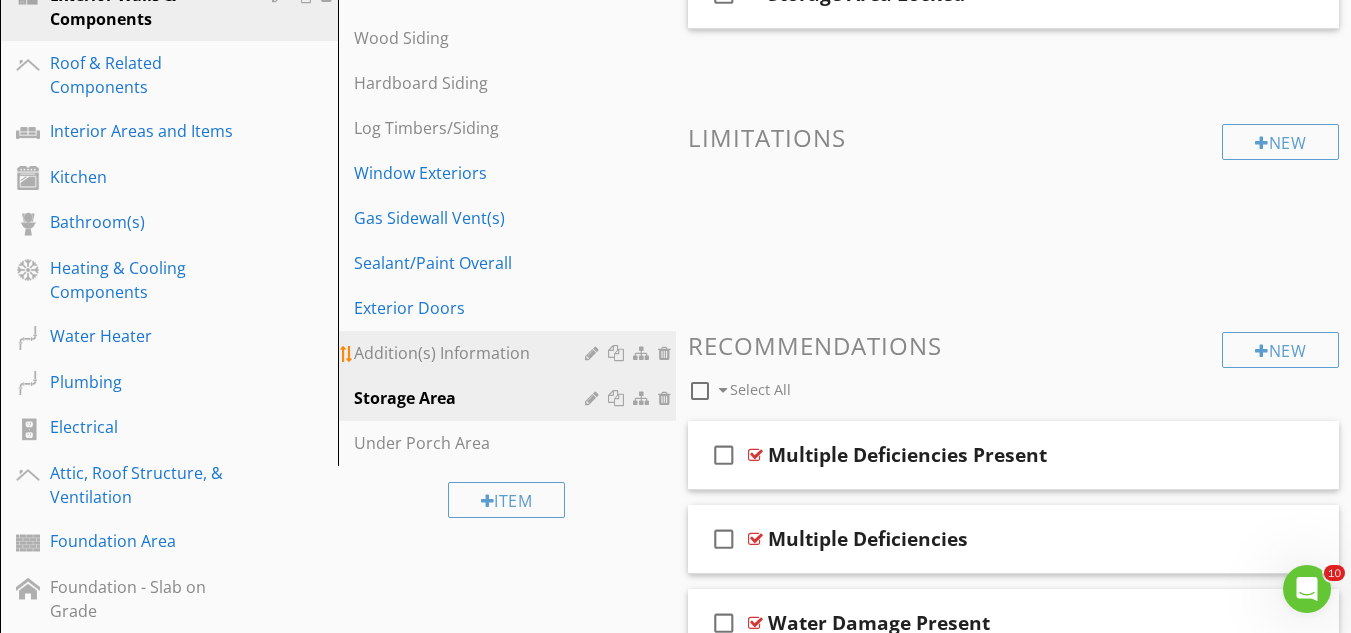 click on "Addition(s) Information" at bounding box center (472, 353) 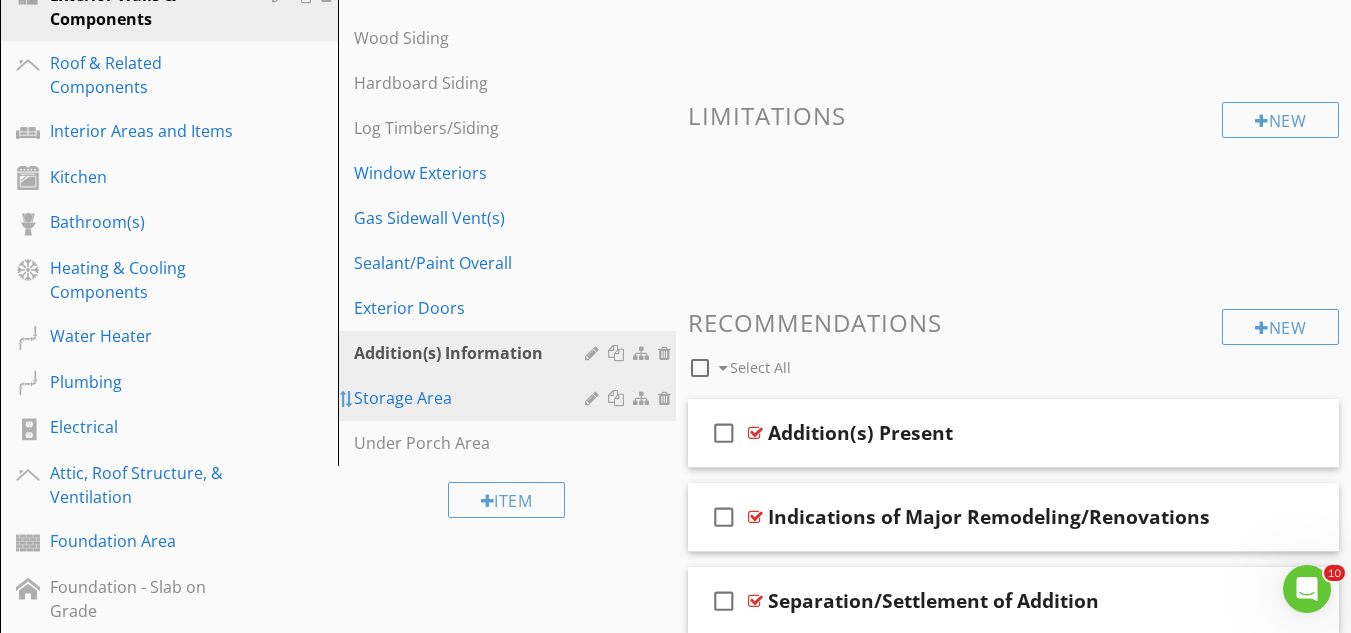 type 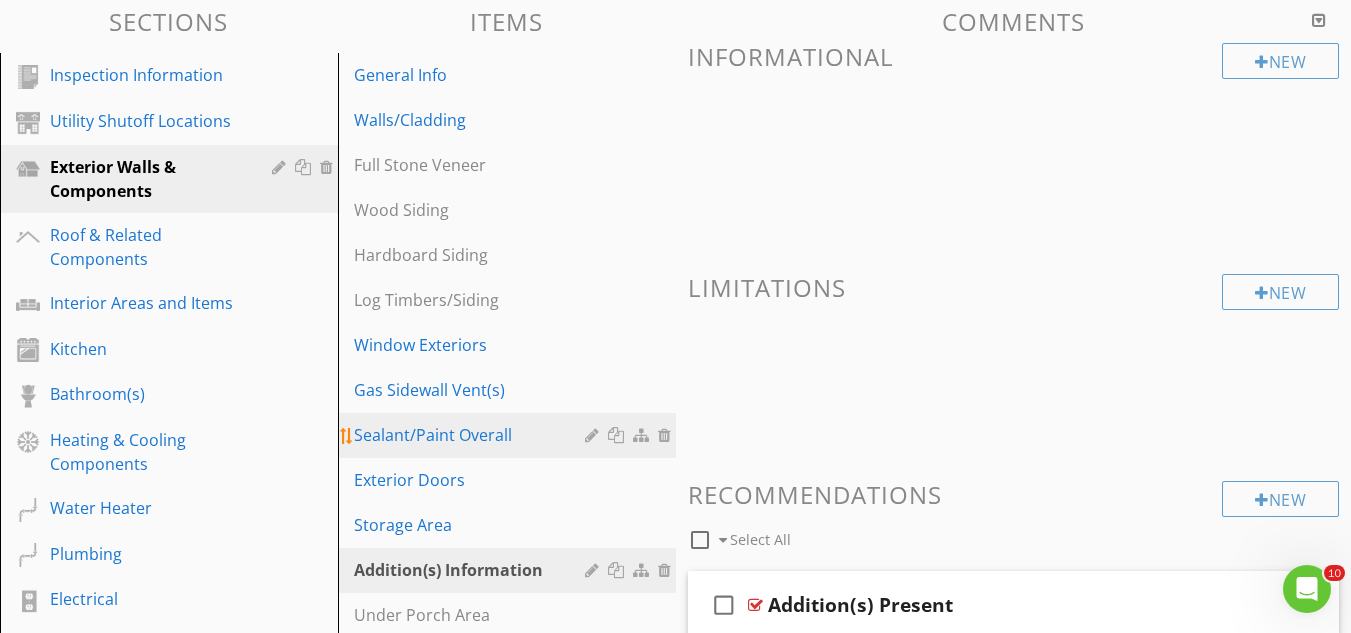 scroll, scrollTop: 200, scrollLeft: 0, axis: vertical 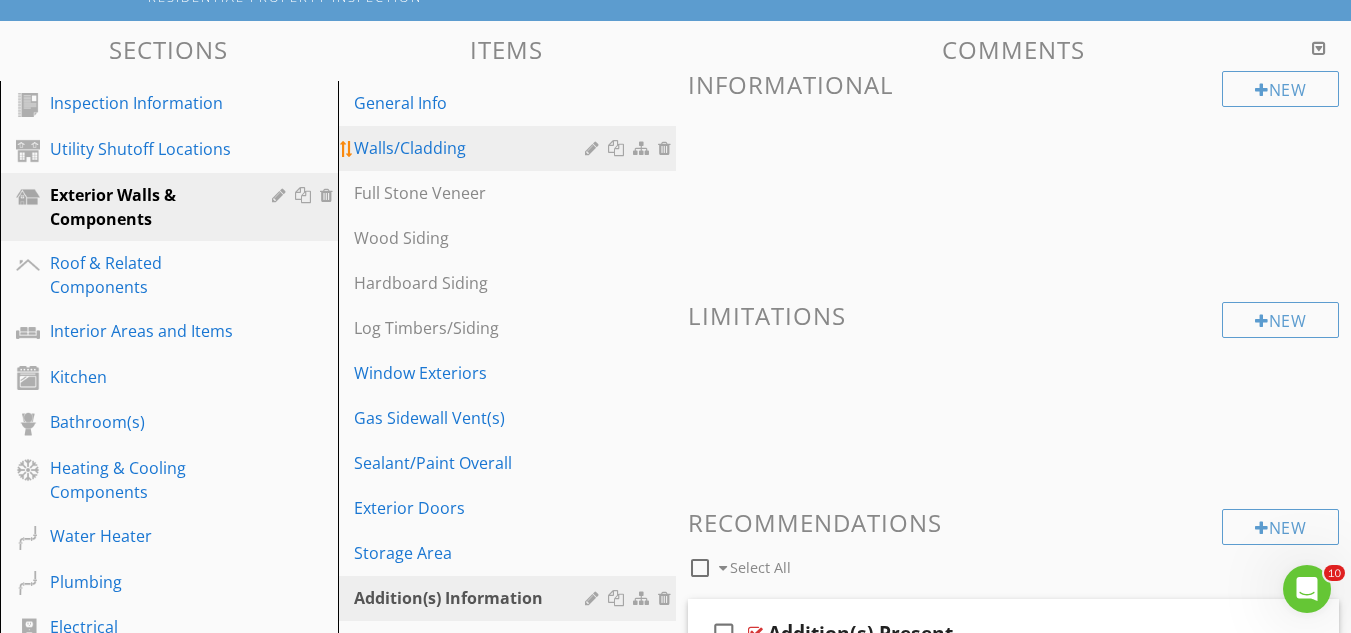 click on "Walls/Cladding" at bounding box center (472, 148) 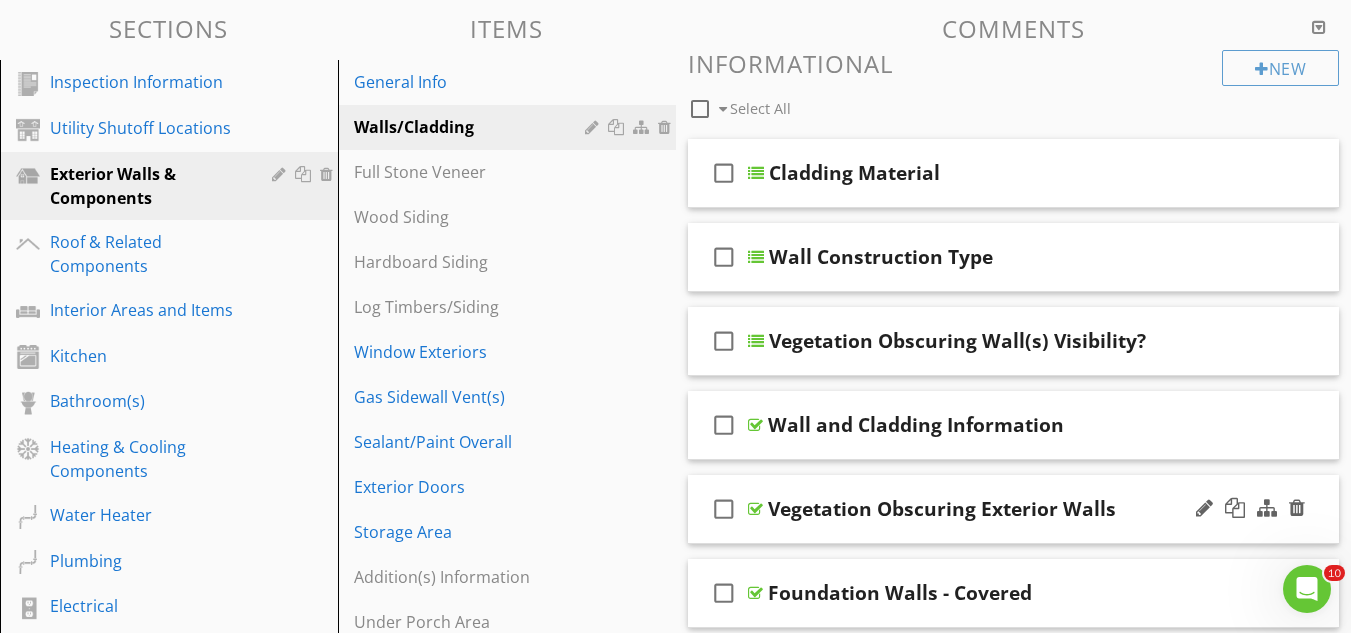 scroll, scrollTop: 200, scrollLeft: 0, axis: vertical 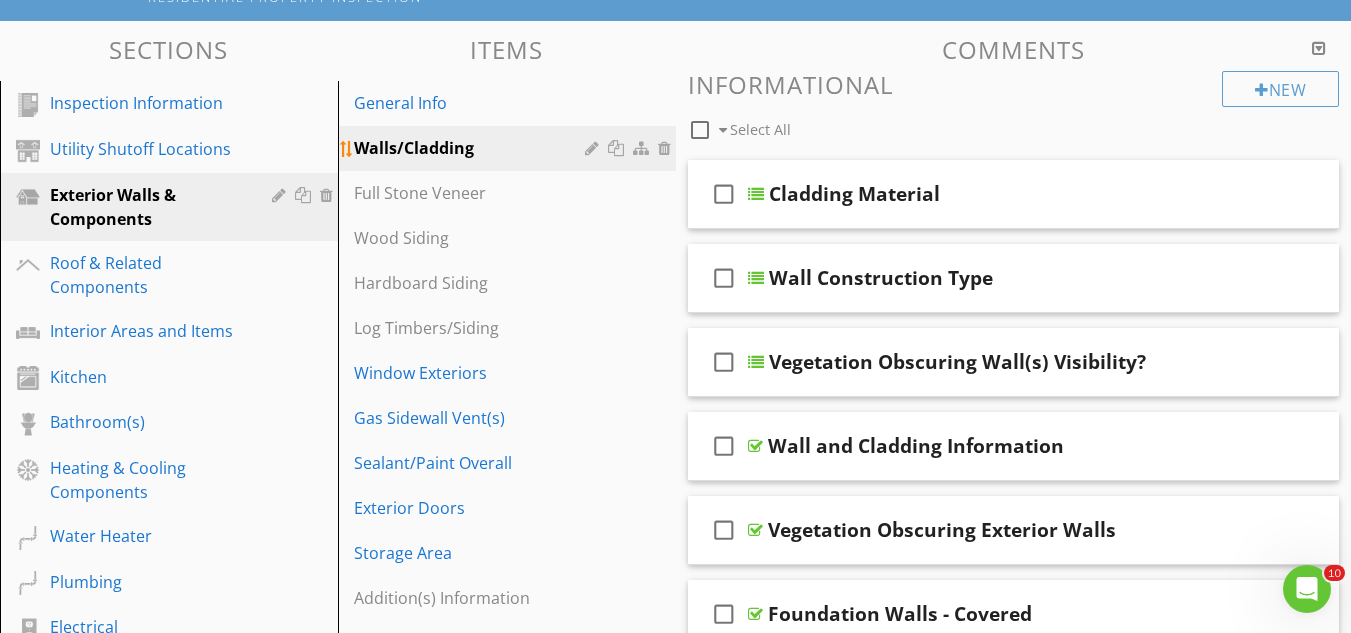 click at bounding box center [667, 148] 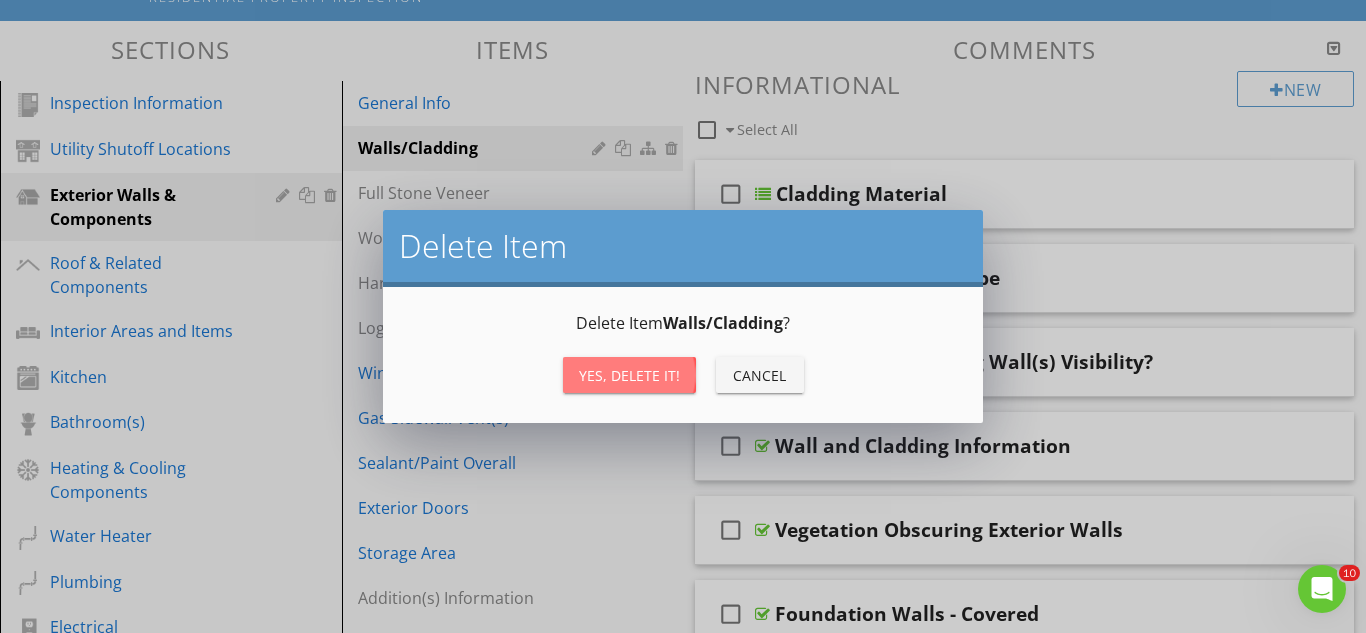 click on "Yes, Delete it!" at bounding box center (629, 375) 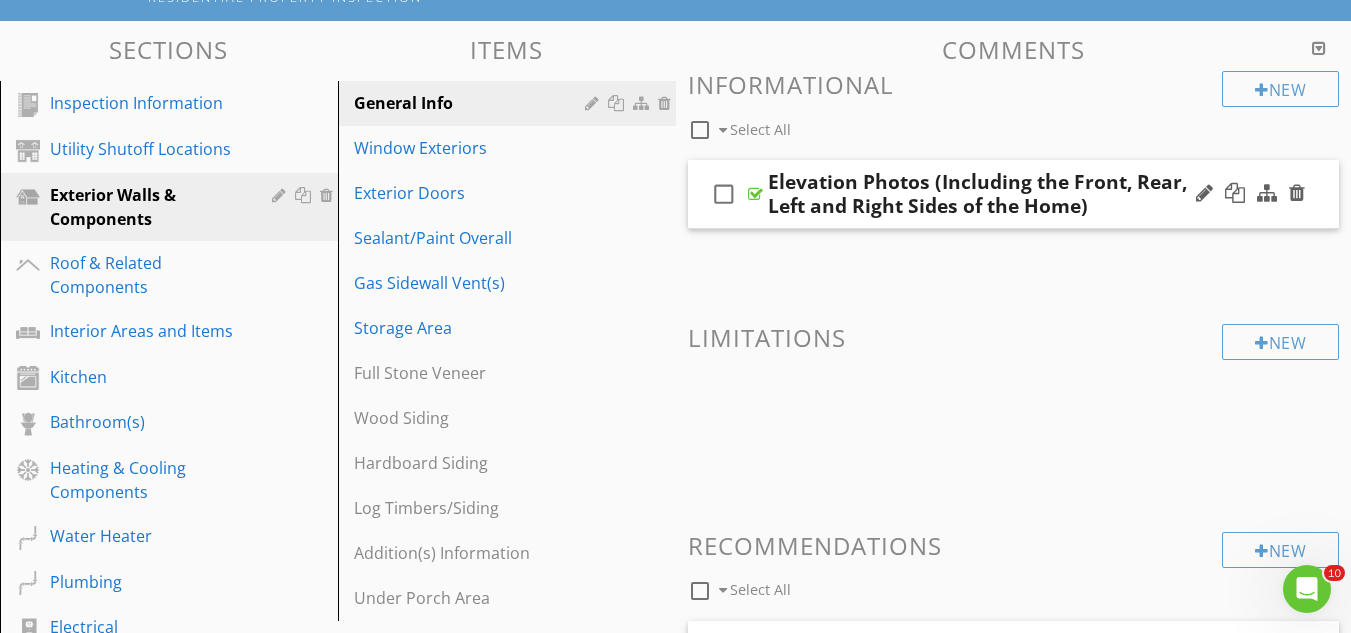 click on "Elevation Photos (Including the Front, Rear, Left and Right Sides of the Home)" at bounding box center [997, 194] 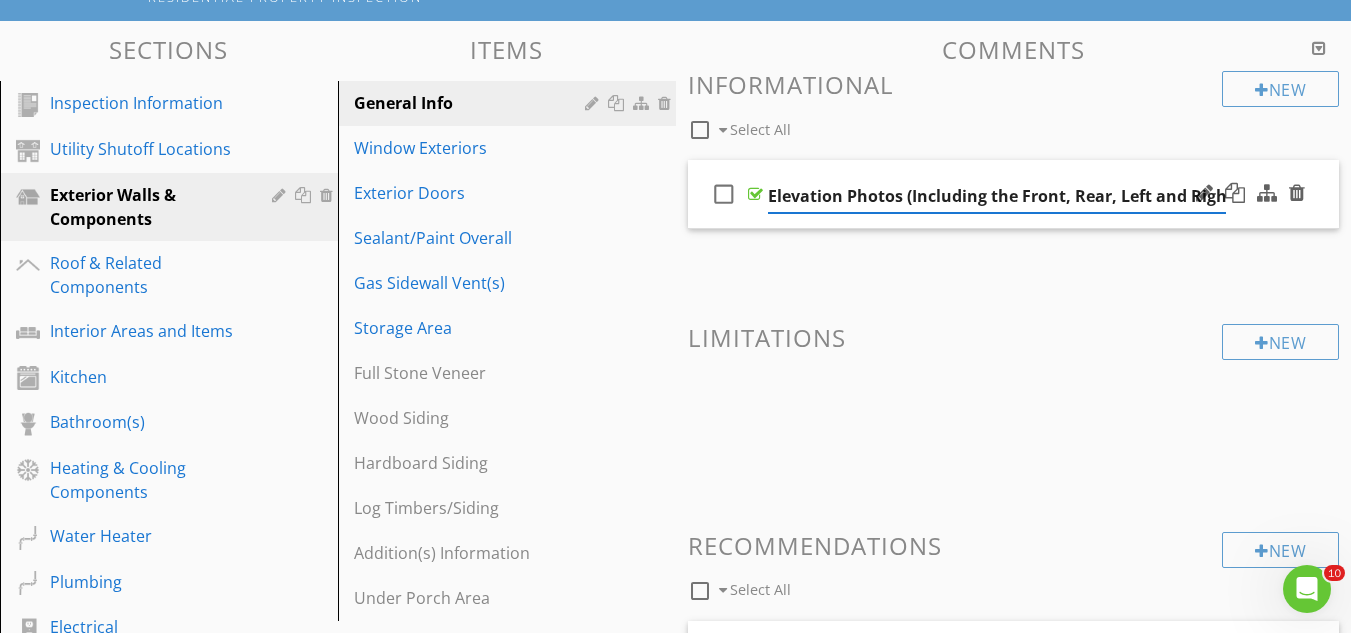 scroll, scrollTop: 0, scrollLeft: 157, axis: horizontal 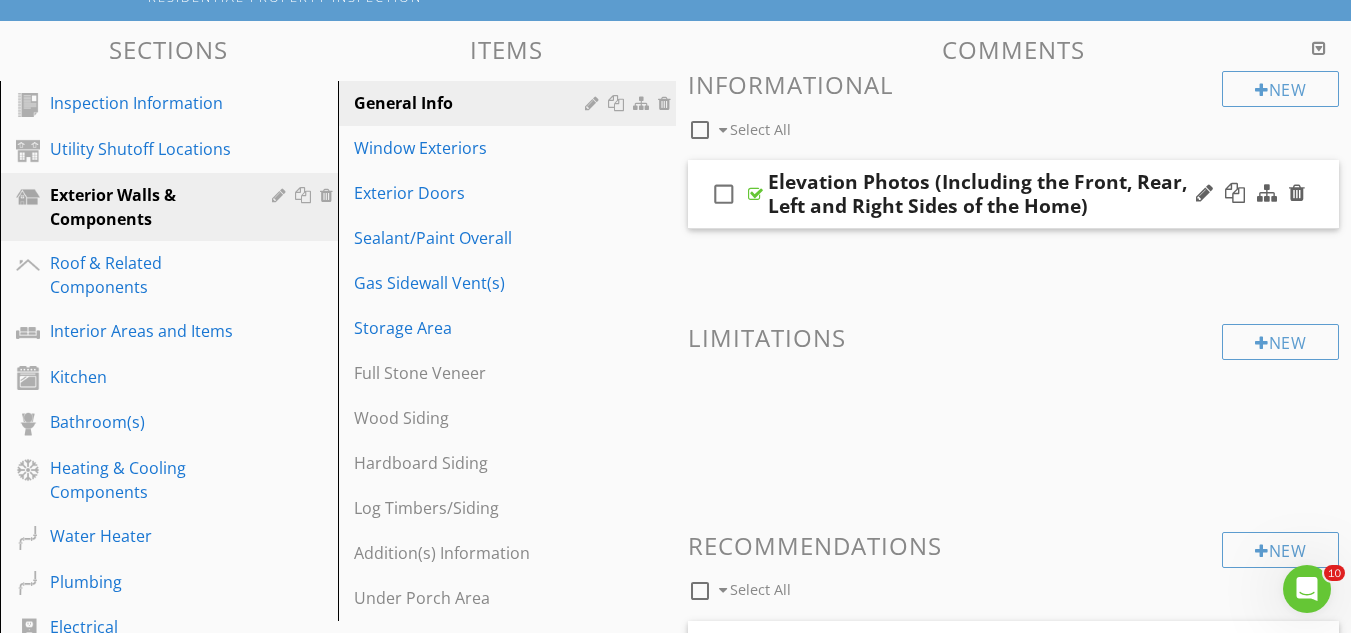 click on "check_box_outline_blank" at bounding box center (724, 194) 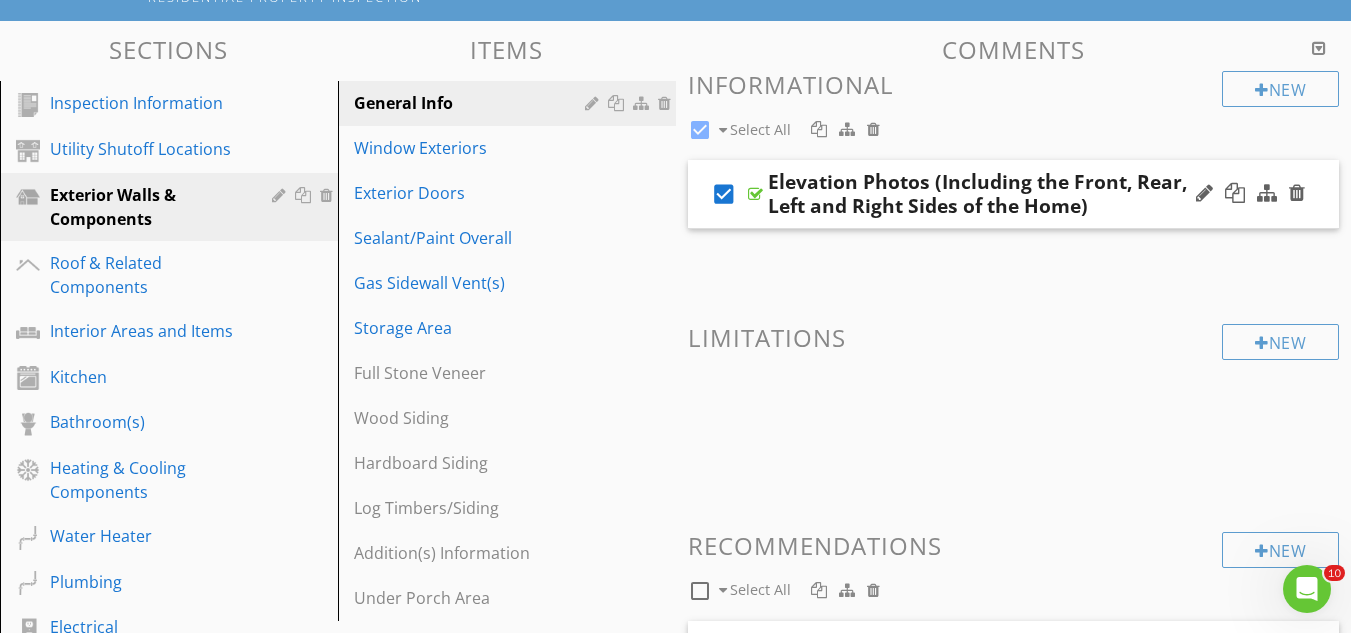 click on "check_box
Elevation Photos (Including the Front, Rear, Left and Right Sides of the Home)" at bounding box center [1014, 194] 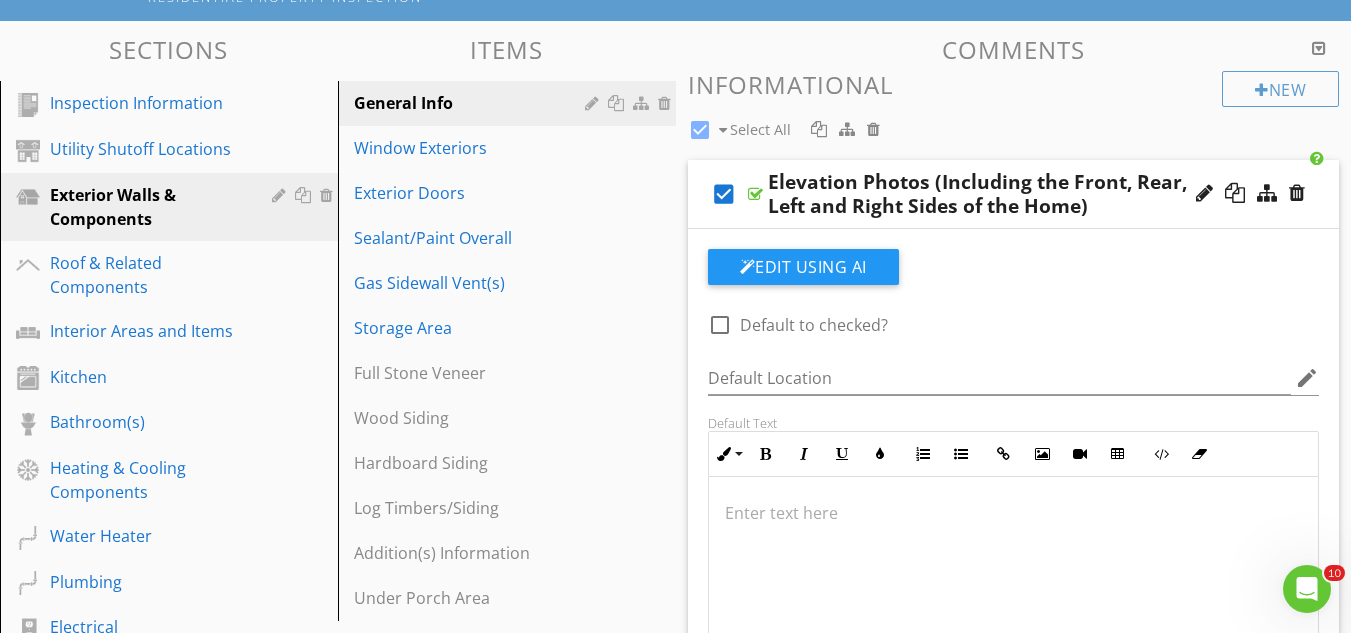 click on "check_box" at bounding box center [724, 194] 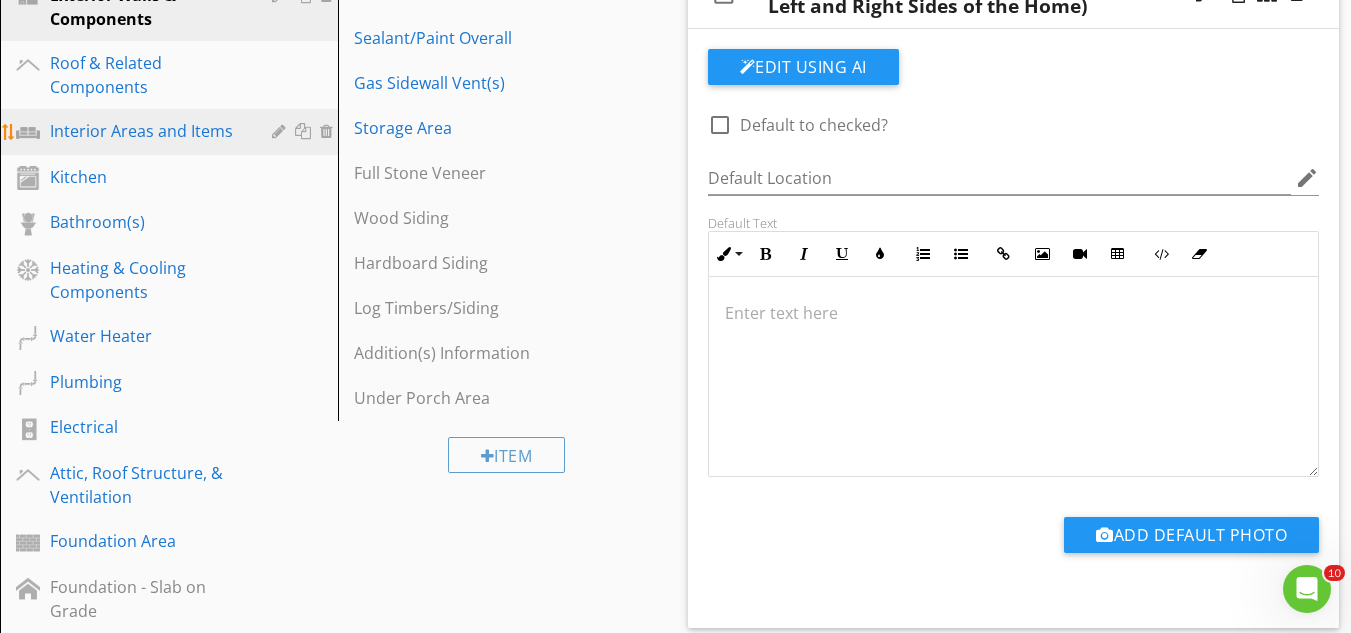 scroll, scrollTop: 300, scrollLeft: 0, axis: vertical 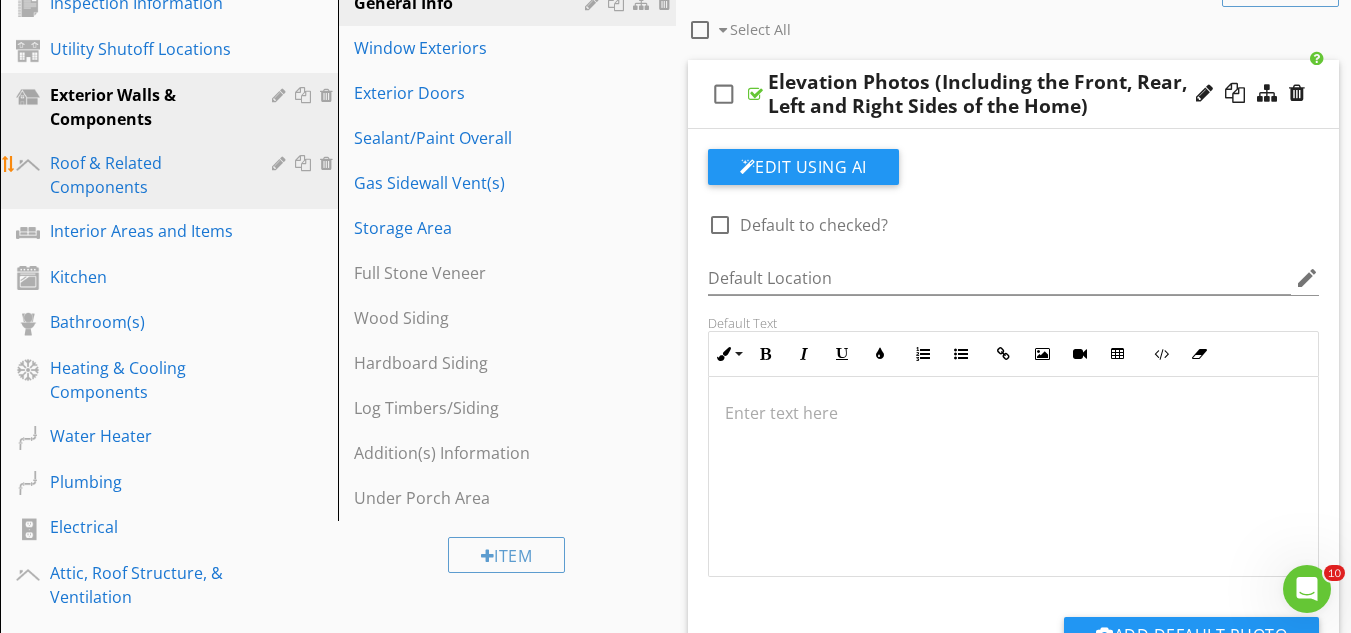 click on "Roof & Related Components" at bounding box center (146, 175) 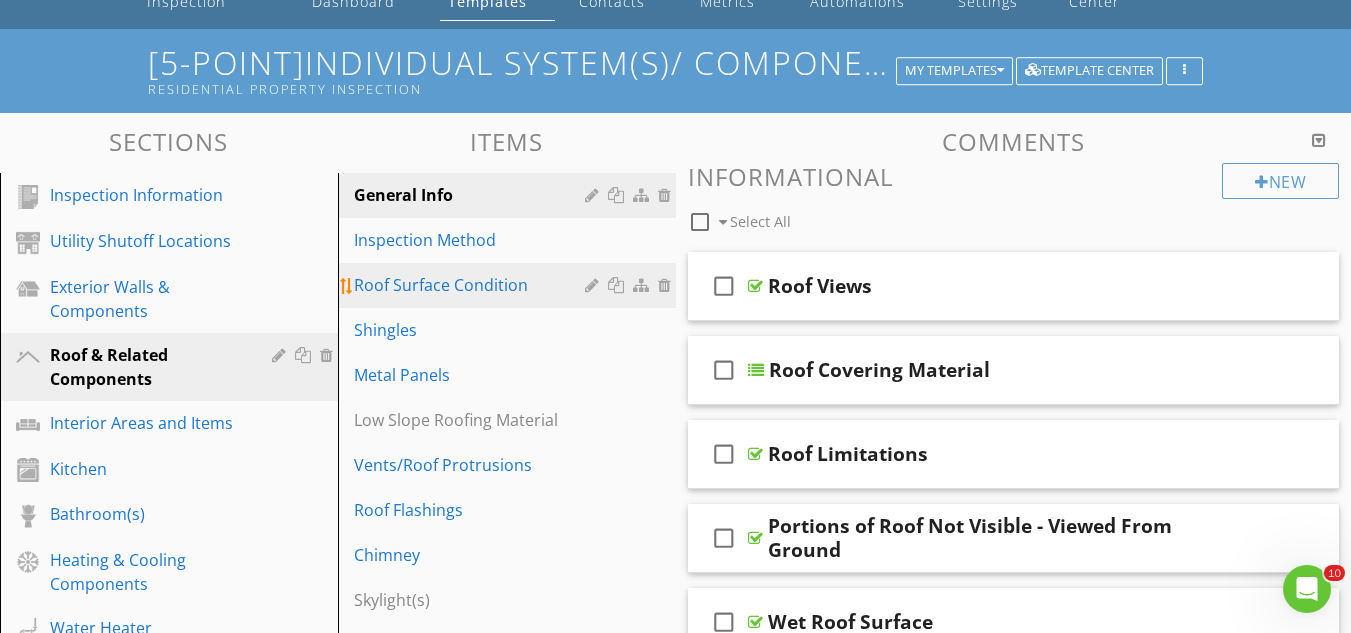 scroll, scrollTop: 100, scrollLeft: 0, axis: vertical 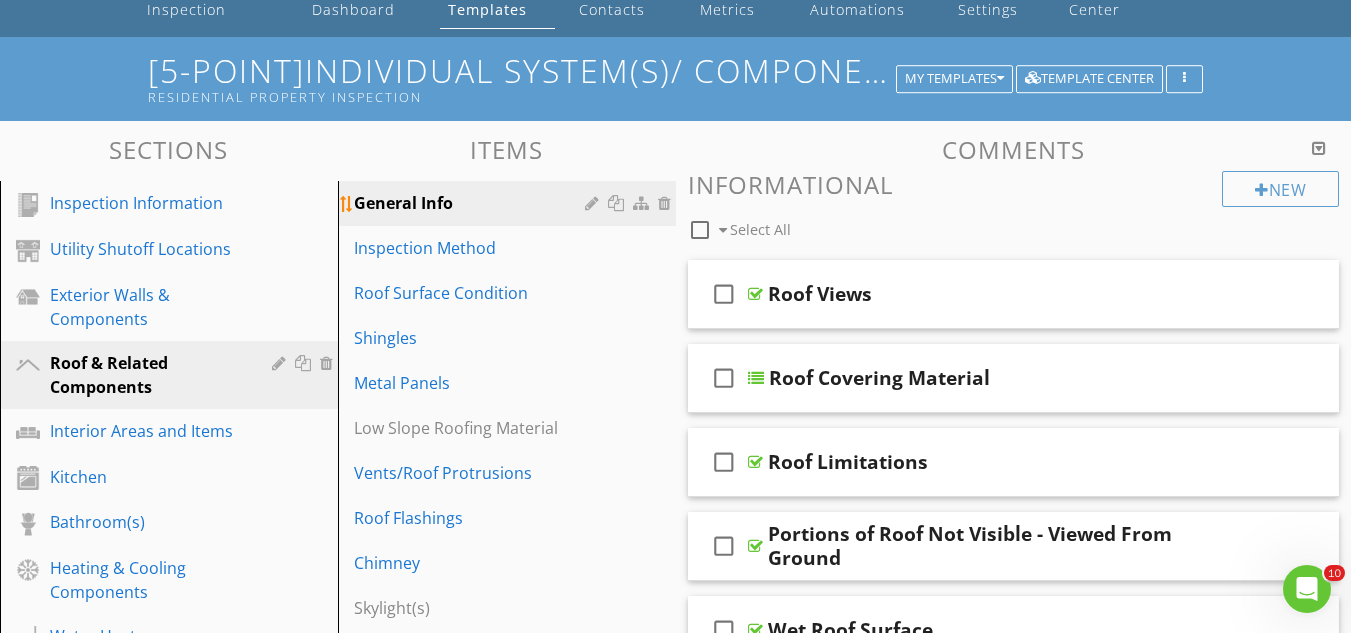 click on "General Info" at bounding box center (510, 203) 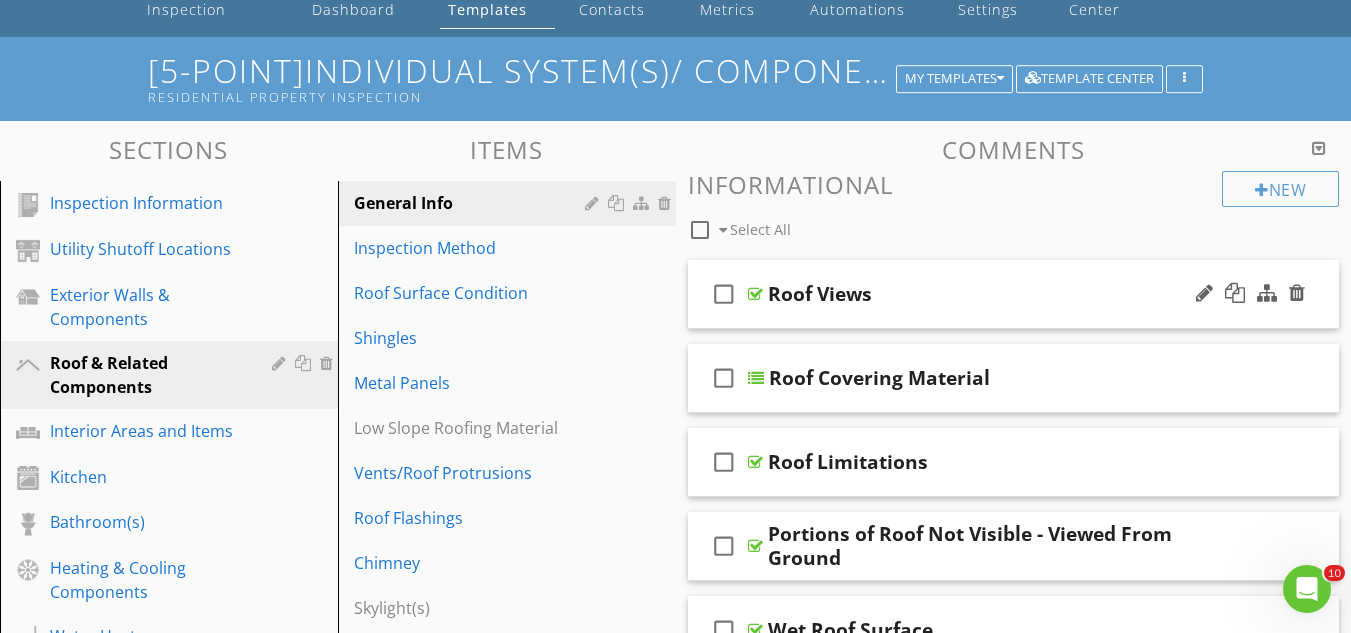 click on "check_box_outline_blank
Roof Views" at bounding box center (1014, 294) 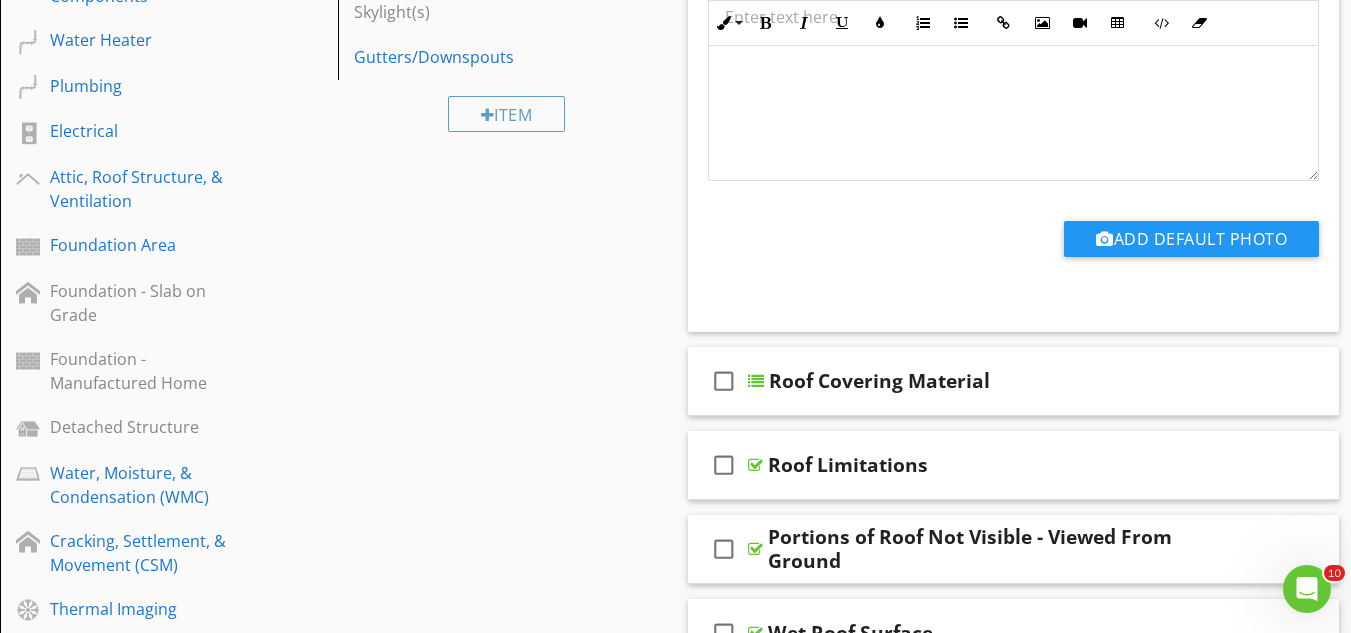 scroll, scrollTop: 700, scrollLeft: 0, axis: vertical 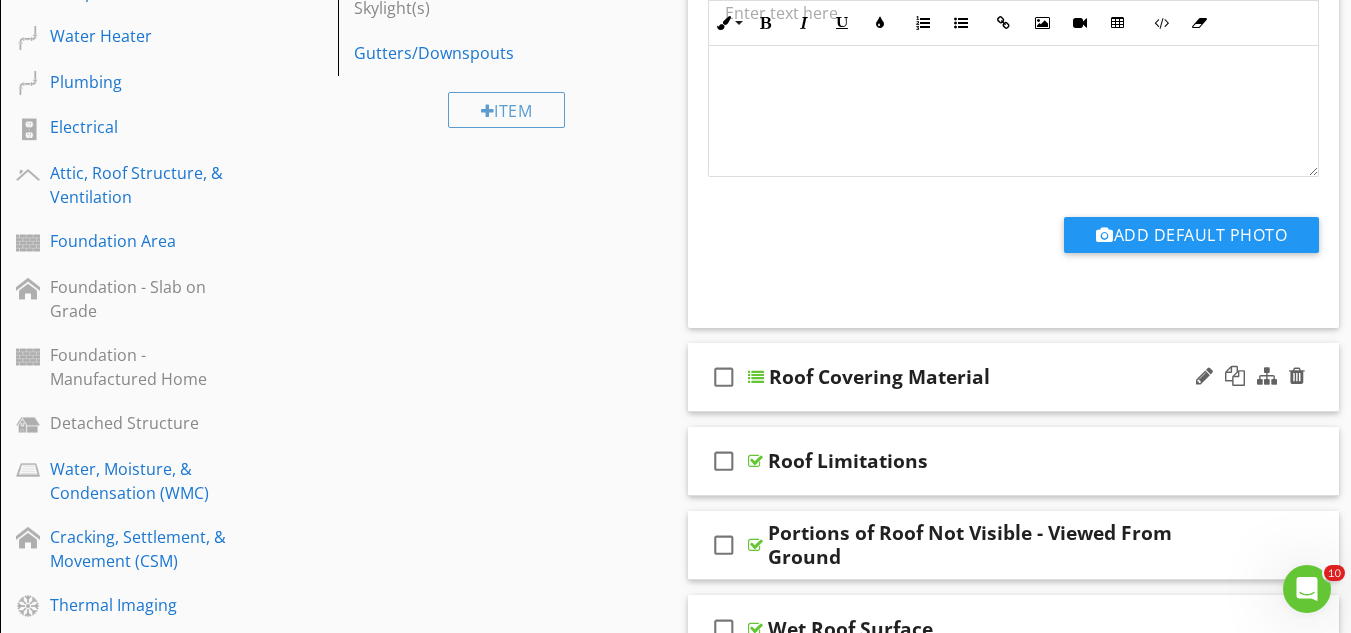 click on "check_box_outline_blank
Roof Covering Material" at bounding box center [1014, 377] 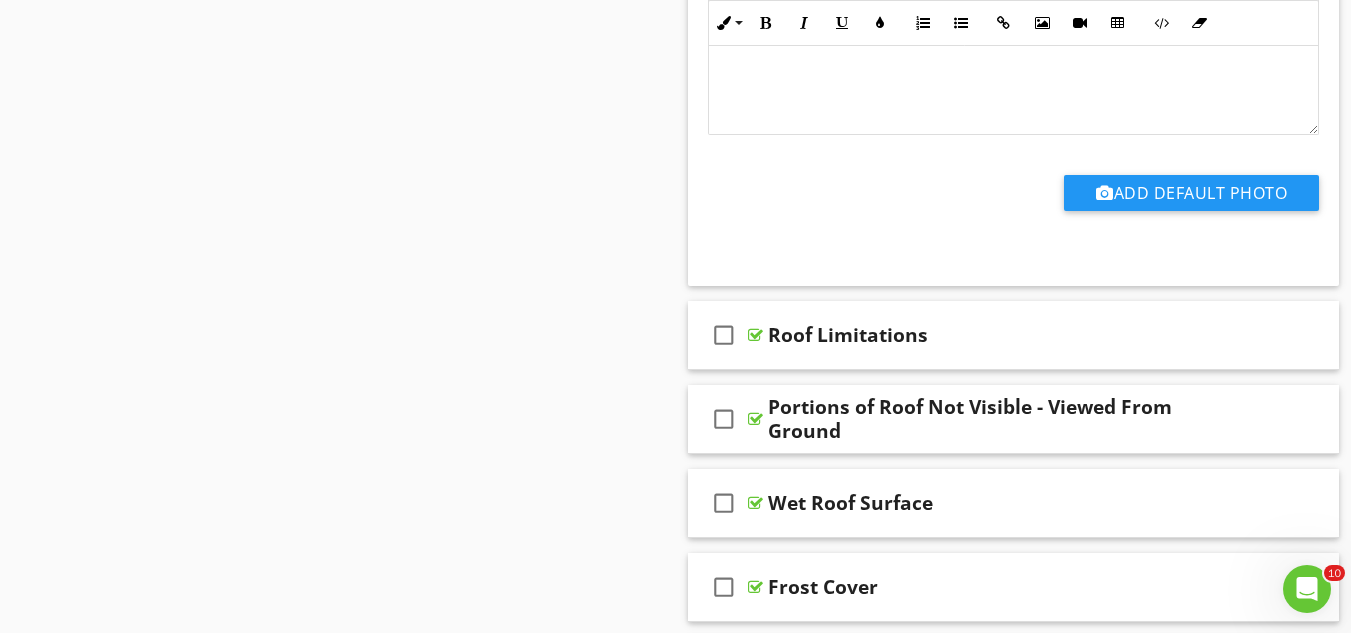 scroll, scrollTop: 2100, scrollLeft: 0, axis: vertical 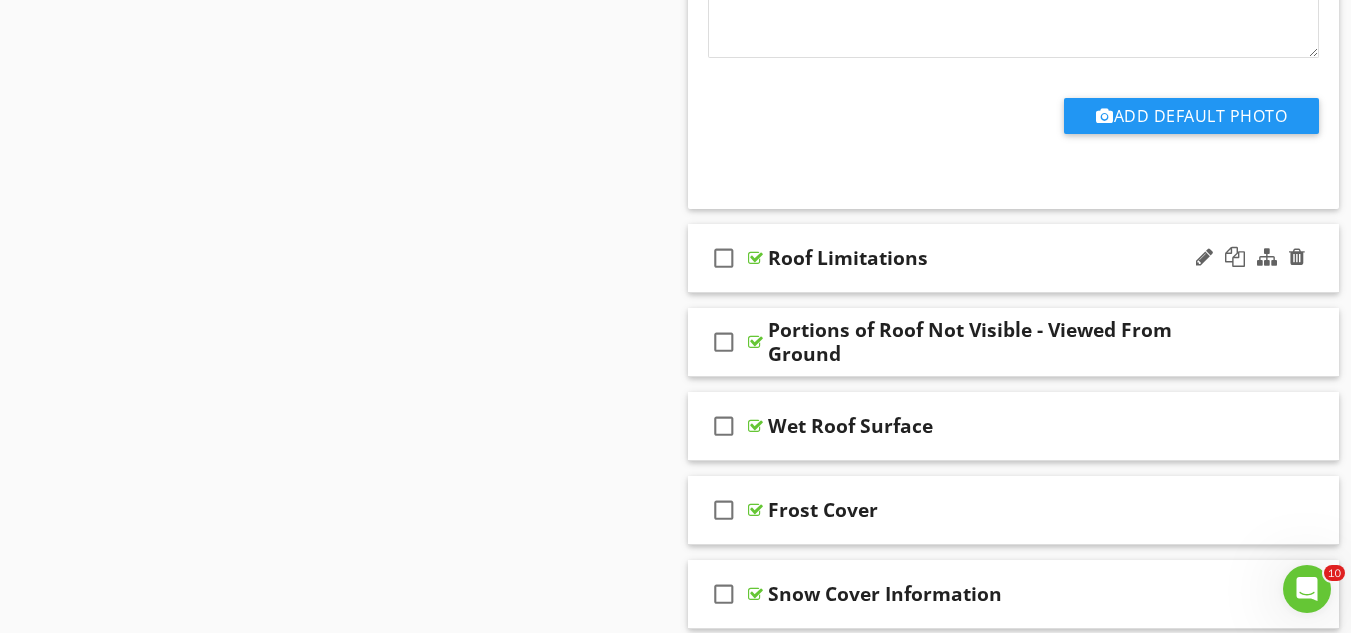 click on "check_box_outline_blank
Roof Limitations" at bounding box center (1014, 258) 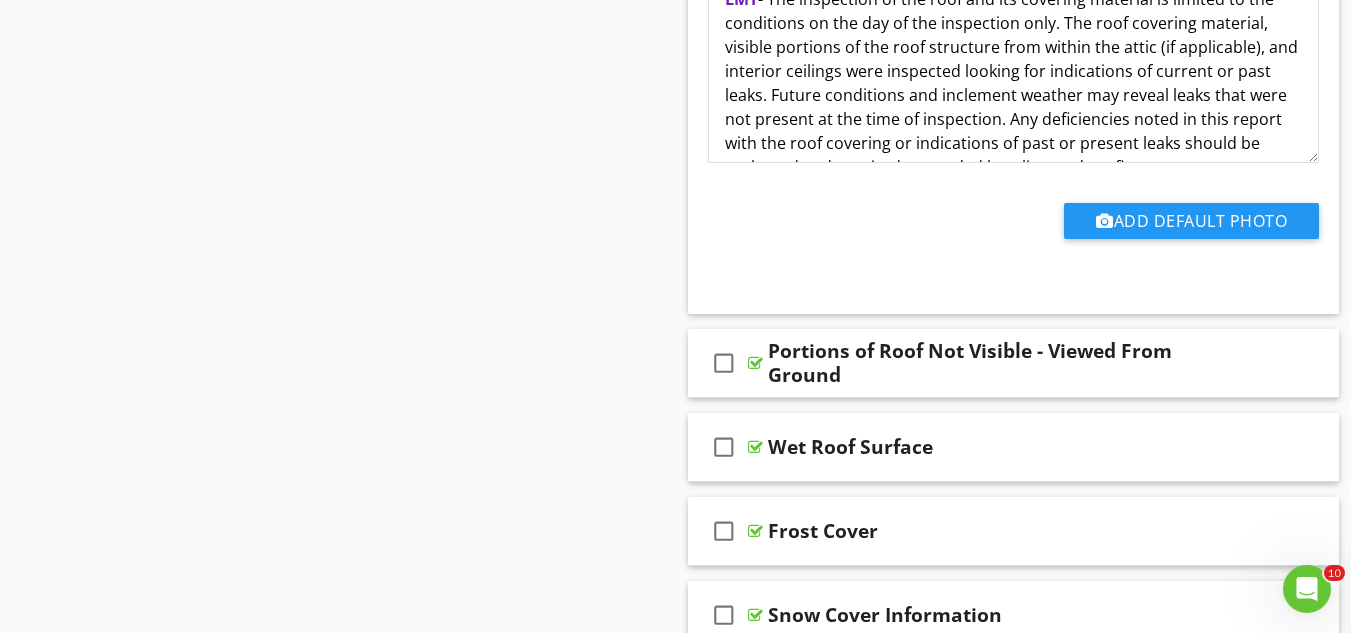scroll, scrollTop: 2800, scrollLeft: 0, axis: vertical 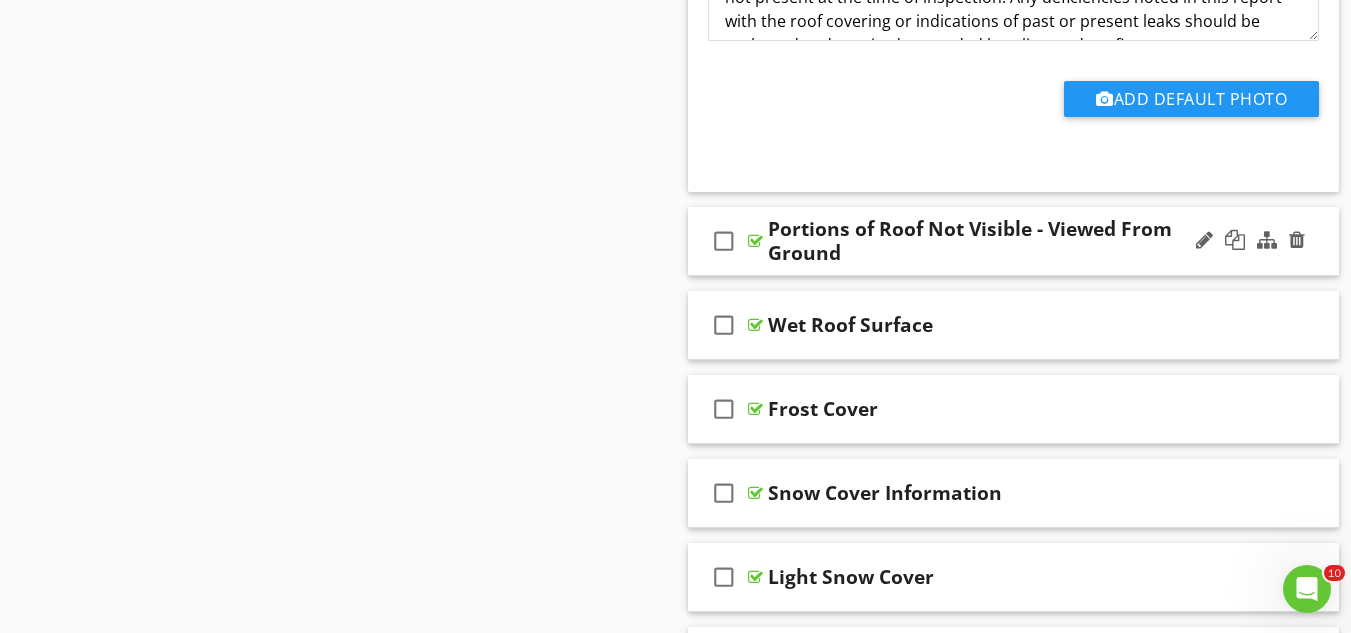 click on "check_box_outline_blank
Portions of Roof Not Visible - Viewed From Ground" at bounding box center (1014, 241) 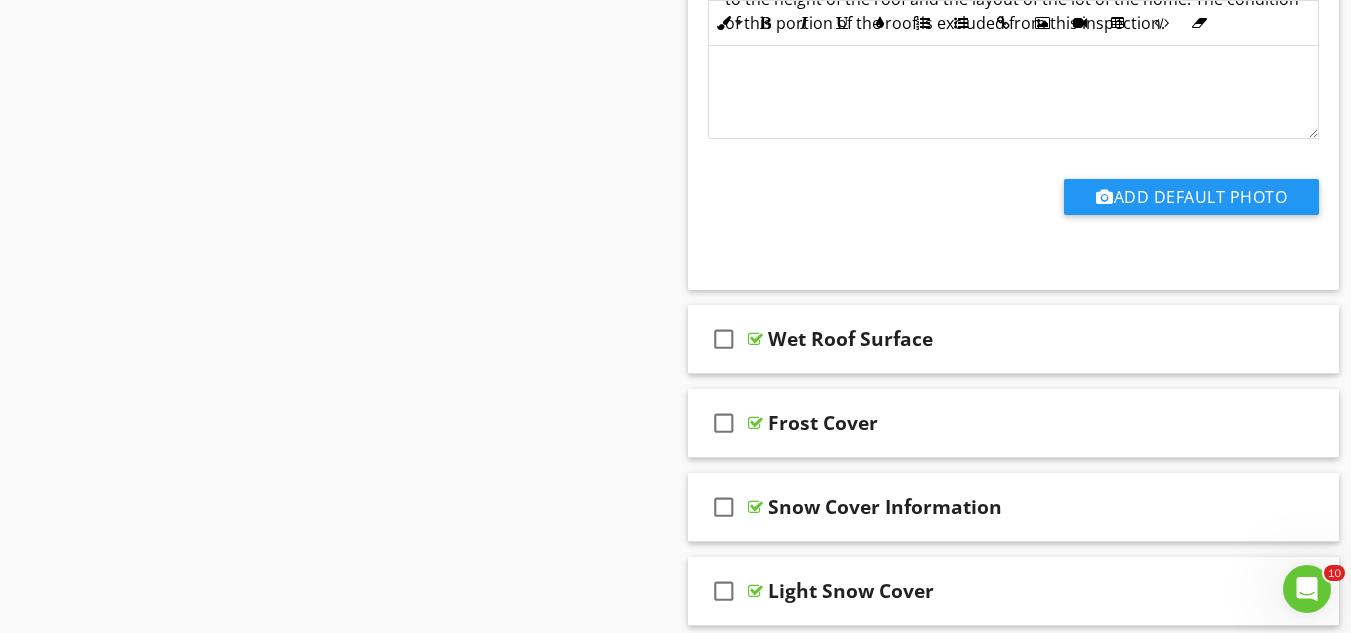scroll, scrollTop: 3400, scrollLeft: 0, axis: vertical 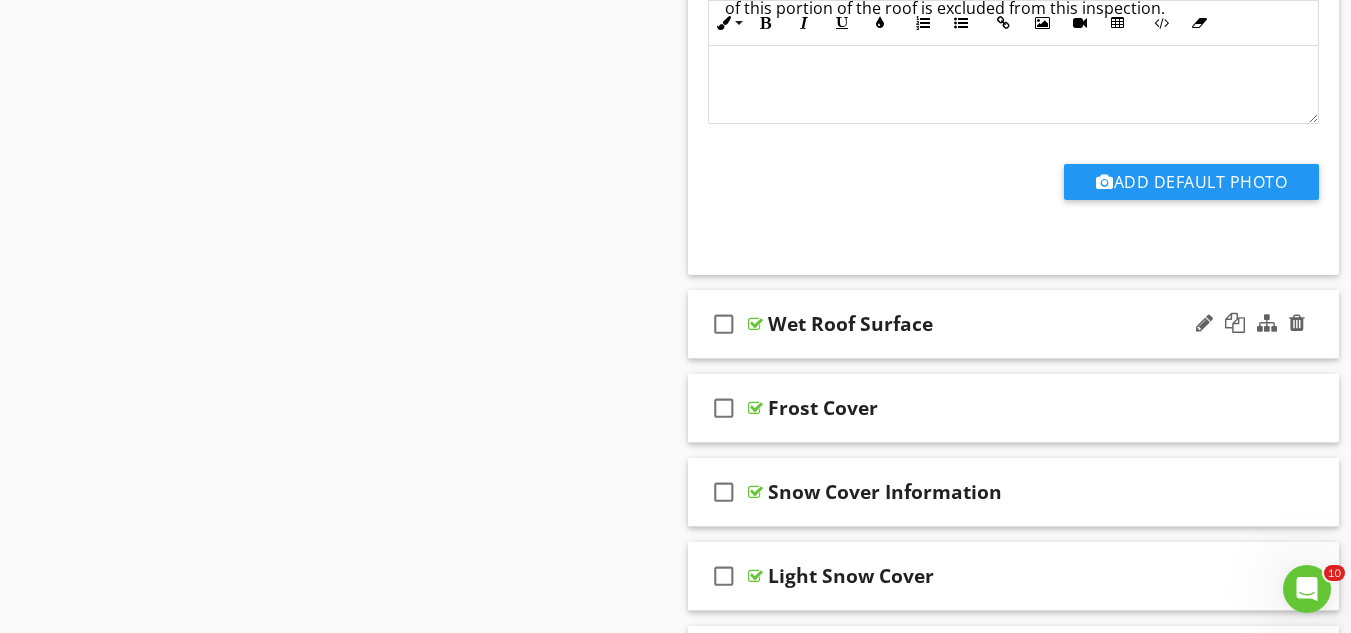 click on "check_box_outline_blank
Wet Roof Surface" at bounding box center [1014, 324] 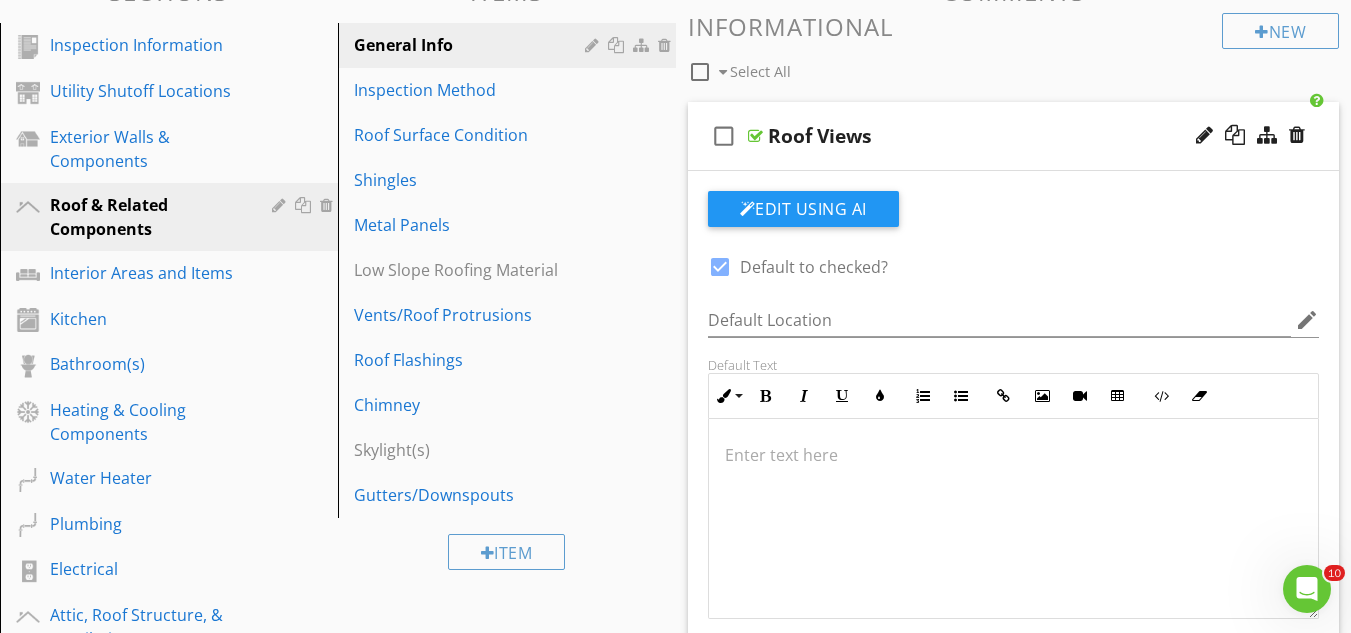 scroll, scrollTop: 204, scrollLeft: 0, axis: vertical 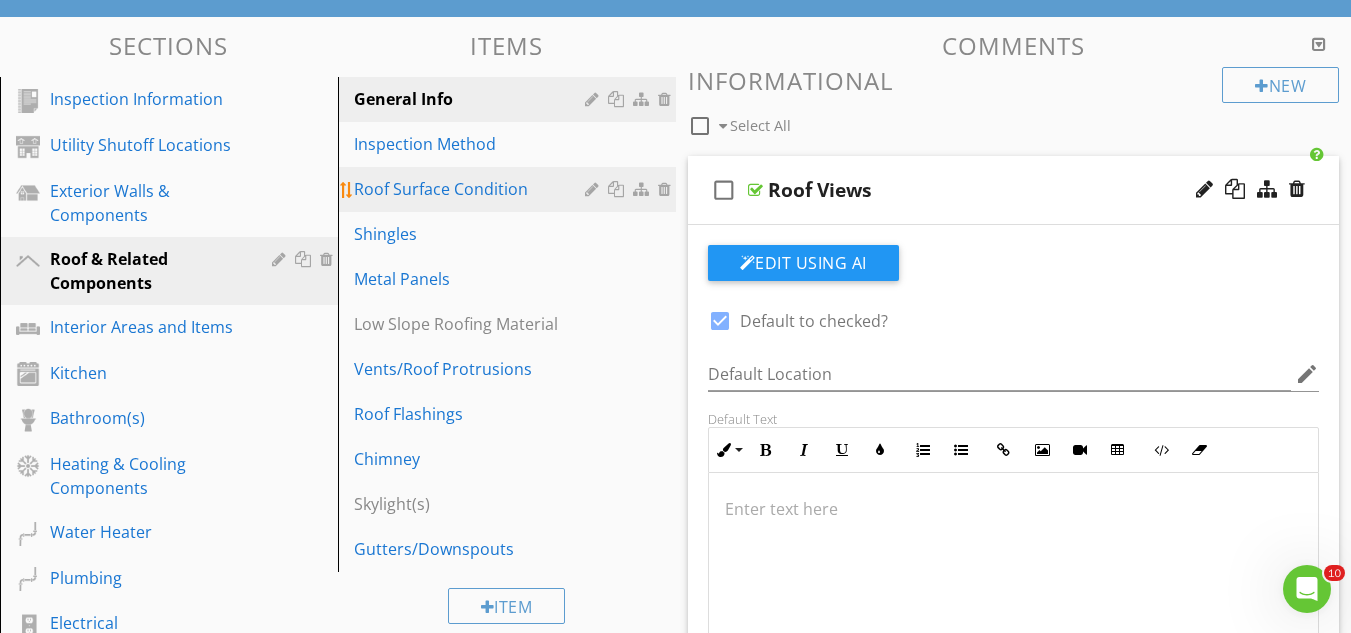click on "Roof Surface Condition" at bounding box center (510, 189) 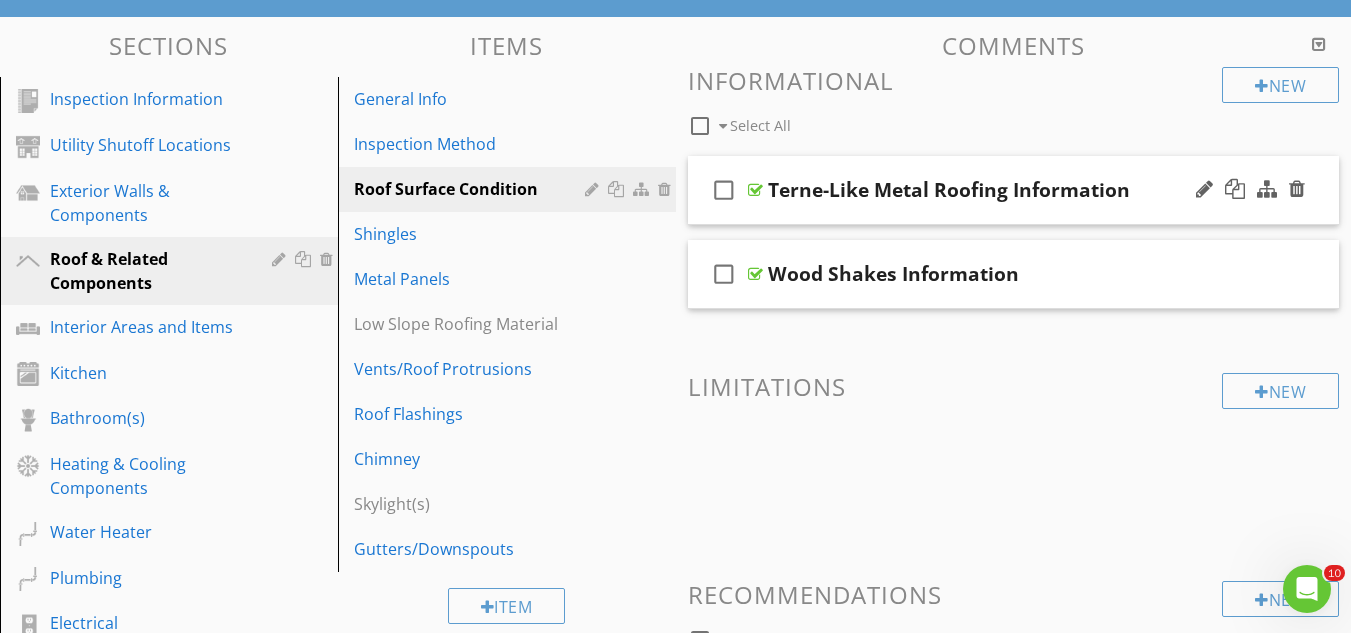 click on "check_box_outline_blank
Terne-Like Metal Roofing Information" at bounding box center (1014, 190) 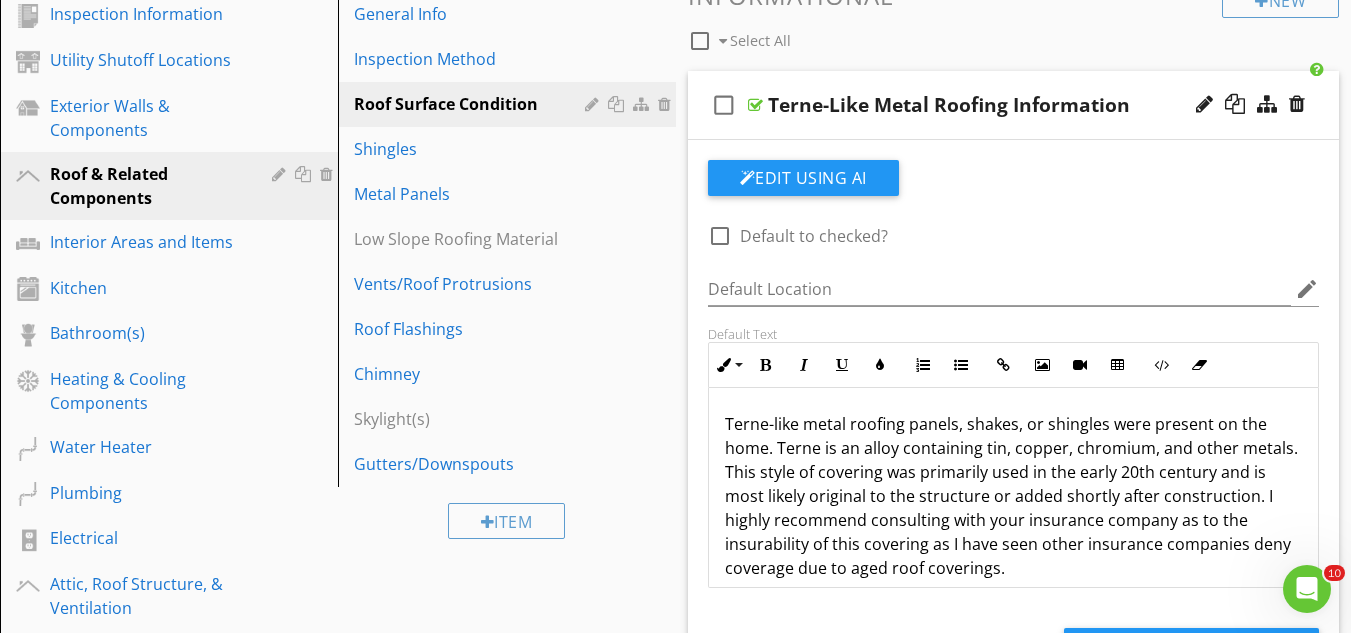 scroll, scrollTop: 504, scrollLeft: 0, axis: vertical 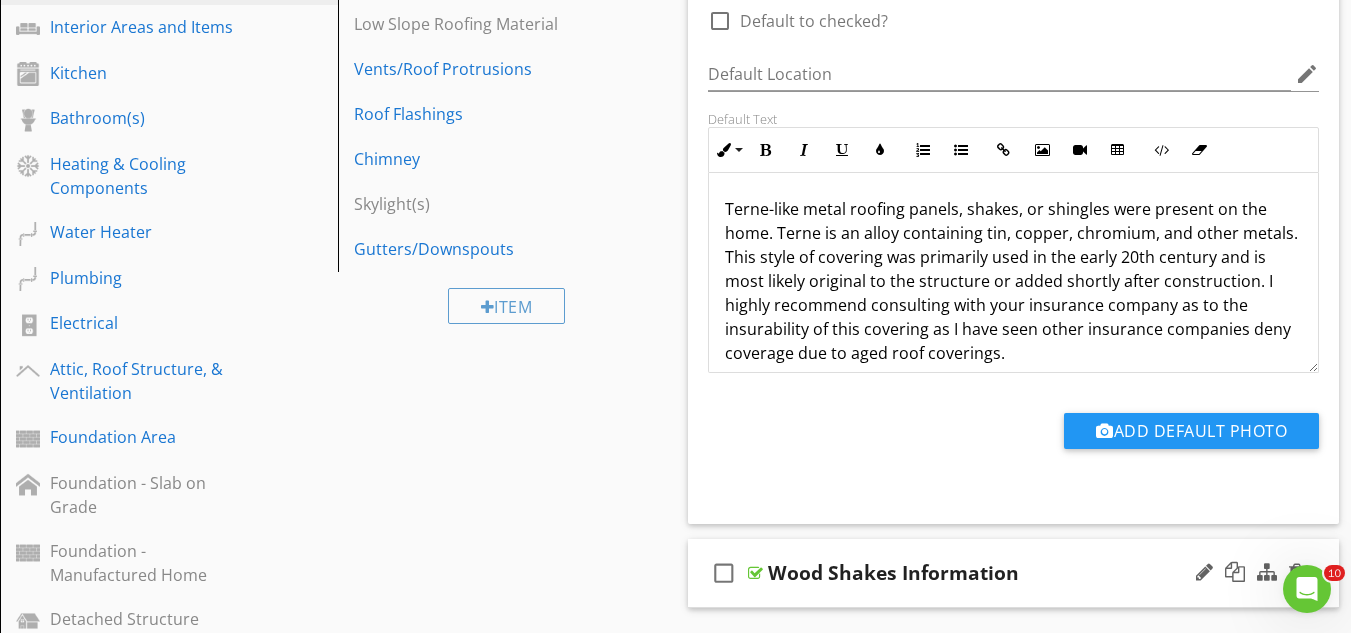 click on "check_box_outline_blank
Wood Shakes Information" at bounding box center [1014, 573] 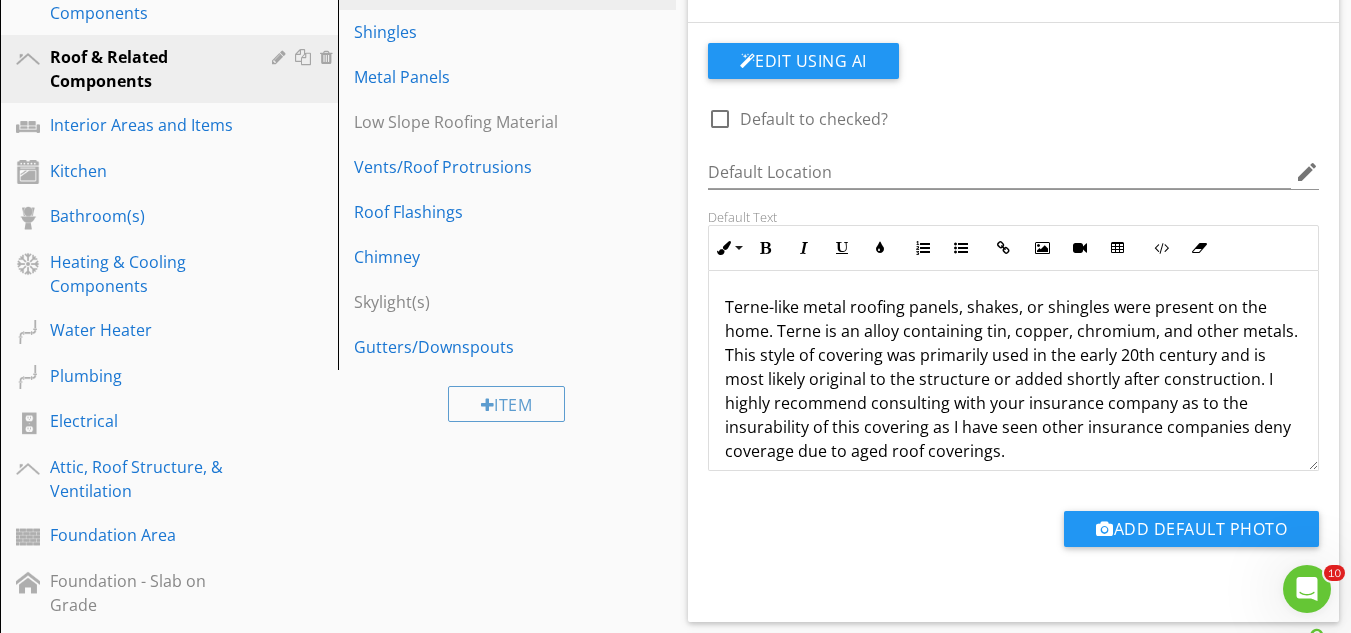 scroll, scrollTop: 404, scrollLeft: 0, axis: vertical 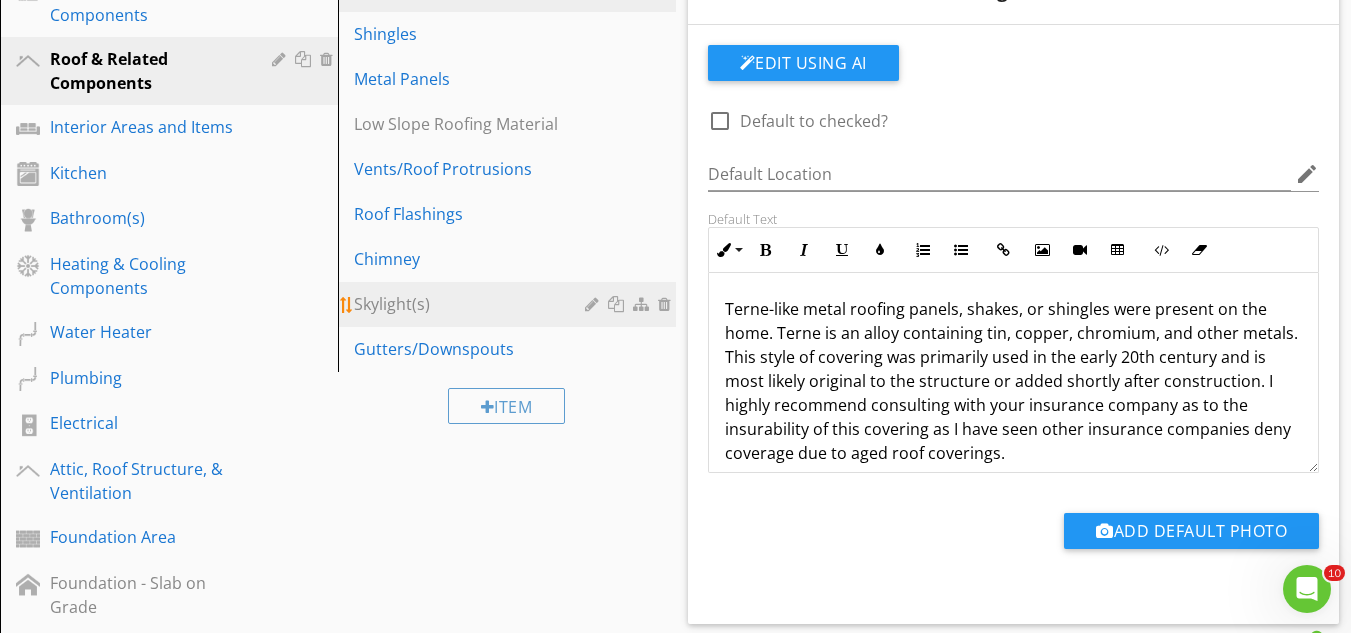 click at bounding box center [594, 304] 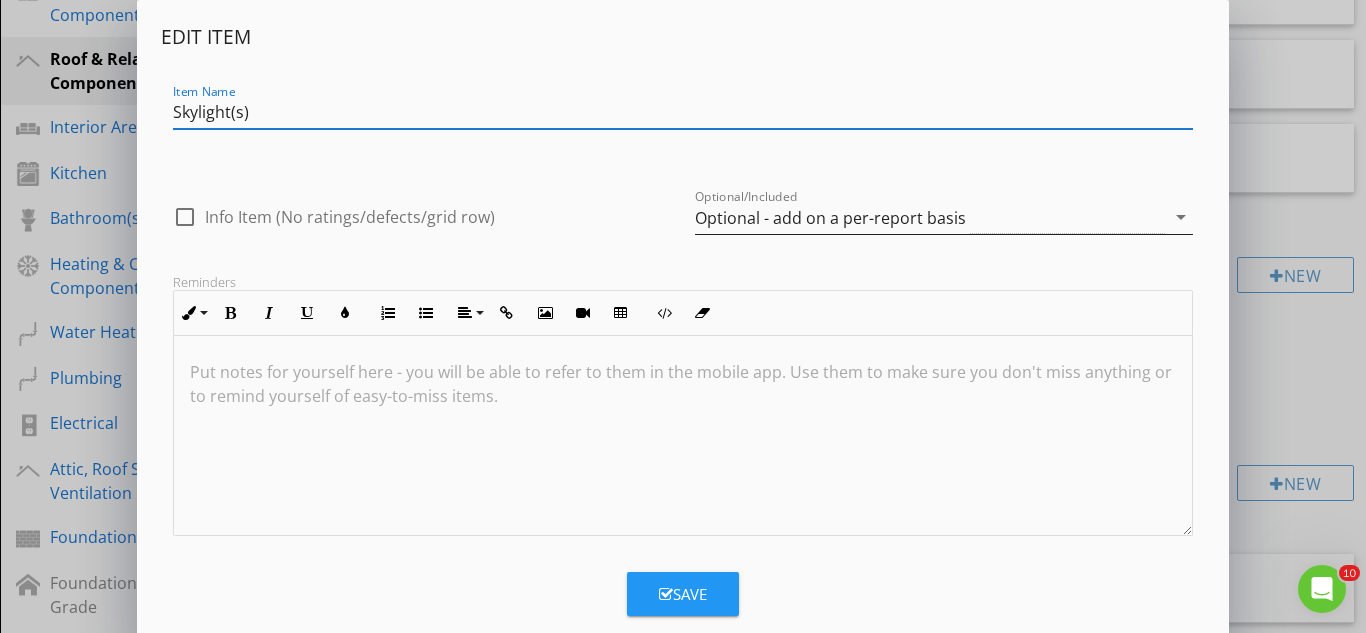 click on "Optional - add on a per-report basis" at bounding box center (930, 217) 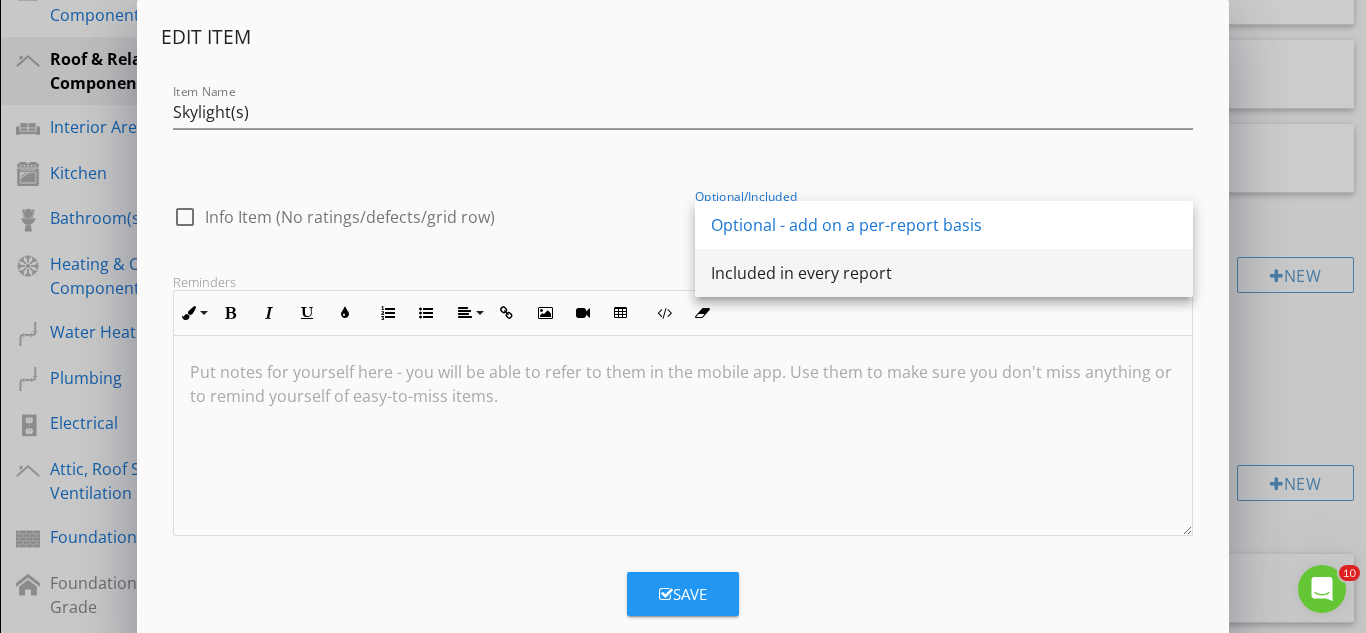 click on "Included in every report" at bounding box center (944, 273) 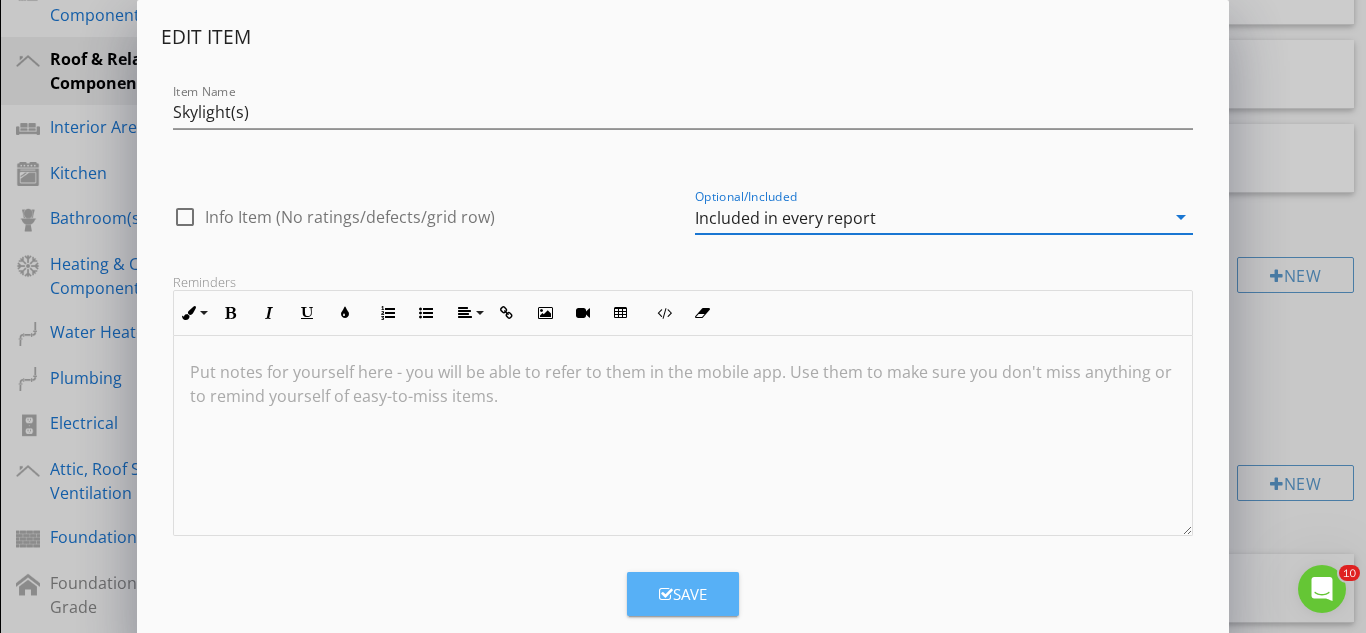 click at bounding box center (666, 594) 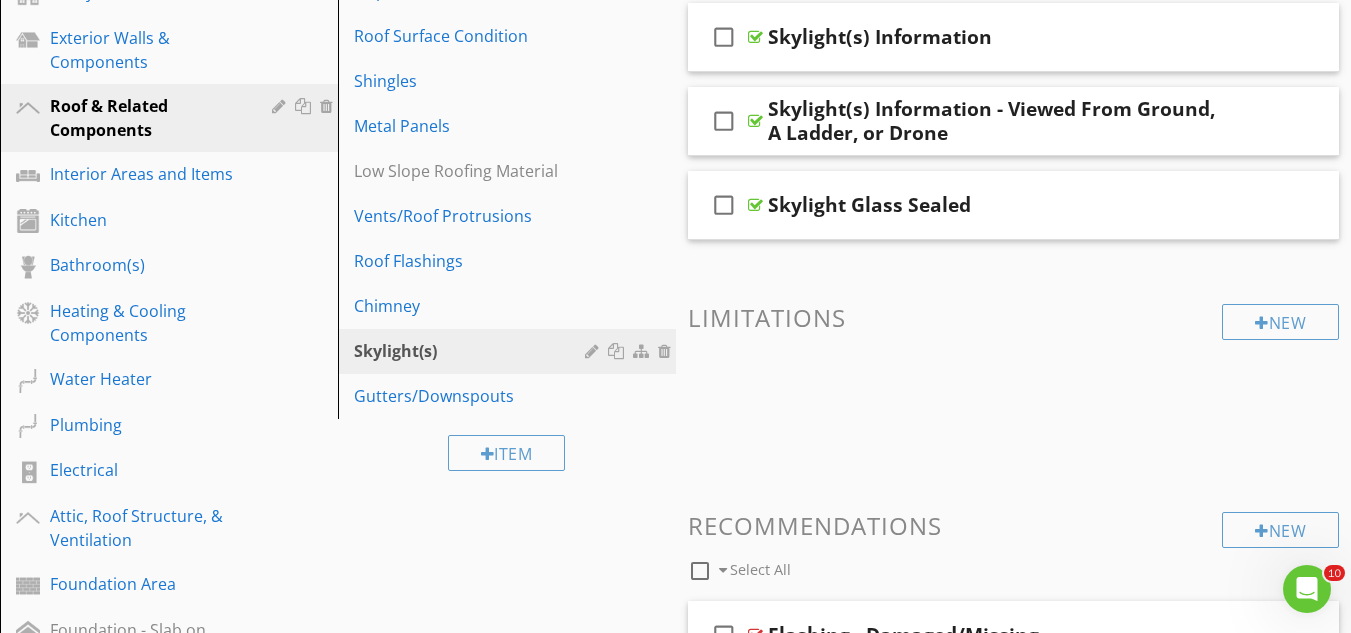 scroll, scrollTop: 404, scrollLeft: 0, axis: vertical 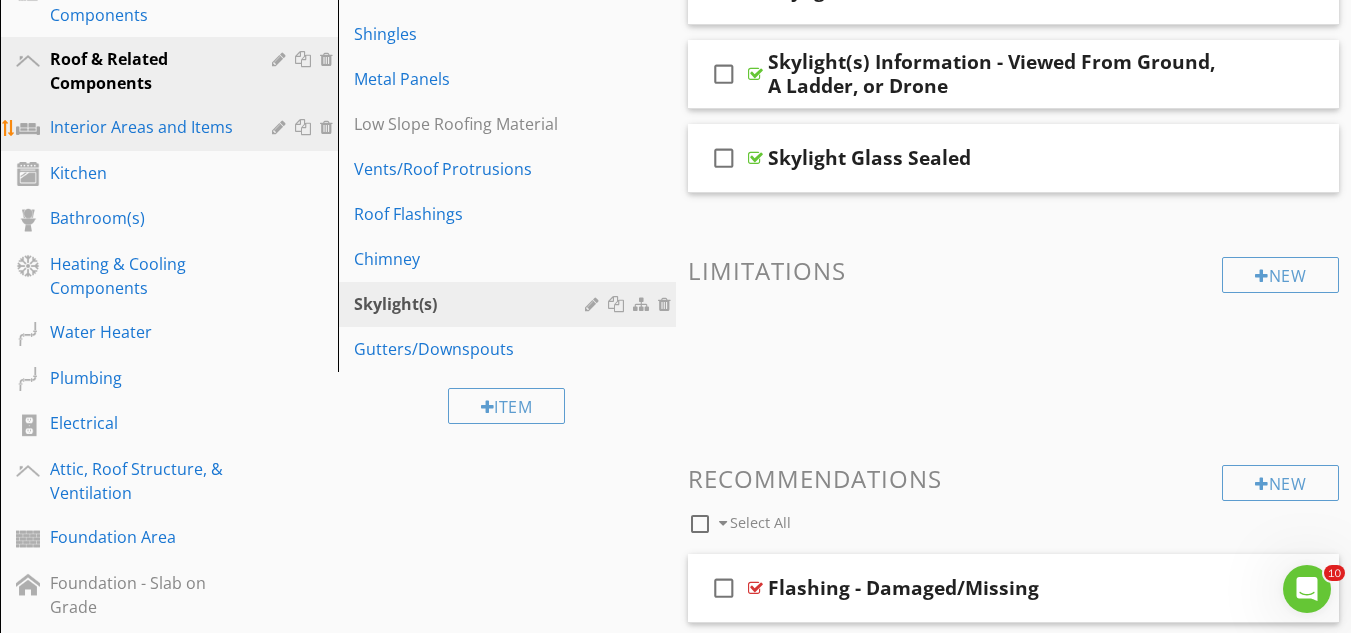 click on "Interior Areas and Items" at bounding box center [146, 127] 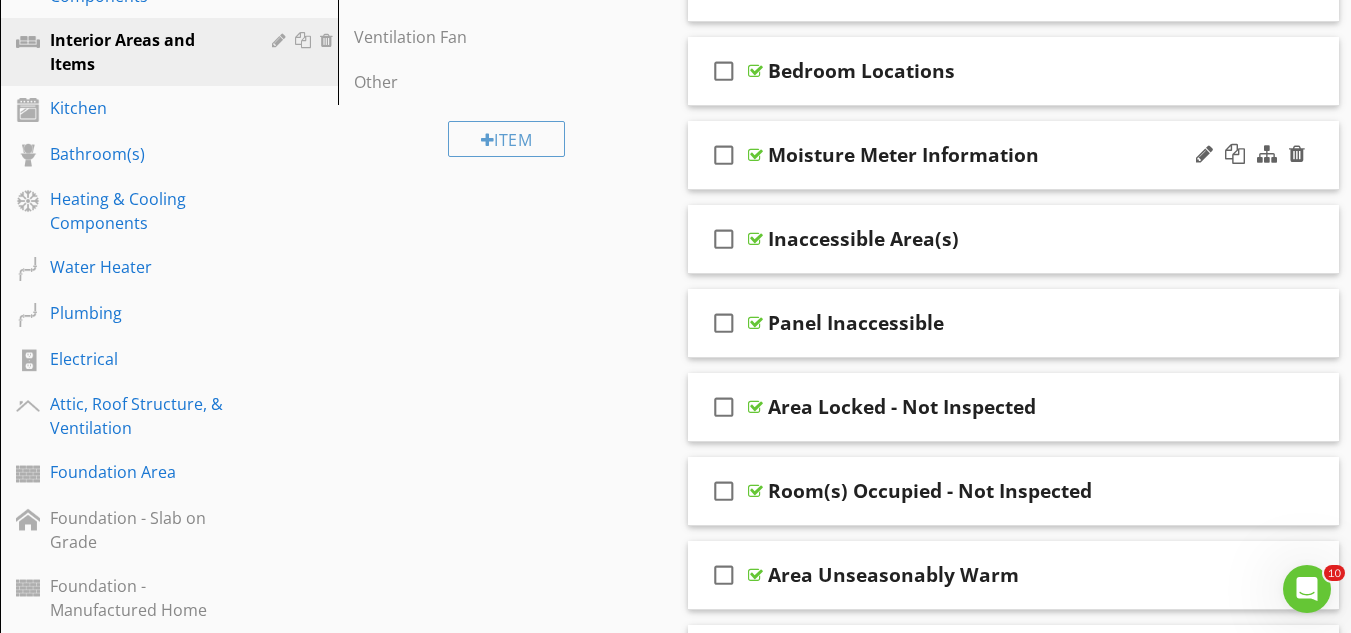 scroll, scrollTop: 504, scrollLeft: 0, axis: vertical 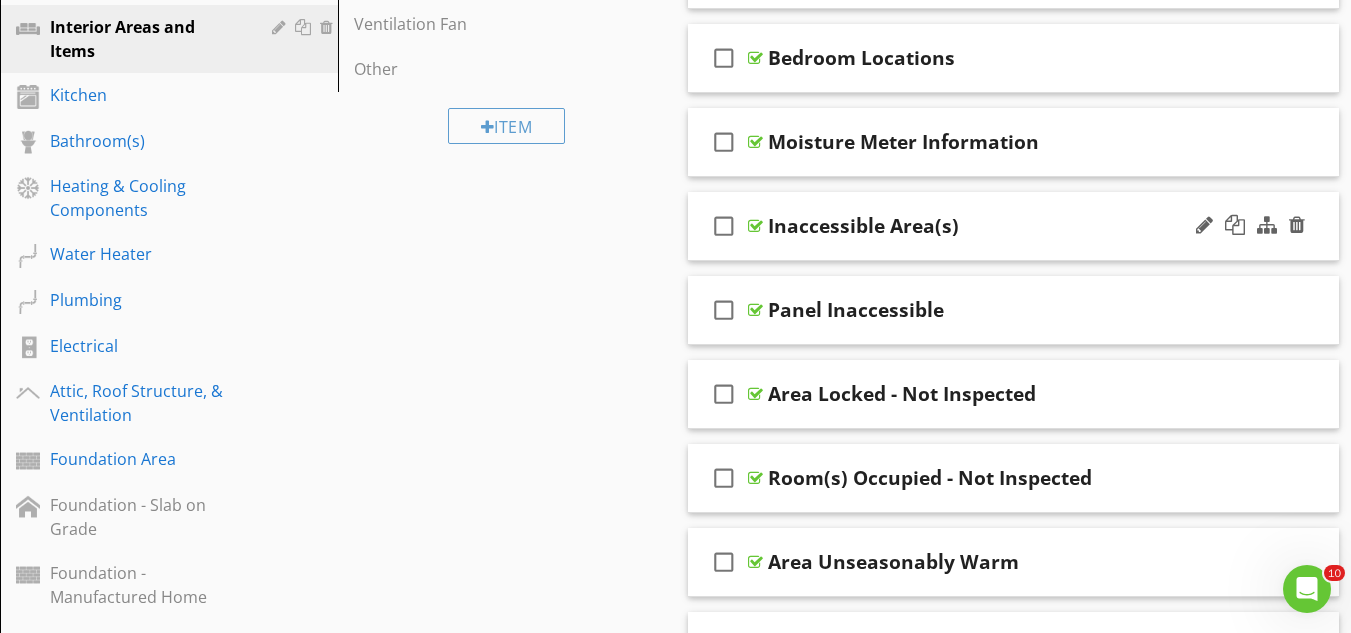 click on "check_box_outline_blank
Inaccessible Area(s)" at bounding box center (1014, 226) 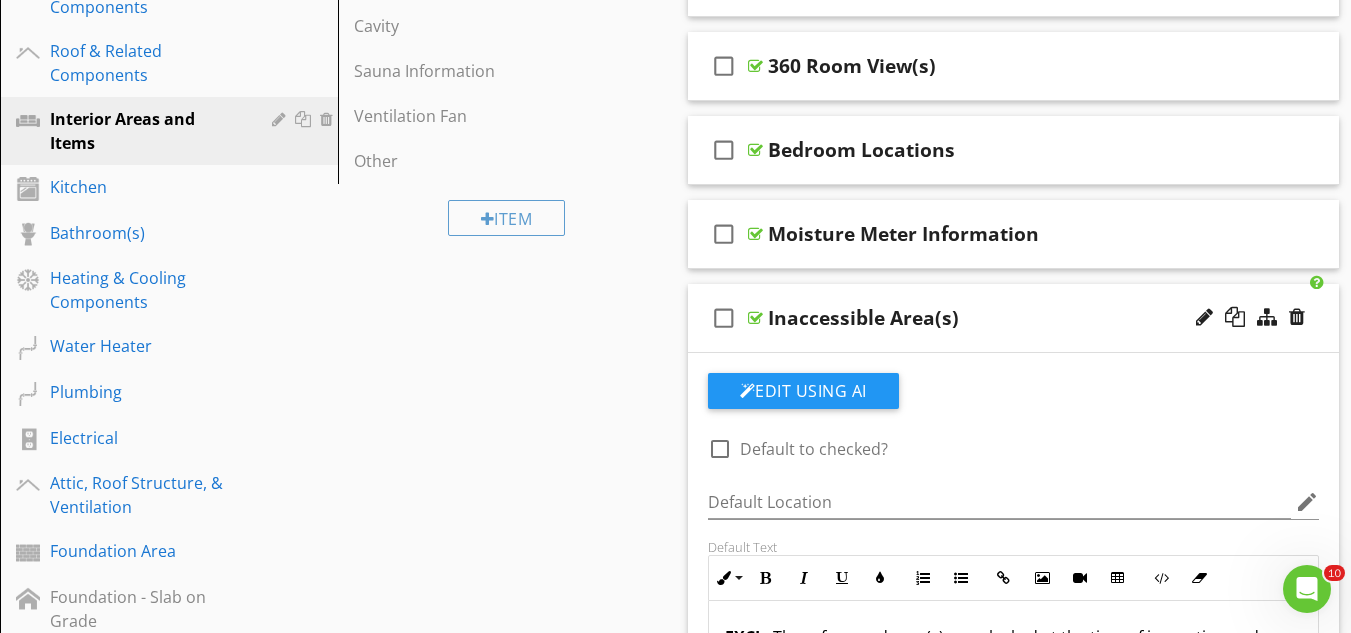 scroll, scrollTop: 404, scrollLeft: 0, axis: vertical 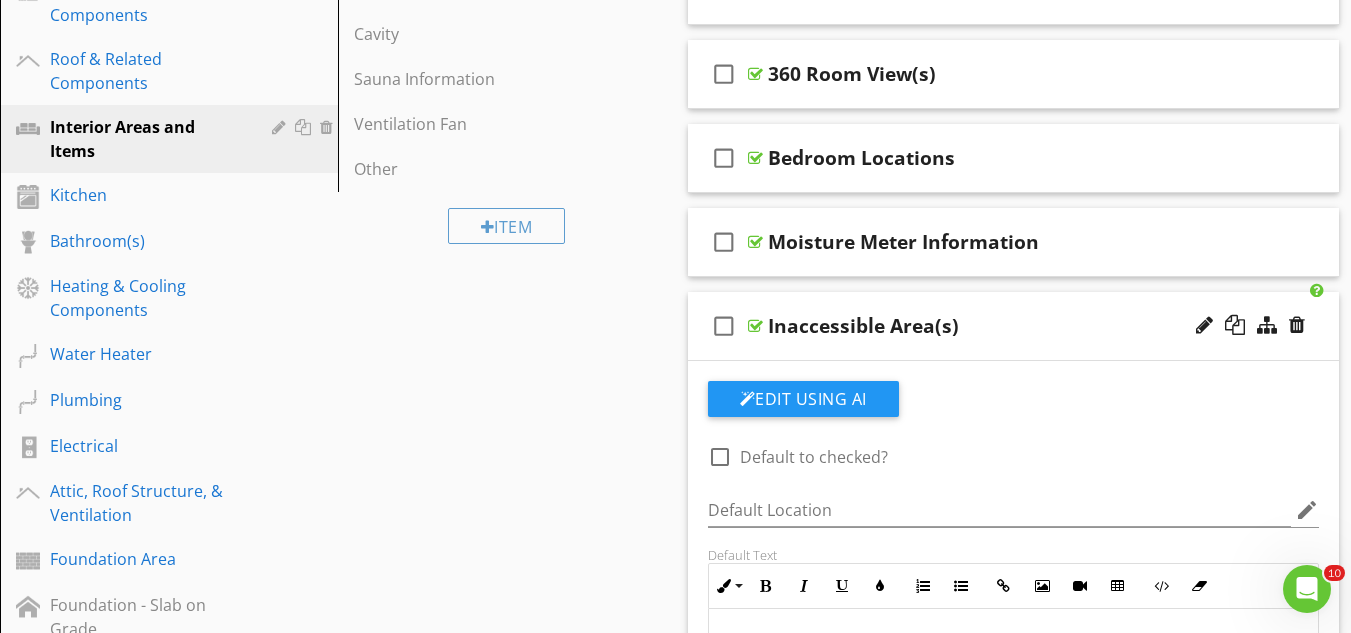 click on "Sections
Inspection Information           Utility Shutoff Locations           Exterior Walls & Components           Roof & Related Components           Interior Areas and Items           Kitchen           Bathroom(s)           Heating & Cooling Components           Water Heater           Plumbing           Electrical           Attic, Roof Structure, & Ventilation           Foundation Area           Foundation - Slab on Grade           Foundation - Manufactured Home           Detached Structure           Water, Moisture, & Condensation (WMC)           Cracking, Settlement, & Movement (CSM)           Thermal Imaging           Final Checklist
Section
Attachments
Attachment
Items
General Info           Windows           Multifamily Fire Separation           Cavity           Sauna Information            Ventilation Fan           Other
Comments" at bounding box center [675, 1308] 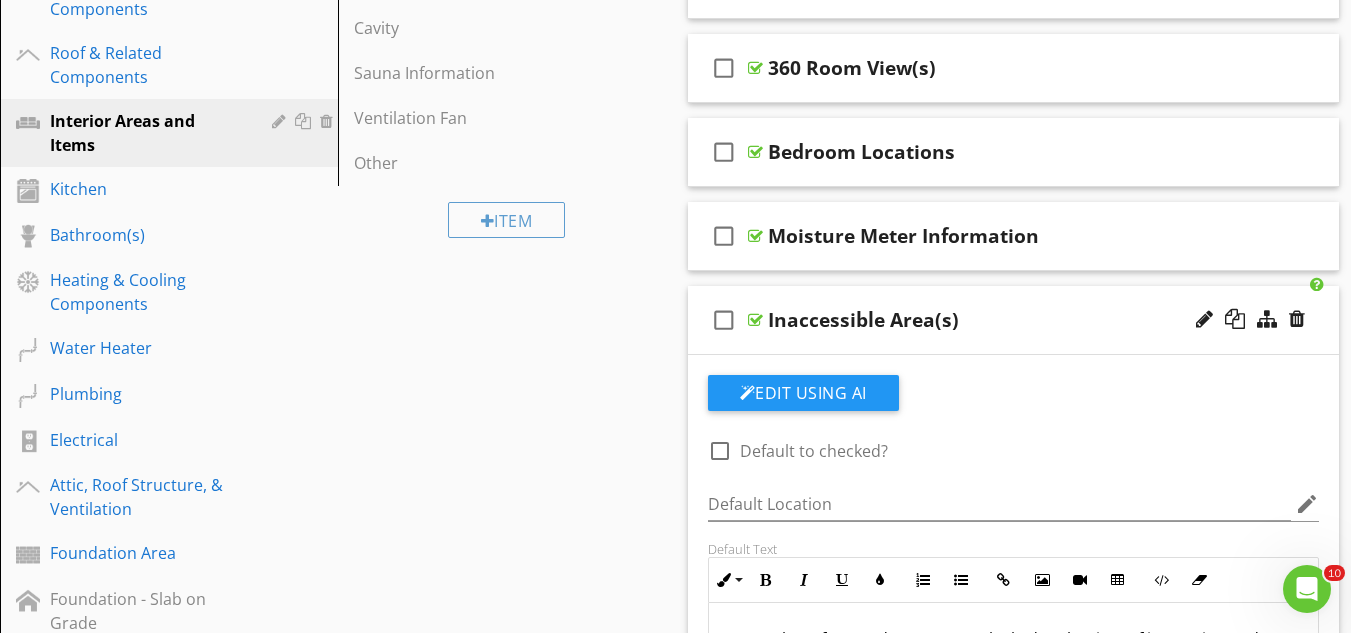 scroll, scrollTop: 404, scrollLeft: 0, axis: vertical 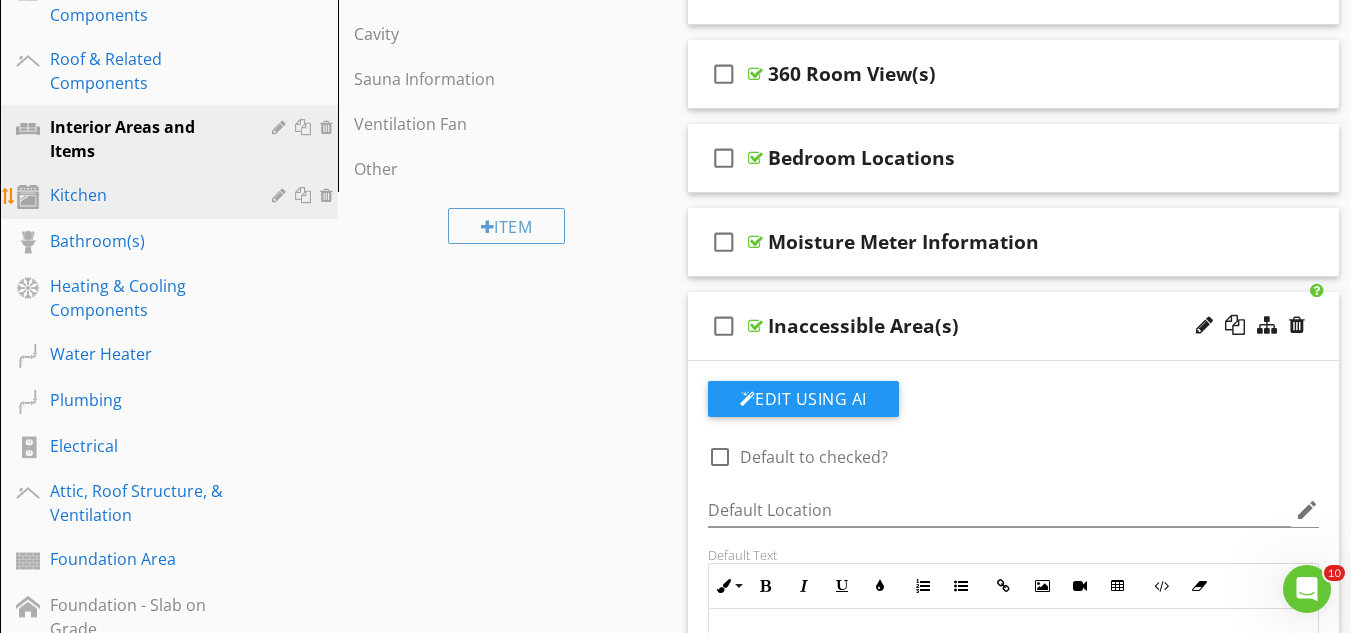 click on "Kitchen" at bounding box center [146, 195] 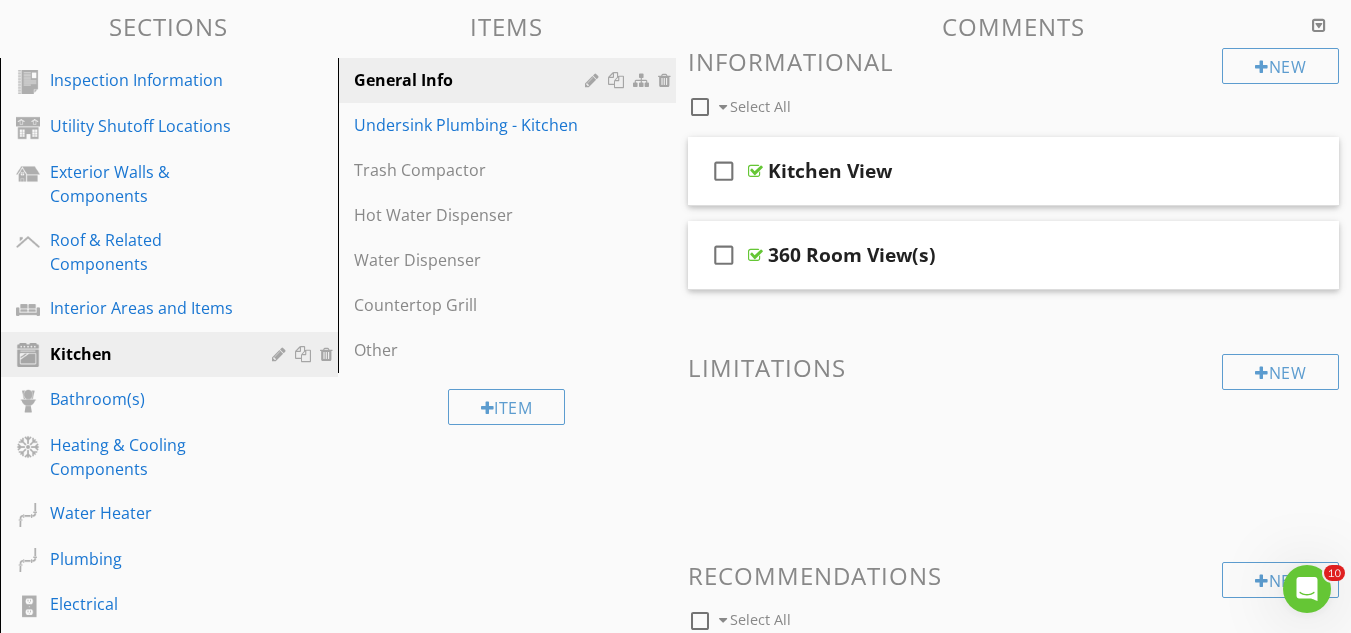 scroll, scrollTop: 204, scrollLeft: 0, axis: vertical 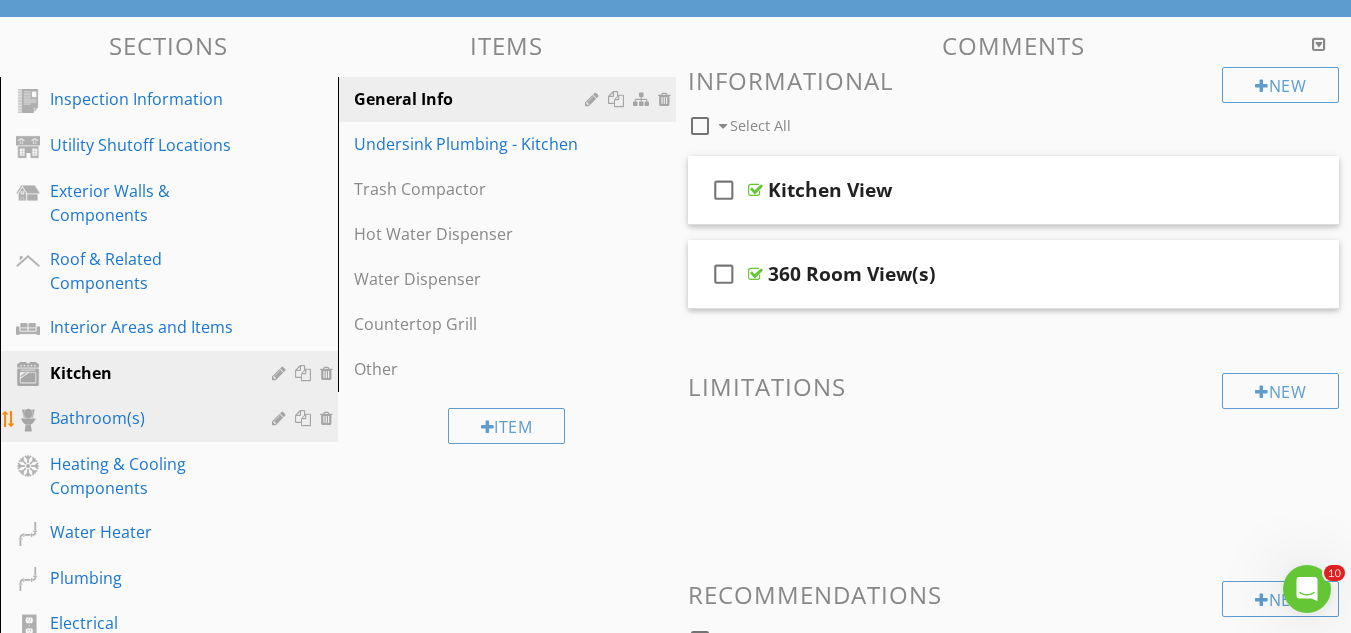 click on "Bathroom(s)" at bounding box center [172, 419] 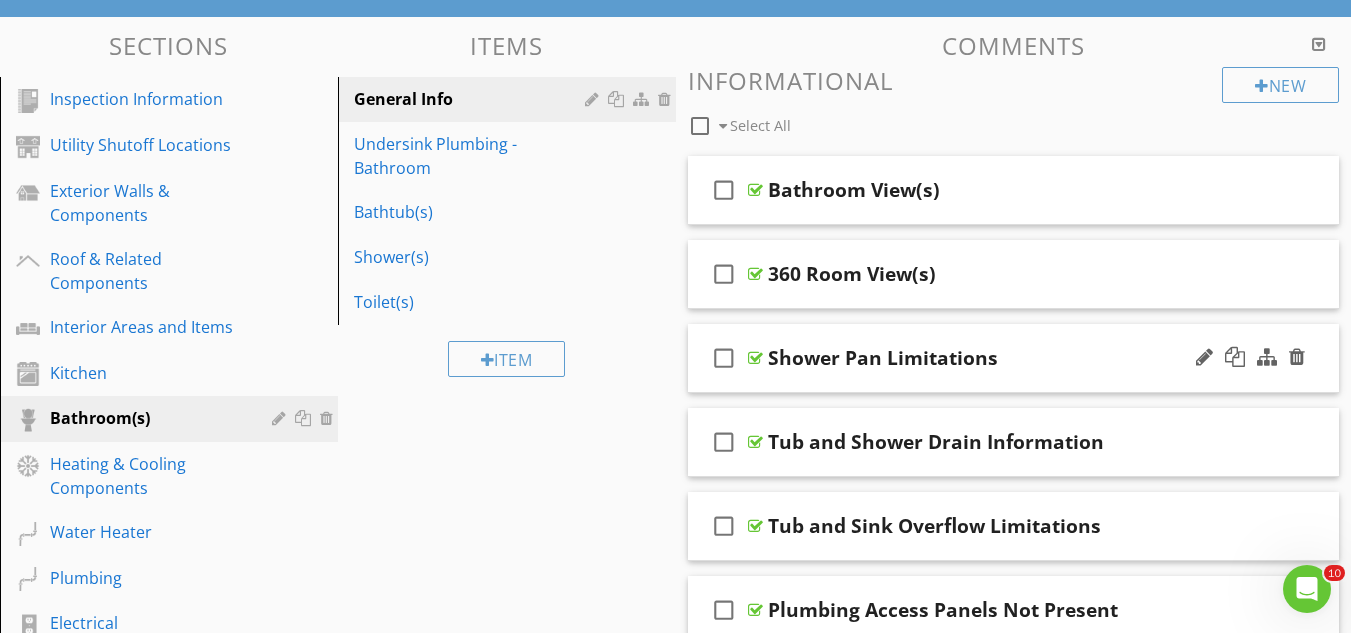 click on "check_box_outline_blank
Shower Pan Limitations" at bounding box center [1014, 358] 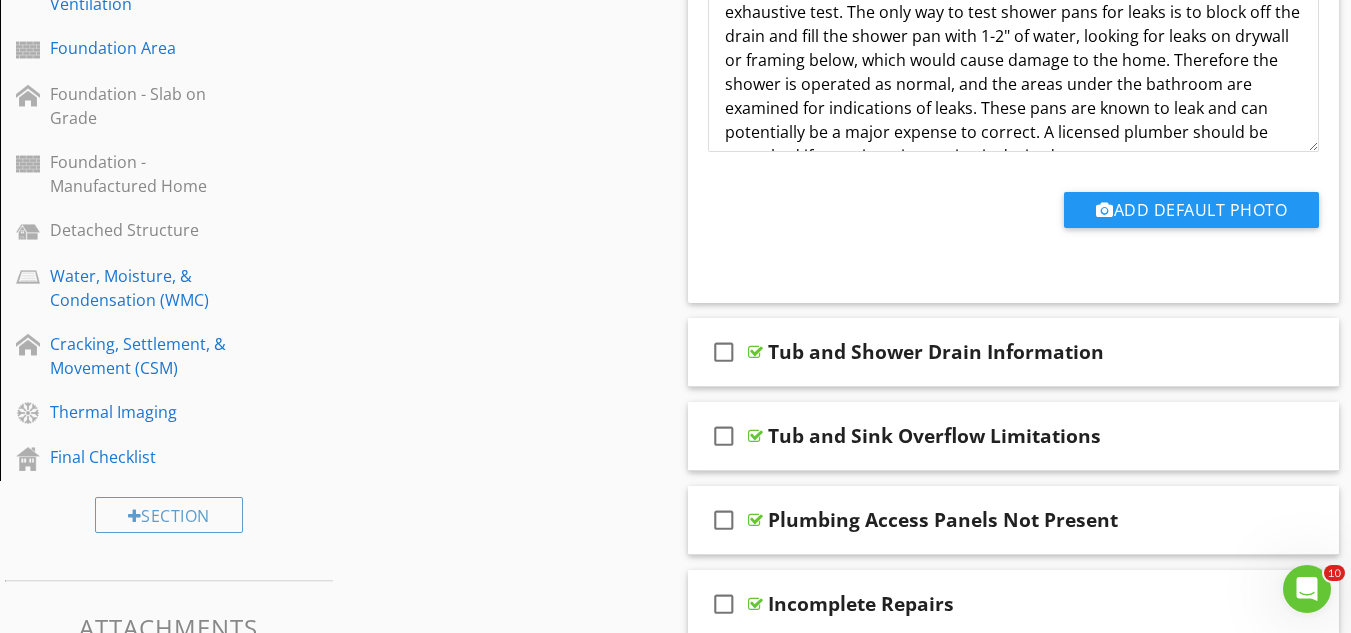 scroll, scrollTop: 904, scrollLeft: 0, axis: vertical 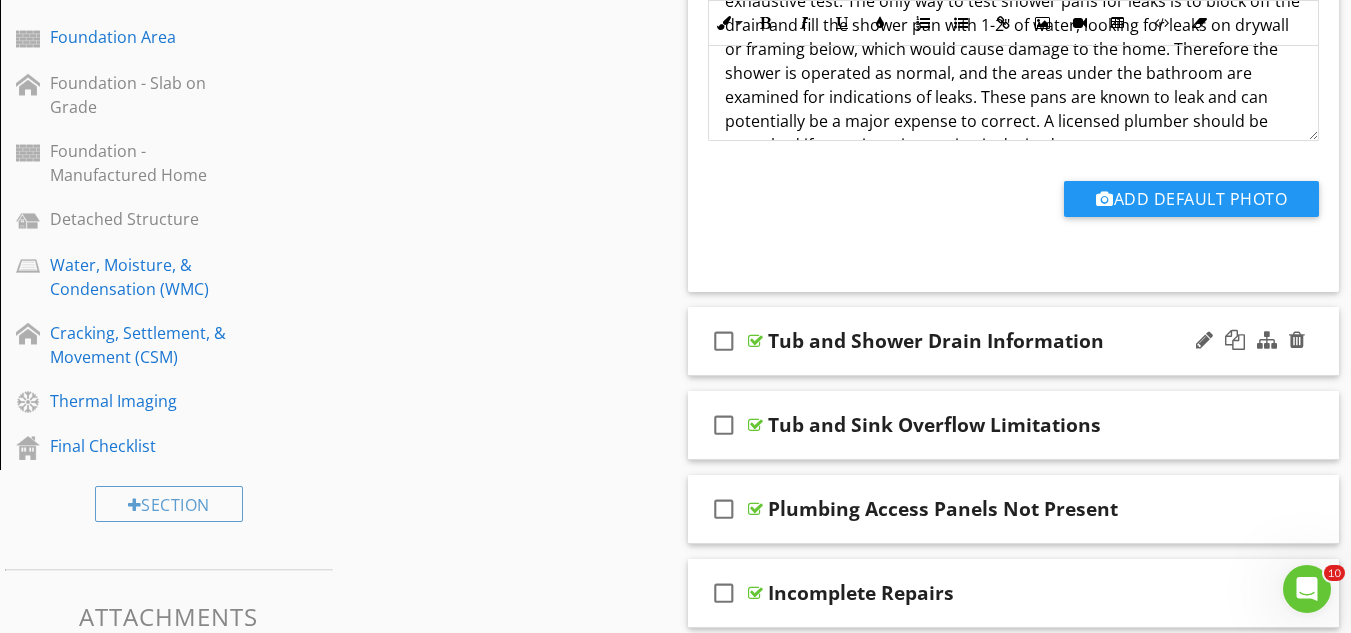 click on "check_box_outline_blank
Tub and Shower Drain Information" at bounding box center [1014, 341] 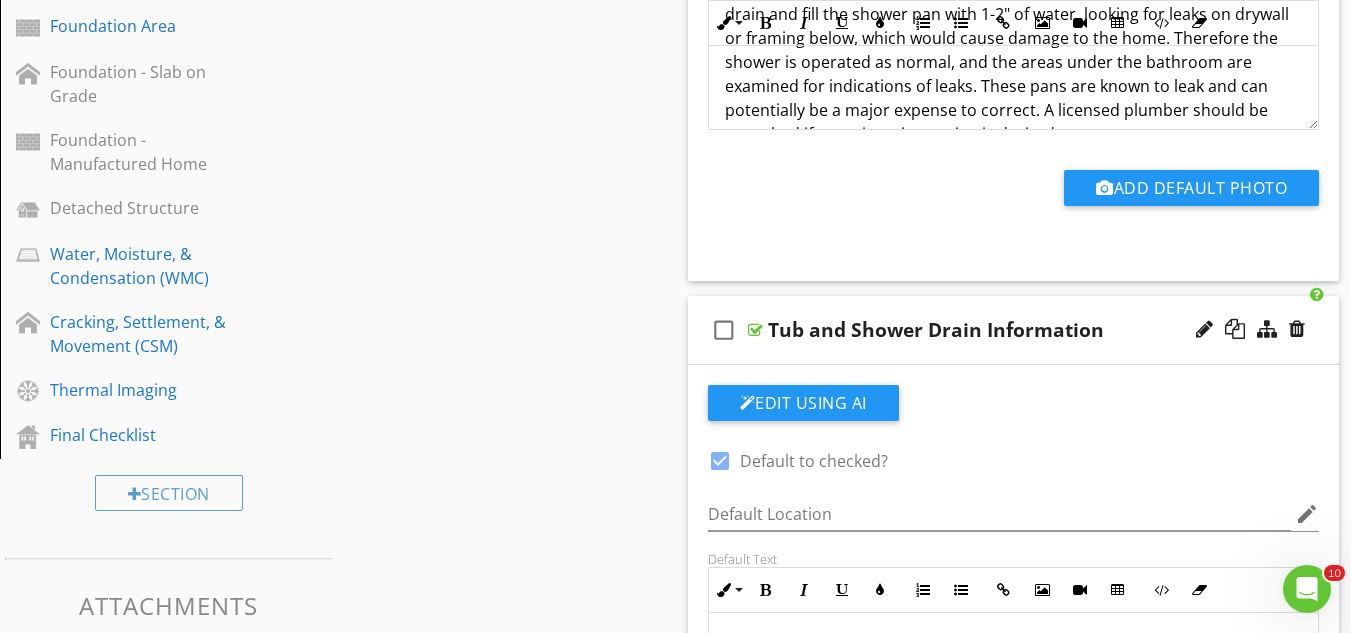 scroll, scrollTop: 904, scrollLeft: 0, axis: vertical 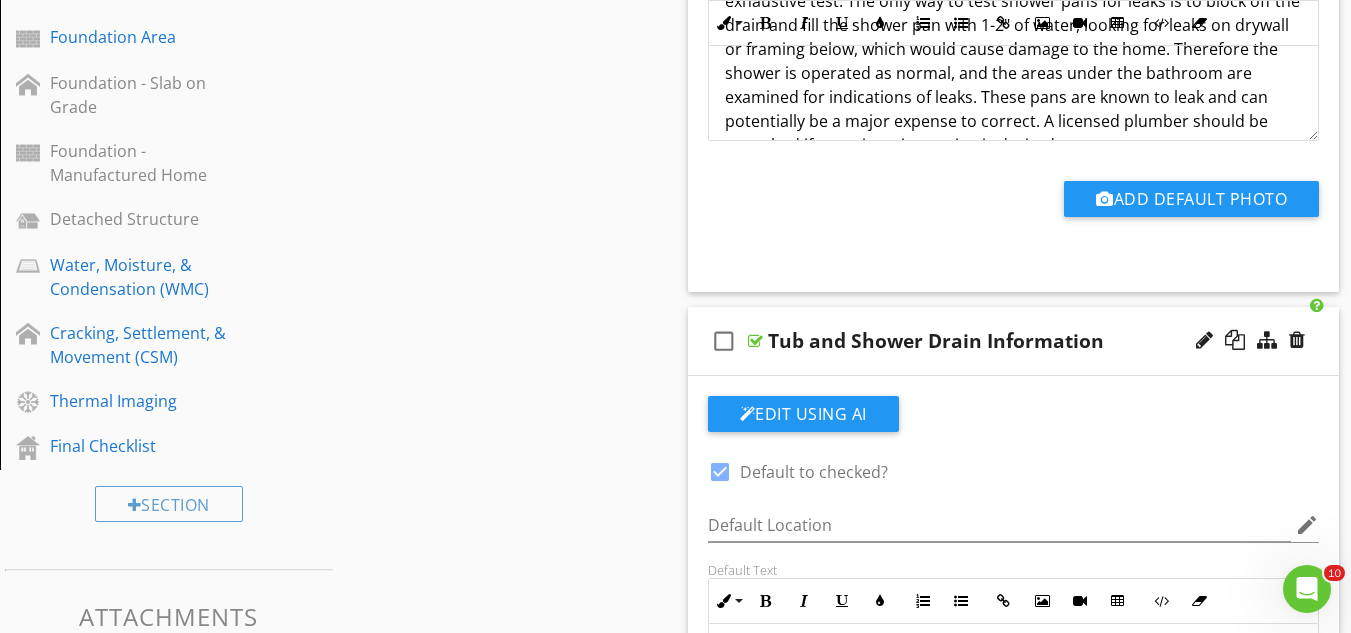 click on "check_box_outline_blank" at bounding box center [724, 341] 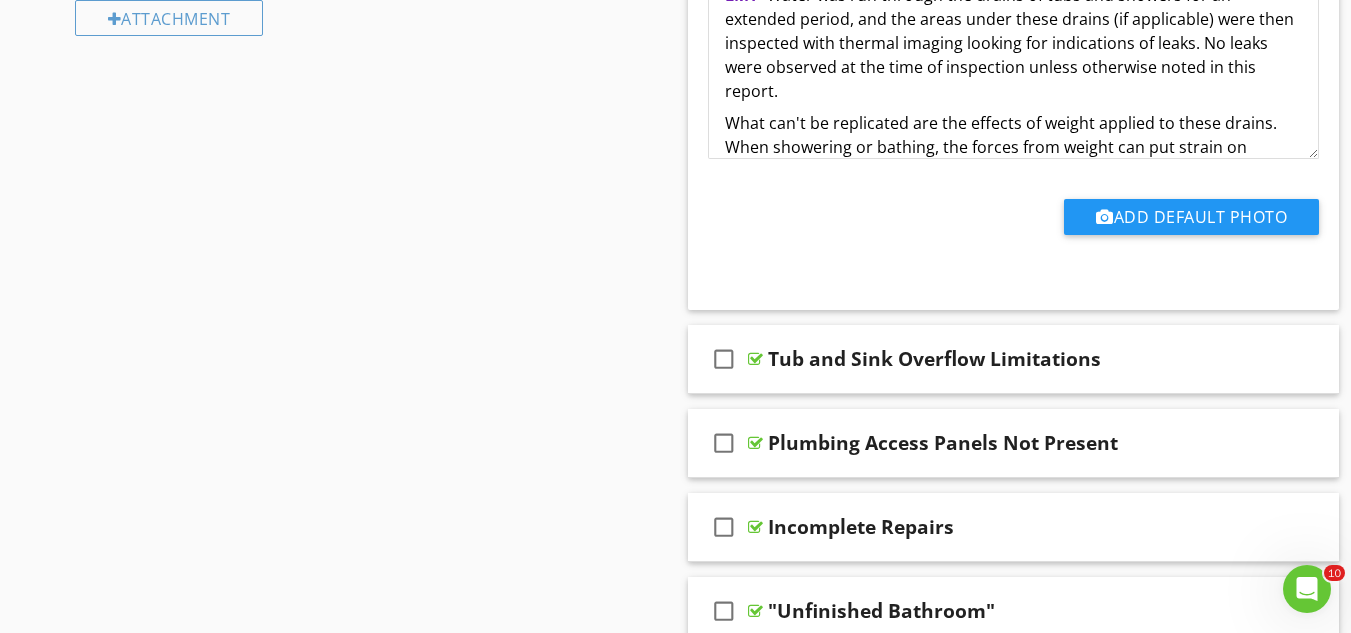 scroll, scrollTop: 1604, scrollLeft: 0, axis: vertical 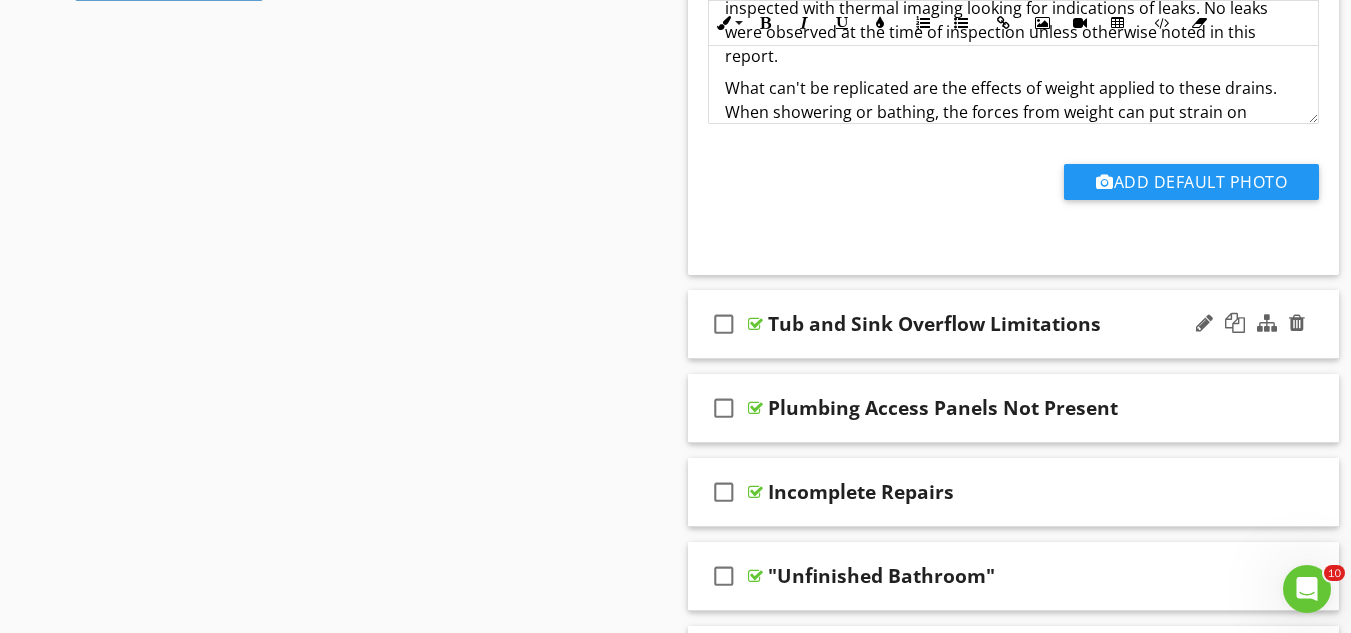 click on "check_box_outline_blank
Tub and Sink Overflow Limitations" at bounding box center [1014, 324] 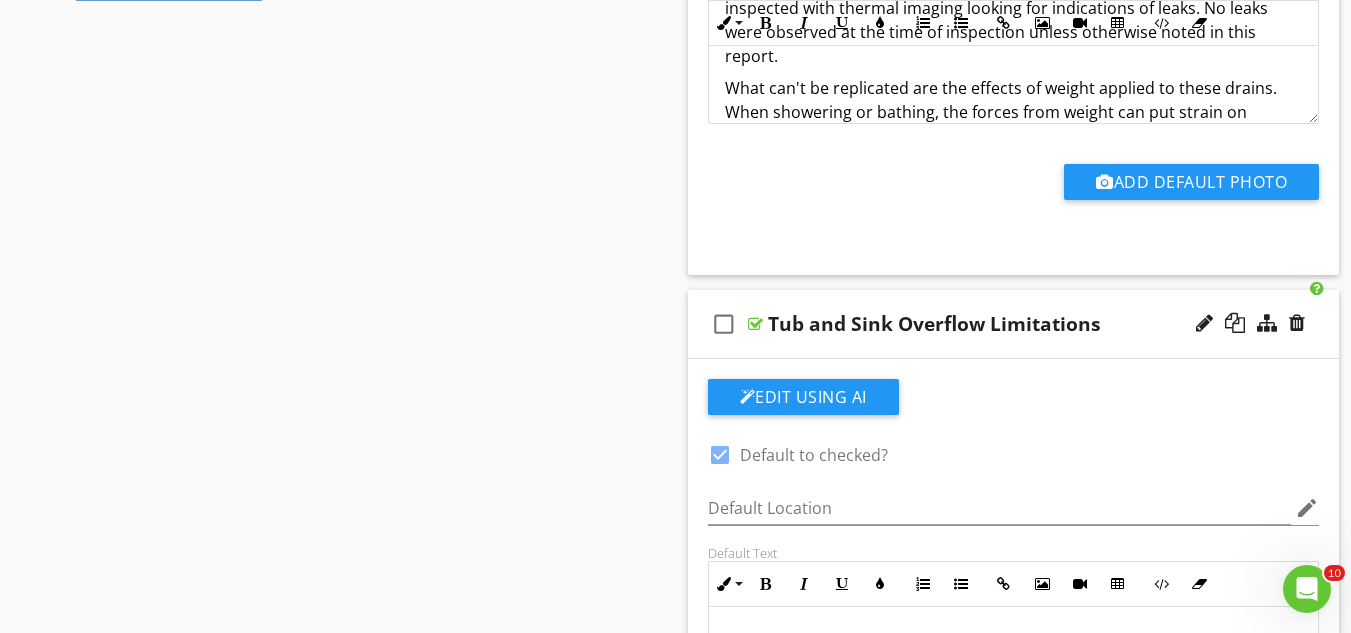 click on "check_box_outline_blank" at bounding box center [724, 324] 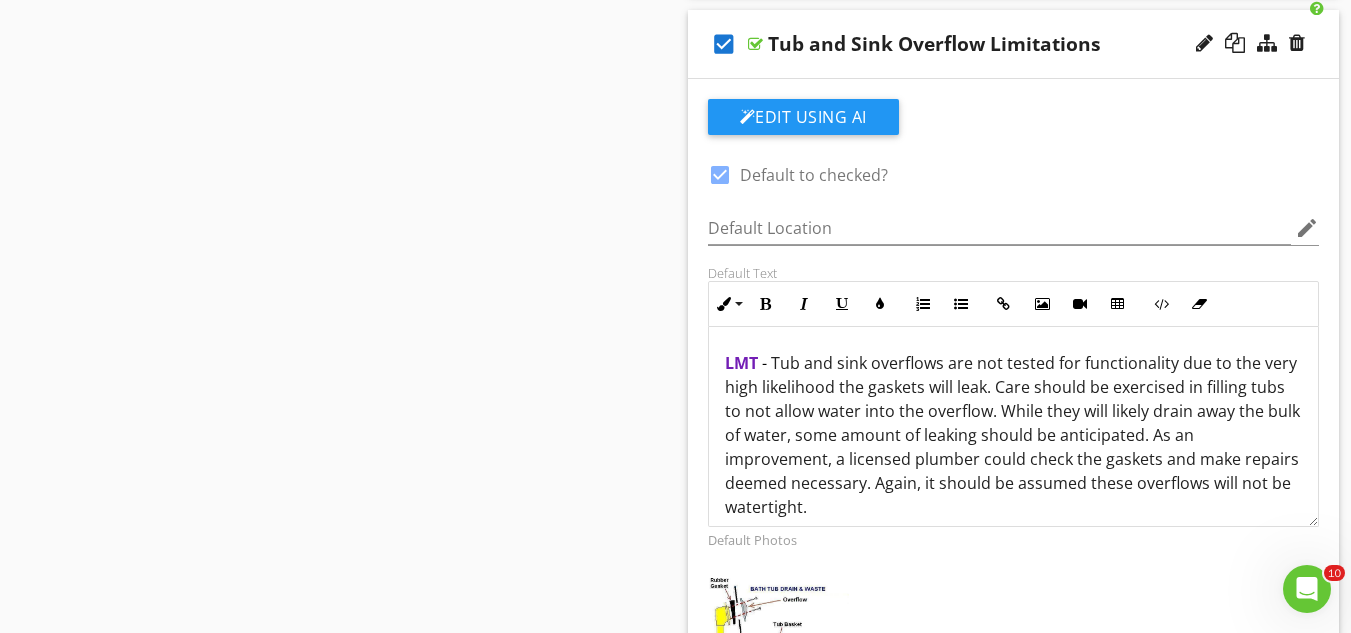 scroll, scrollTop: 1904, scrollLeft: 0, axis: vertical 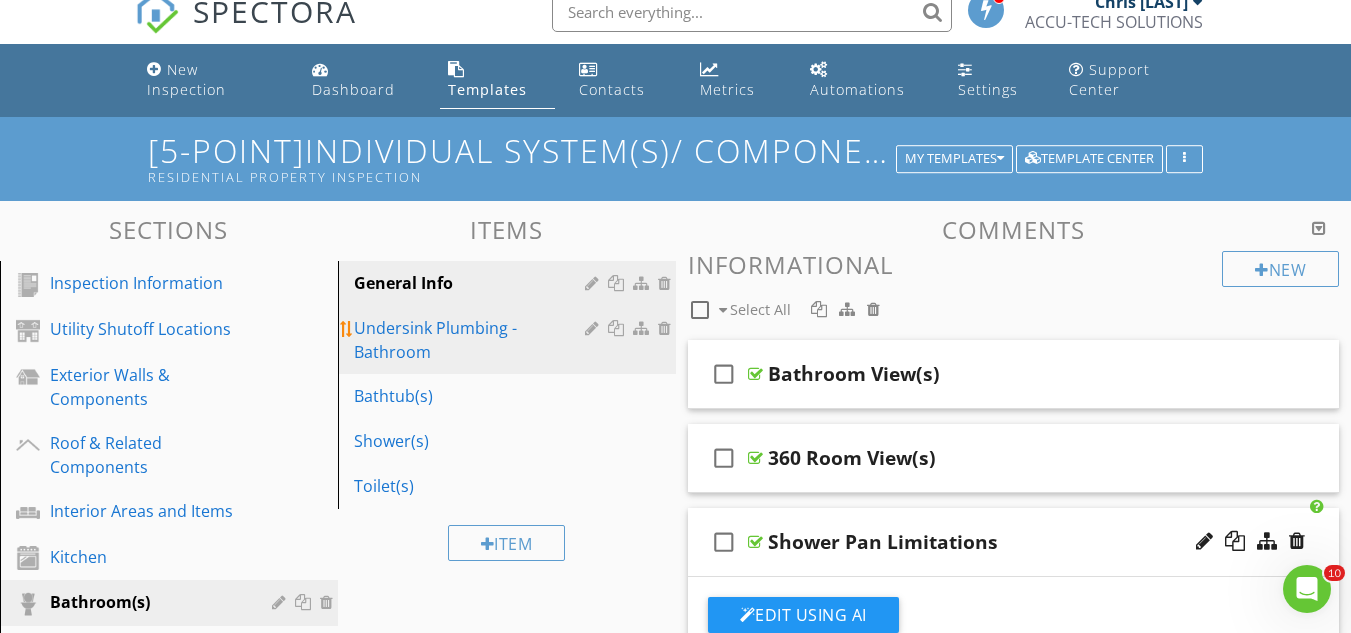 click on "Undersink Plumbing - Bathroom" at bounding box center [472, 340] 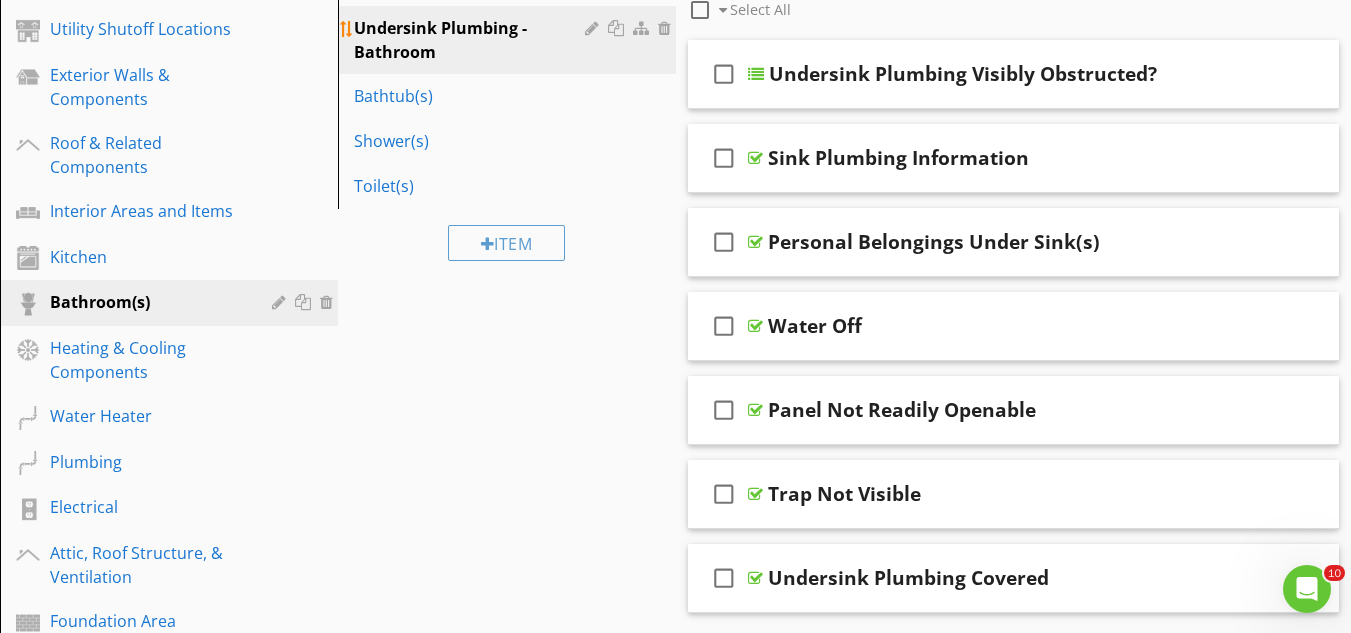 scroll, scrollTop: 220, scrollLeft: 0, axis: vertical 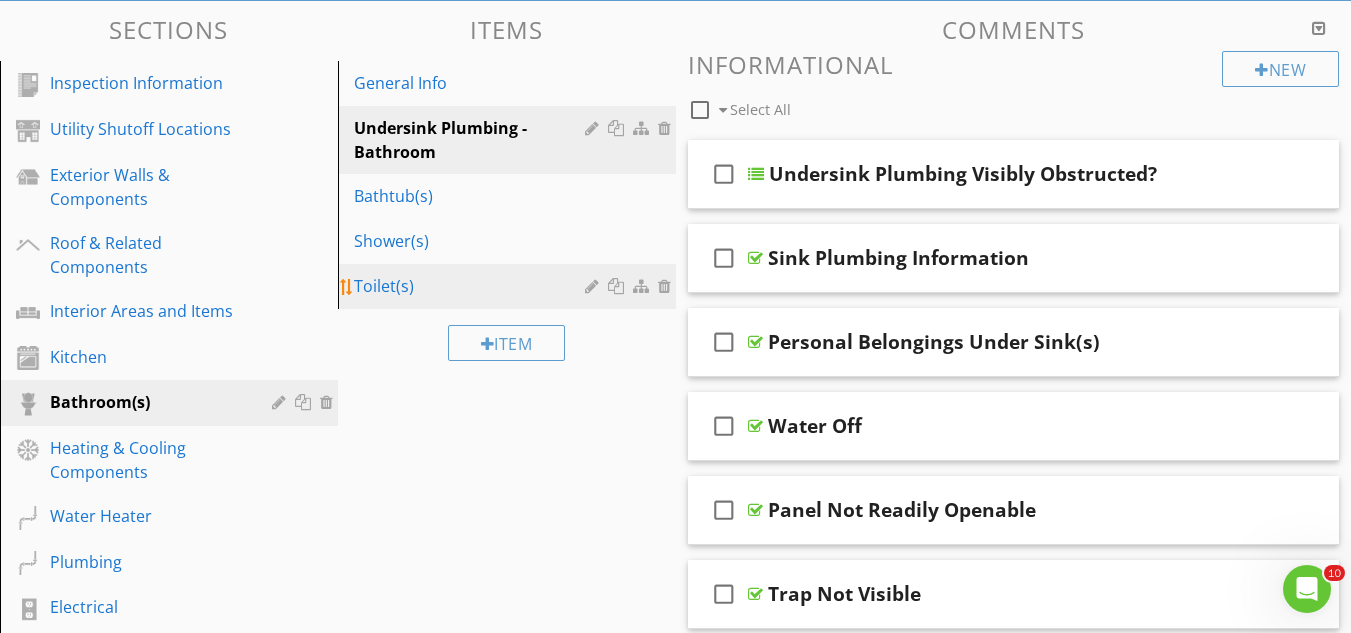 click on "Toilet(s)" at bounding box center [472, 286] 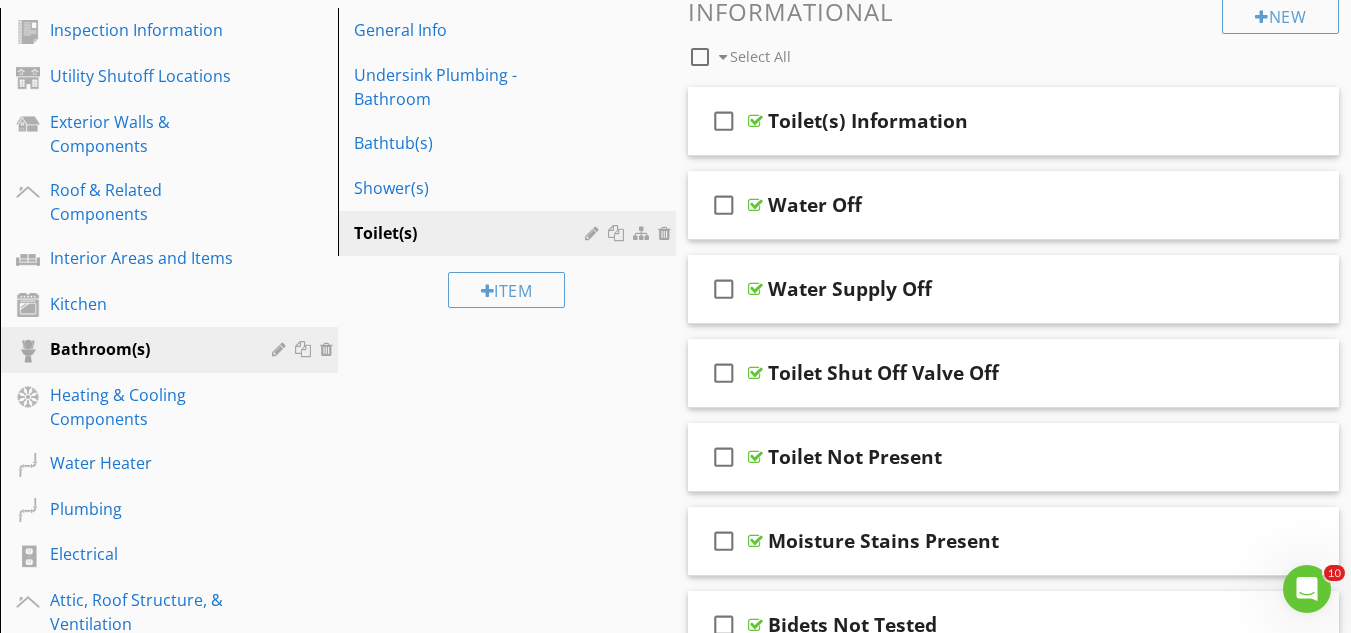 scroll, scrollTop: 320, scrollLeft: 0, axis: vertical 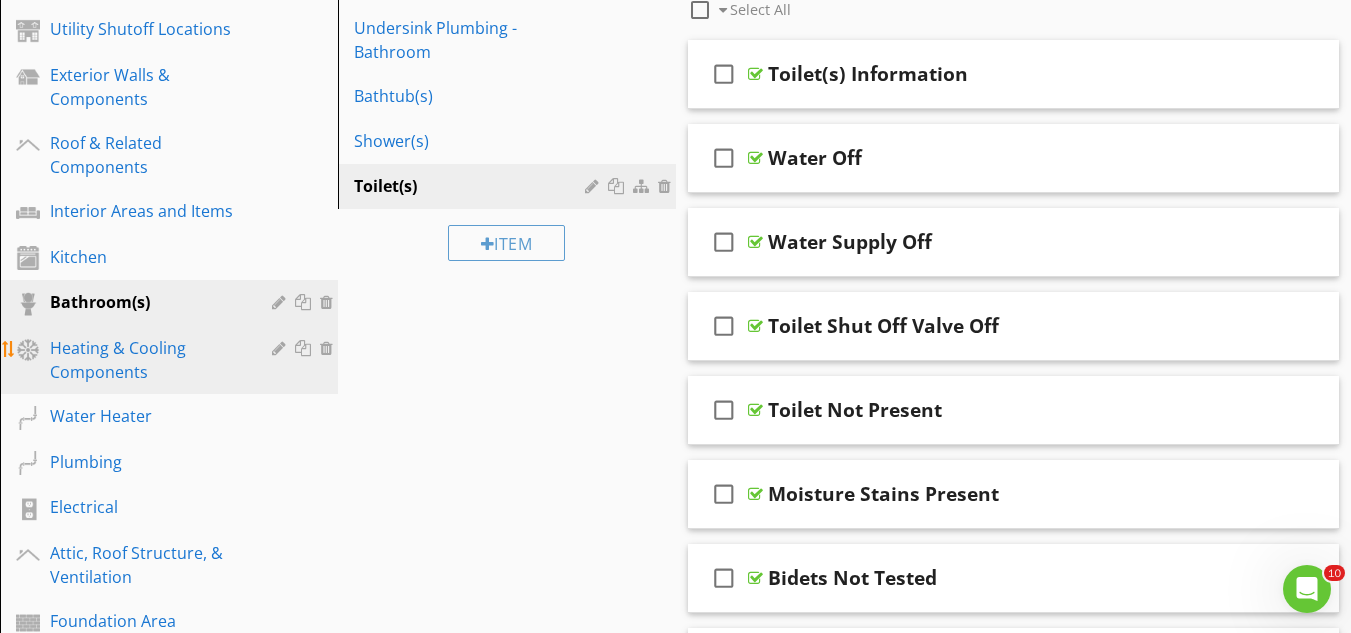 click on "Heating & Cooling Components" at bounding box center (146, 360) 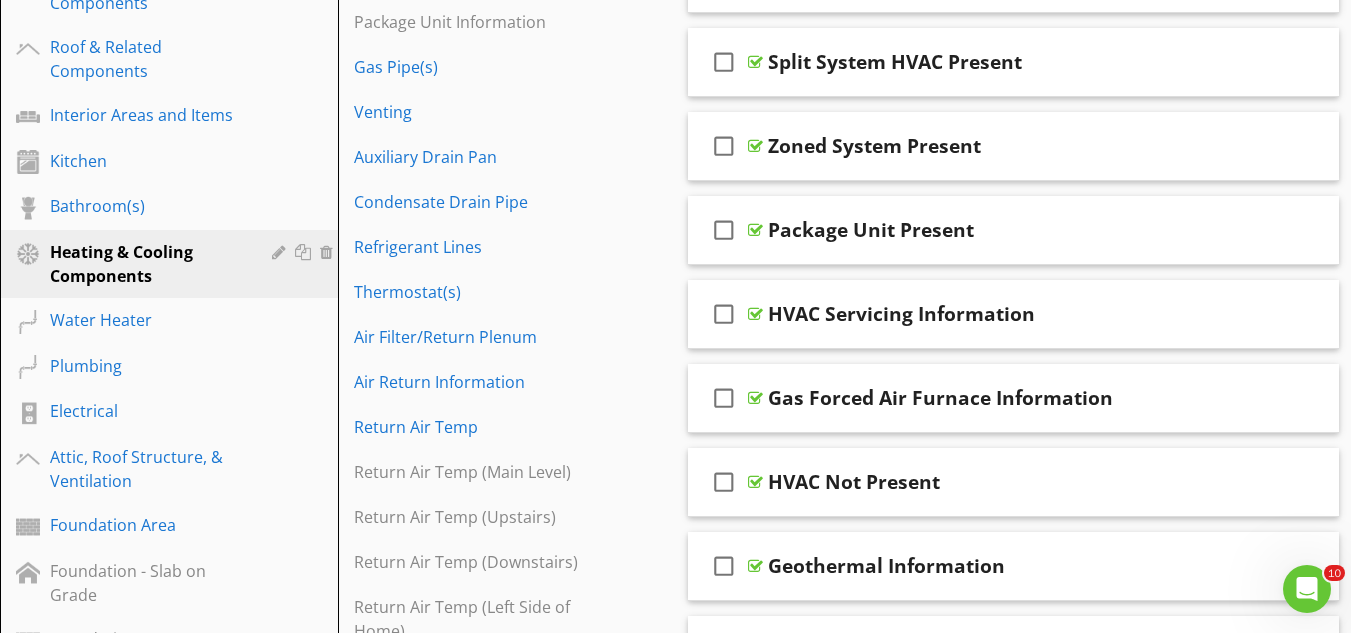 scroll, scrollTop: 420, scrollLeft: 0, axis: vertical 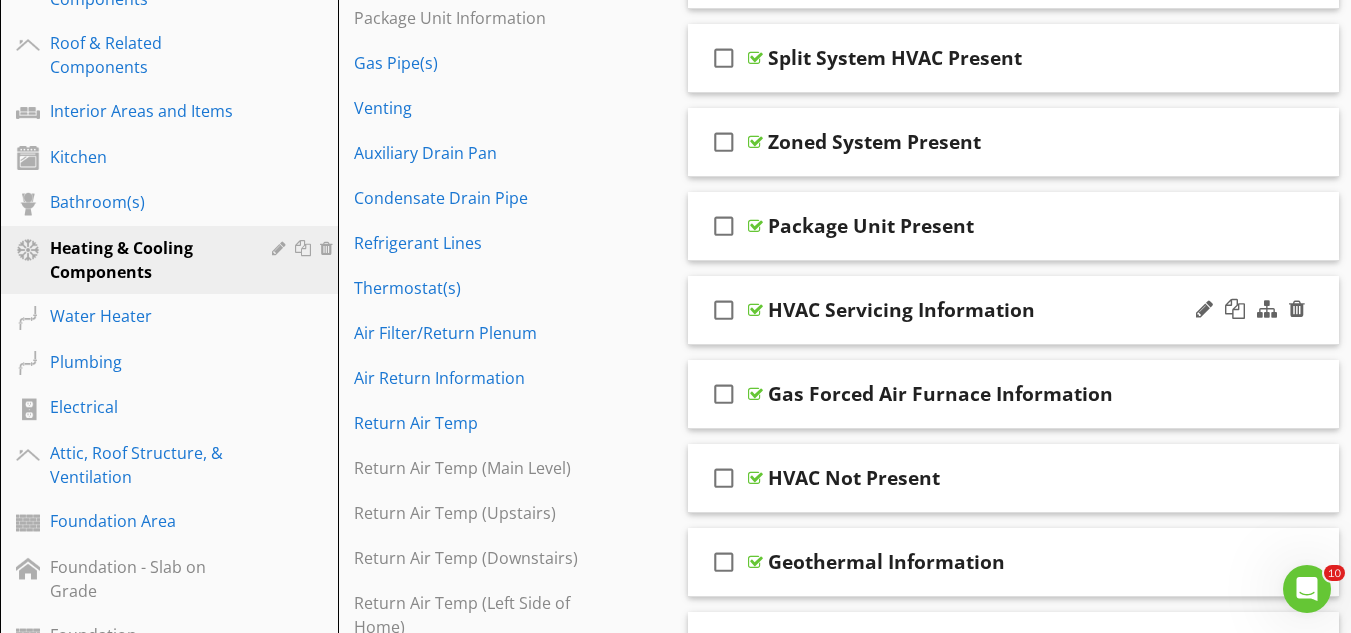 click on "check_box_outline_blank
HVAC Servicing Information" at bounding box center [1014, 310] 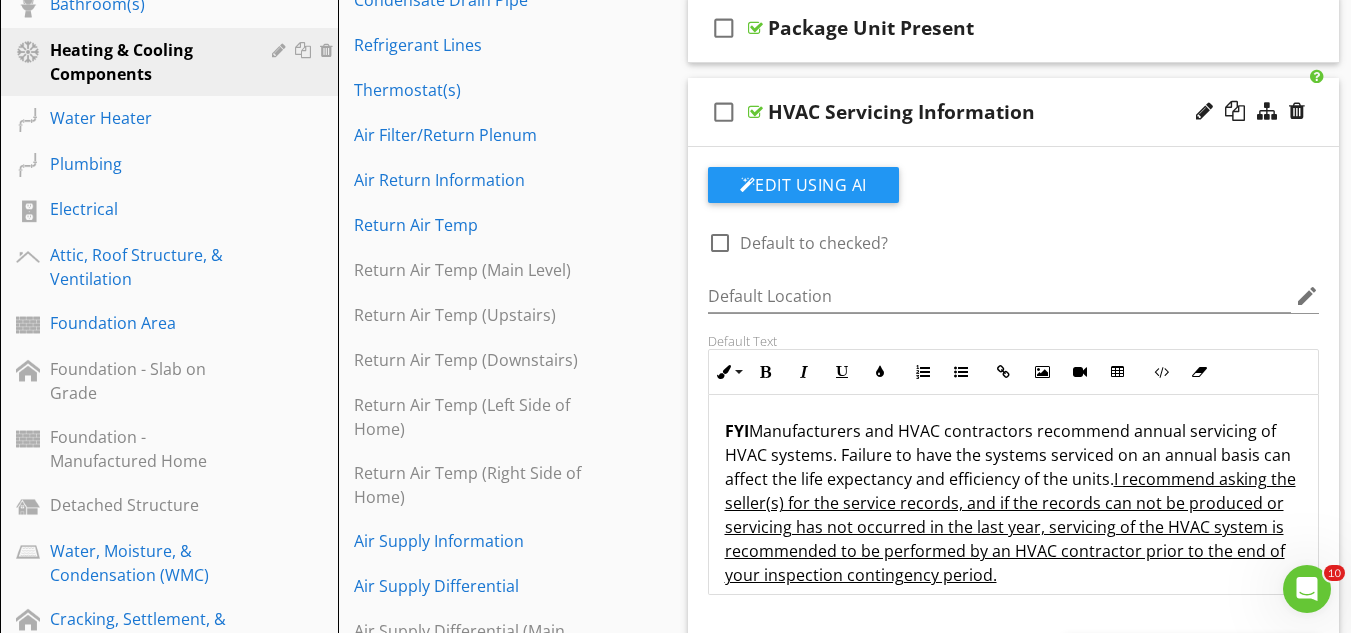 scroll, scrollTop: 620, scrollLeft: 0, axis: vertical 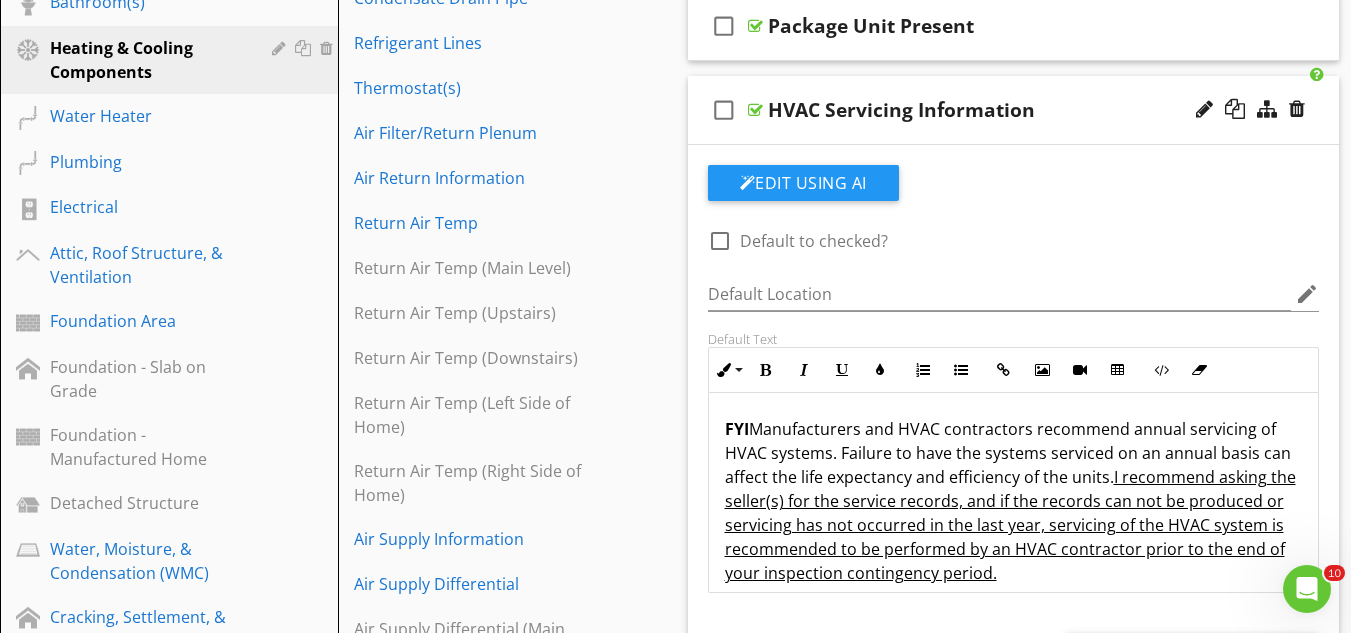 click at bounding box center [720, 241] 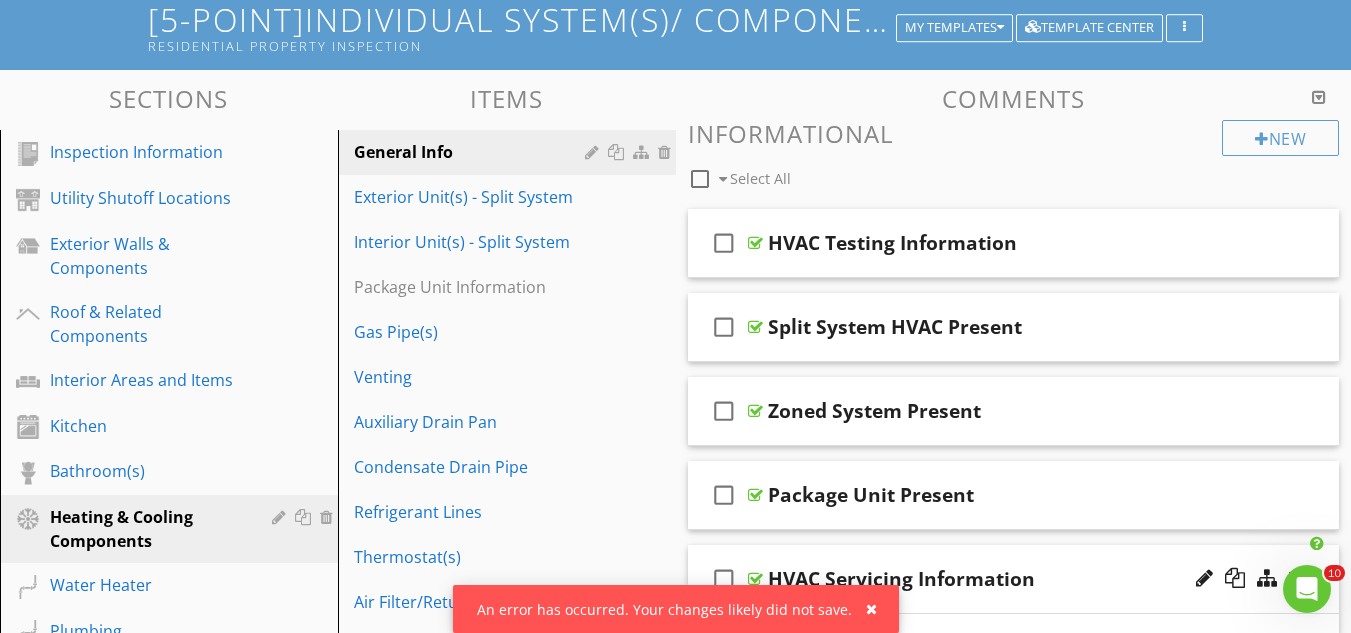 scroll, scrollTop: 120, scrollLeft: 0, axis: vertical 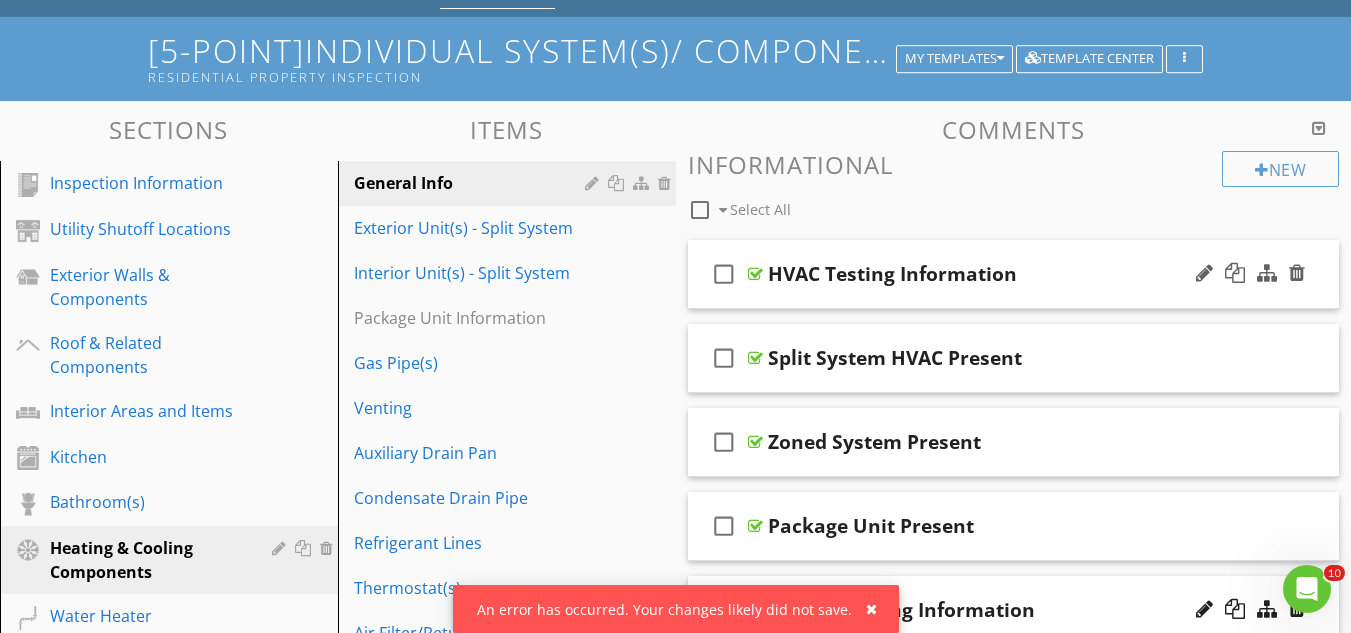 click on "check_box_outline_blank
HVAC Testing Information" at bounding box center [1014, 274] 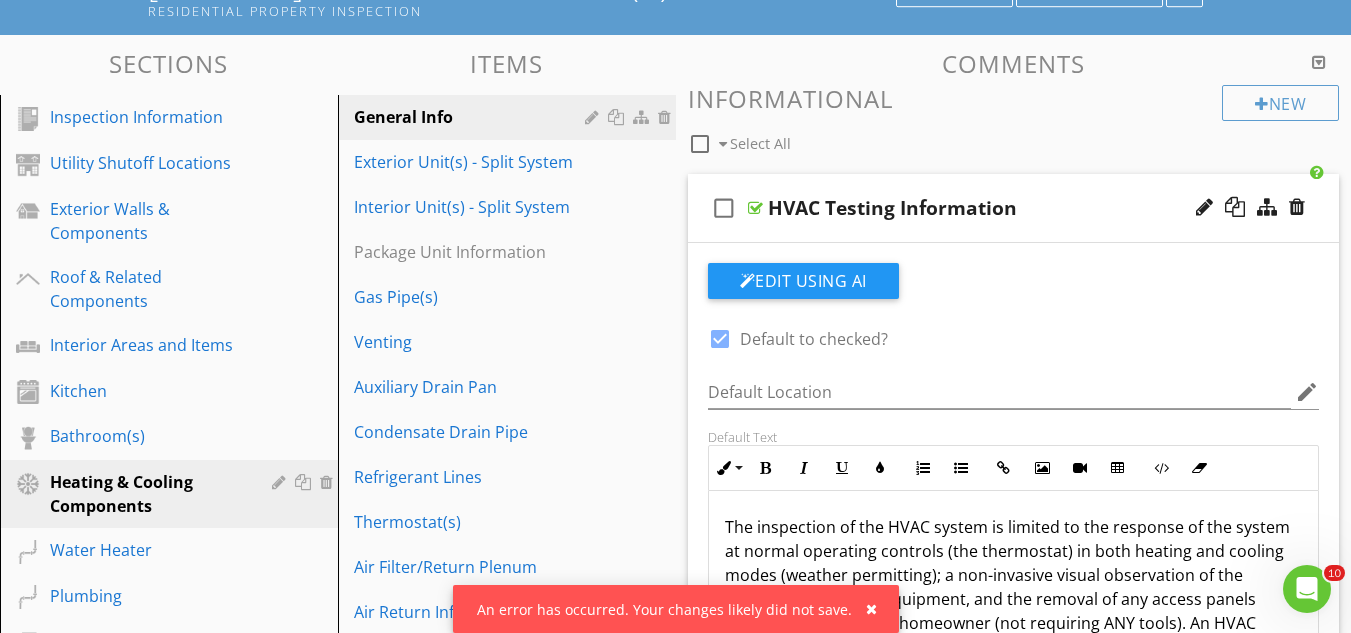 scroll, scrollTop: 220, scrollLeft: 0, axis: vertical 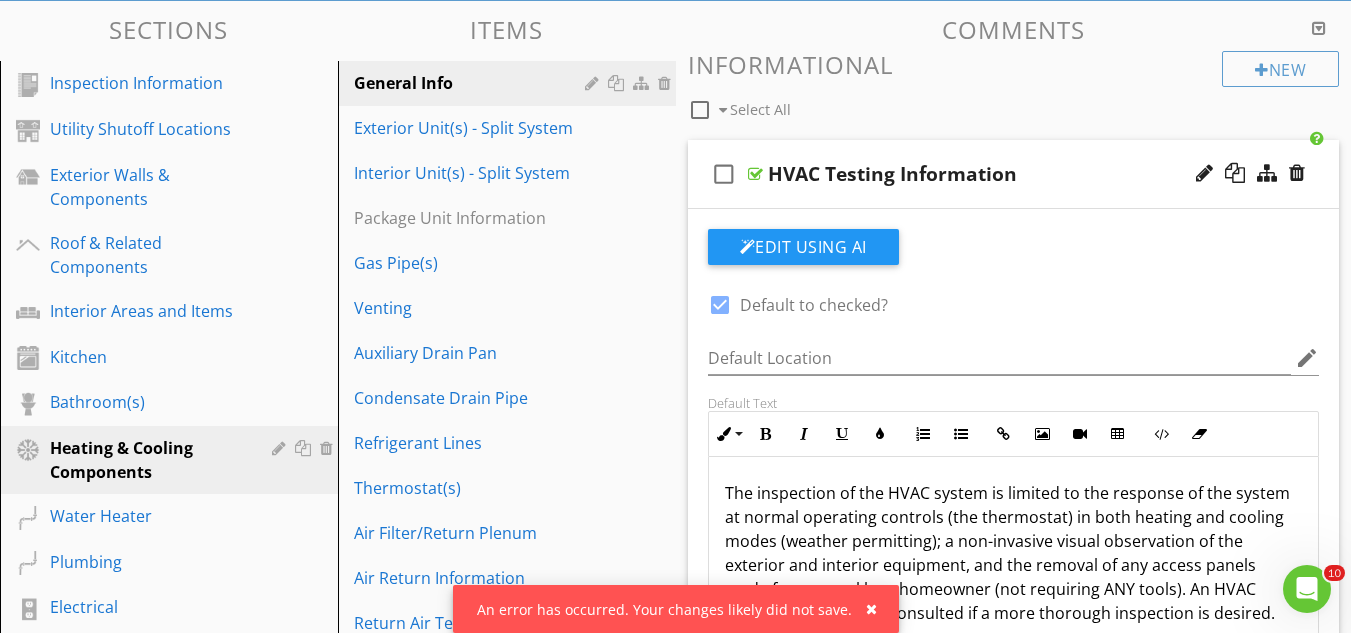 click on "check_box_outline_blank" at bounding box center [724, 174] 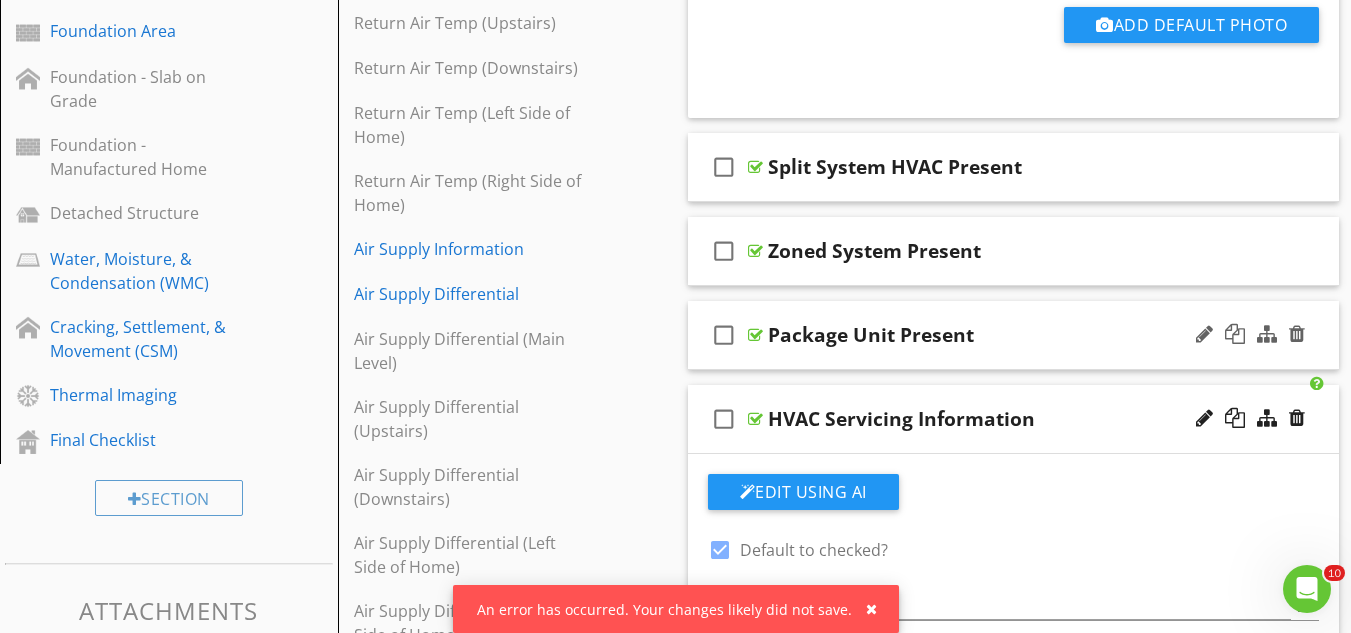 scroll, scrollTop: 920, scrollLeft: 0, axis: vertical 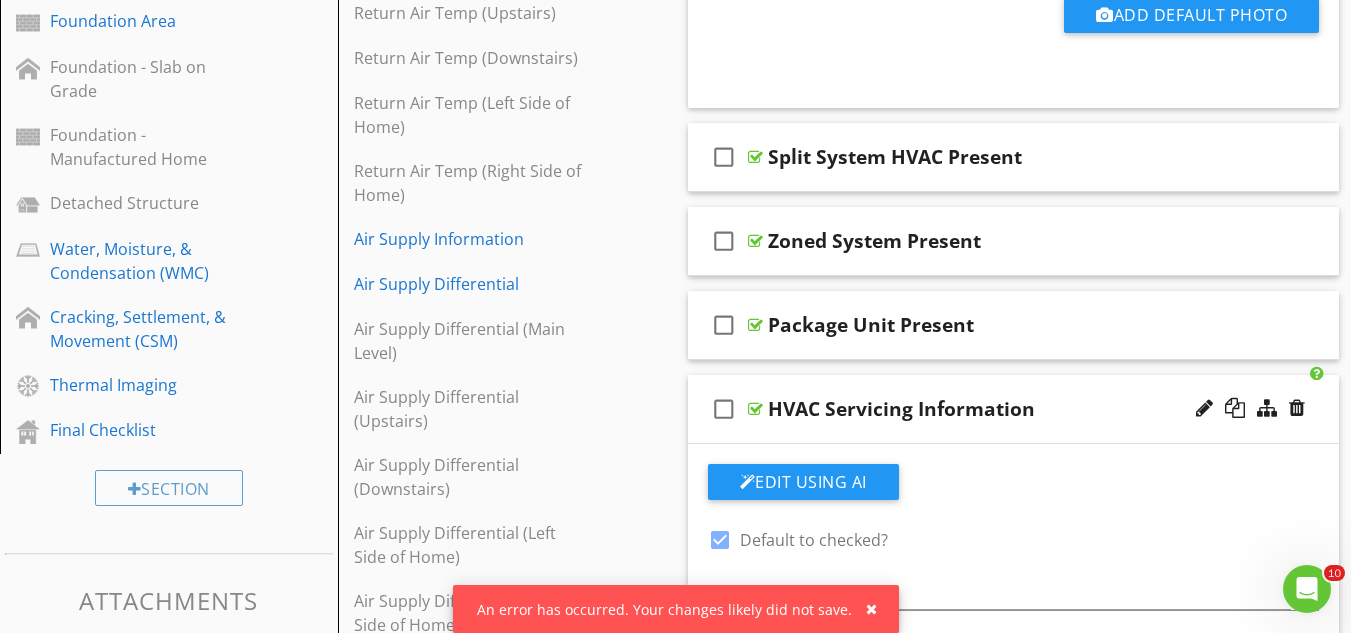 click on "check_box_outline_blank" at bounding box center (724, 409) 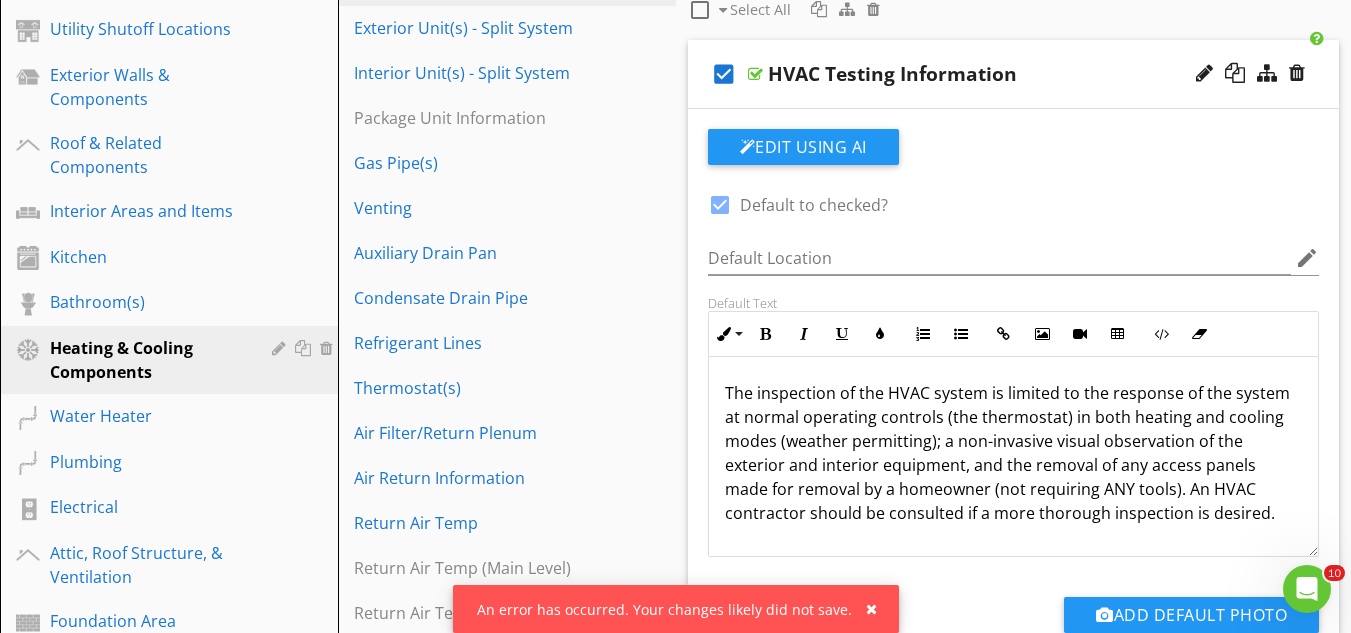 scroll, scrollTop: 120, scrollLeft: 0, axis: vertical 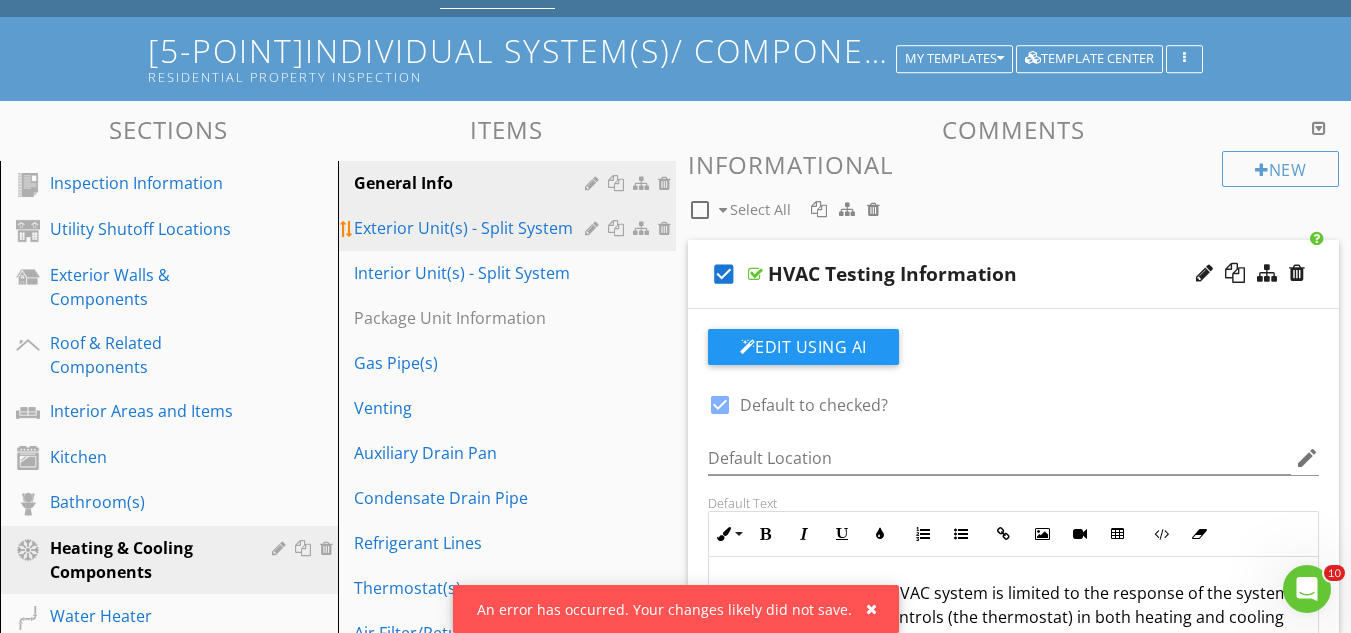 click on "Exterior Unit(s) - Split System" at bounding box center (472, 228) 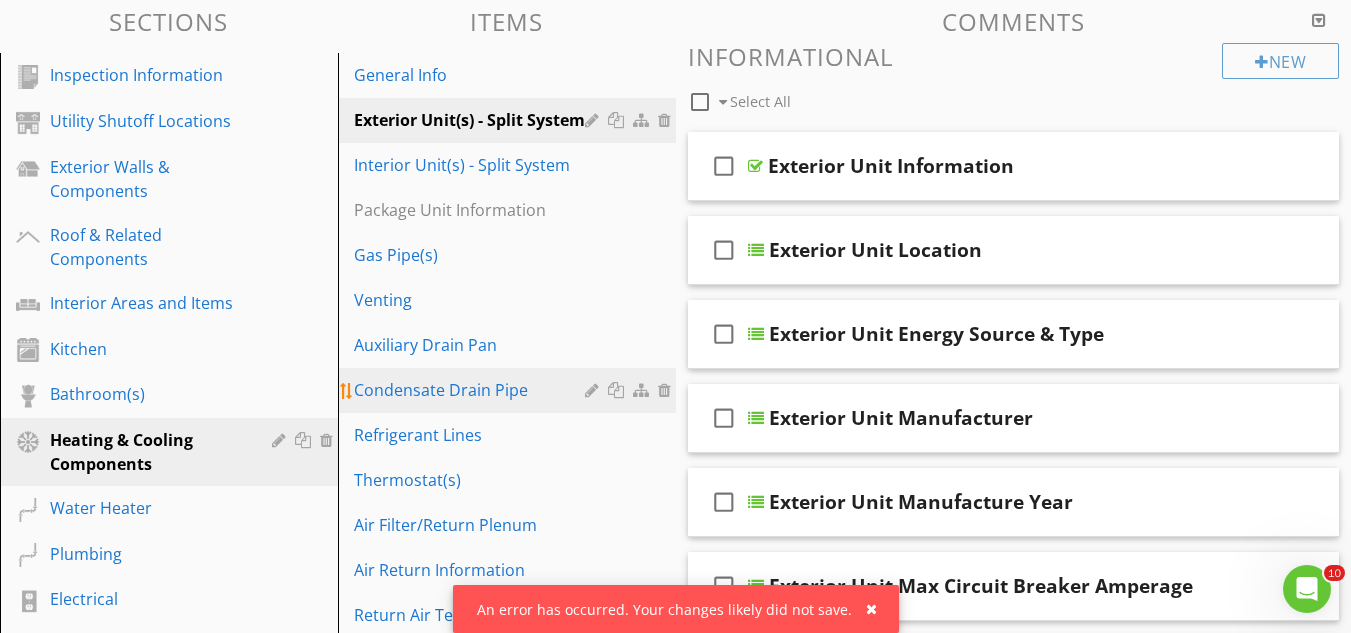 scroll, scrollTop: 220, scrollLeft: 0, axis: vertical 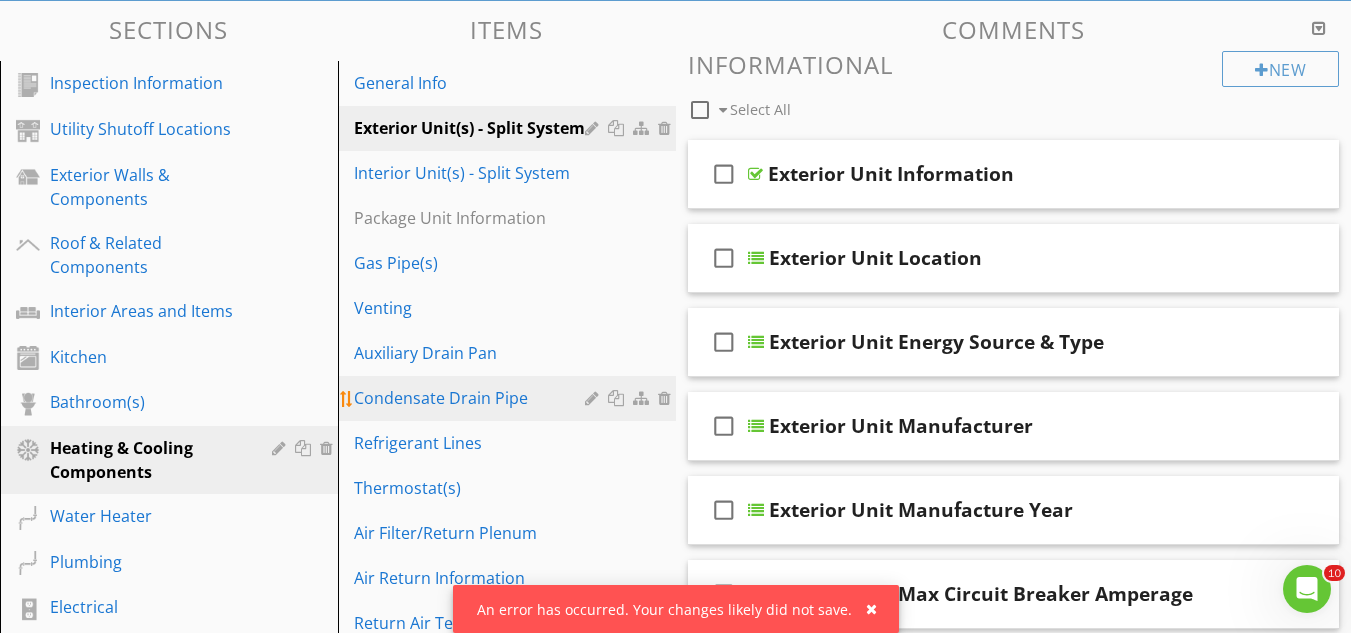 click on "Interior Unit(s) - Split System" at bounding box center (472, 173) 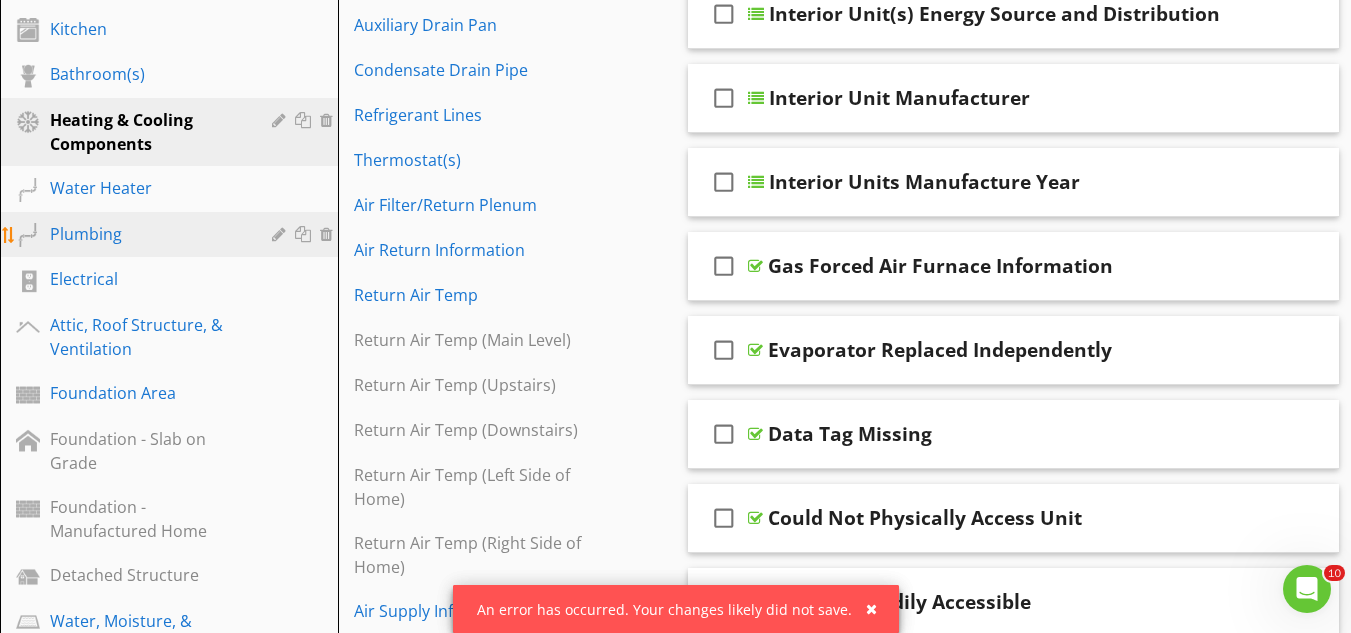 scroll, scrollTop: 520, scrollLeft: 0, axis: vertical 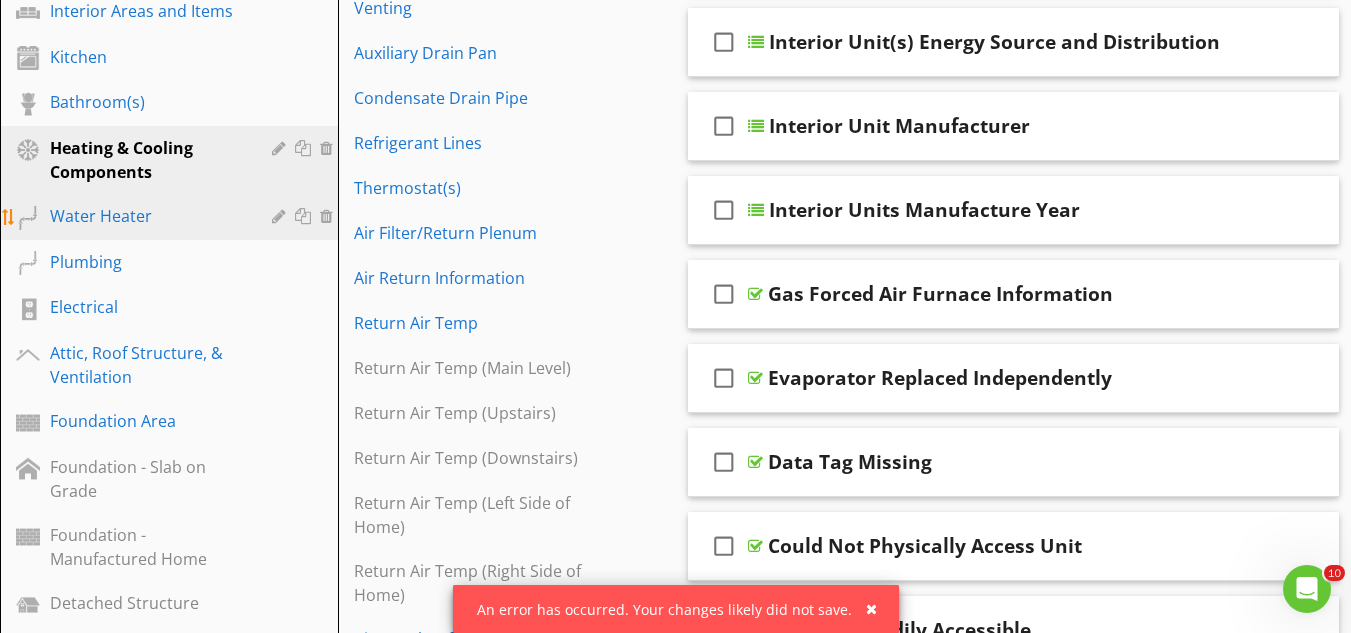 click on "Water Heater" at bounding box center (146, 216) 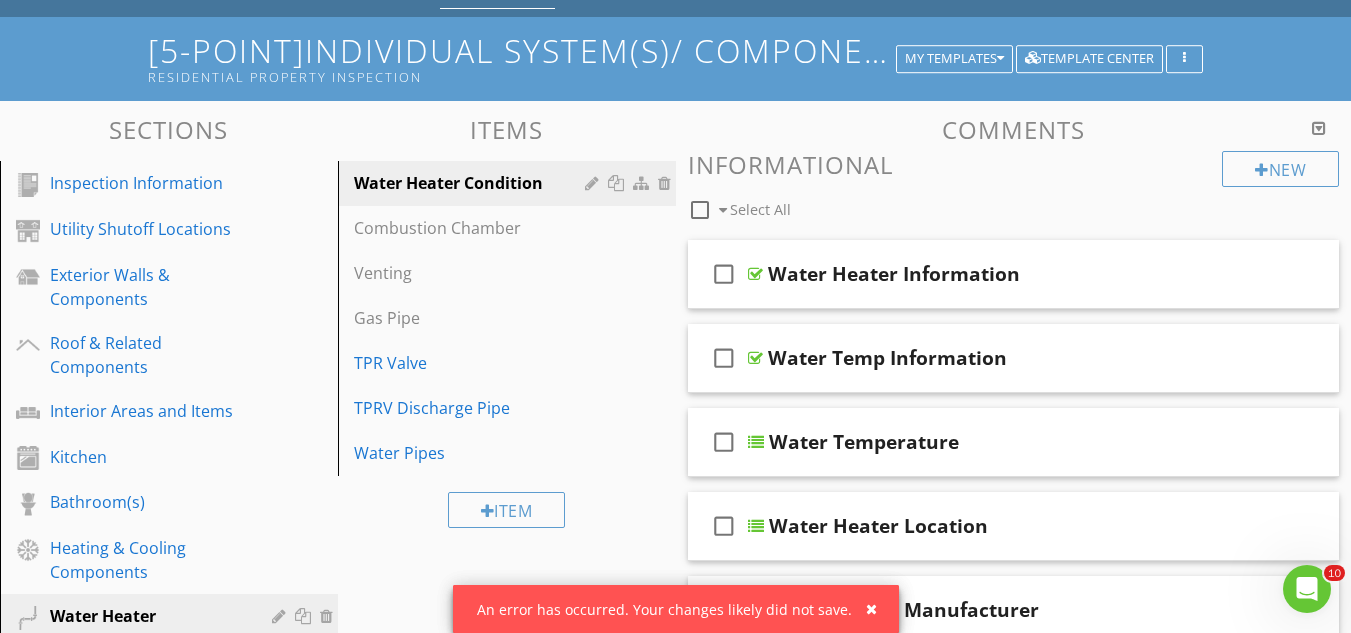 scroll, scrollTop: 220, scrollLeft: 0, axis: vertical 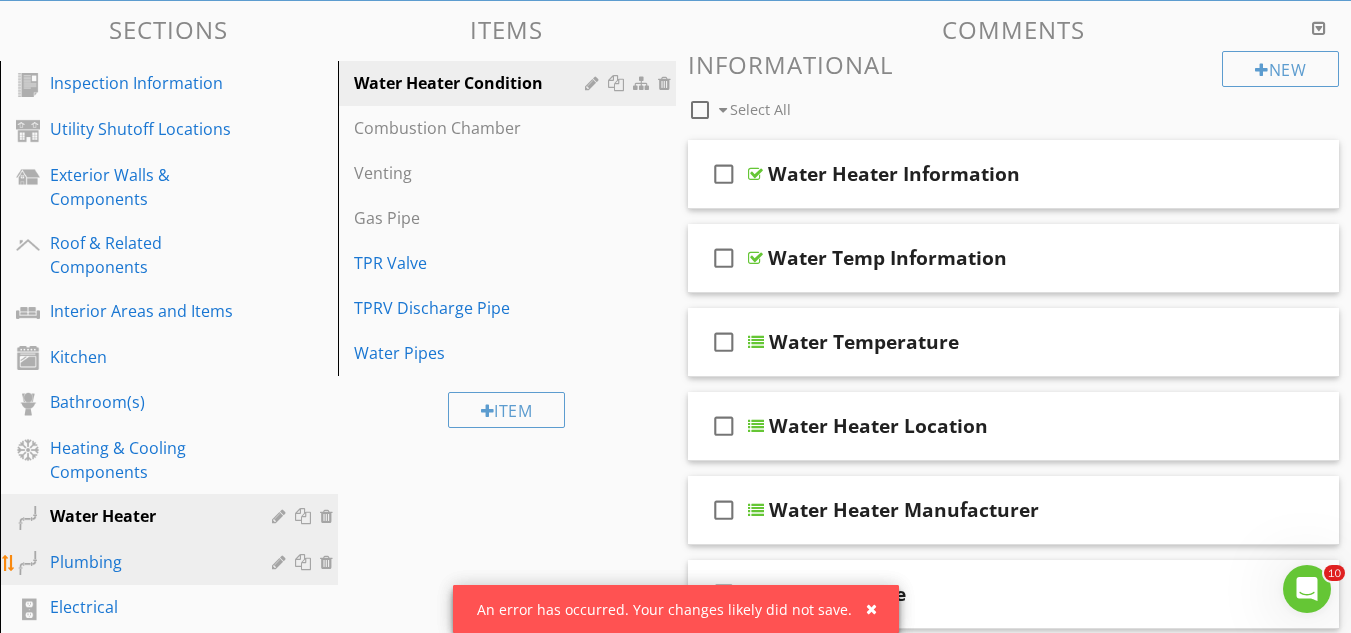 click on "Plumbing" at bounding box center [146, 562] 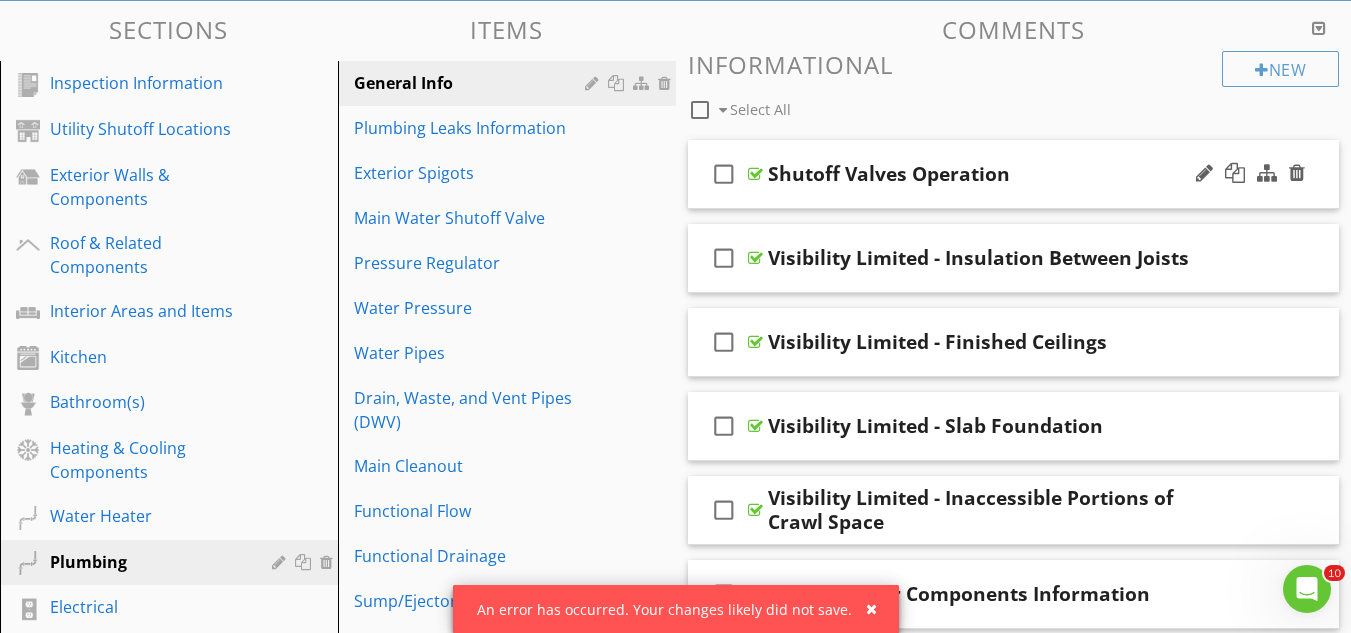 click on "check_box_outline_blank" at bounding box center (728, 174) 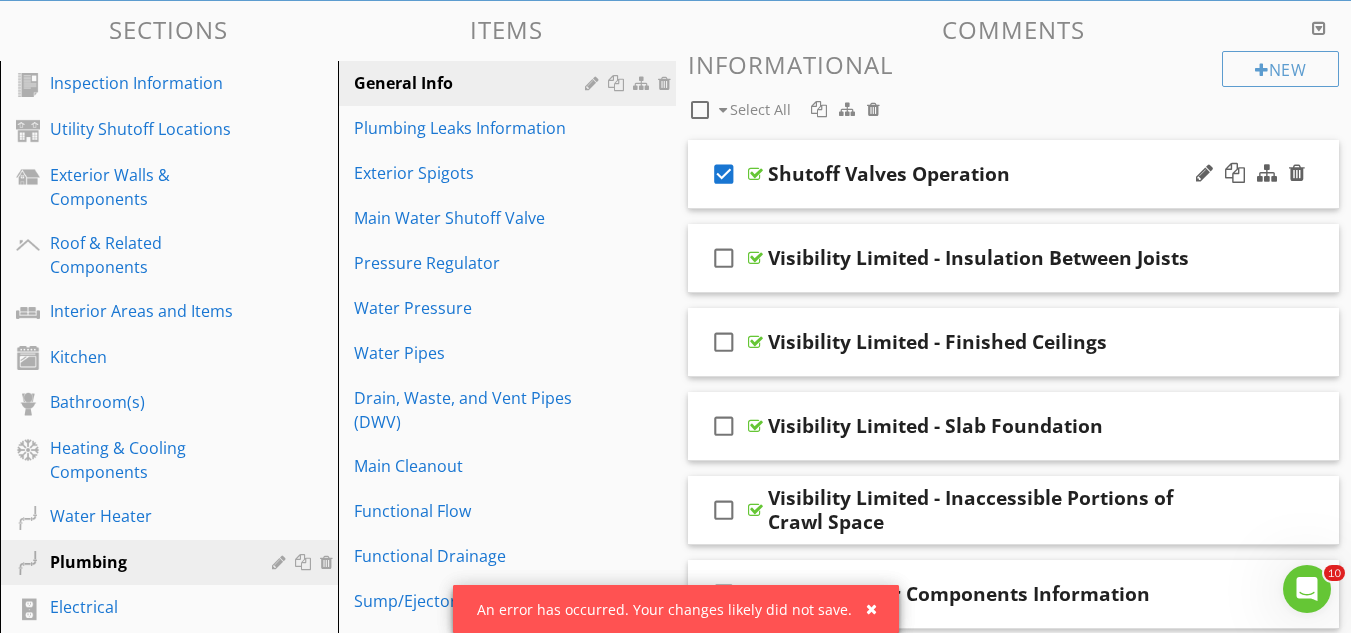 click on "check_box" at bounding box center (728, 174) 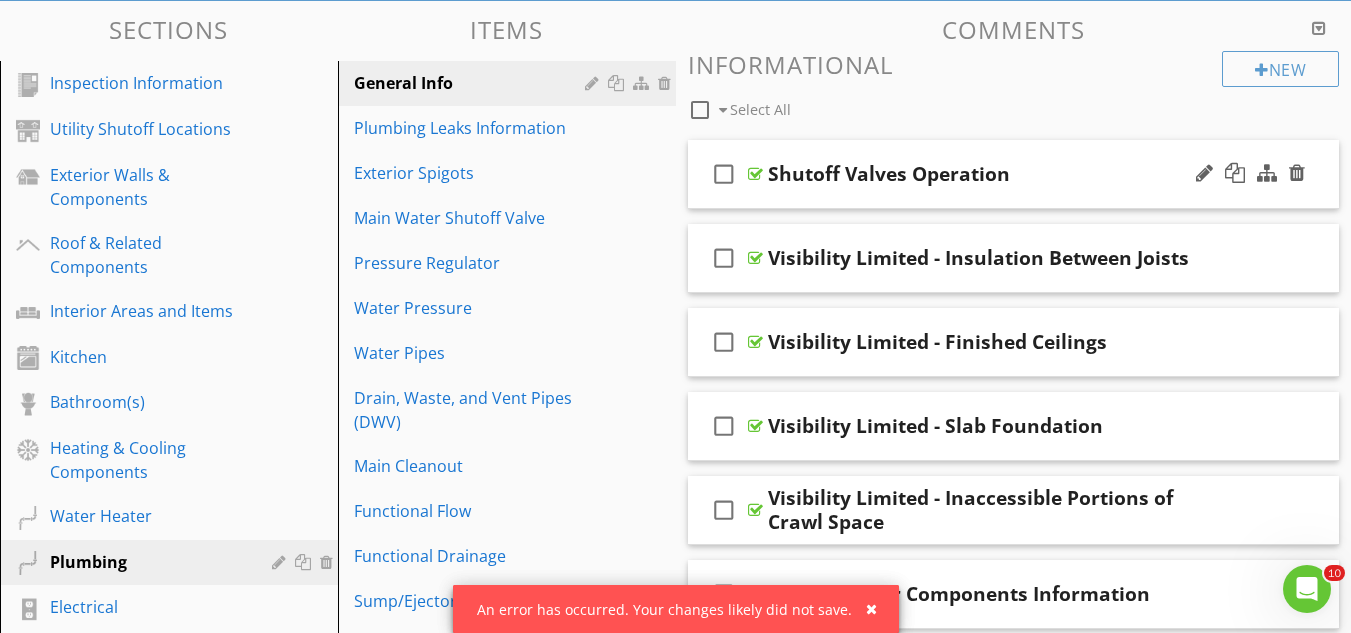 click on "check_box_outline_blank
Shutoff Valves Operation" at bounding box center [1014, 174] 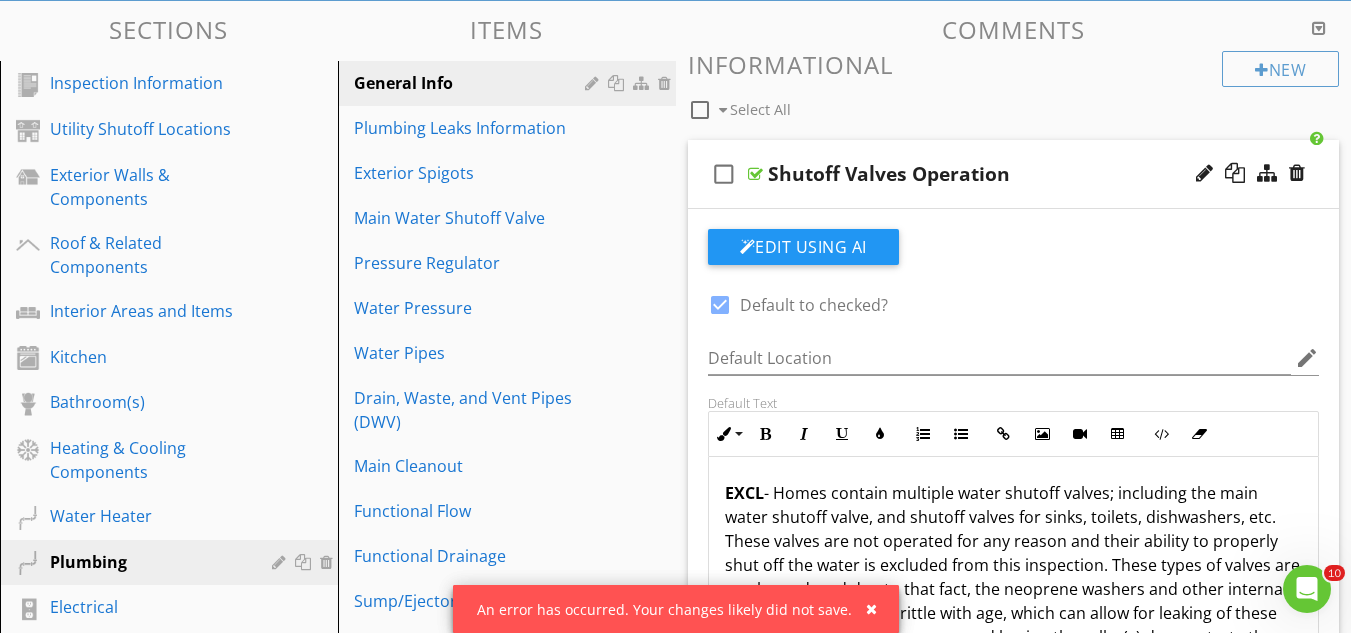 click on "check_box_outline_blank" at bounding box center [724, 174] 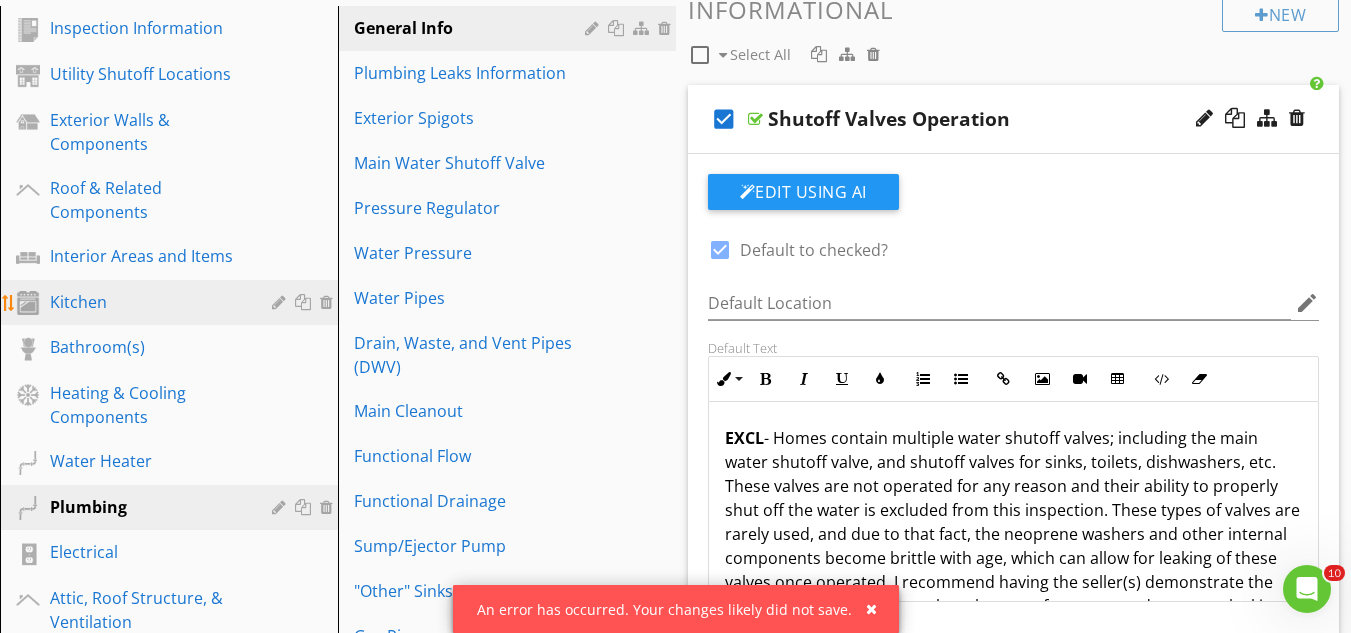 scroll, scrollTop: 320, scrollLeft: 0, axis: vertical 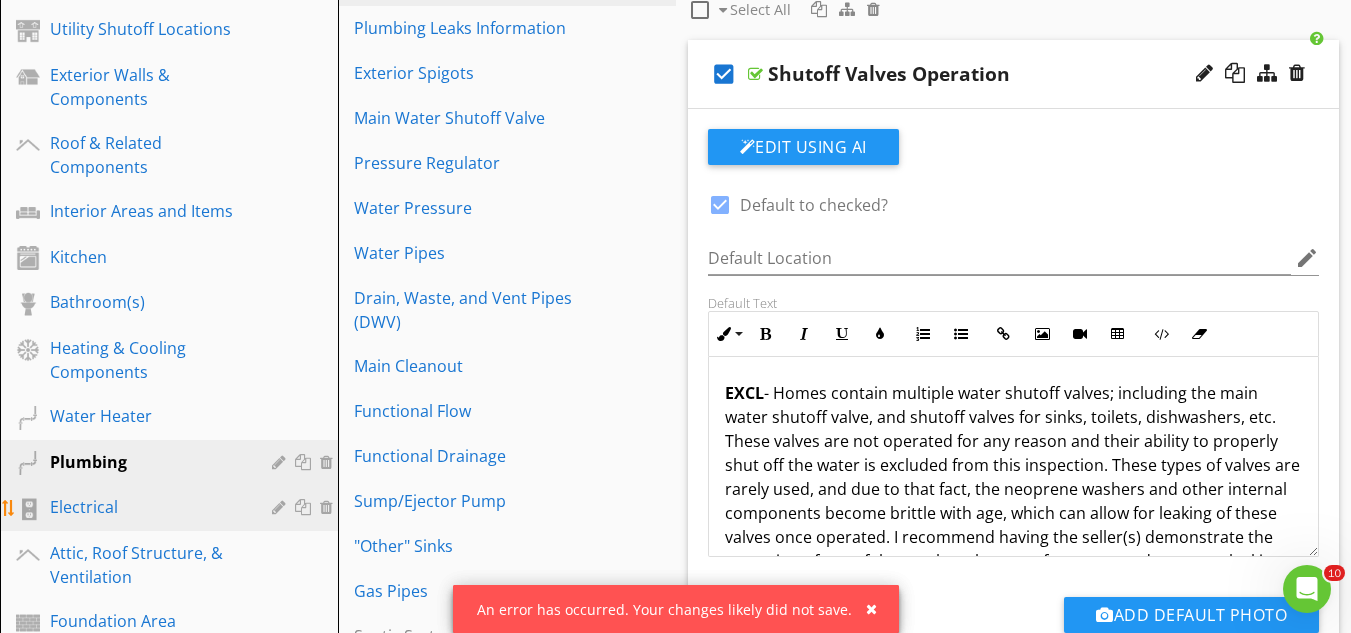 click on "Electrical" at bounding box center (172, 508) 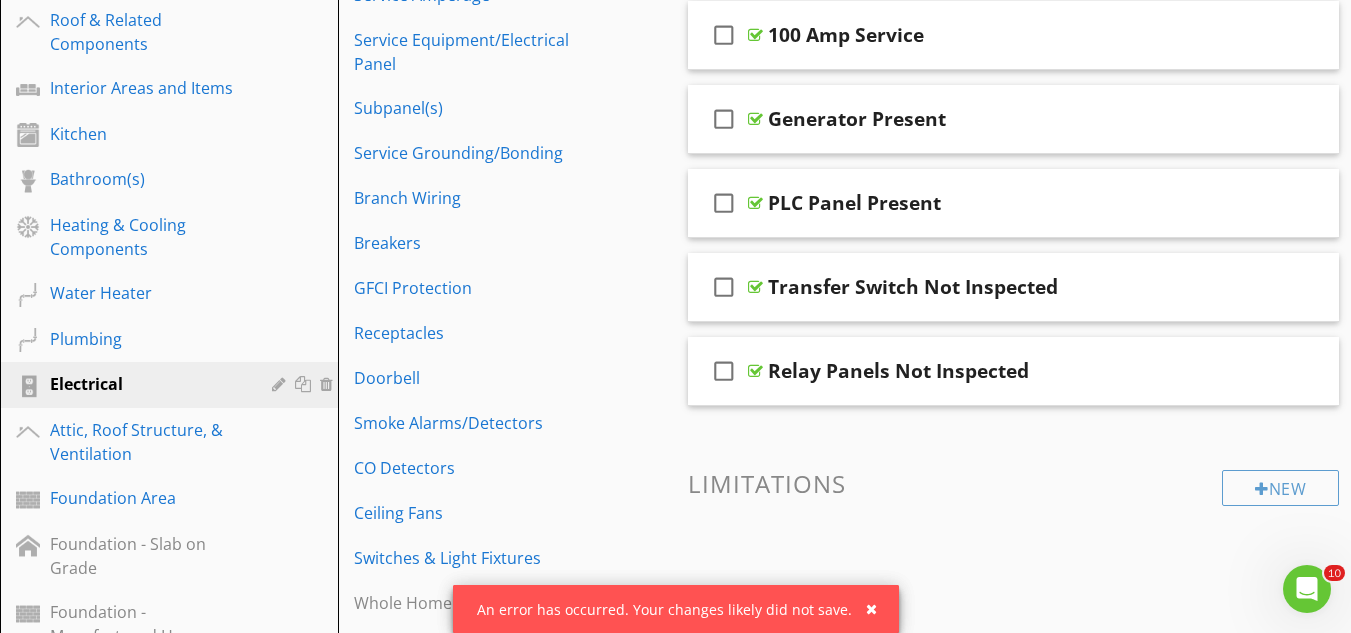 scroll, scrollTop: 500, scrollLeft: 0, axis: vertical 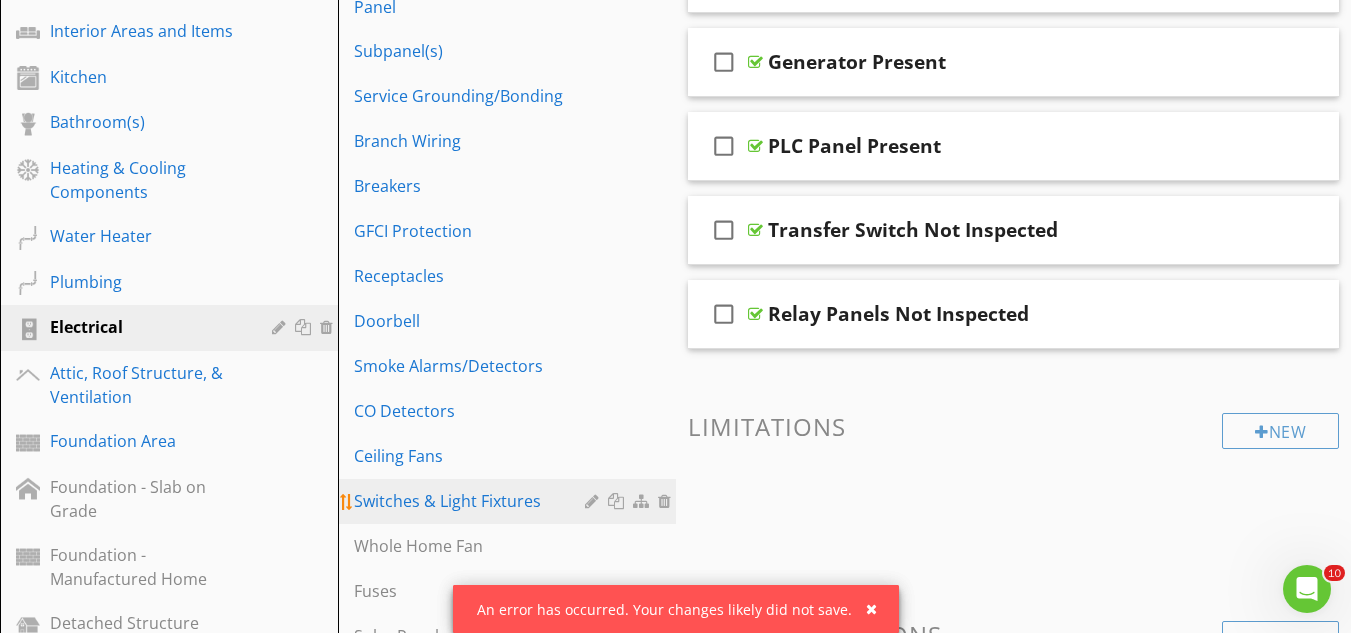 click at bounding box center (667, 501) 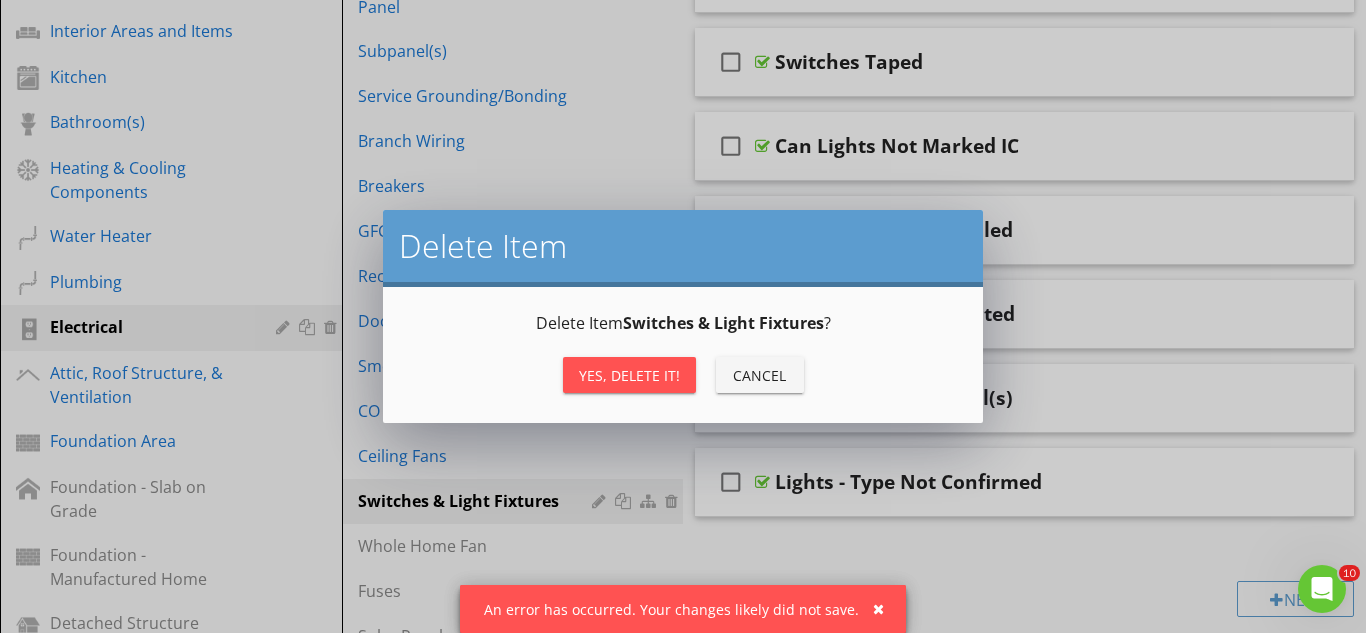 click on "Yes, Delete it!" at bounding box center (629, 375) 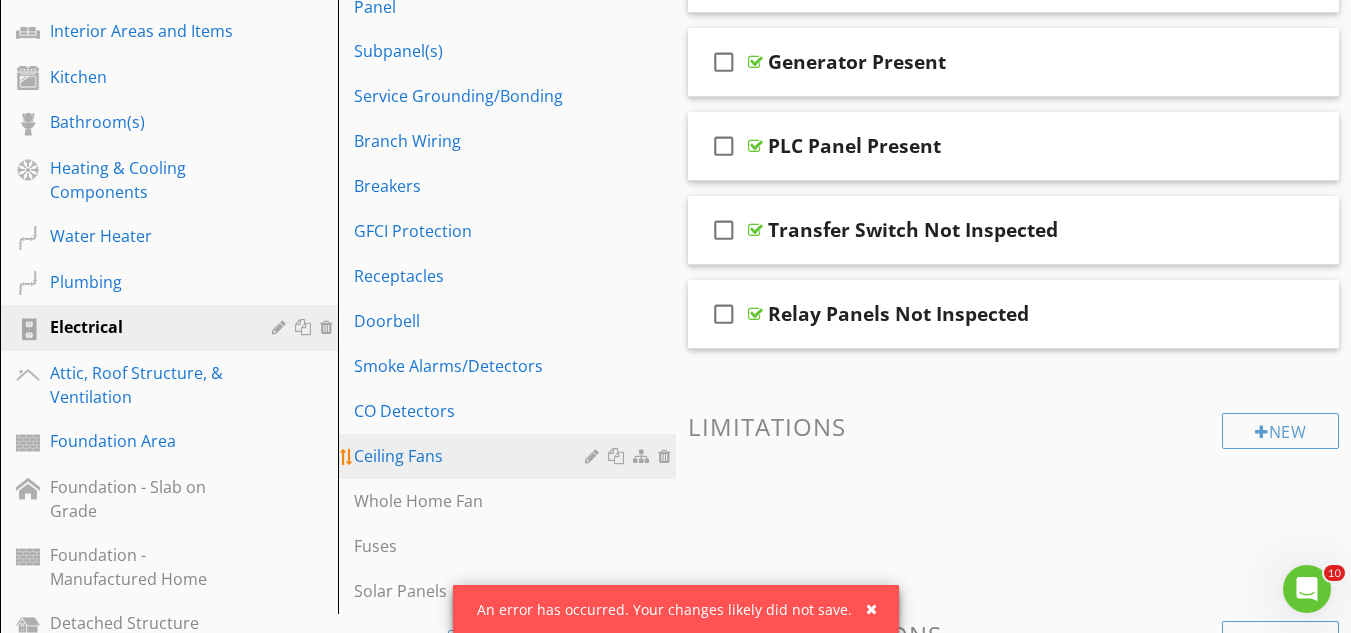 click at bounding box center [667, 456] 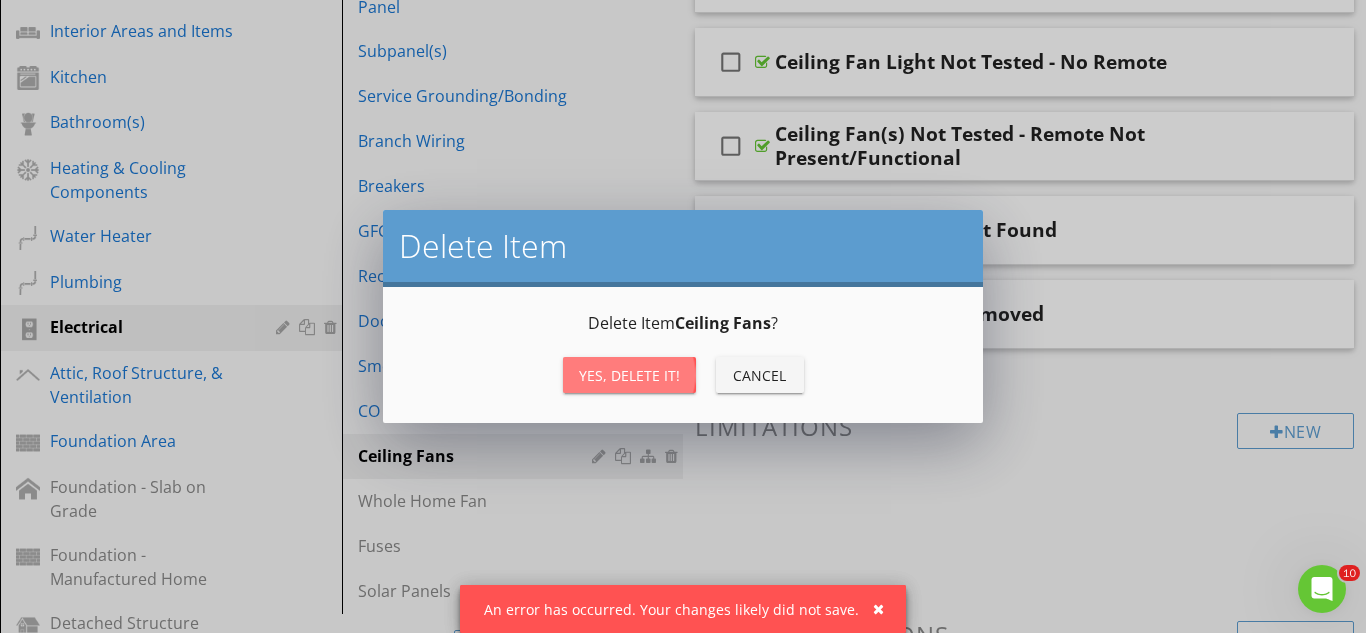click on "Yes, Delete it!" at bounding box center [629, 375] 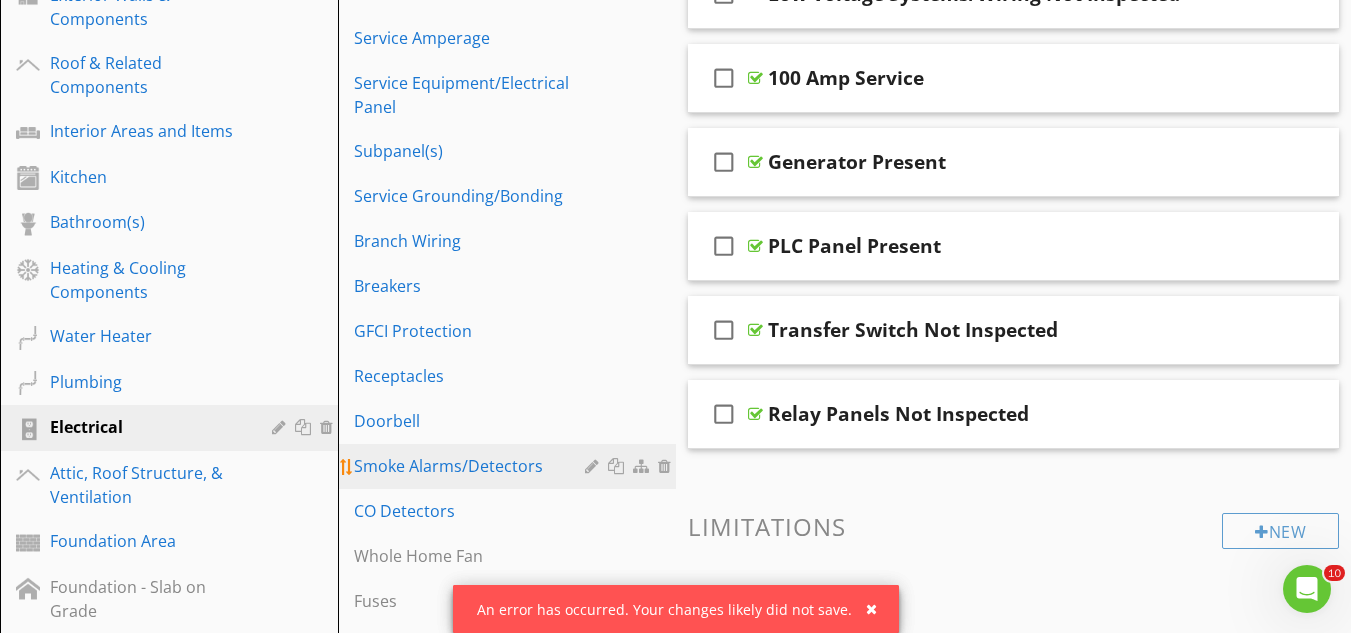 scroll, scrollTop: 500, scrollLeft: 0, axis: vertical 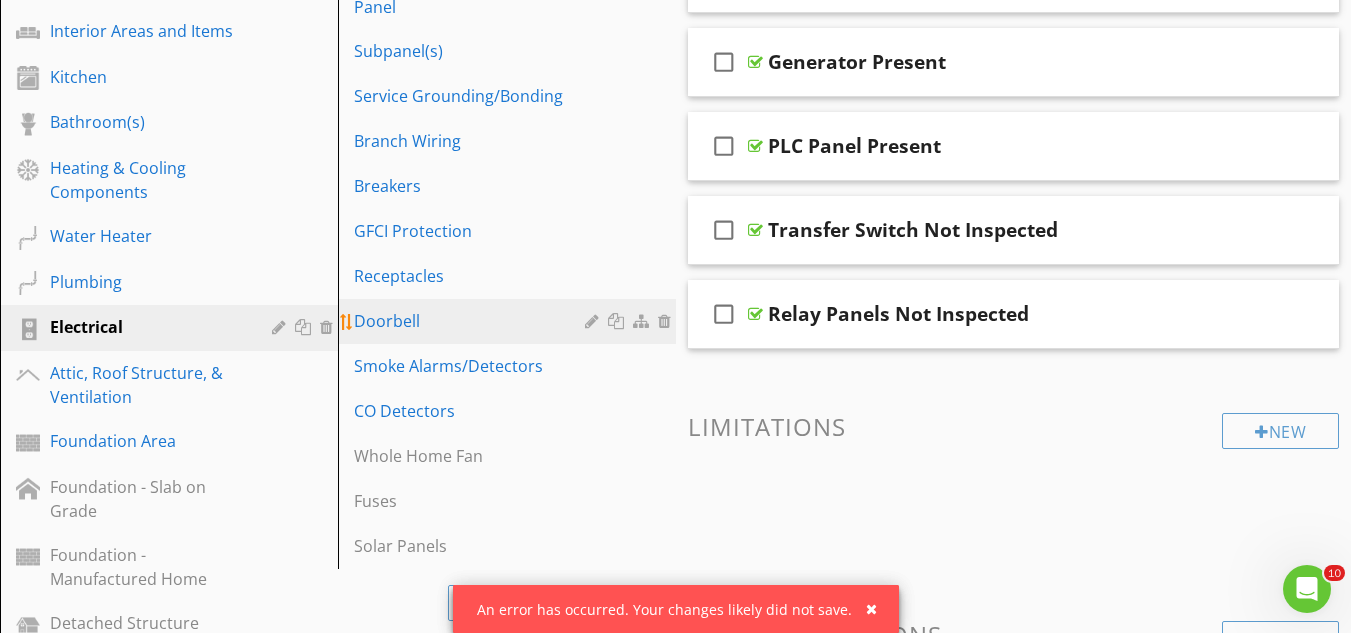 click at bounding box center [667, 321] 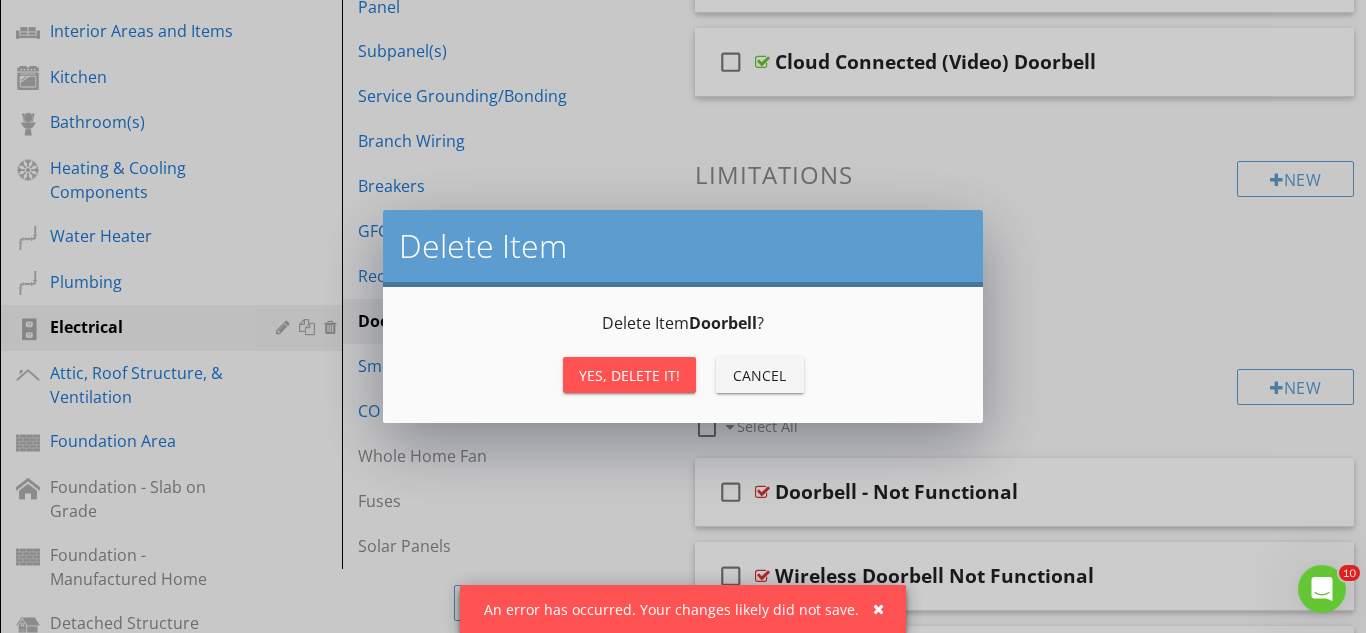 click on "Yes, Delete it!" at bounding box center [629, 375] 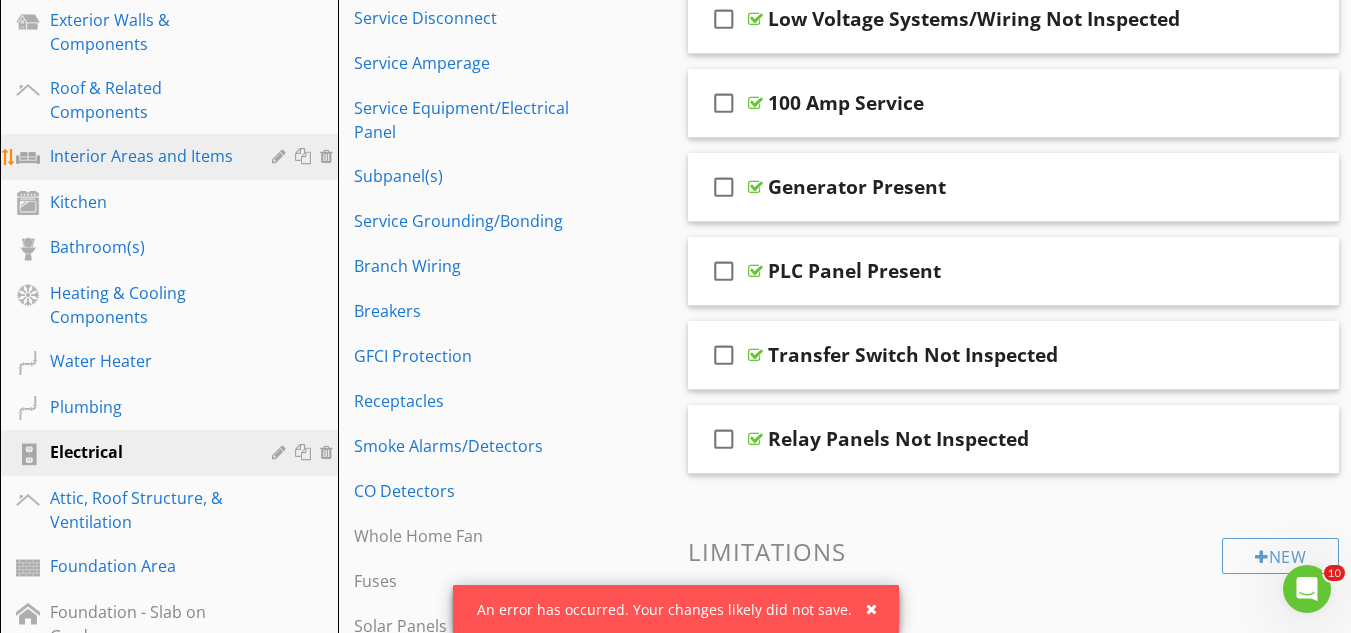 scroll, scrollTop: 400, scrollLeft: 0, axis: vertical 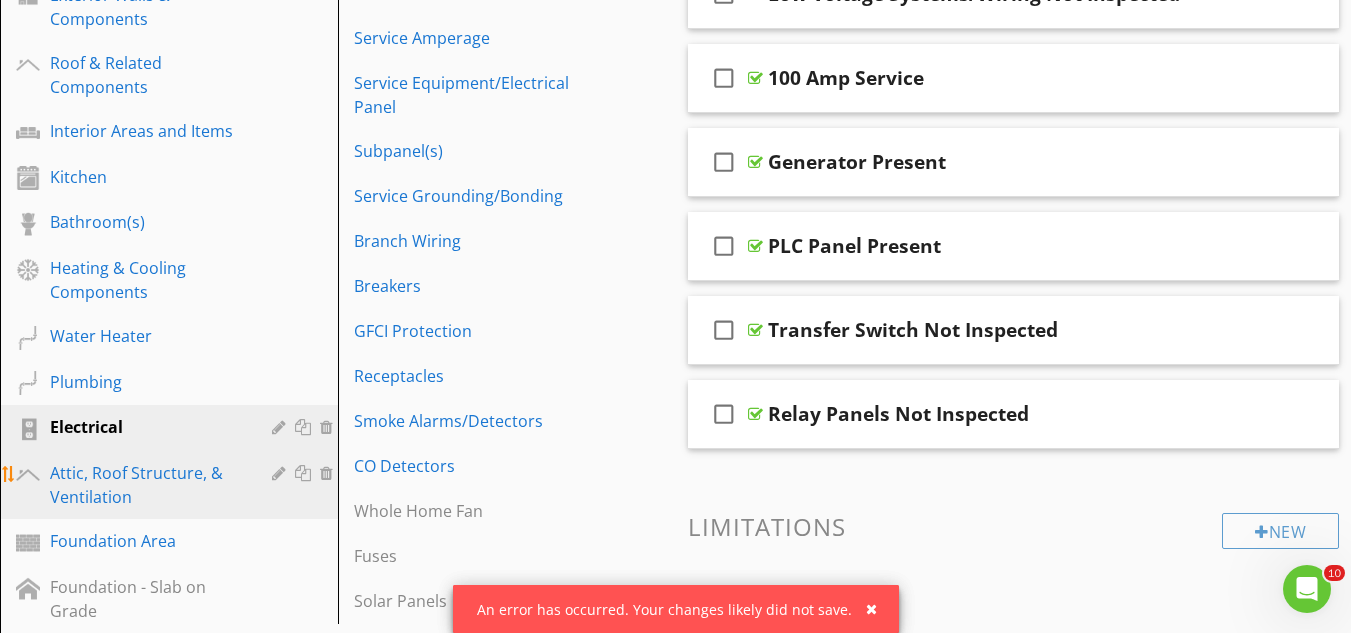 click on "Attic, Roof Structure, & Ventilation" at bounding box center (146, 485) 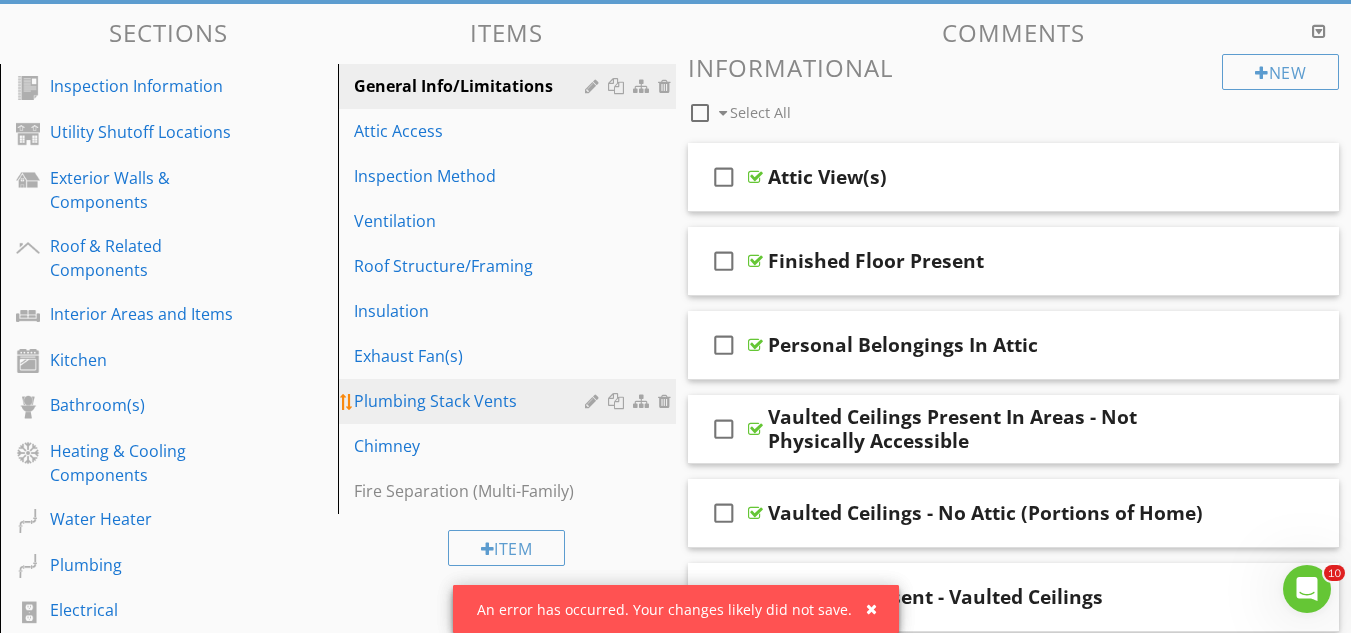 scroll, scrollTop: 200, scrollLeft: 0, axis: vertical 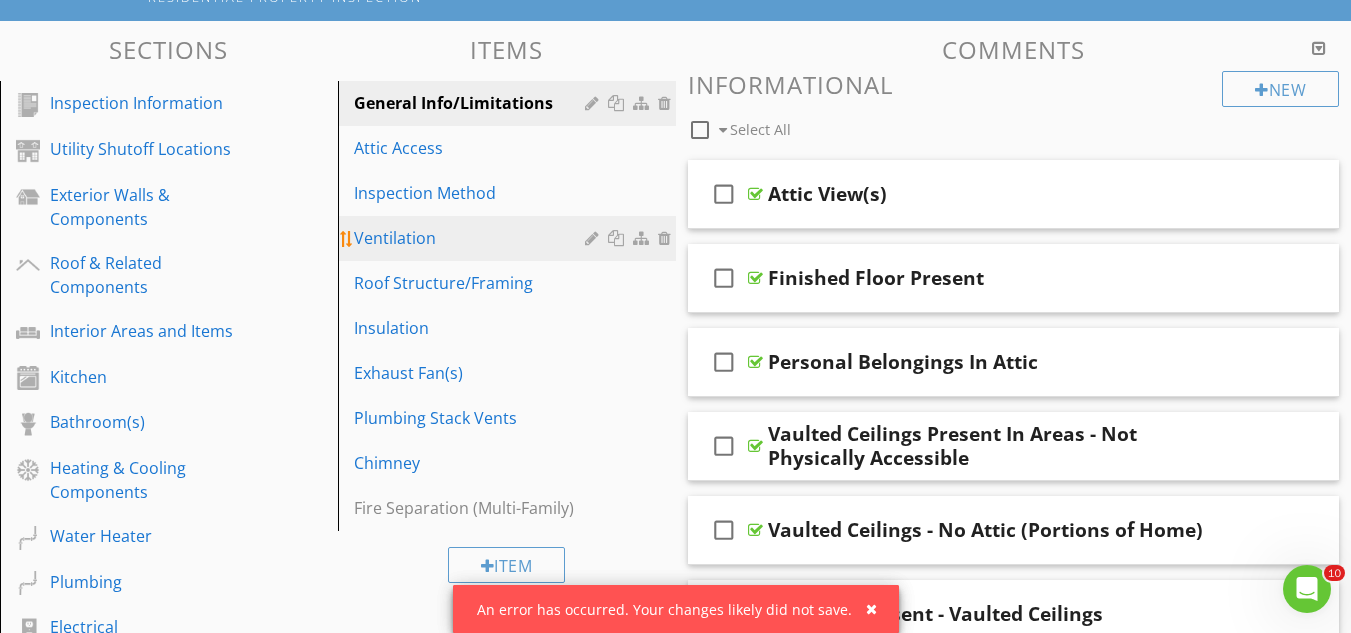 click at bounding box center [667, 238] 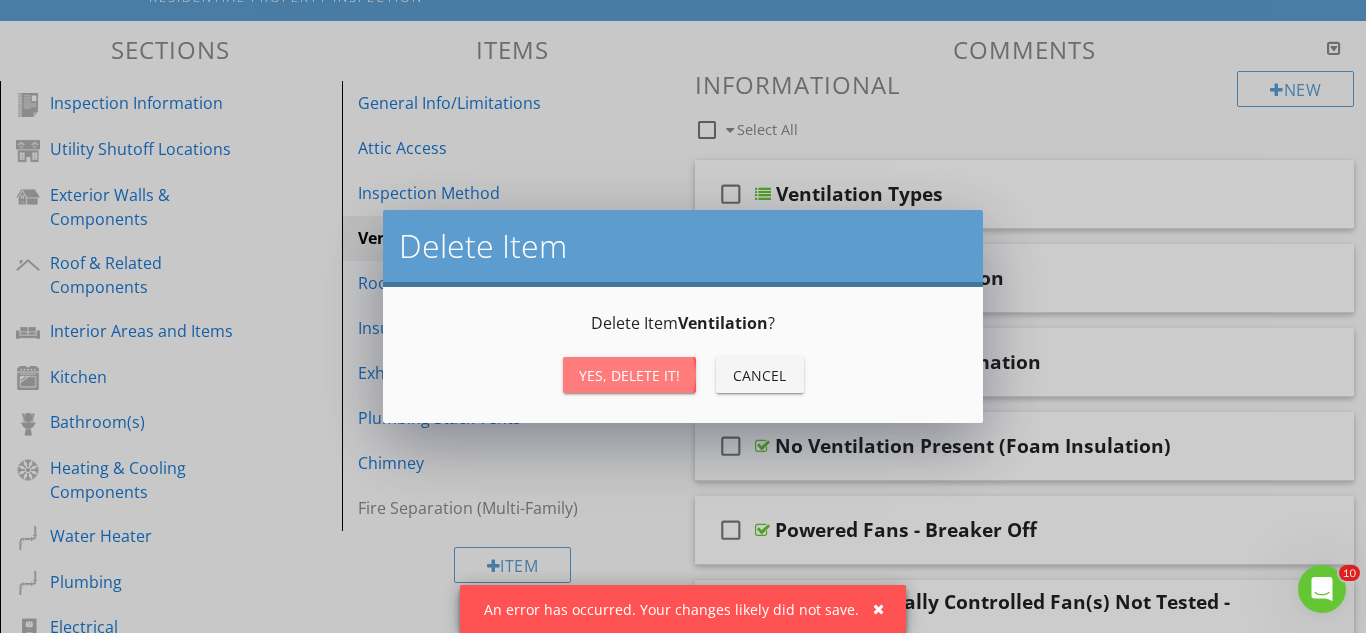 click on "Yes, Delete it!" at bounding box center (629, 375) 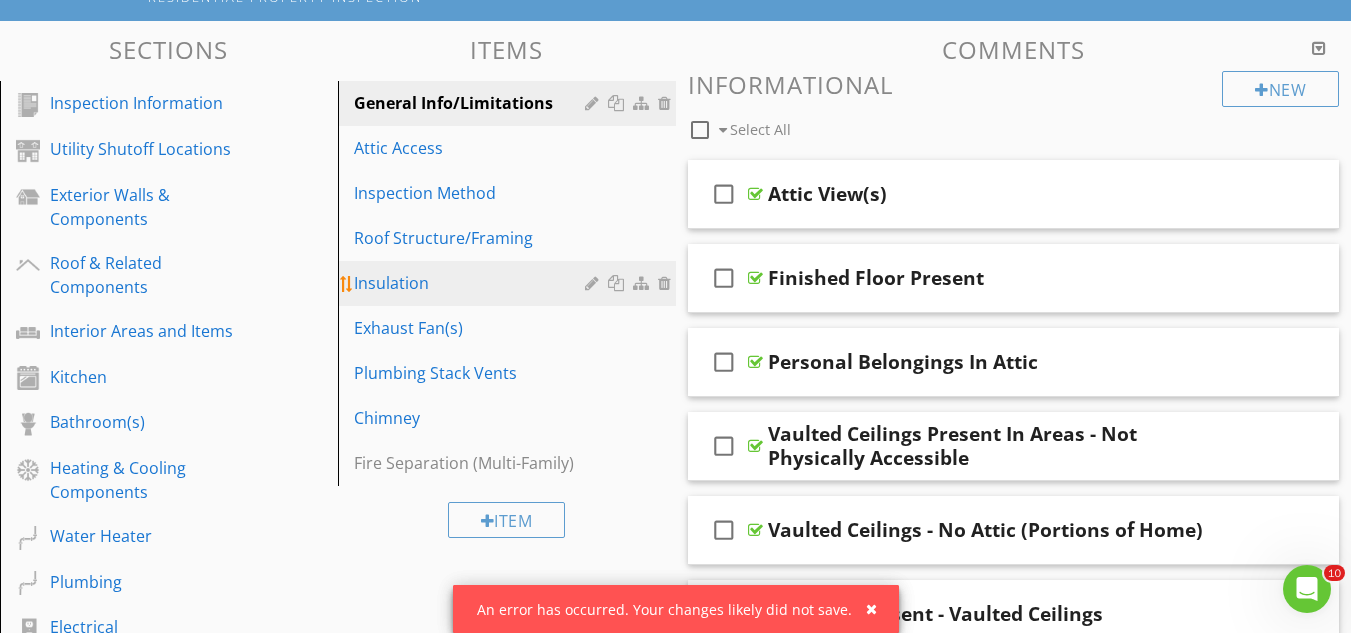 click at bounding box center [667, 283] 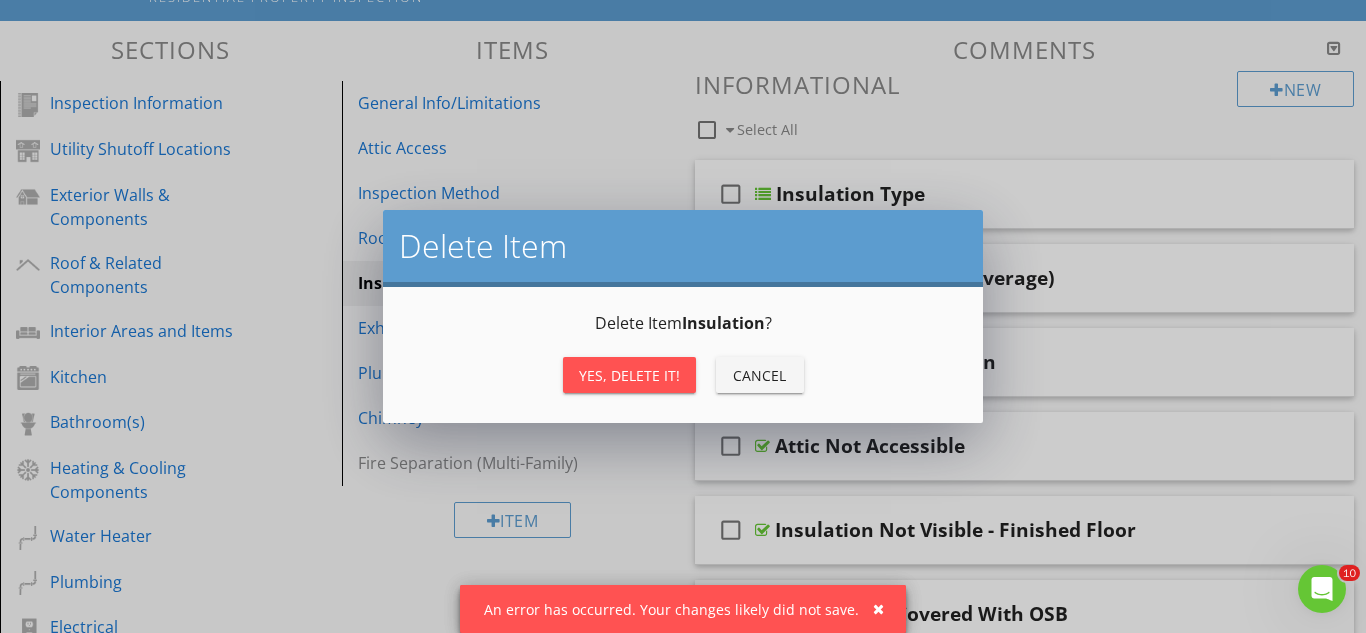 click on "Yes, Delete it!" at bounding box center [629, 375] 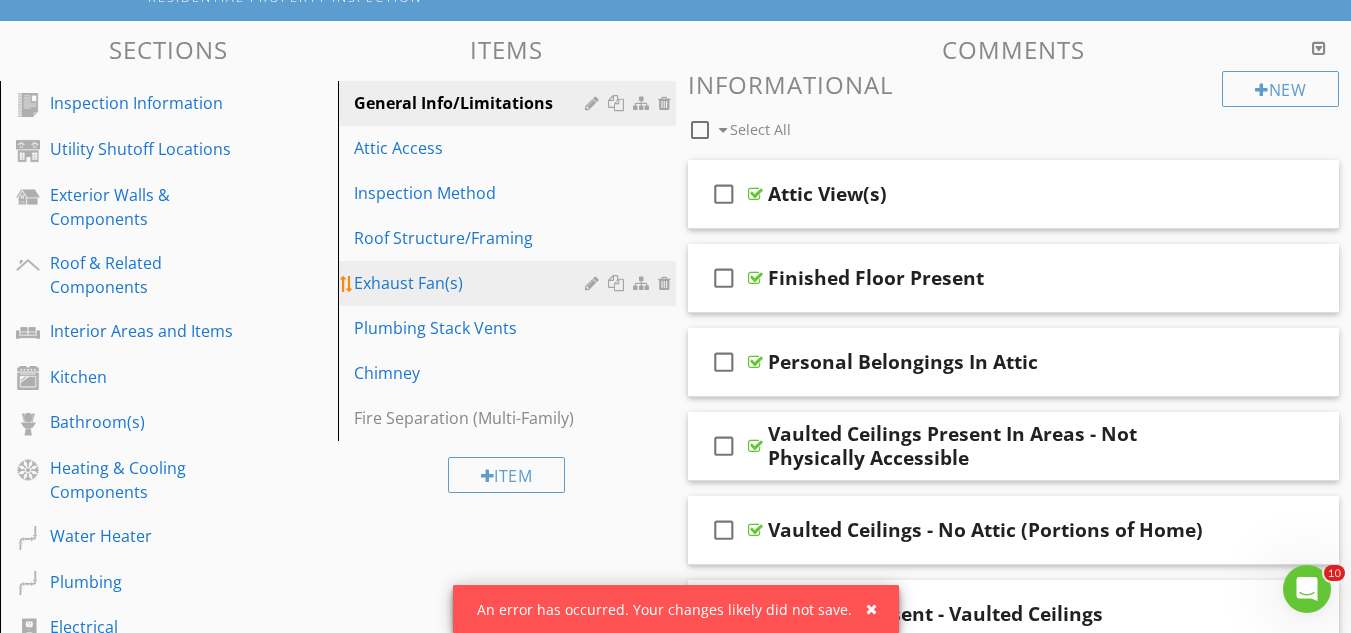 click at bounding box center (667, 283) 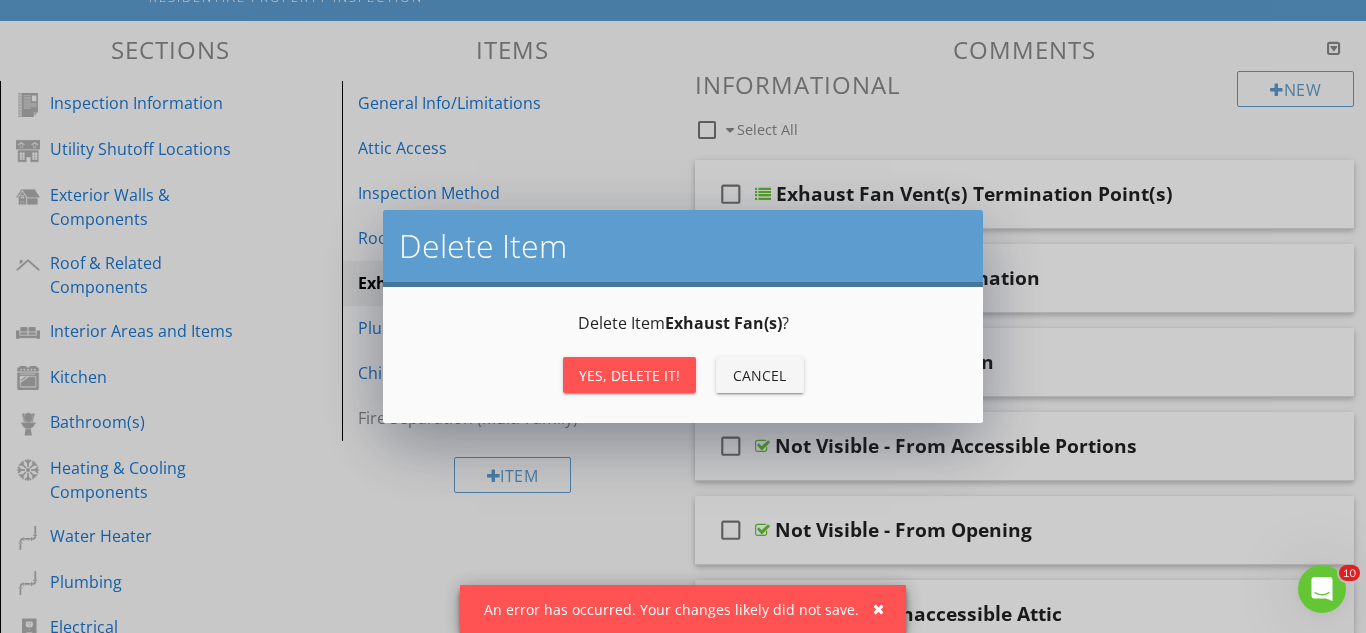 click on "Yes, Delete it!" at bounding box center (629, 375) 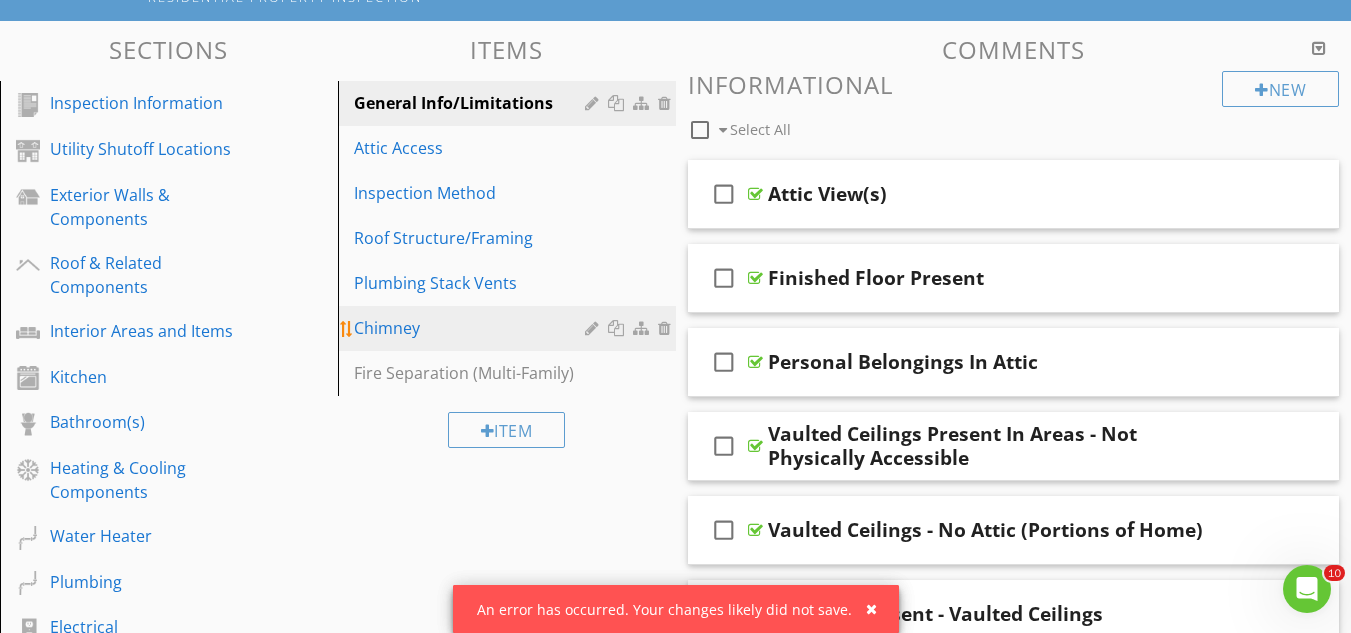 click at bounding box center (667, 328) 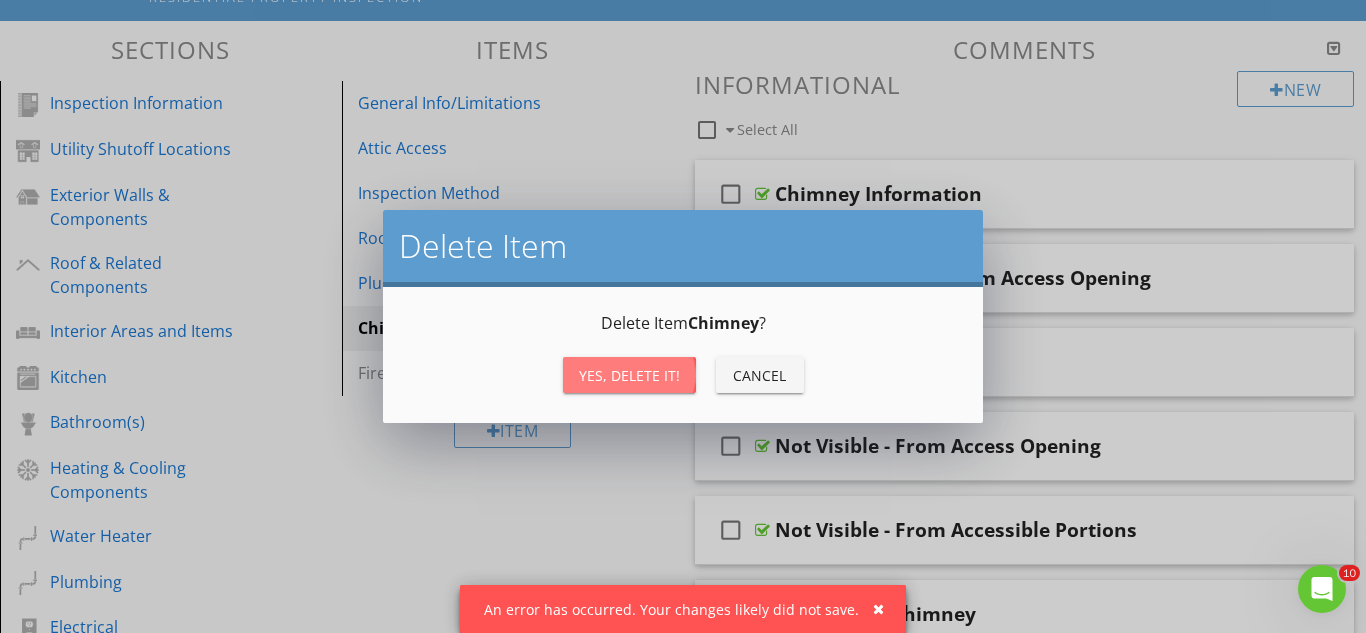 click on "Yes, Delete it!" at bounding box center [629, 375] 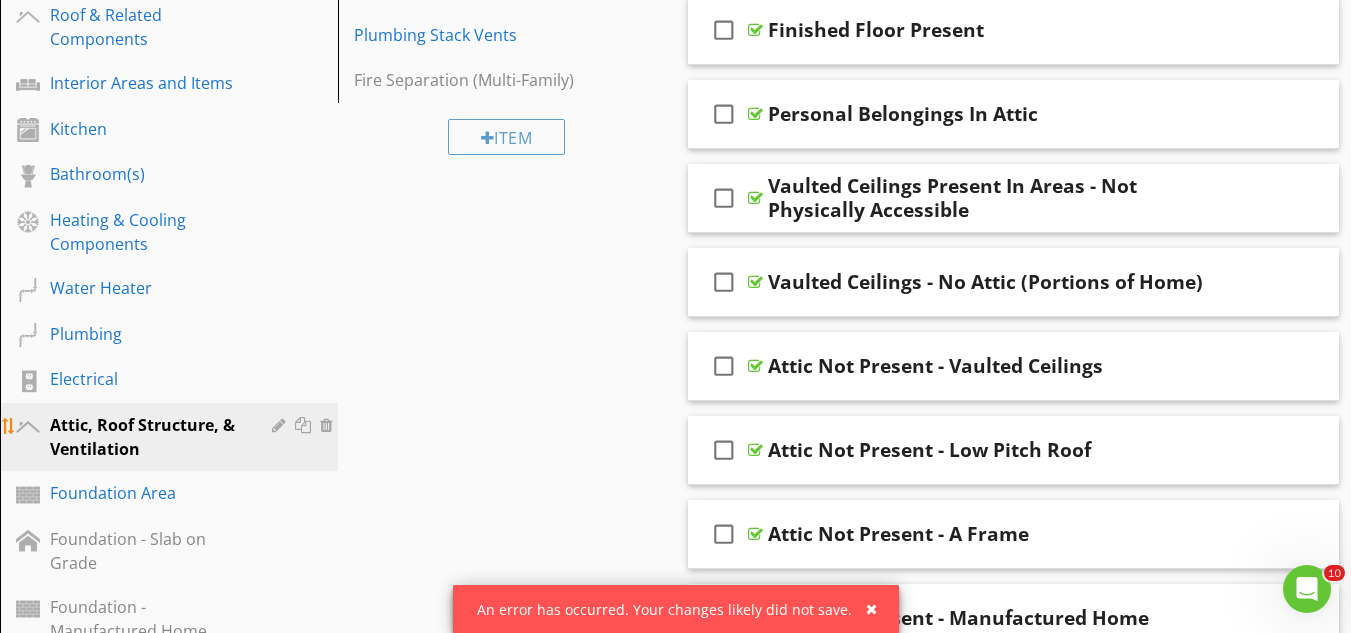 scroll, scrollTop: 500, scrollLeft: 0, axis: vertical 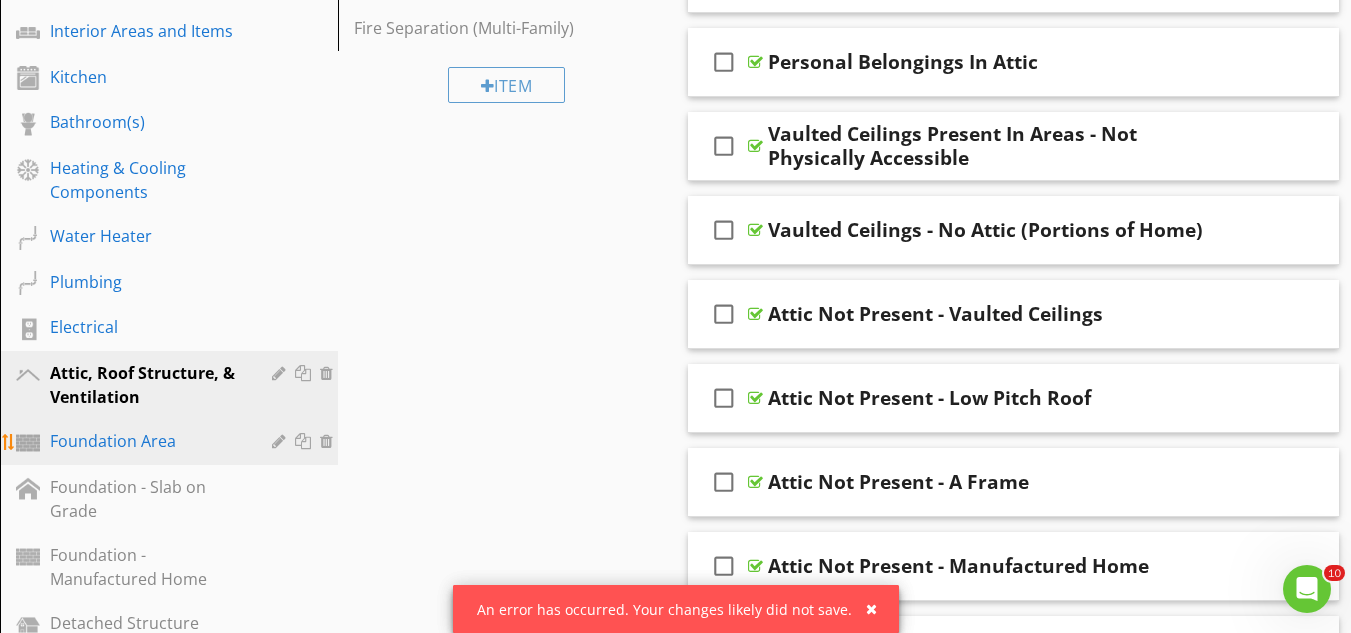 click on "Foundation Area" at bounding box center (146, 441) 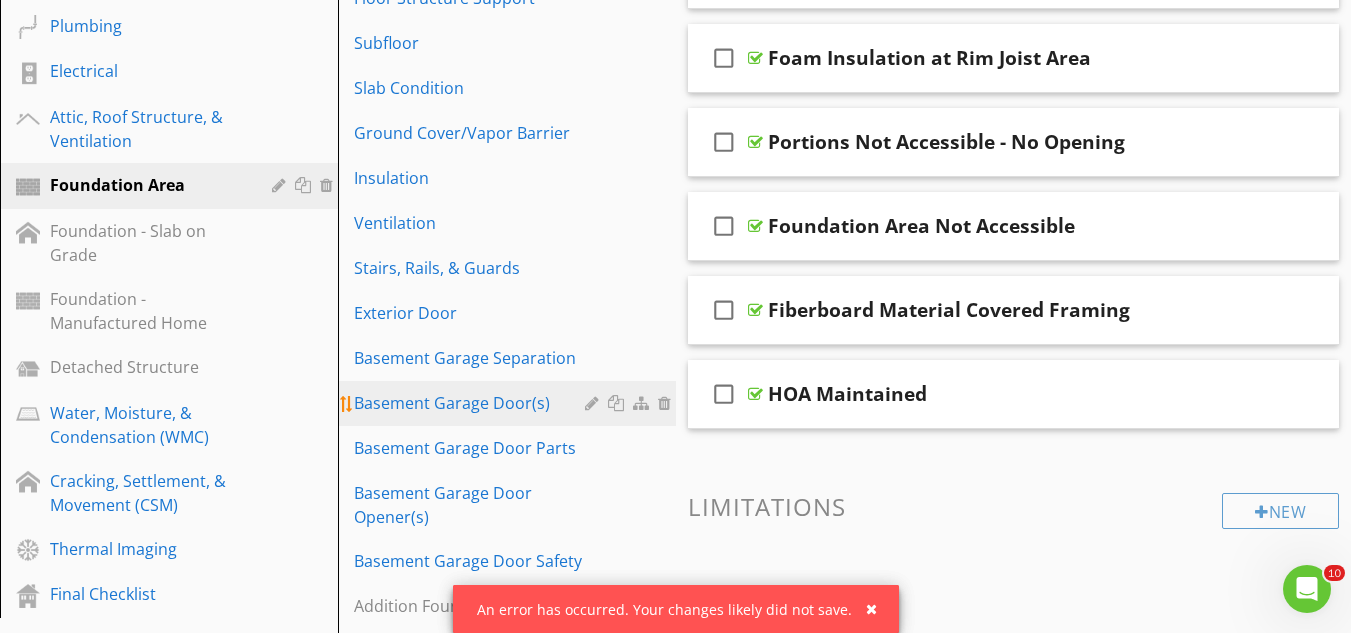 scroll, scrollTop: 800, scrollLeft: 0, axis: vertical 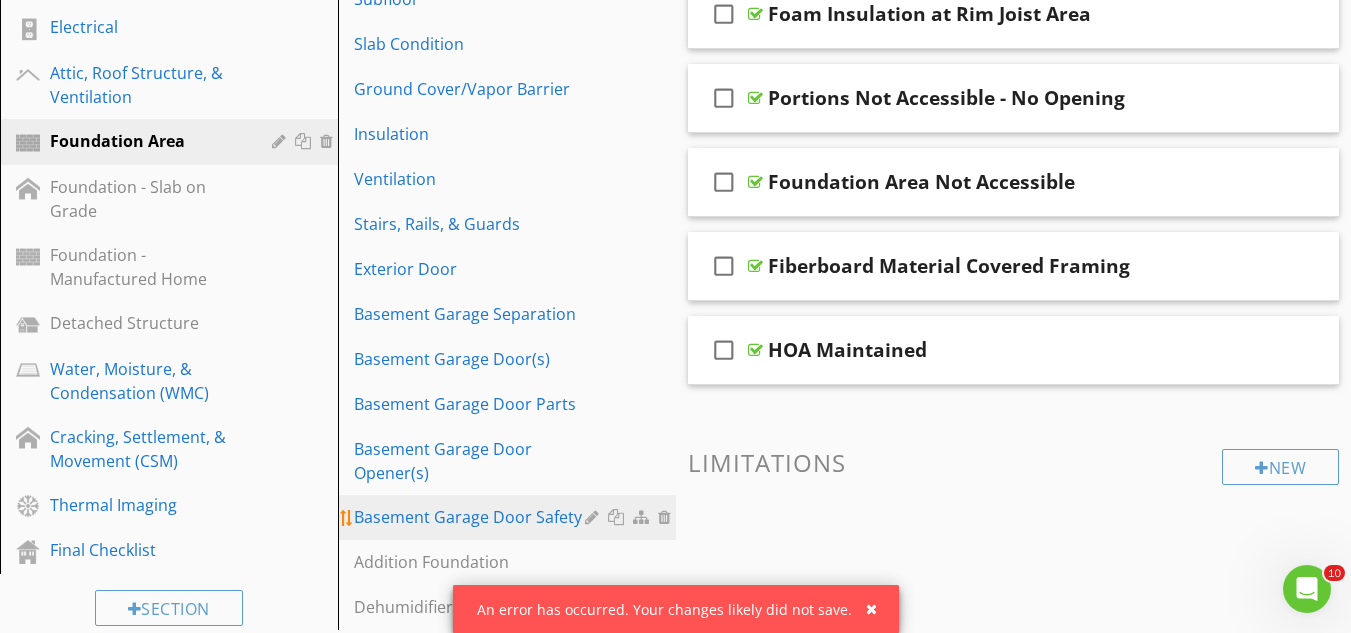 click at bounding box center (667, 517) 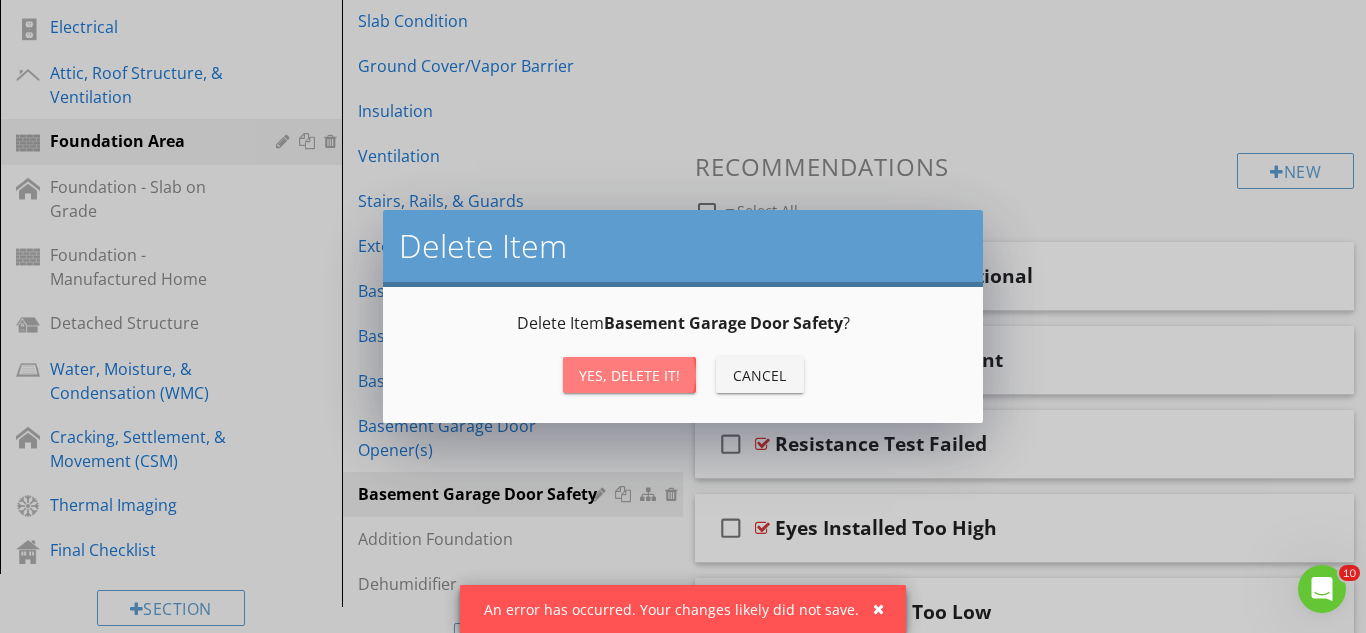 click on "Yes, Delete it!" at bounding box center (629, 375) 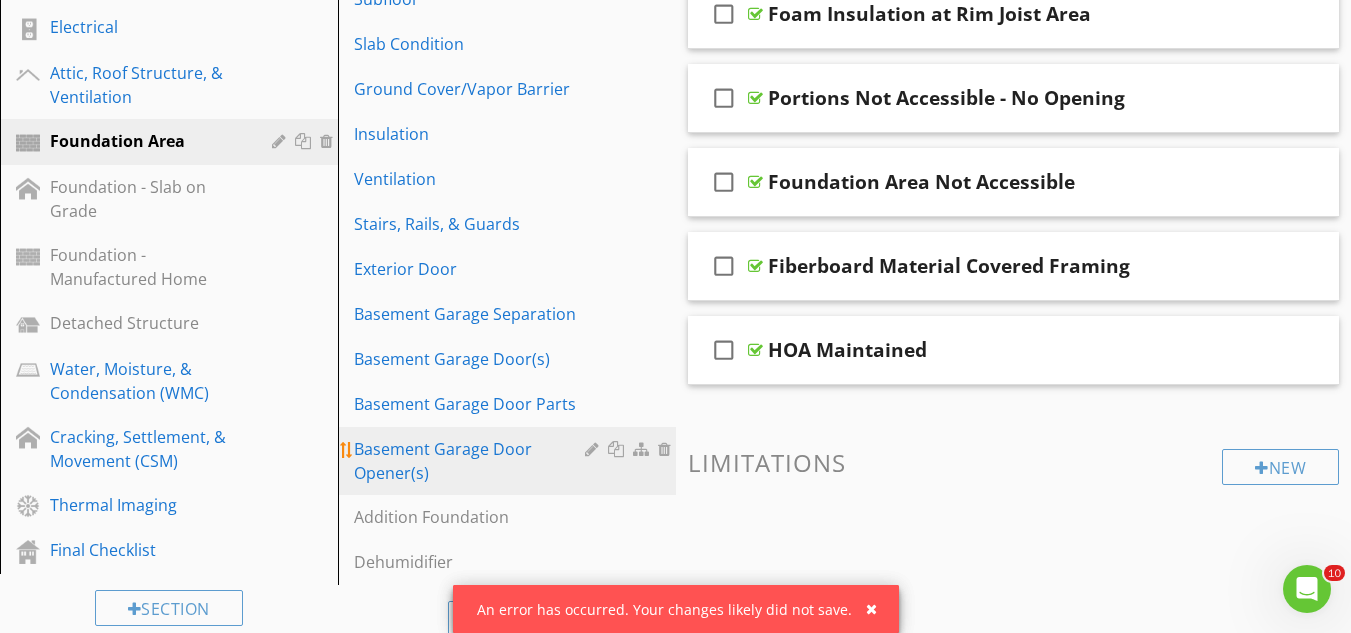 click at bounding box center (667, 449) 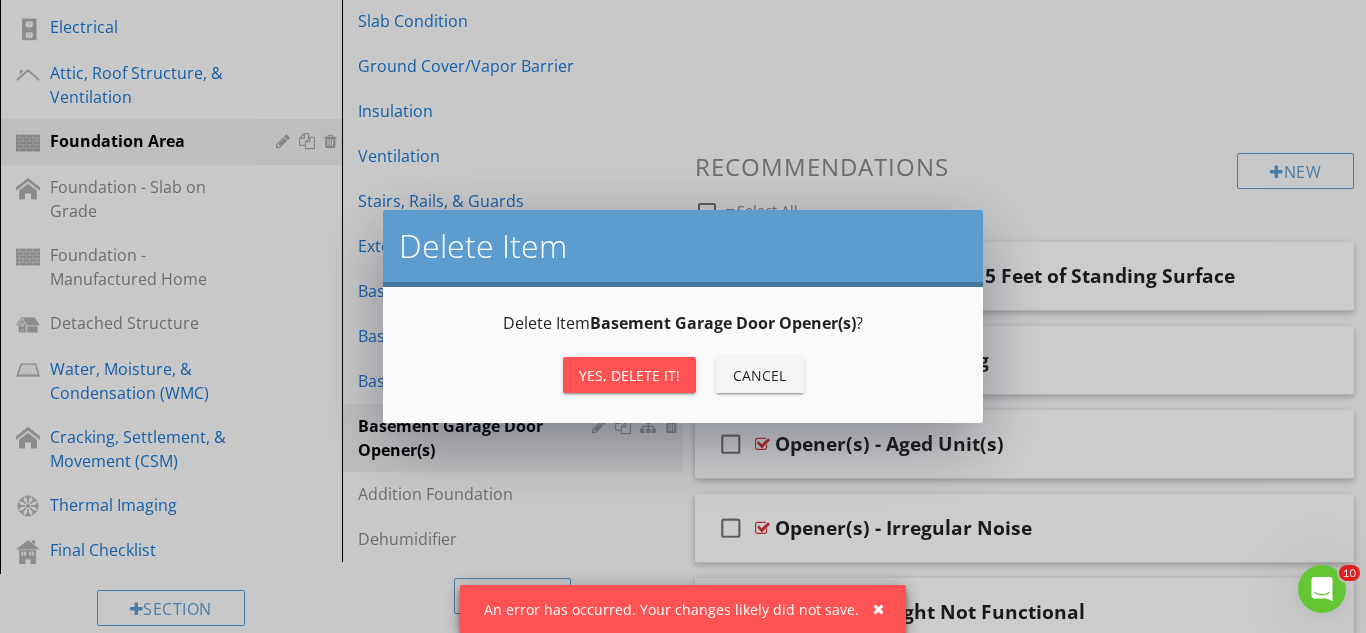click on "Yes, Delete it!" at bounding box center (629, 375) 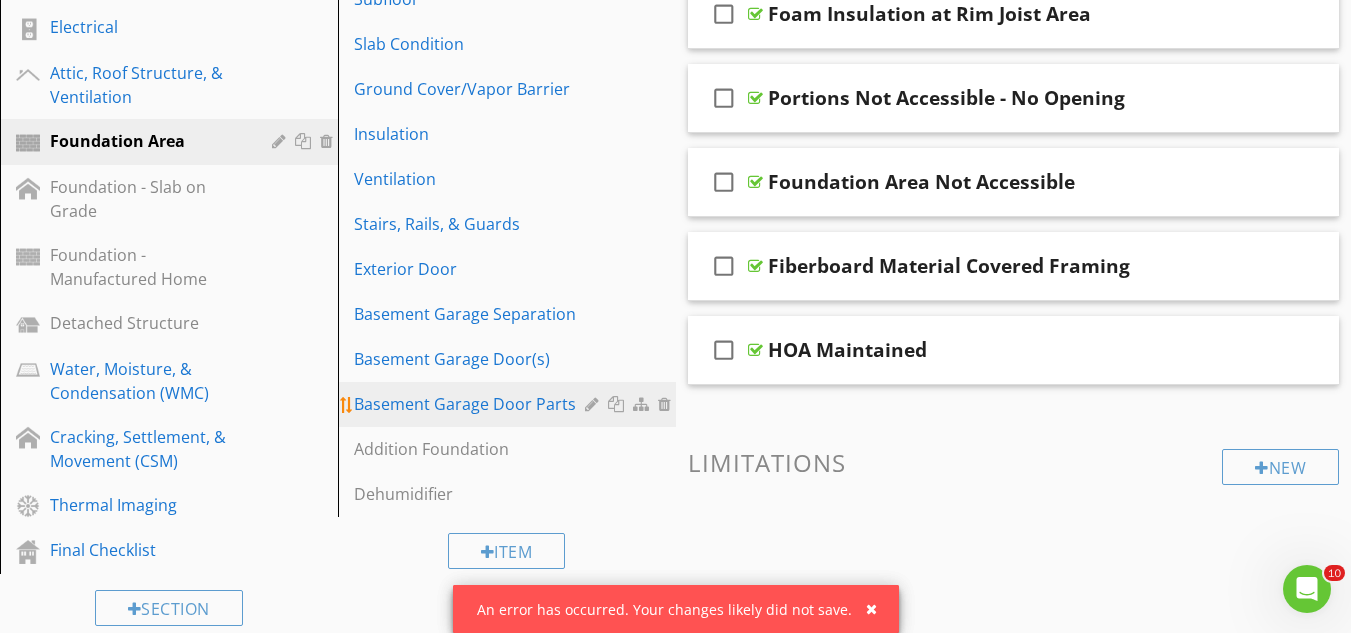 click at bounding box center (667, 404) 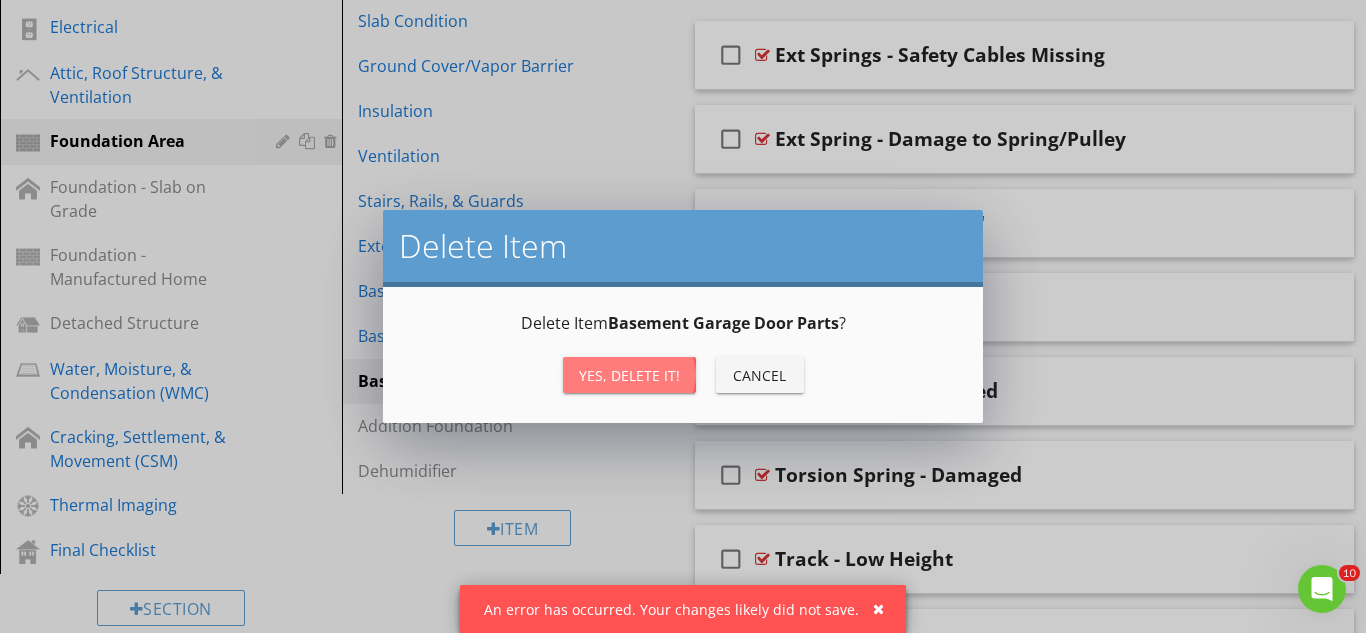 click on "Yes, Delete it!" at bounding box center [629, 375] 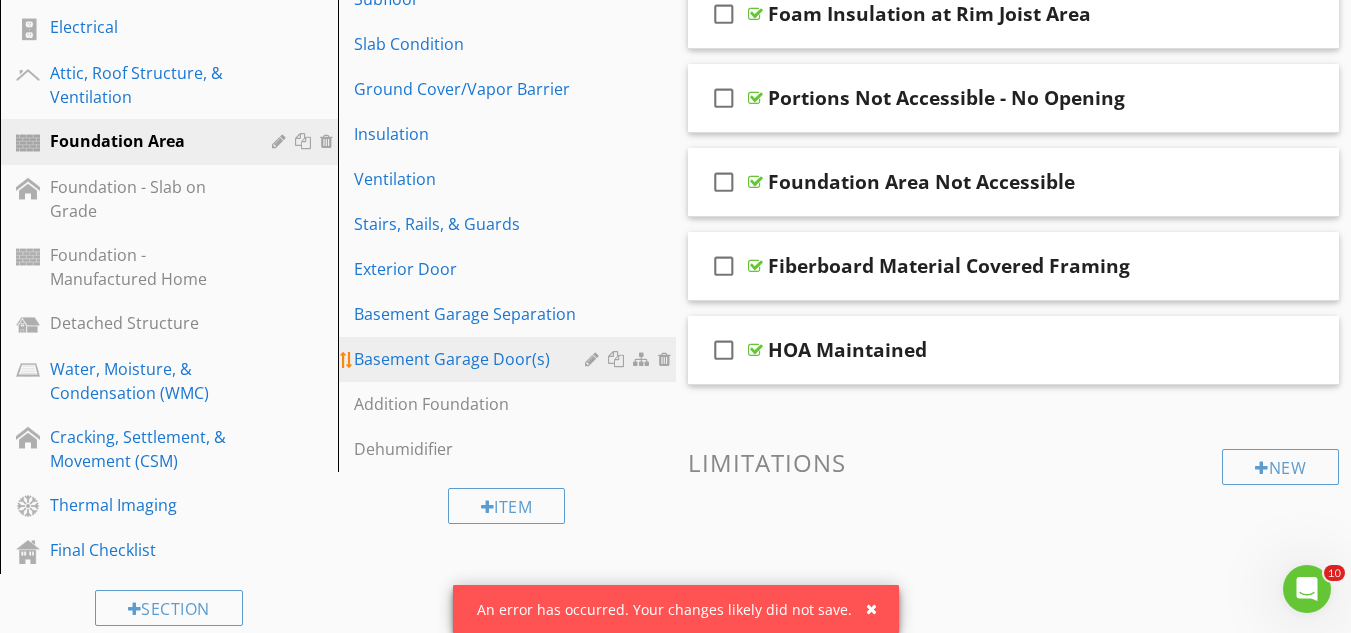 click at bounding box center (667, 359) 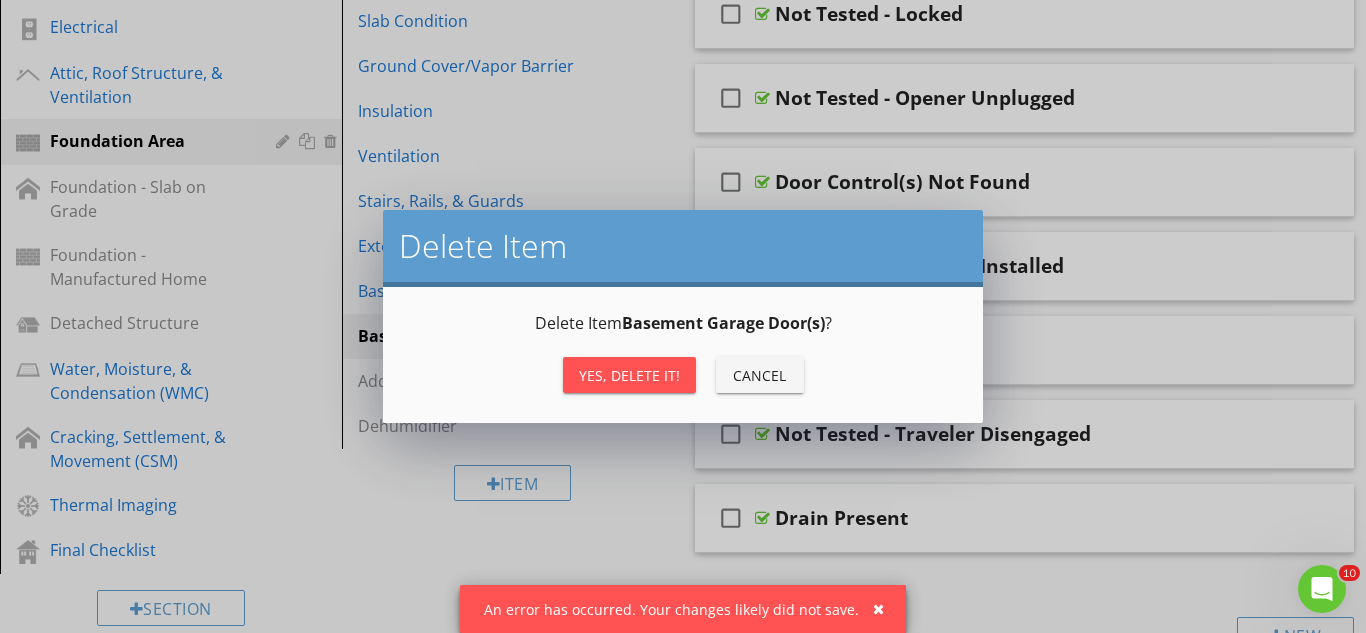 click on "Yes, Delete it!" at bounding box center (629, 375) 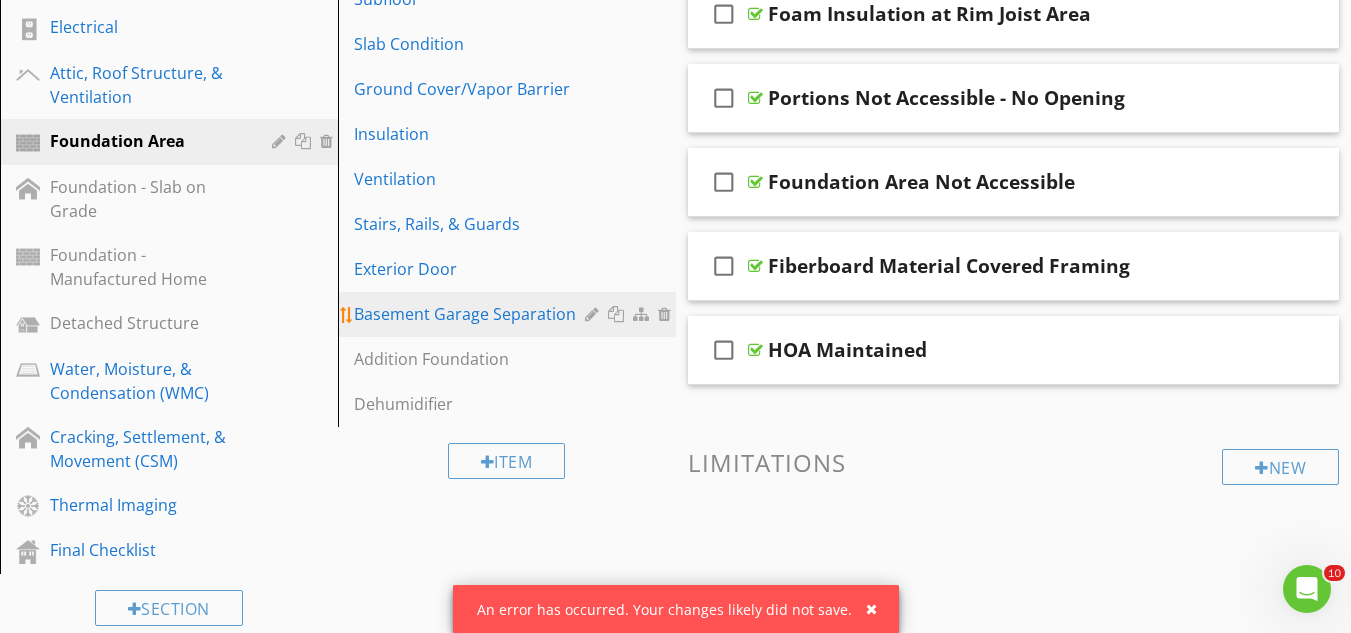 click at bounding box center [667, 314] 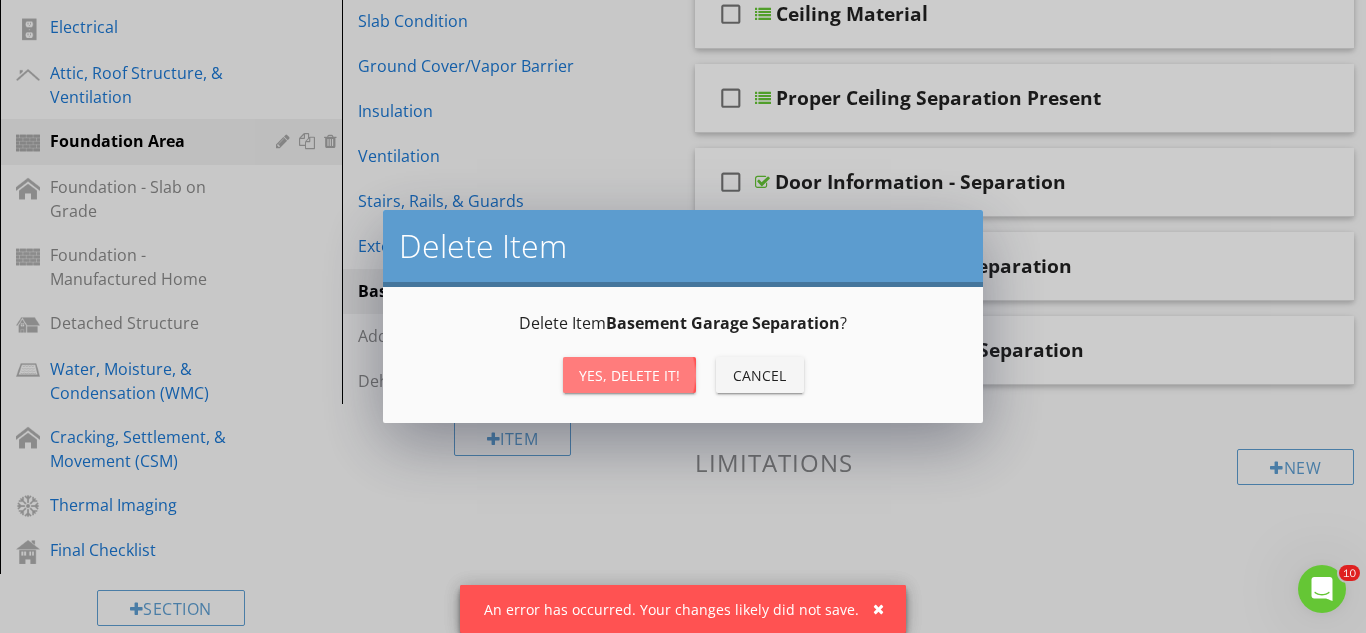 click on "Yes, Delete it!" at bounding box center (629, 375) 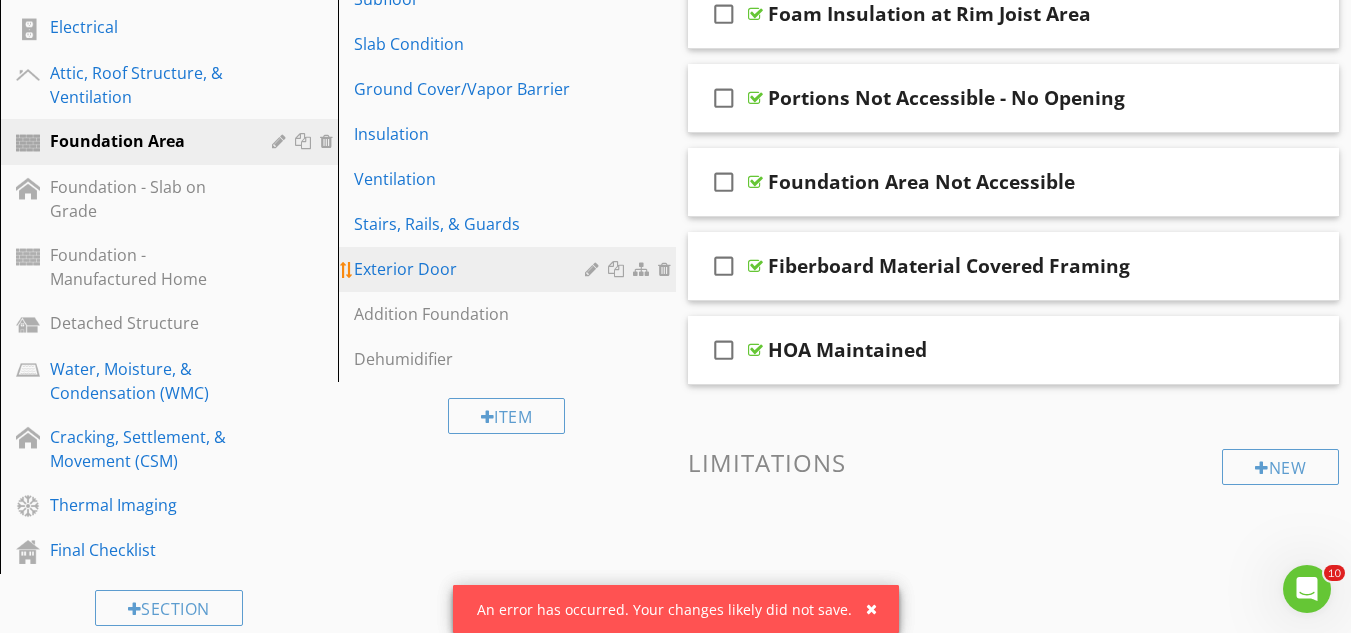 click at bounding box center [667, 269] 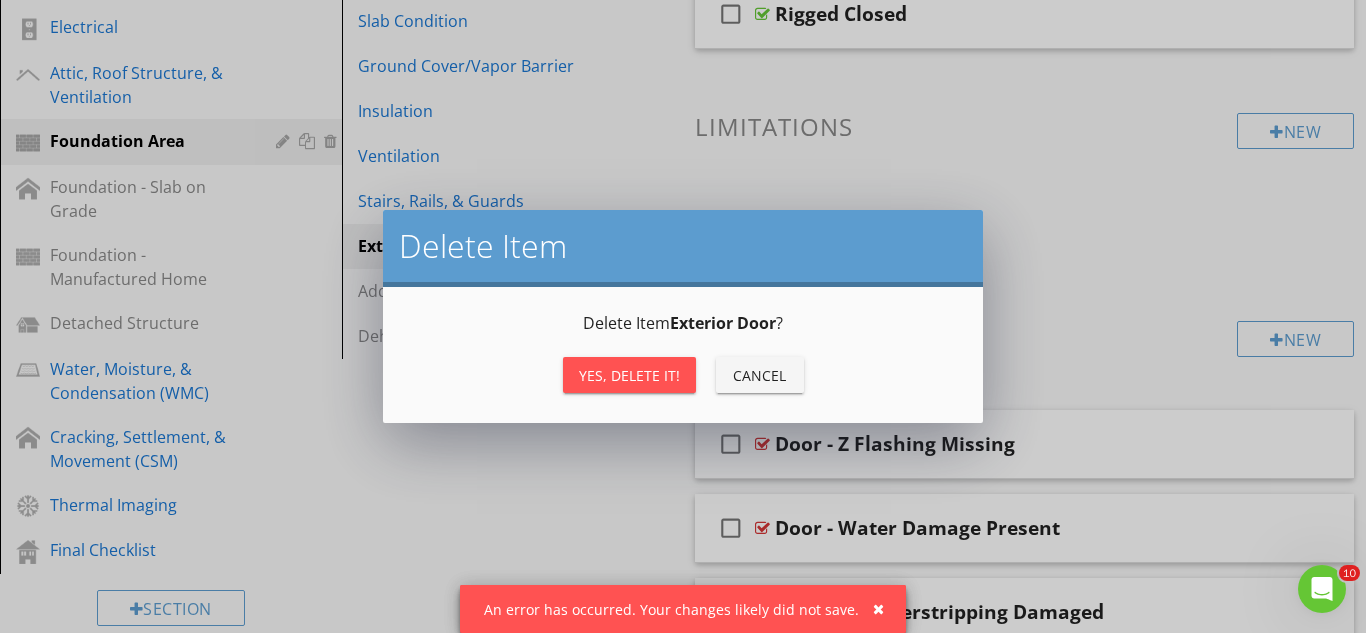 click on "Yes, Delete it!" at bounding box center (629, 375) 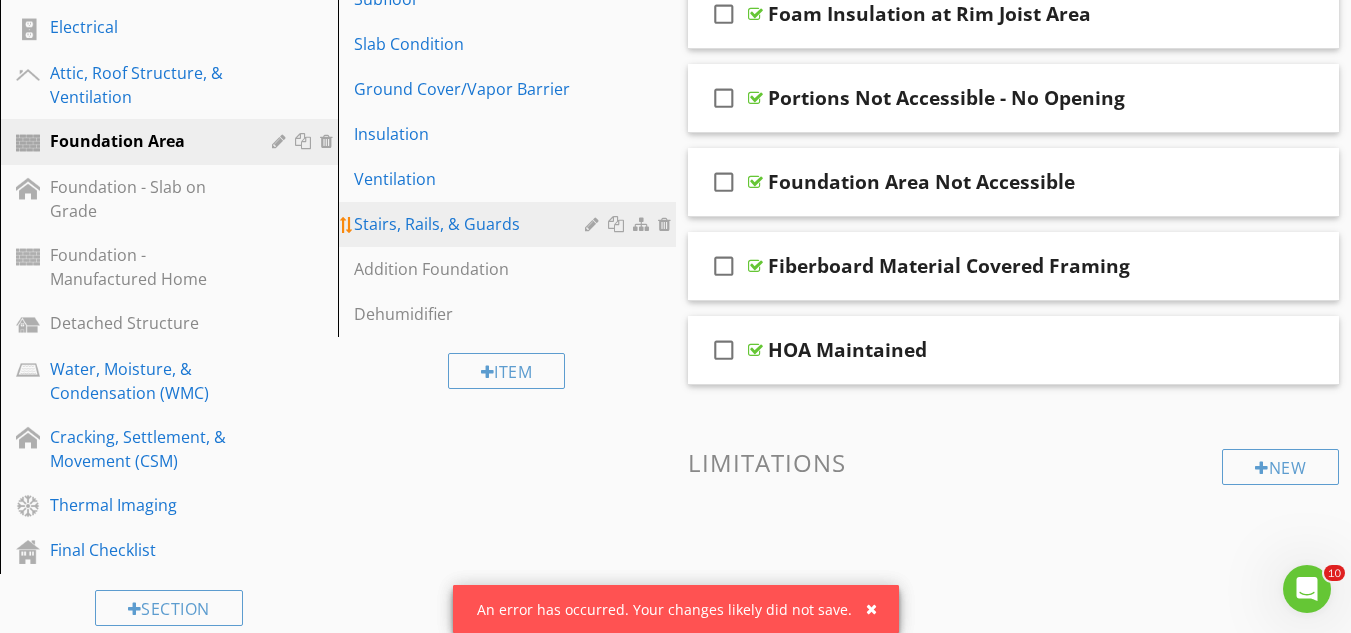 click at bounding box center [667, 224] 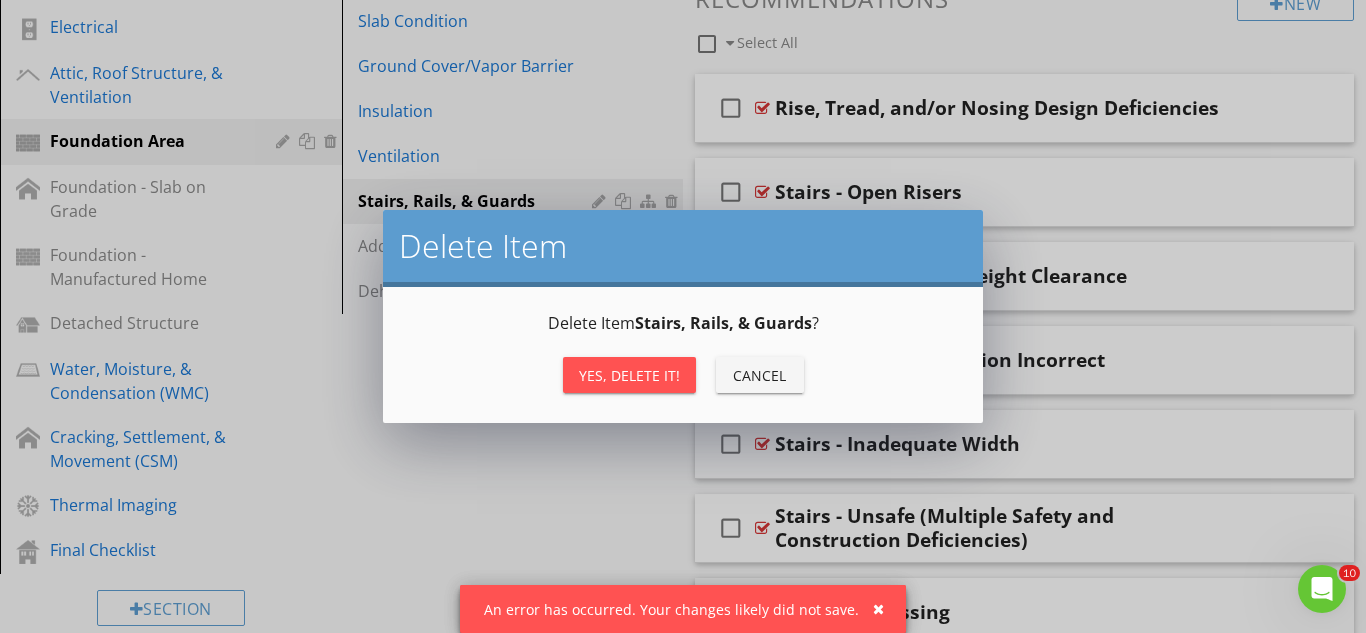 click on "Yes, Delete it!" at bounding box center (629, 375) 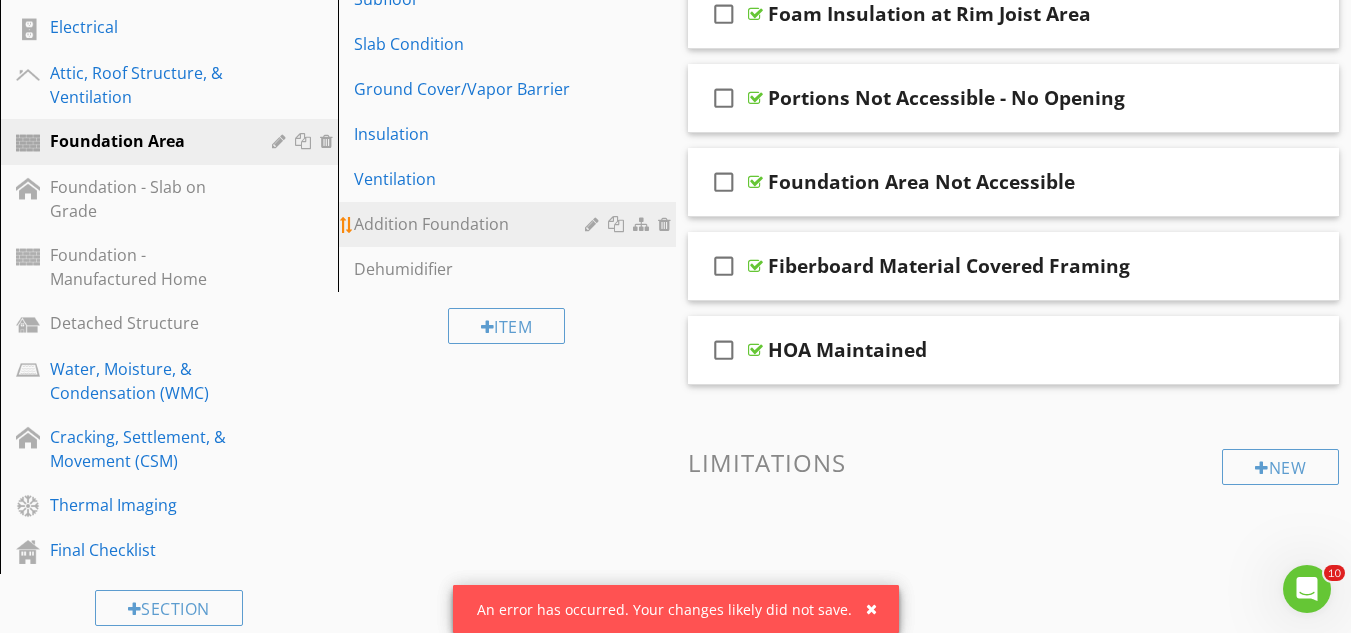 scroll, scrollTop: 700, scrollLeft: 0, axis: vertical 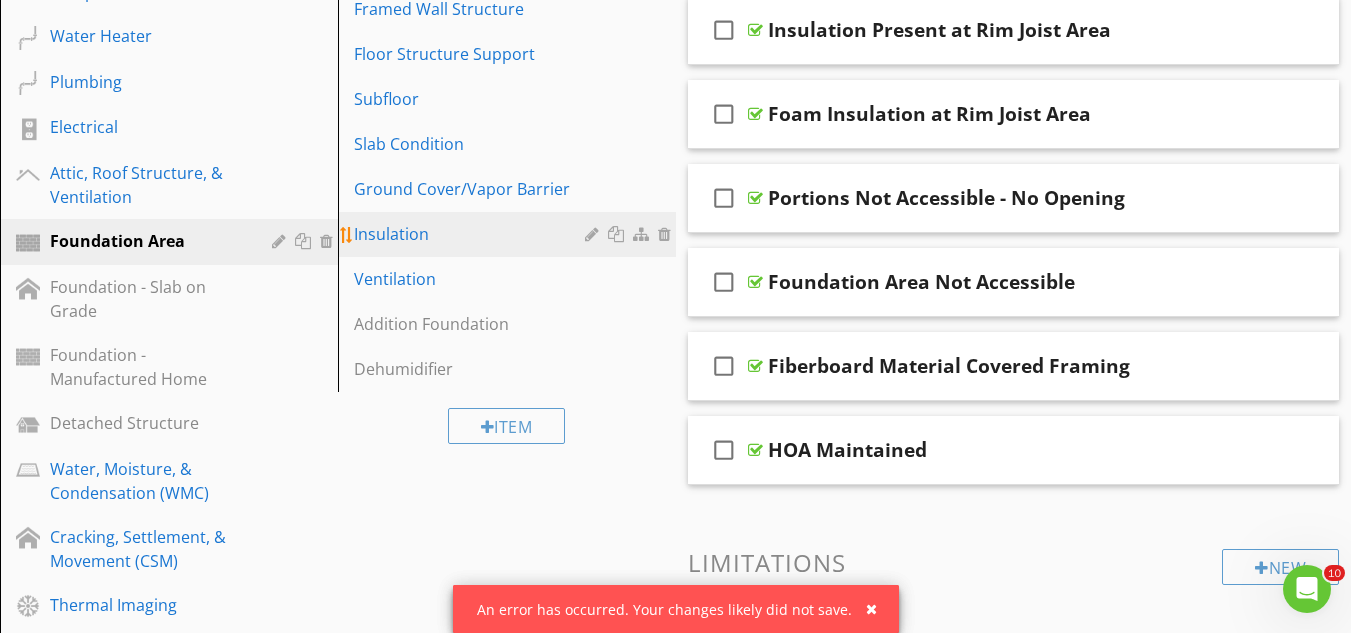 click at bounding box center (667, 234) 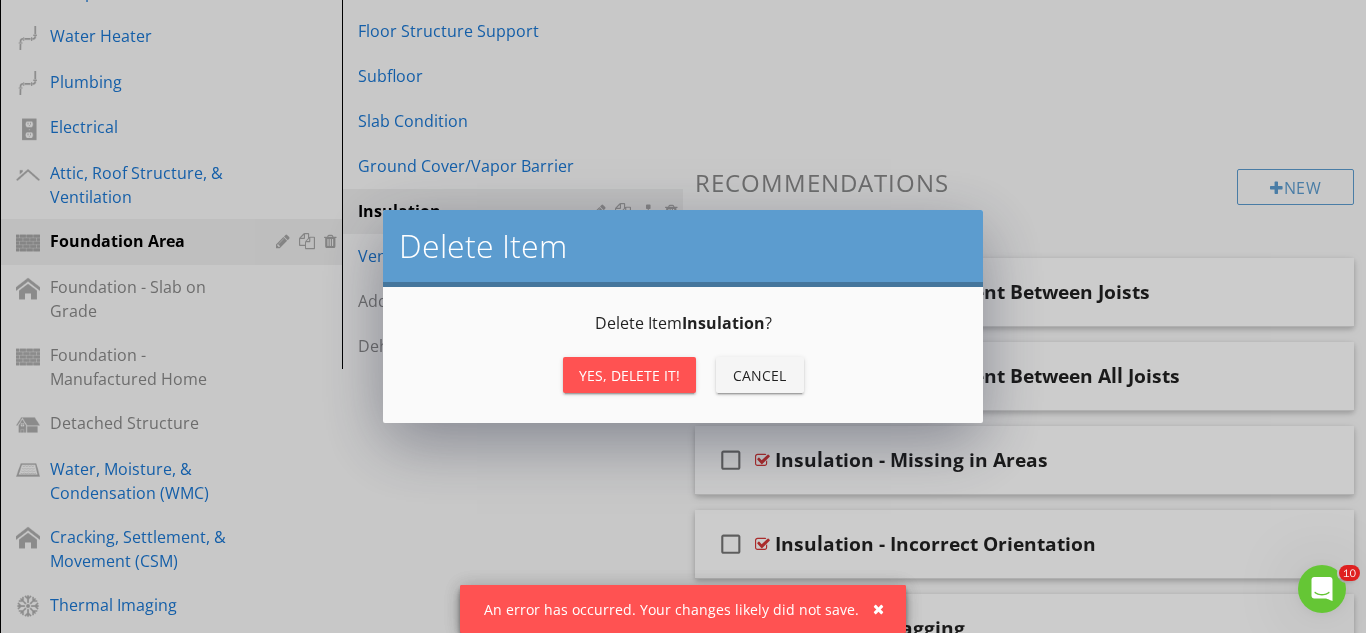 click on "Yes, Delete it!" at bounding box center [629, 375] 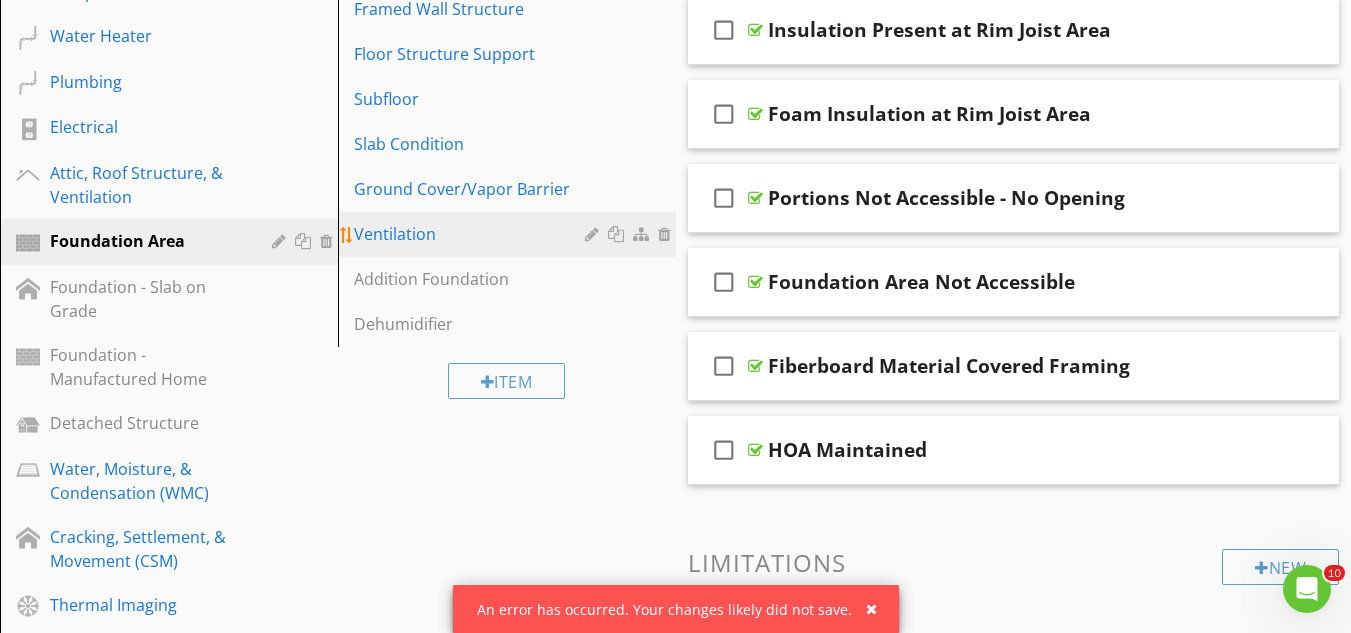 click at bounding box center (667, 234) 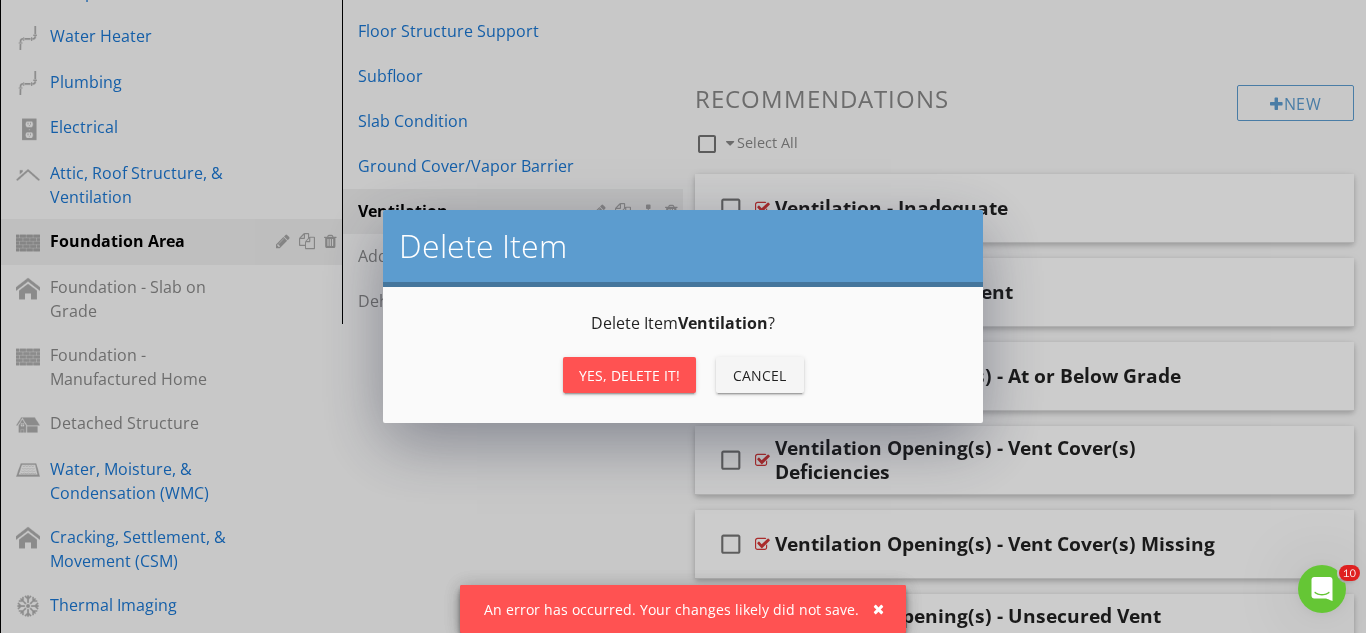 click on "Yes, Delete it!" at bounding box center (629, 375) 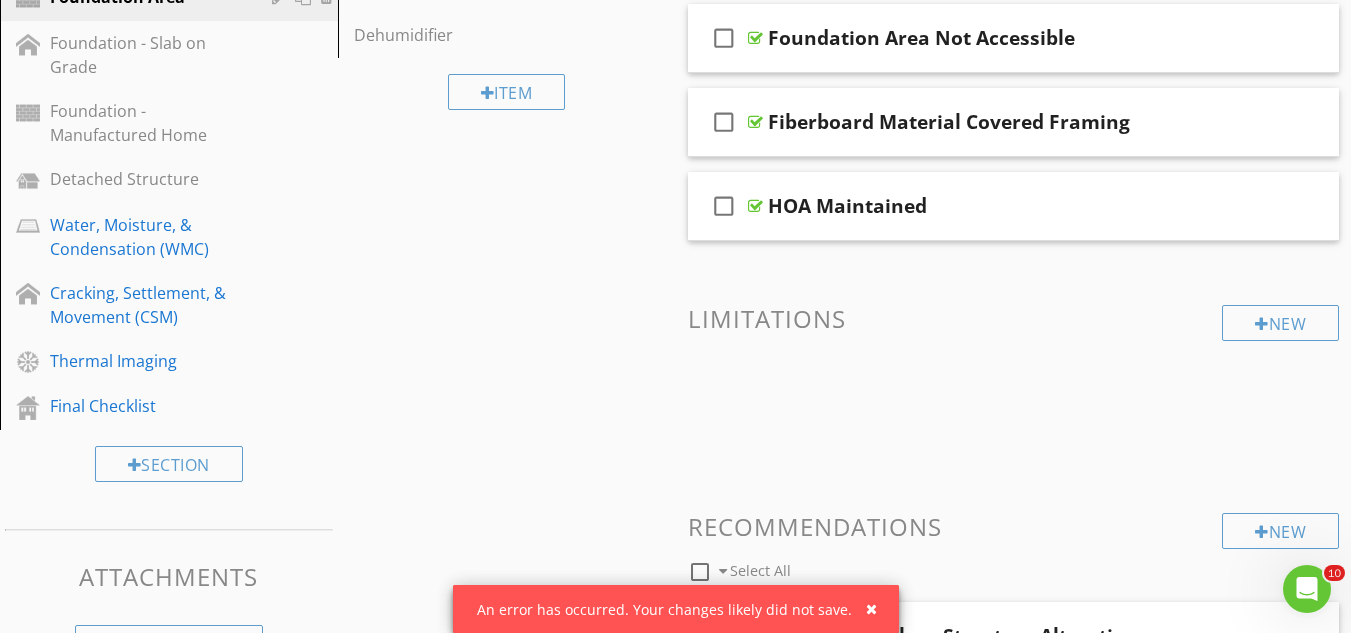 scroll, scrollTop: 930, scrollLeft: 0, axis: vertical 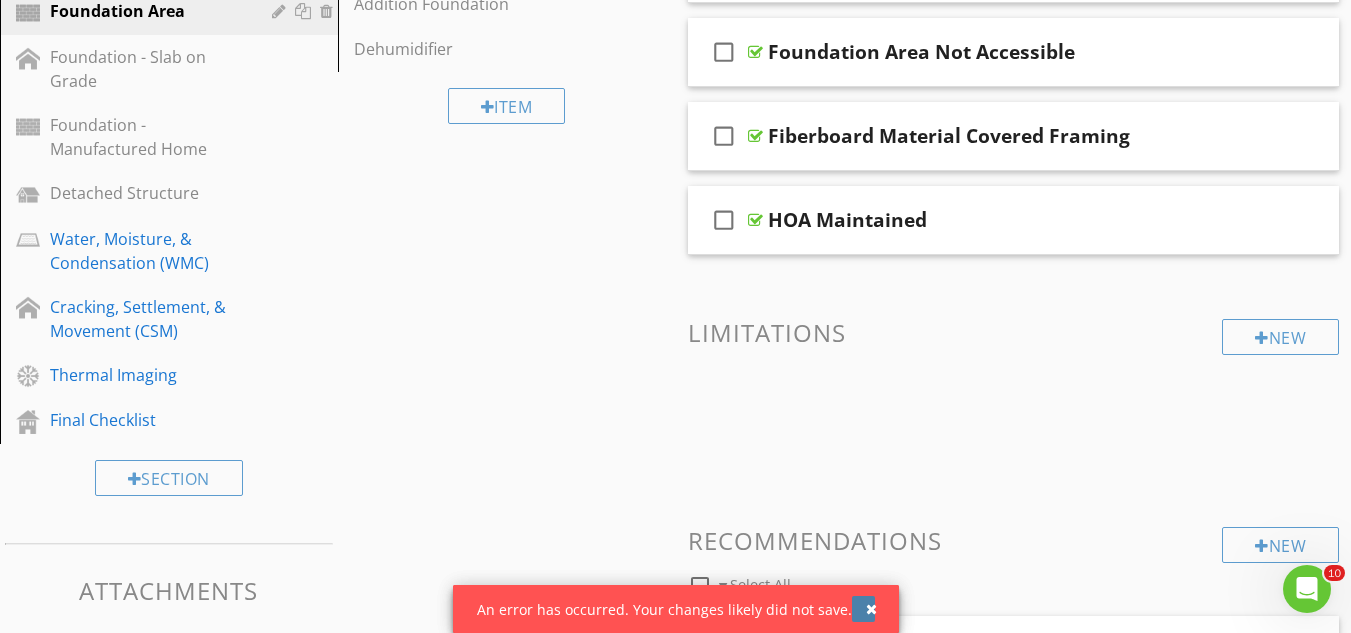 click at bounding box center [871, 609] 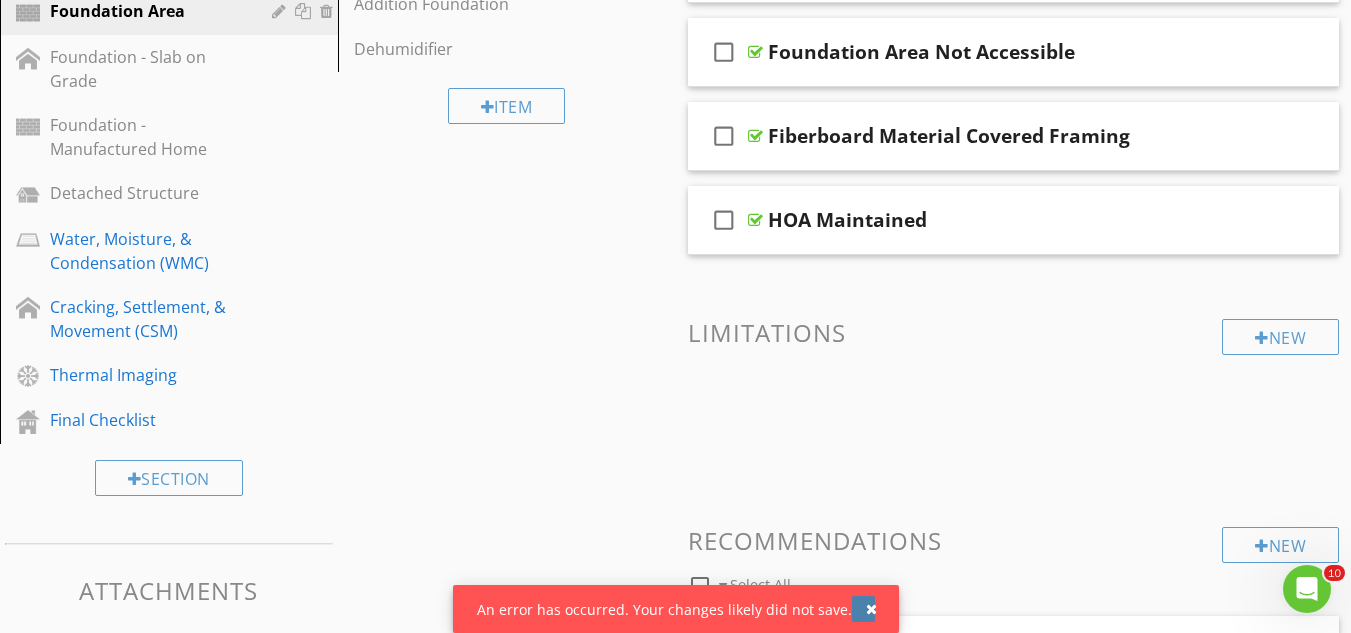 click at bounding box center [871, 609] 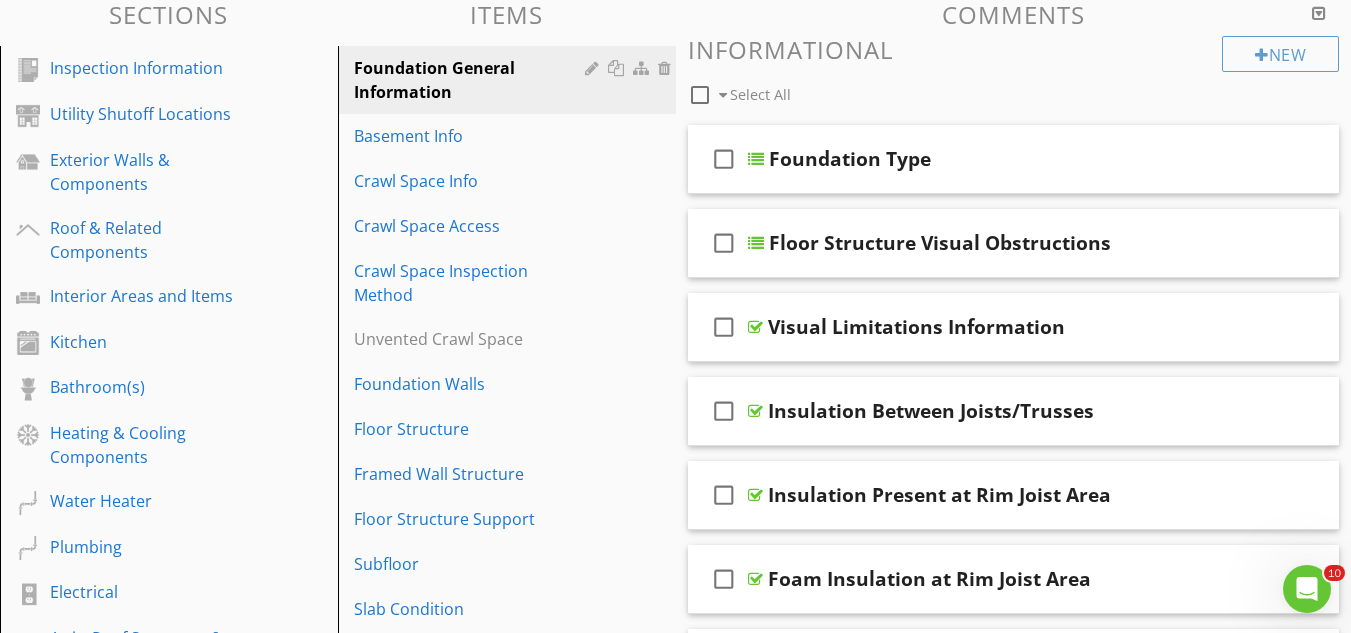 scroll, scrollTop: 200, scrollLeft: 0, axis: vertical 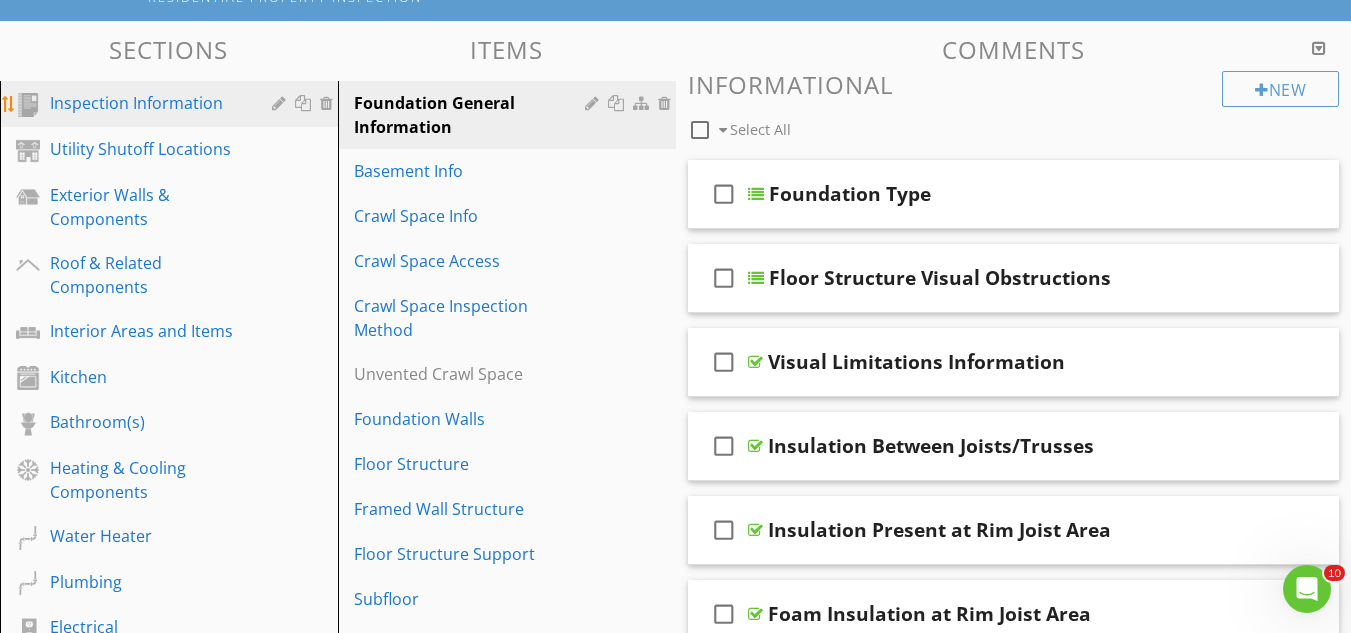 click on "Inspection Information" at bounding box center (146, 103) 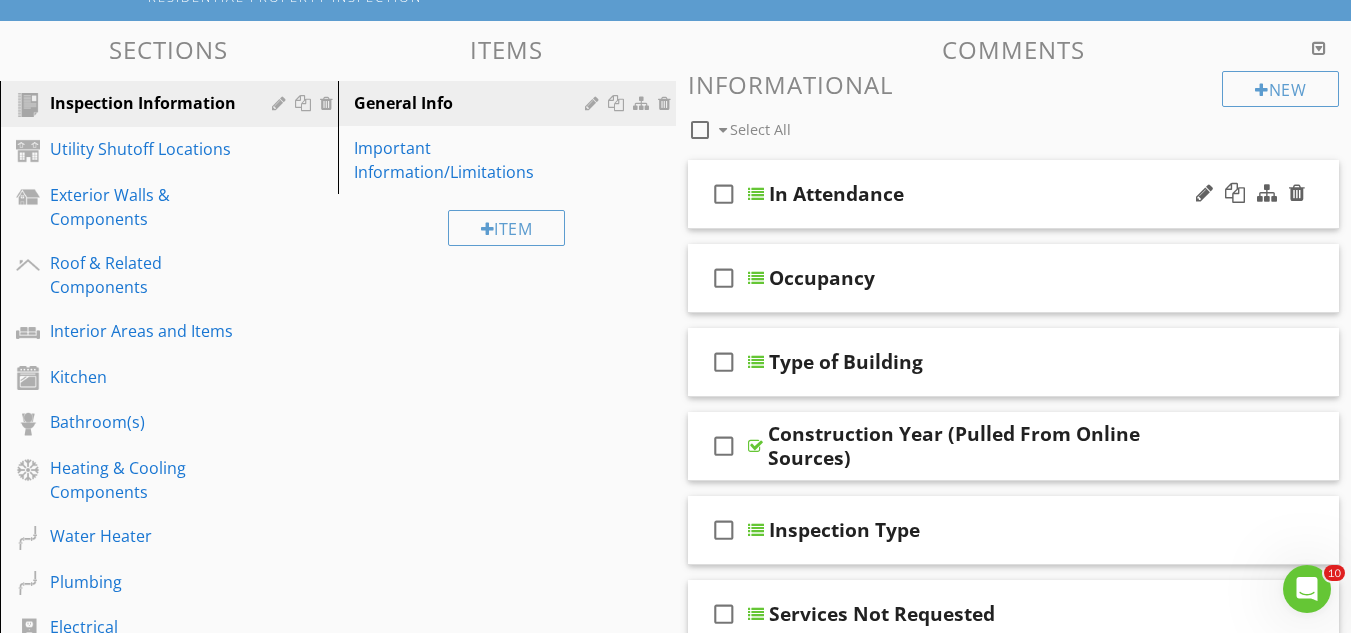 click on "check_box_outline_blank
In Attendance" at bounding box center (1014, 194) 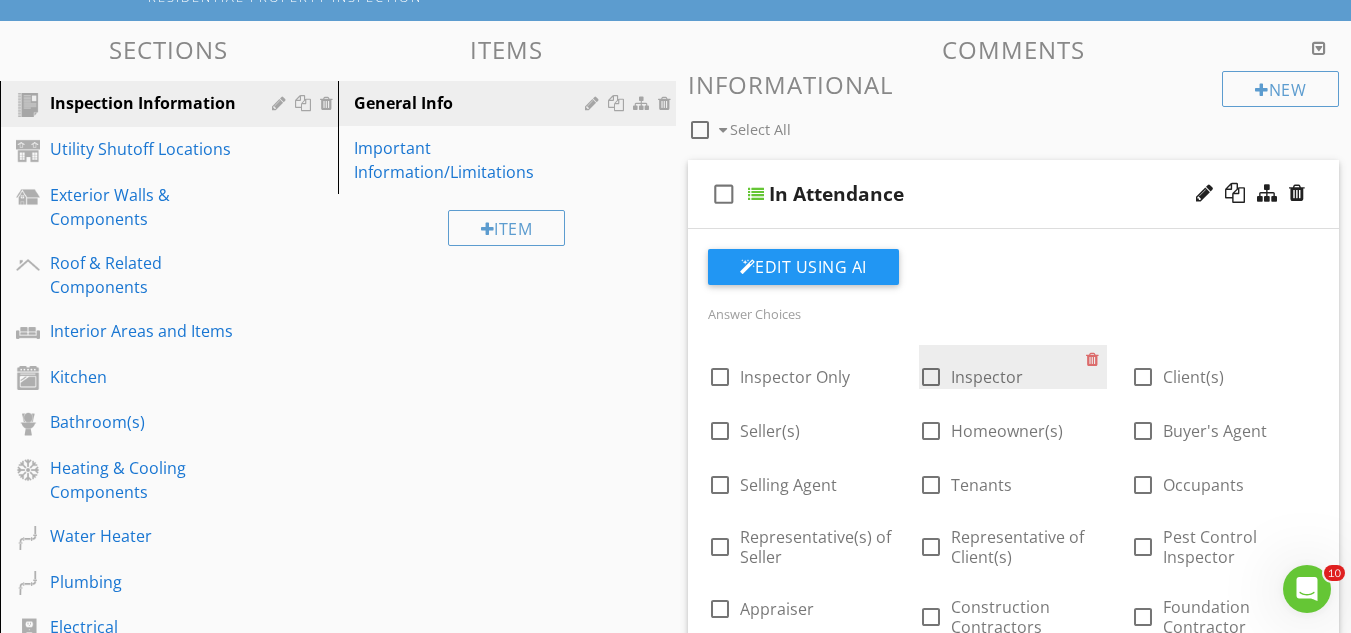 click at bounding box center (931, 377) 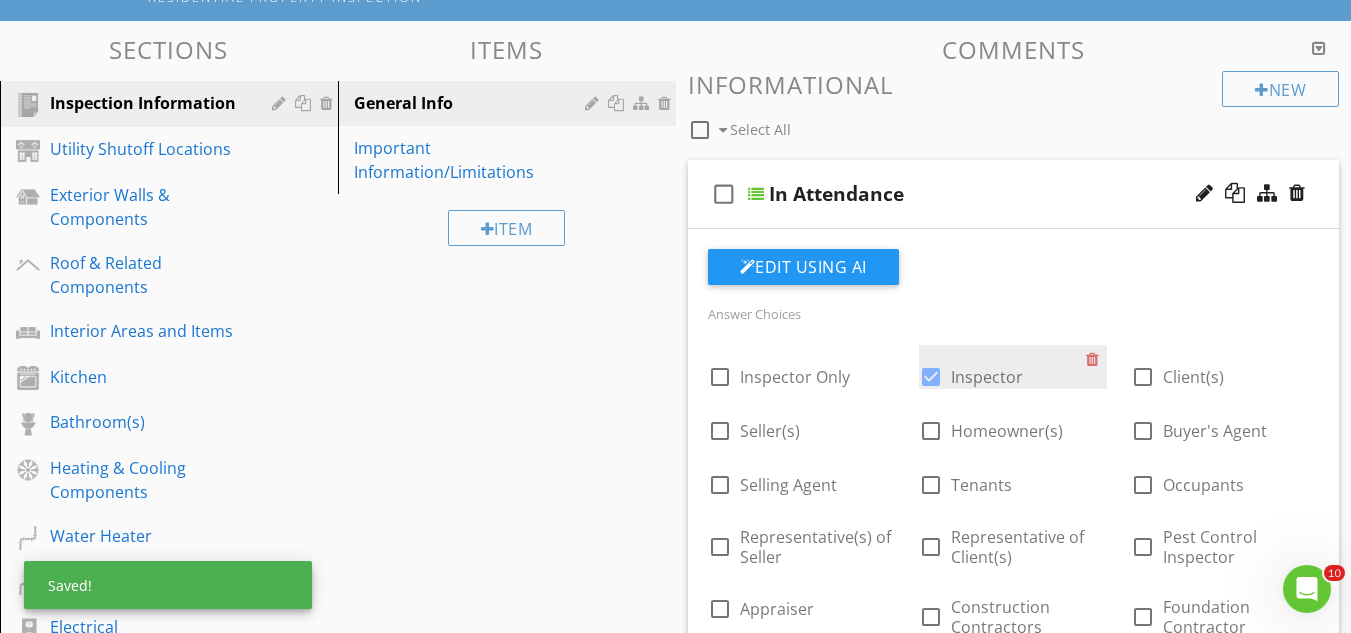 click at bounding box center (931, 377) 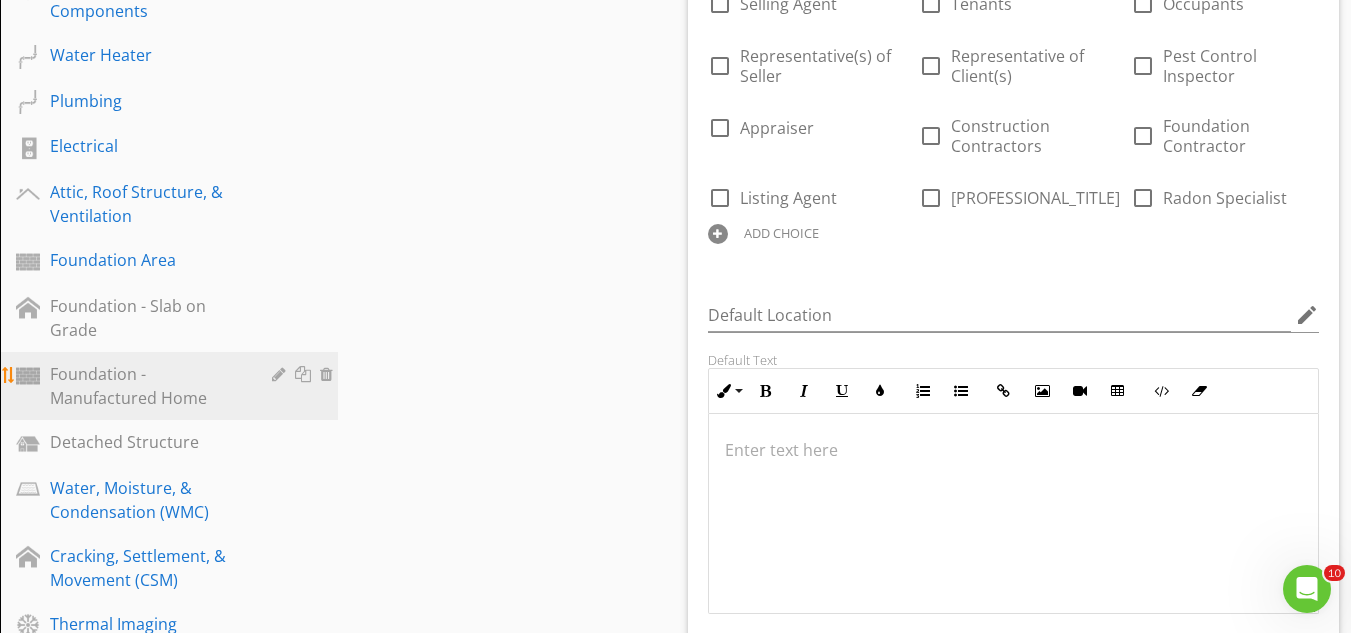 scroll, scrollTop: 700, scrollLeft: 0, axis: vertical 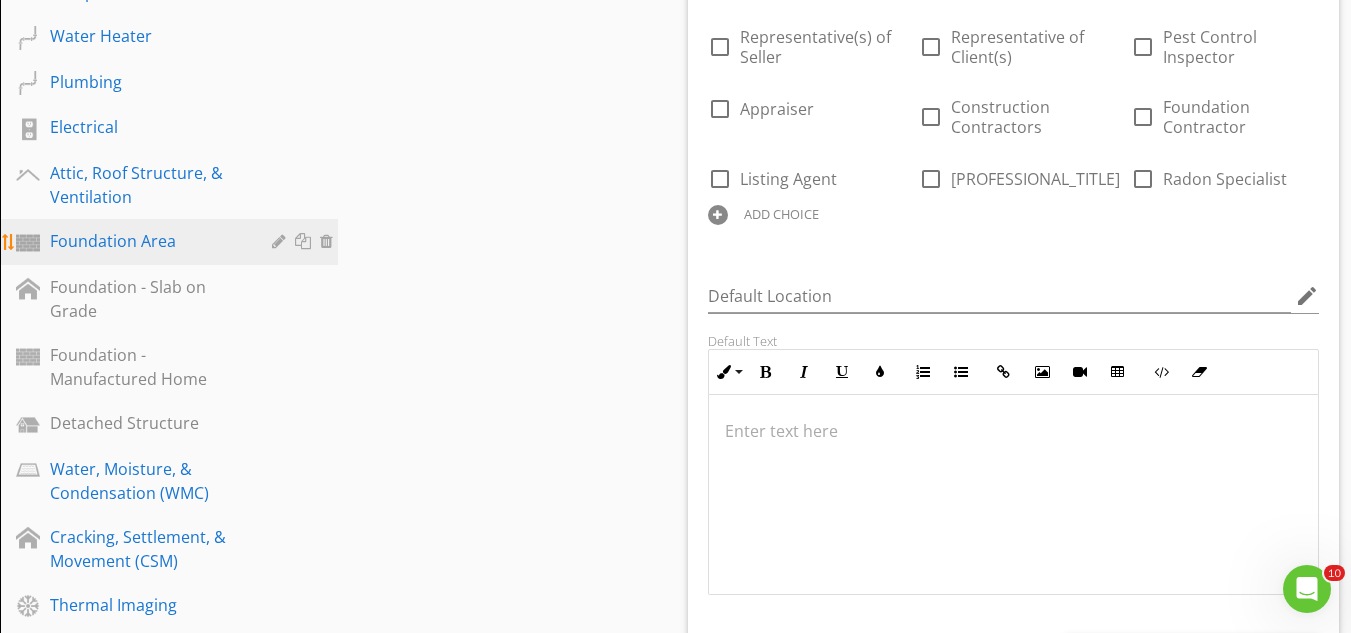 click on "Foundation Area" at bounding box center (184, 242) 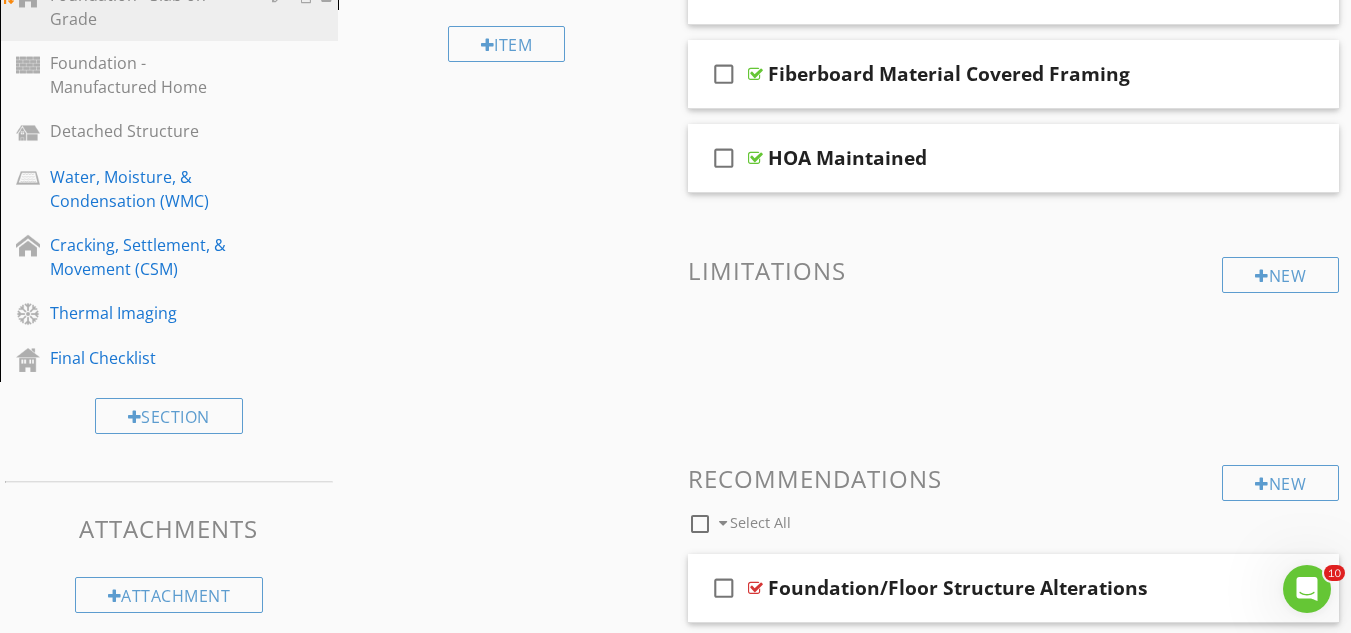 scroll, scrollTop: 1000, scrollLeft: 0, axis: vertical 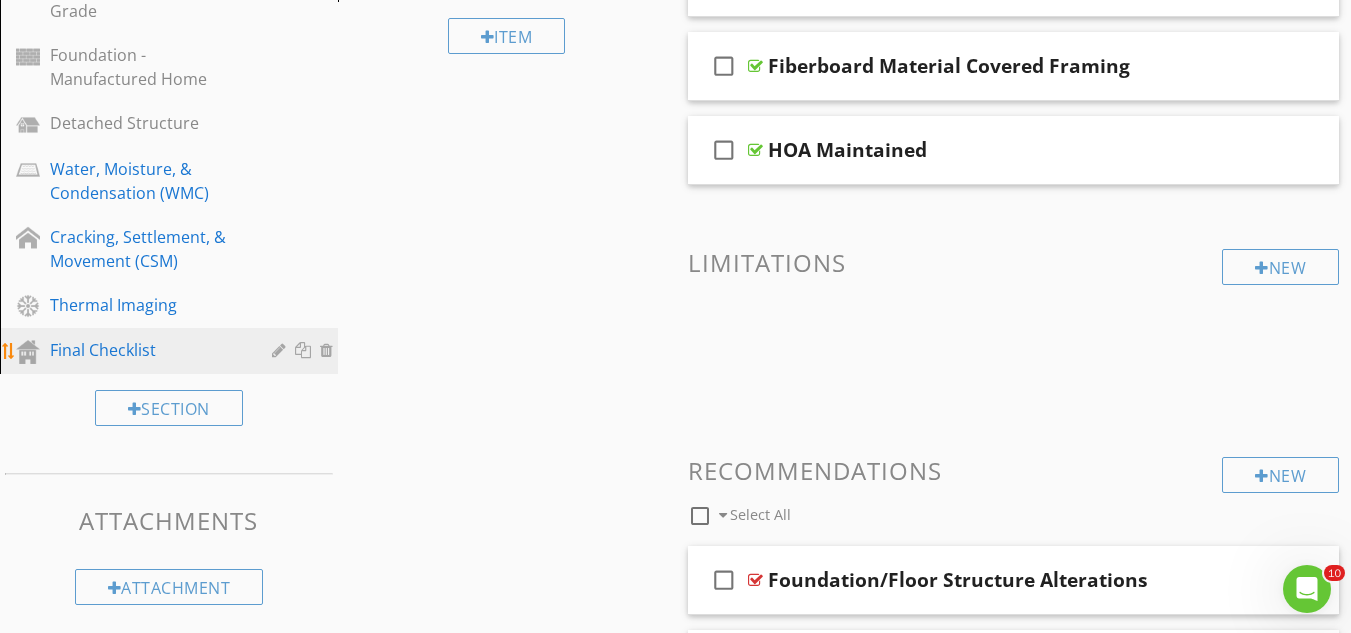 click on "Final Checklist" at bounding box center (146, 350) 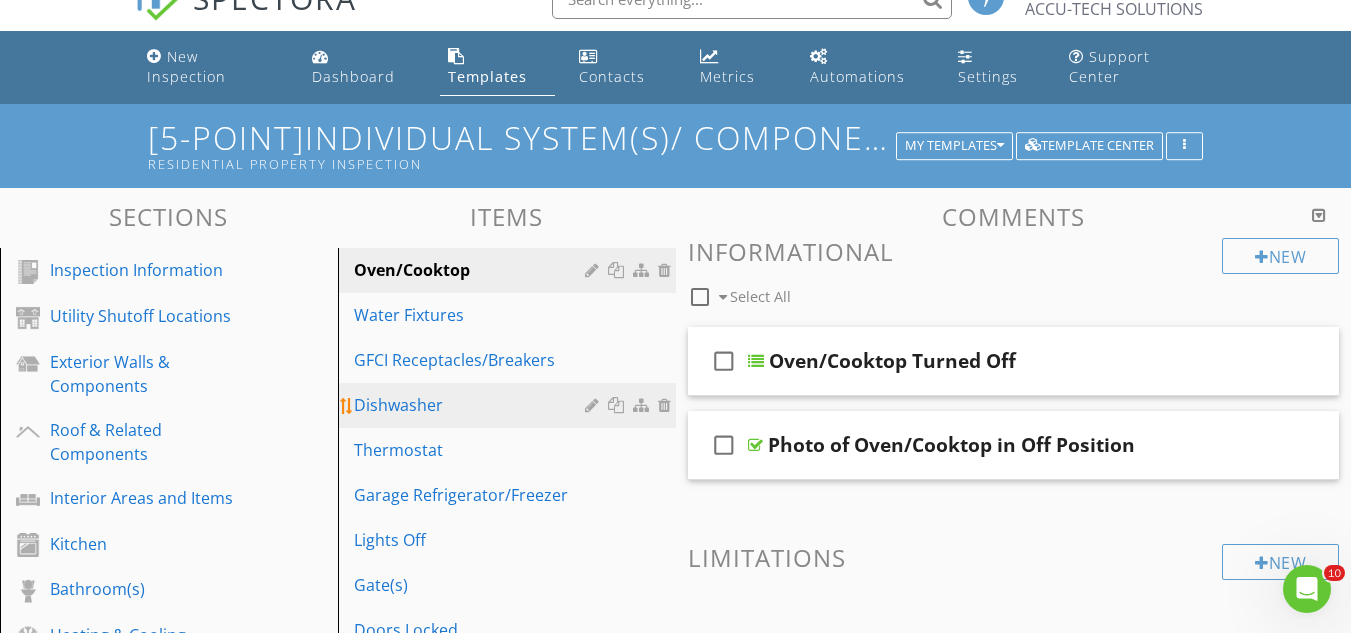 scroll, scrollTop: 0, scrollLeft: 0, axis: both 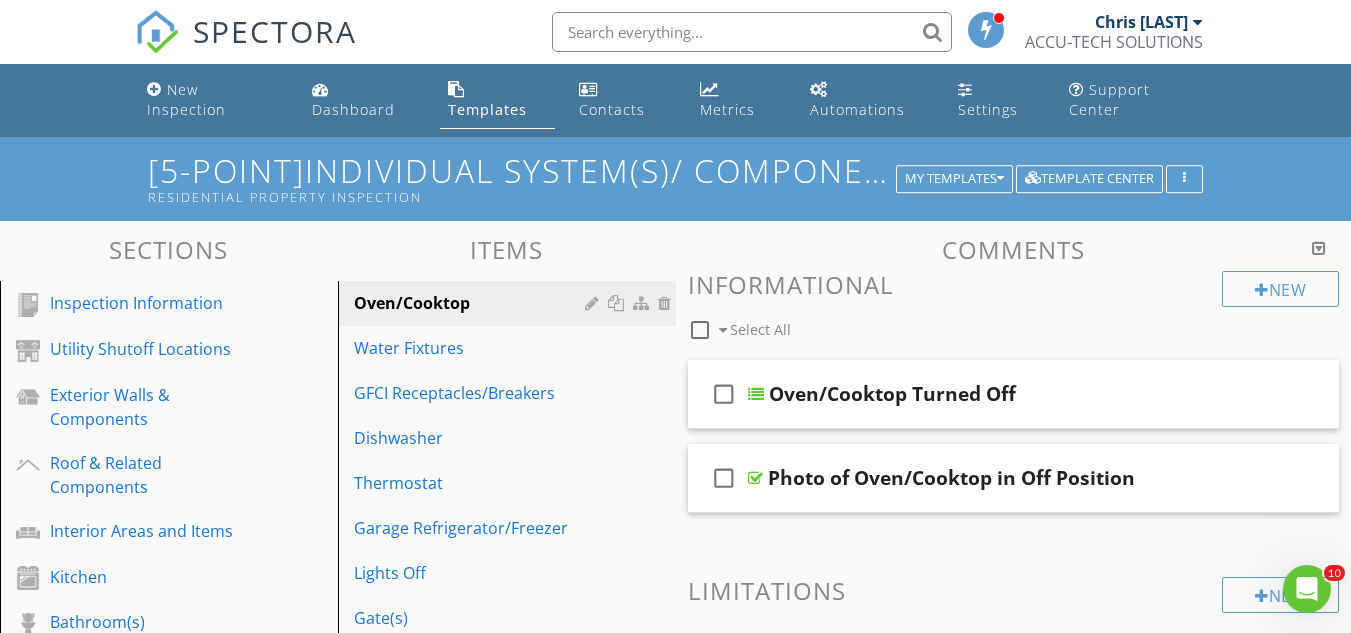 click on "SPECTORA" at bounding box center [275, 31] 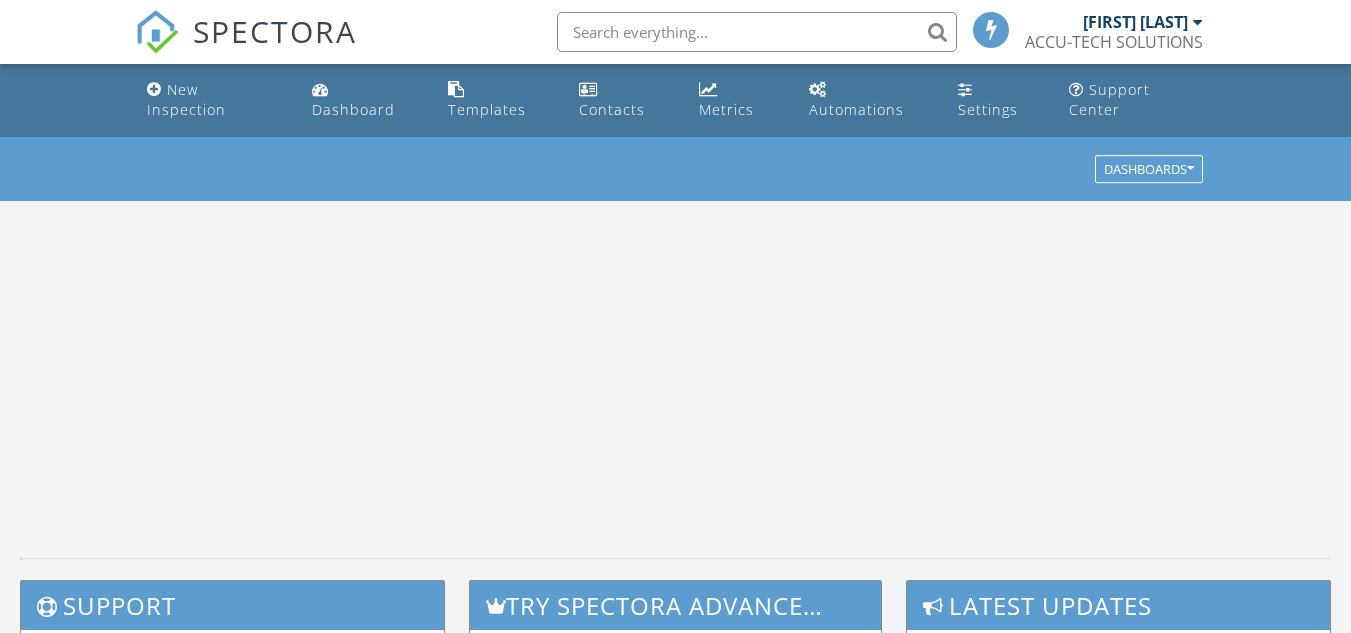 scroll, scrollTop: 0, scrollLeft: 0, axis: both 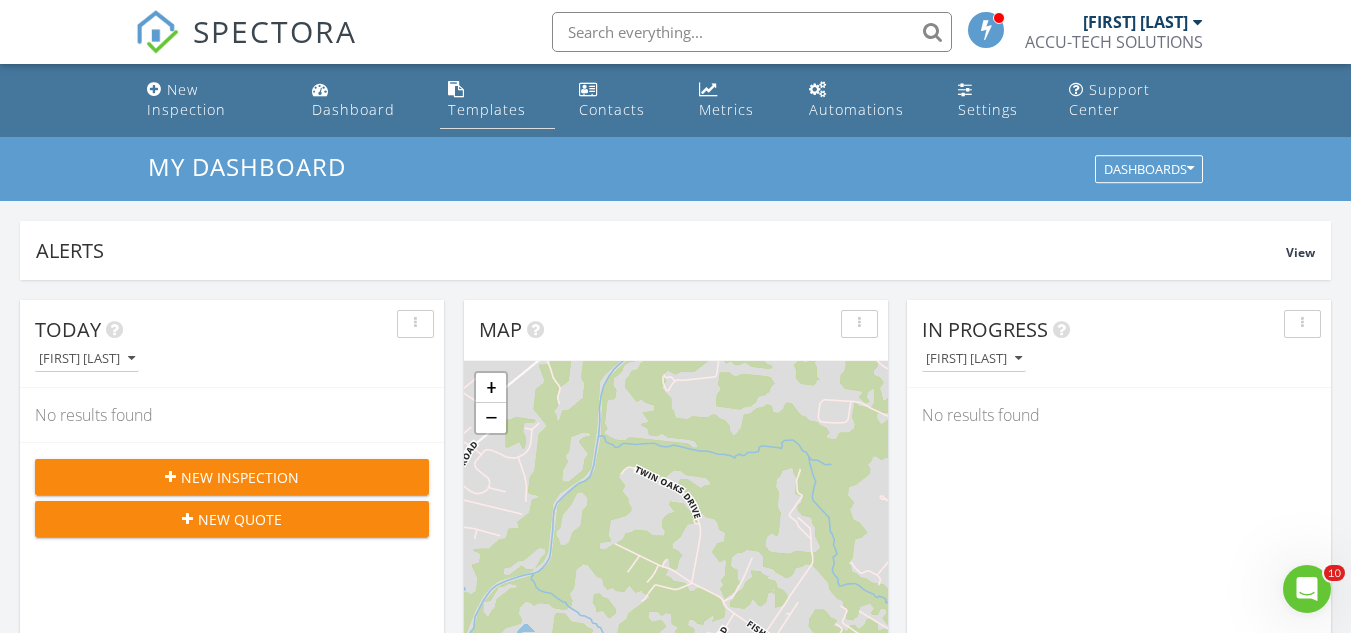 click on "Templates" at bounding box center [487, 109] 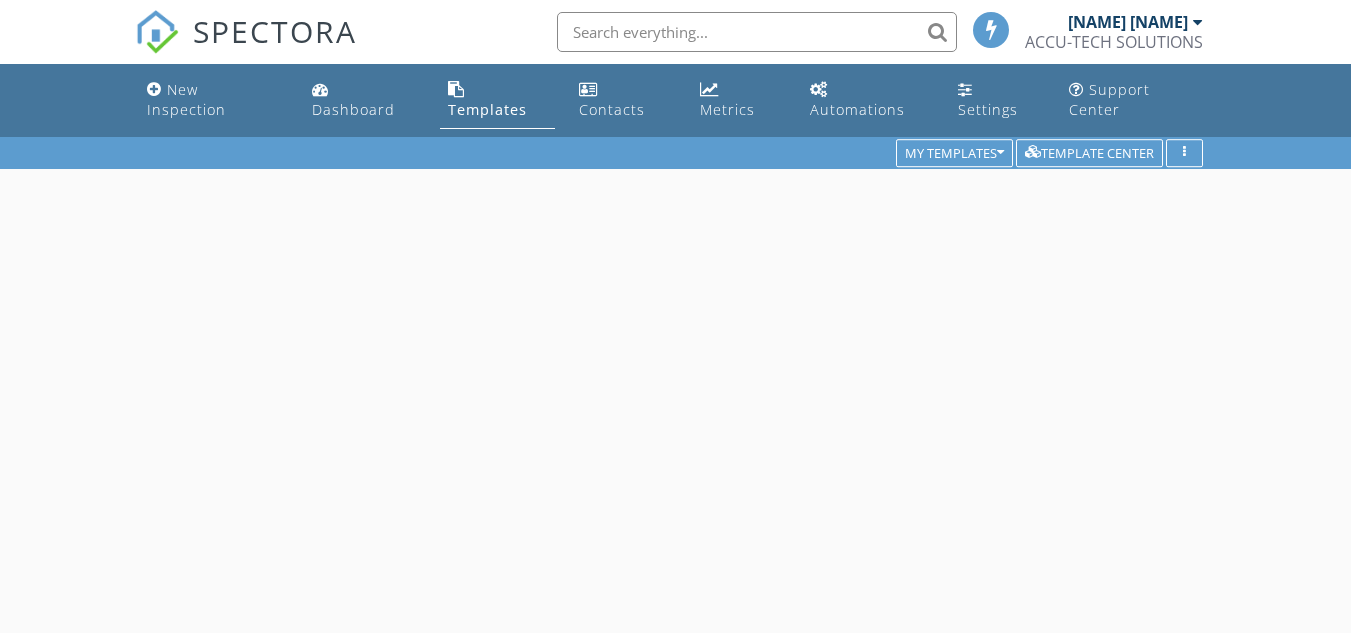 scroll, scrollTop: 0, scrollLeft: 0, axis: both 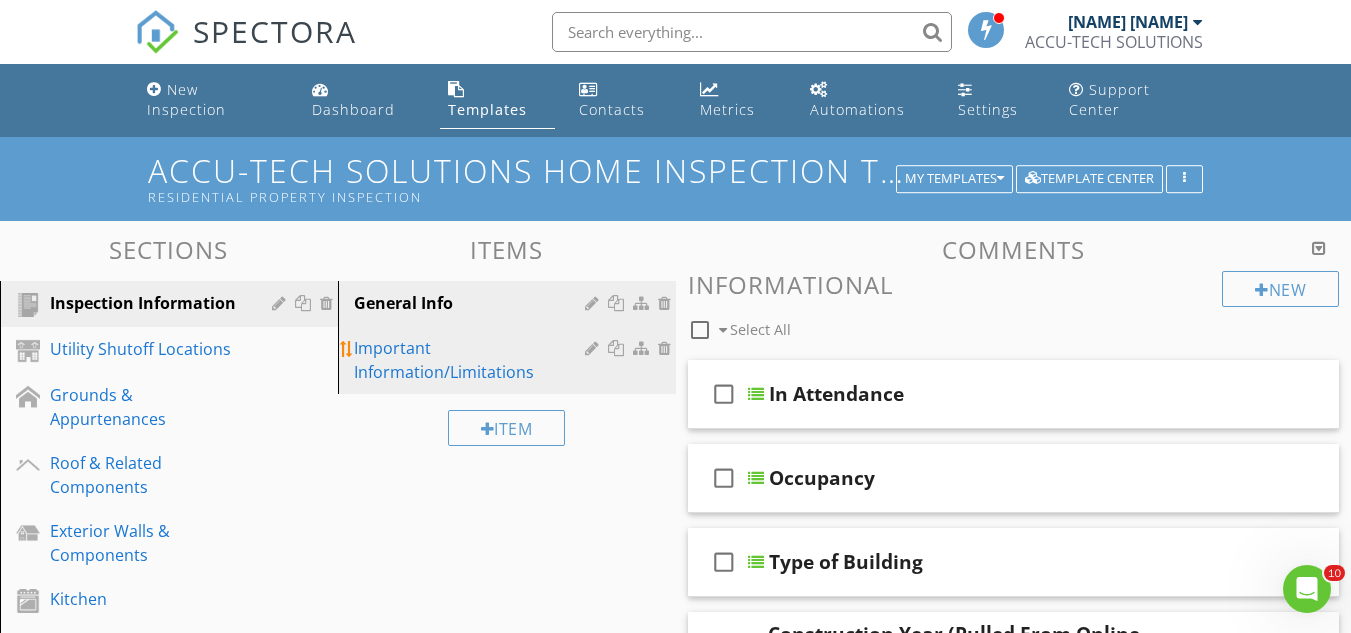 click on "Important Information/Limitations" at bounding box center (472, 360) 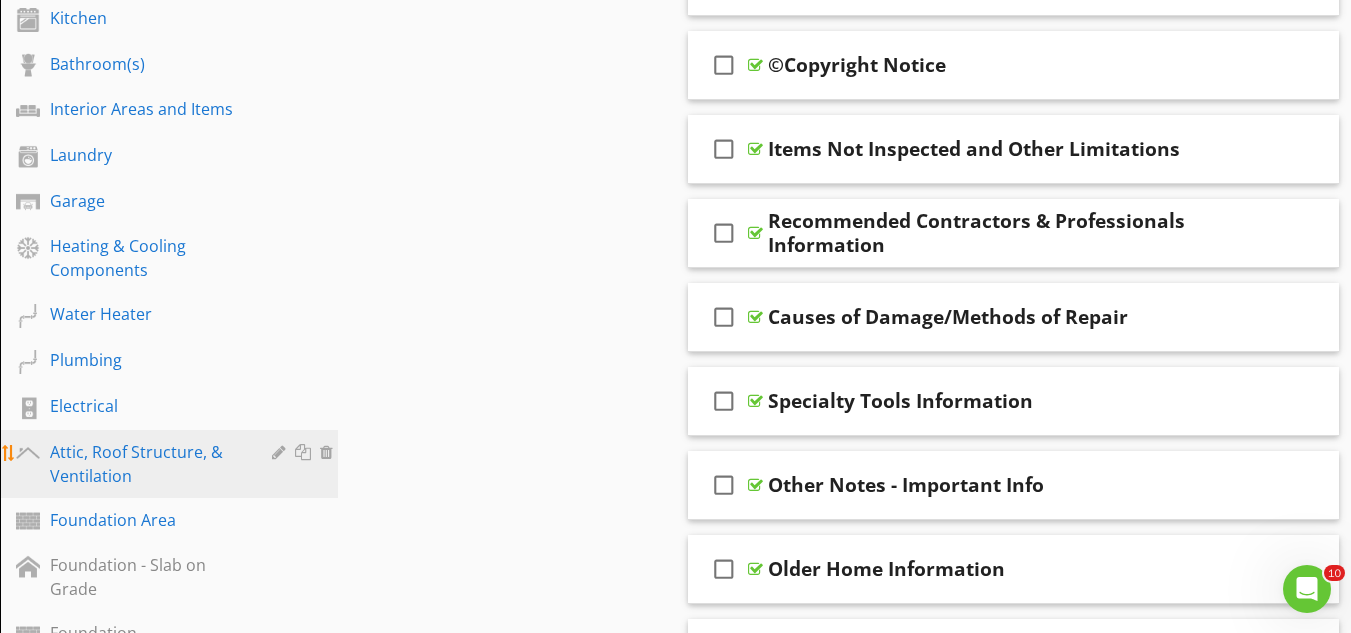 scroll, scrollTop: 700, scrollLeft: 0, axis: vertical 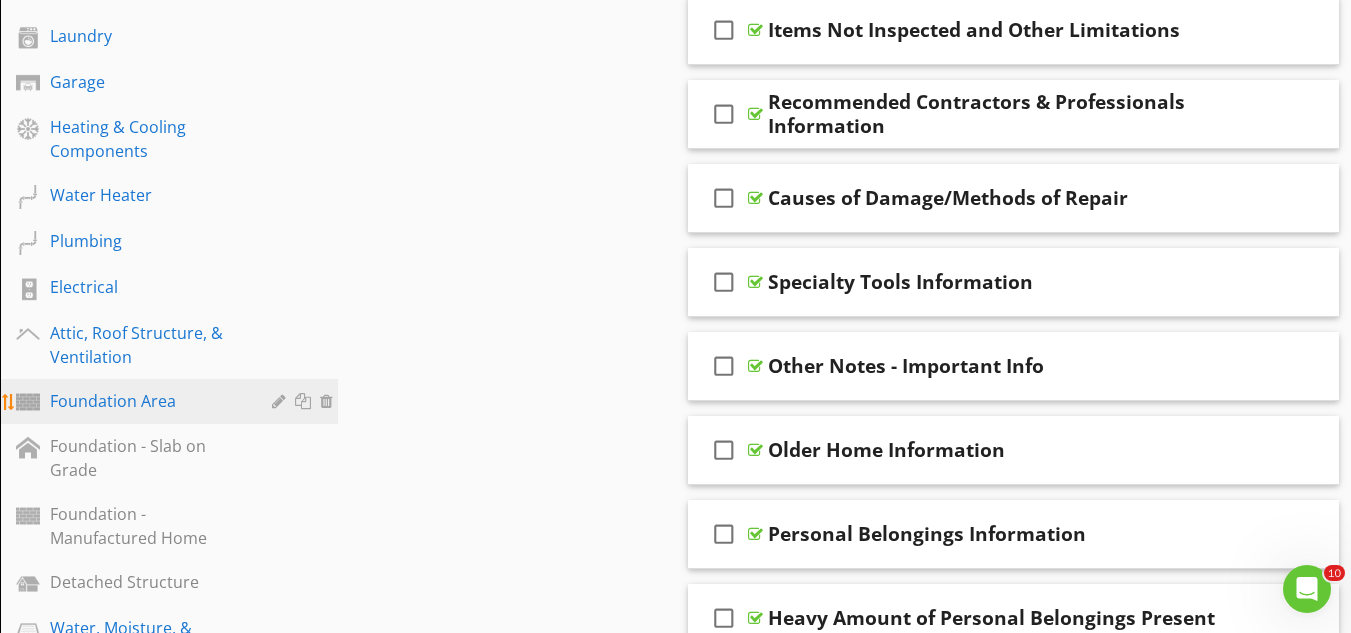 click on "Foundation Area" at bounding box center (172, 402) 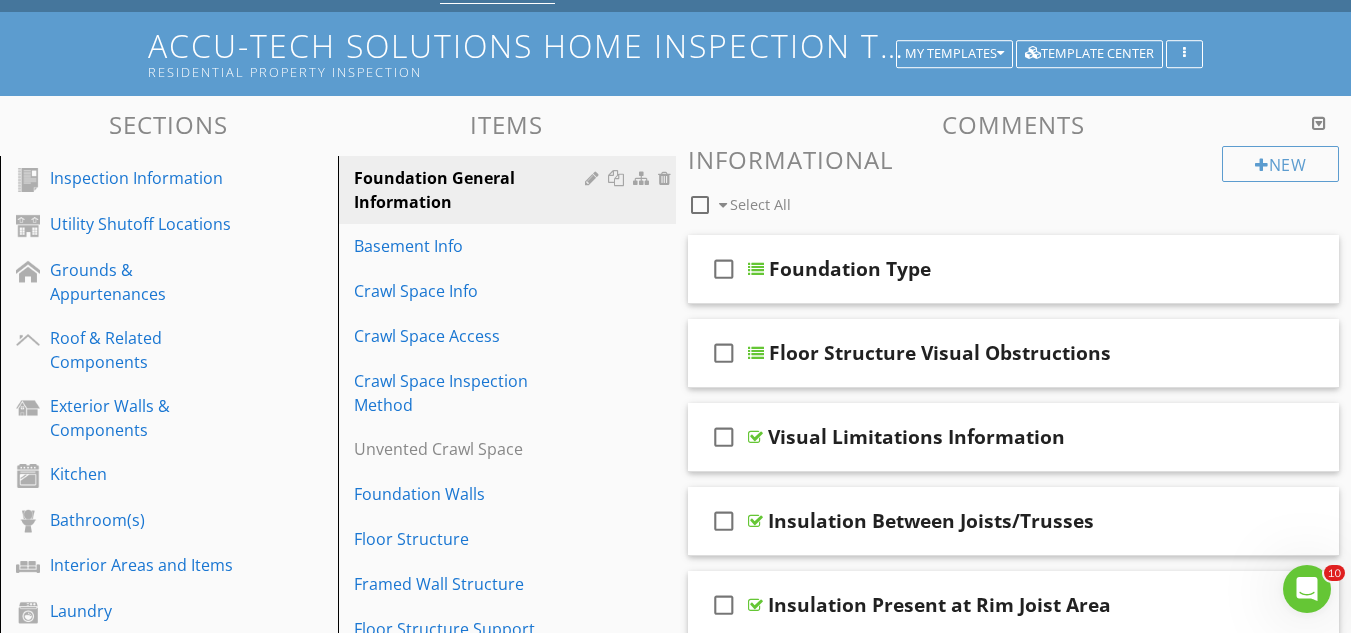 scroll, scrollTop: 0, scrollLeft: 0, axis: both 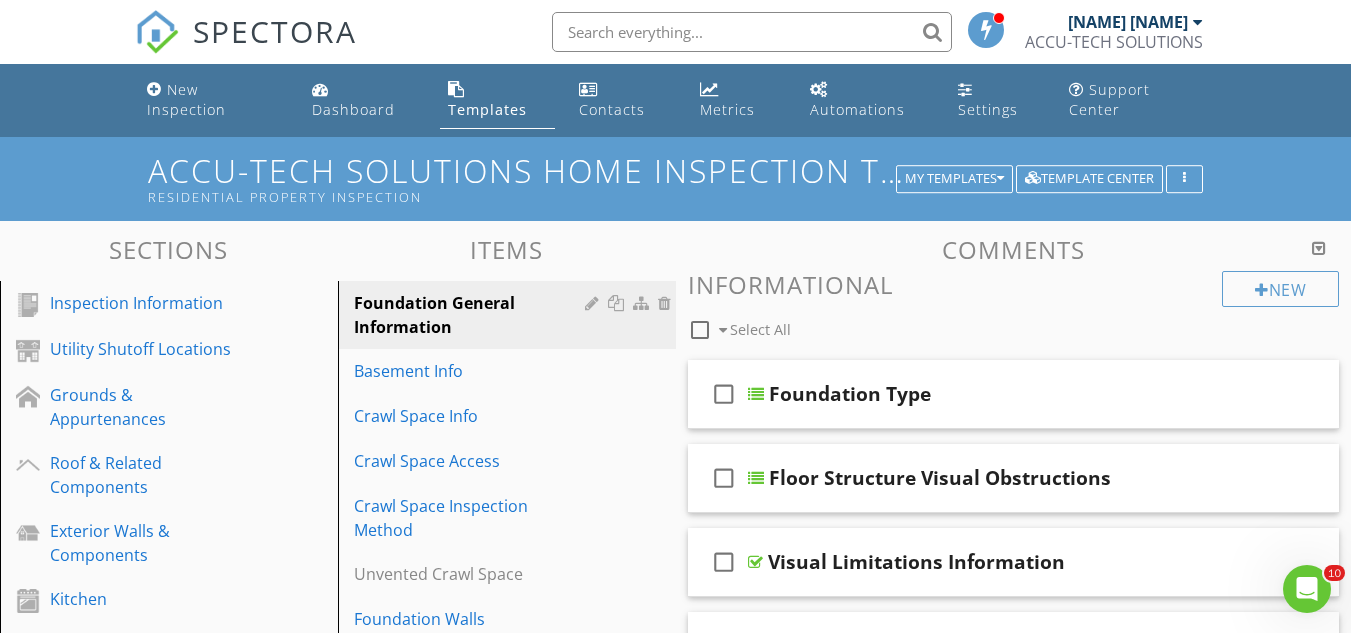 click on "SPECTORA" at bounding box center (275, 31) 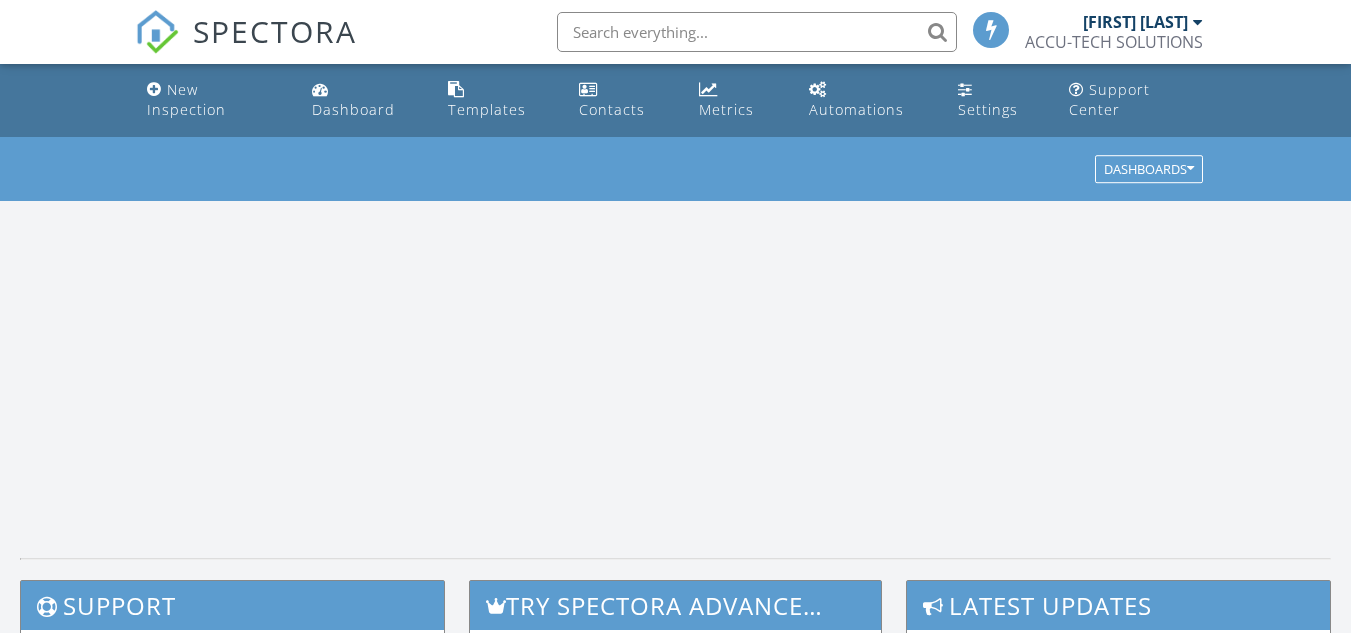 scroll, scrollTop: 0, scrollLeft: 0, axis: both 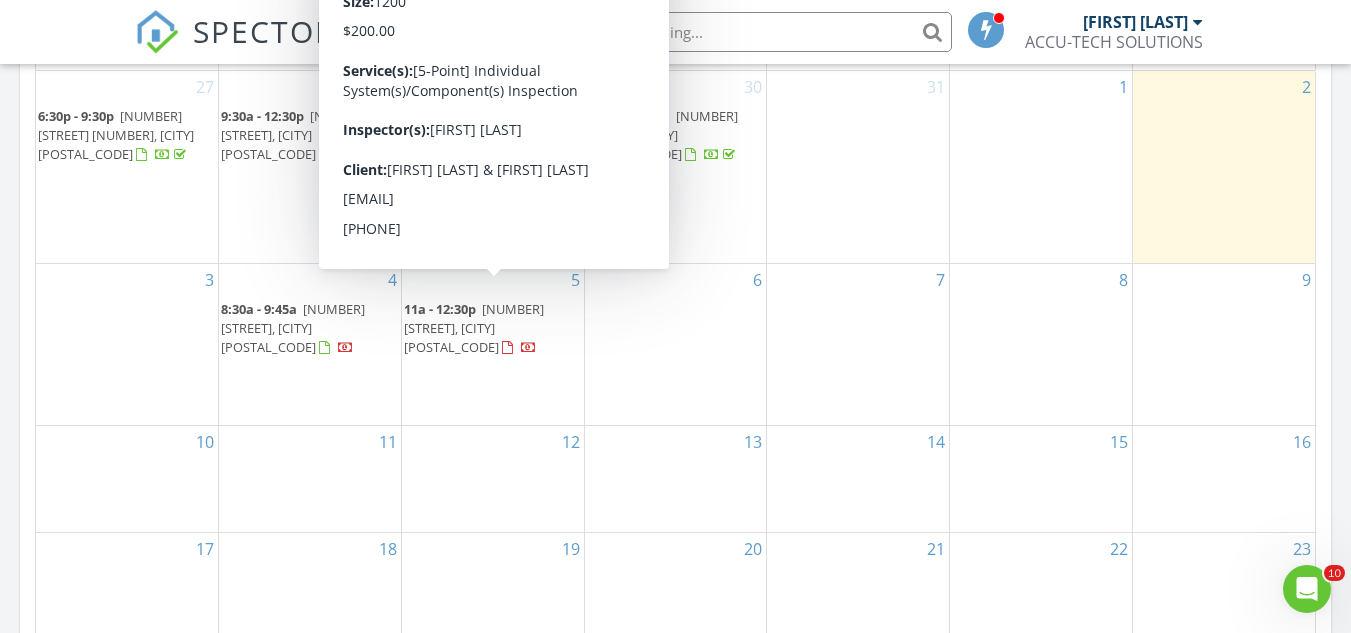 click on "202 E Todd St, Frankfort 40601" at bounding box center [474, 328] 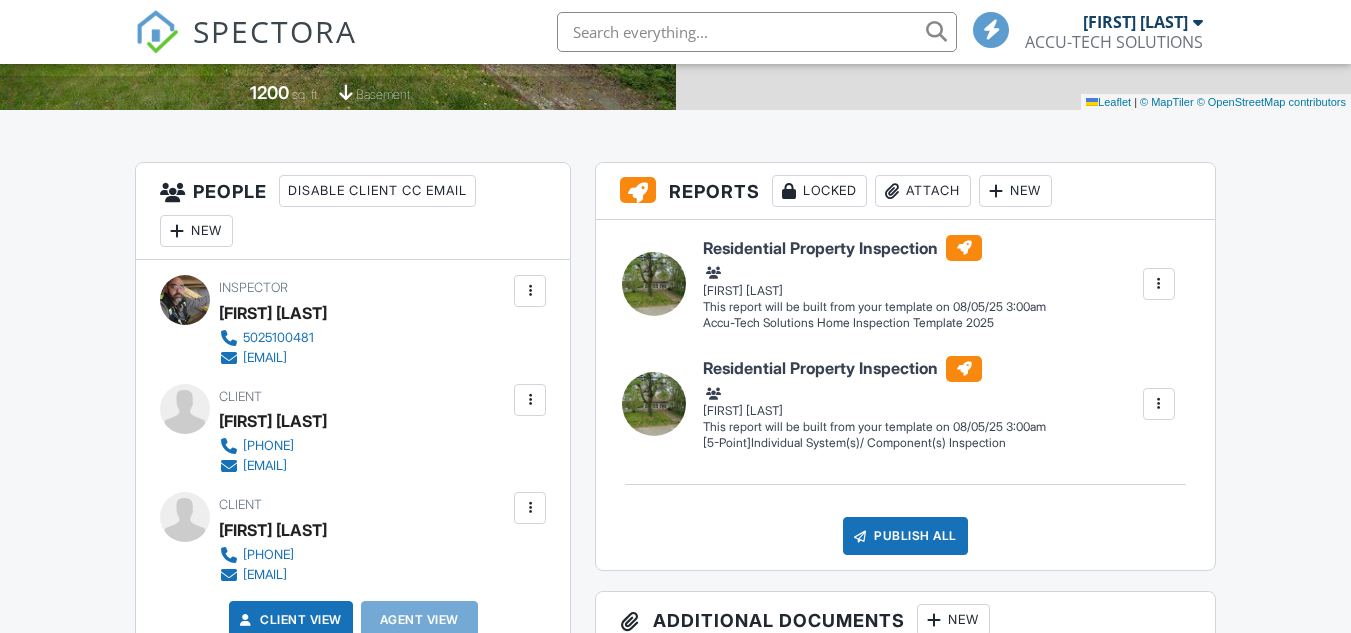 scroll, scrollTop: 600, scrollLeft: 0, axis: vertical 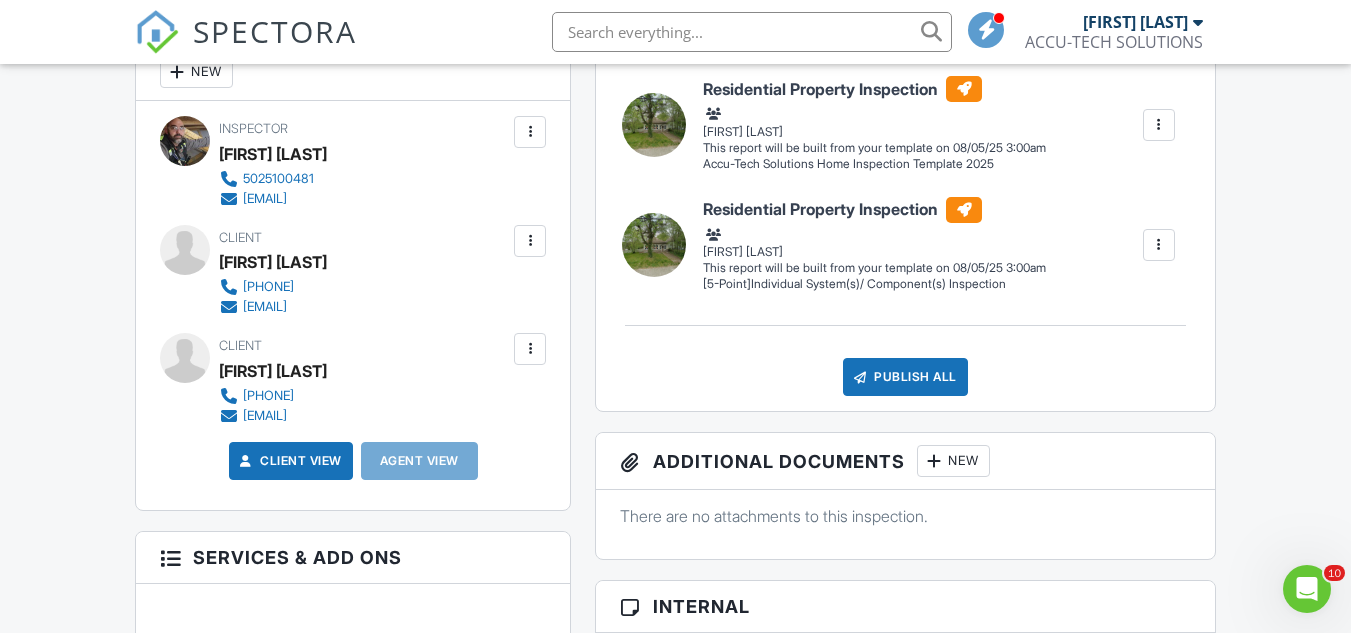 click at bounding box center [530, 349] 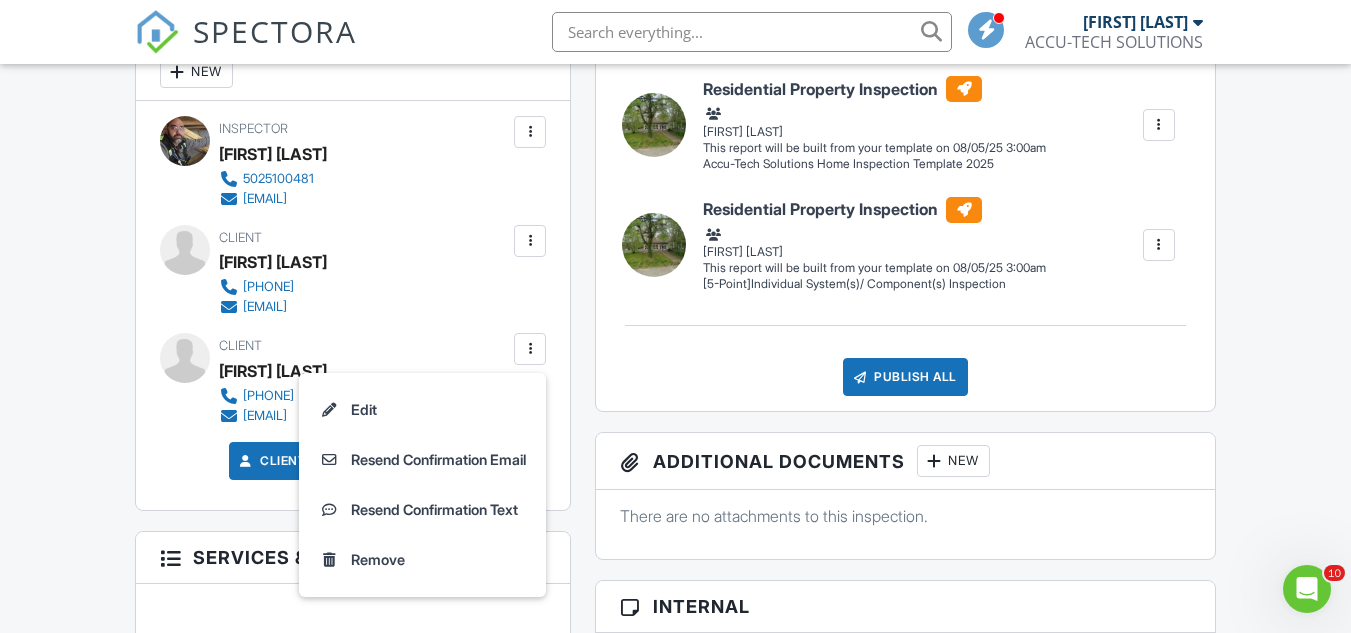 click on "Inspector
Chris Sullivan
5025100481
accutechsolutionsllc.ky@gmail.com
Make Invisible
Mark As Requested
Remove
Update Client
First name
Kevin
Last name
Hart
Email (required)
khart@joehomebuyer.com
CC Email
Phone
502-767-4843
Address
920 dupont rd
City
louisville
State
ky
Zip
40207
Internal notes visible only to the company
Private notes visible only to company admins
Updating the client email address will resend the confirmation email and update all queued automated emails.
Cancel
Save
Confirm client deletion
This will remove the client from this inspection. All email reminders and follow-ups will be removed as well. Note that this is only an option before publishing a report.
Cancel
Remove Client" at bounding box center (353, 305) 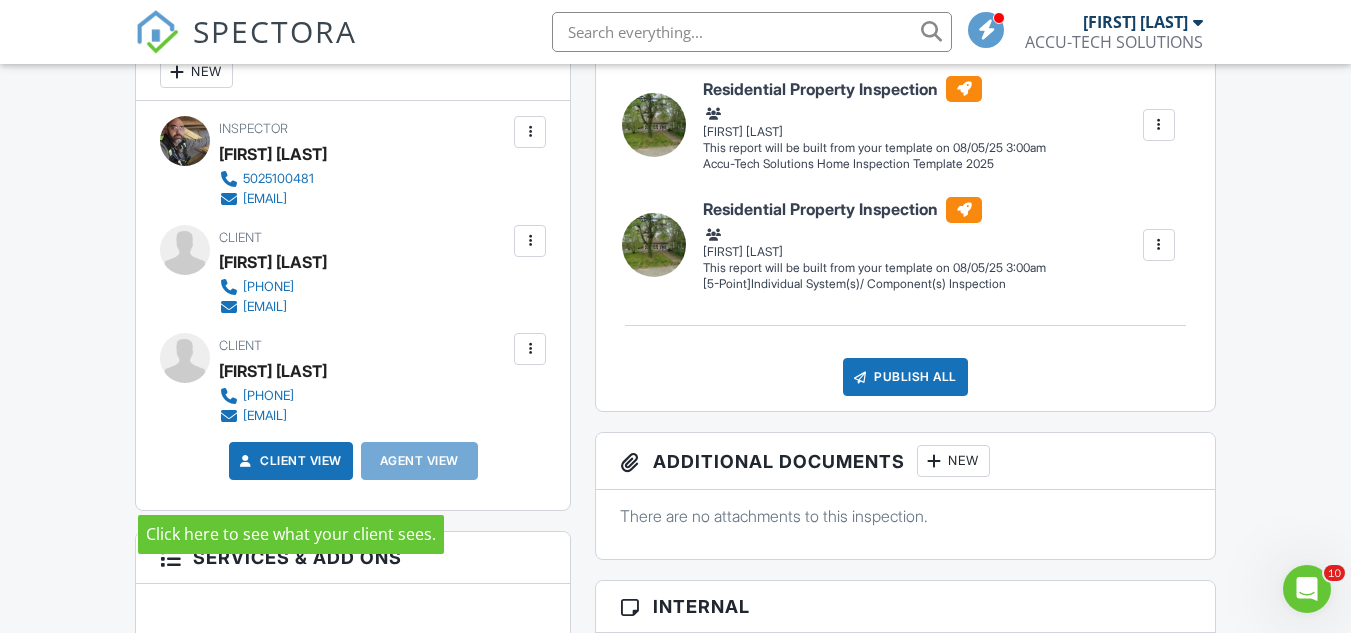 click on "Client View" at bounding box center (289, 461) 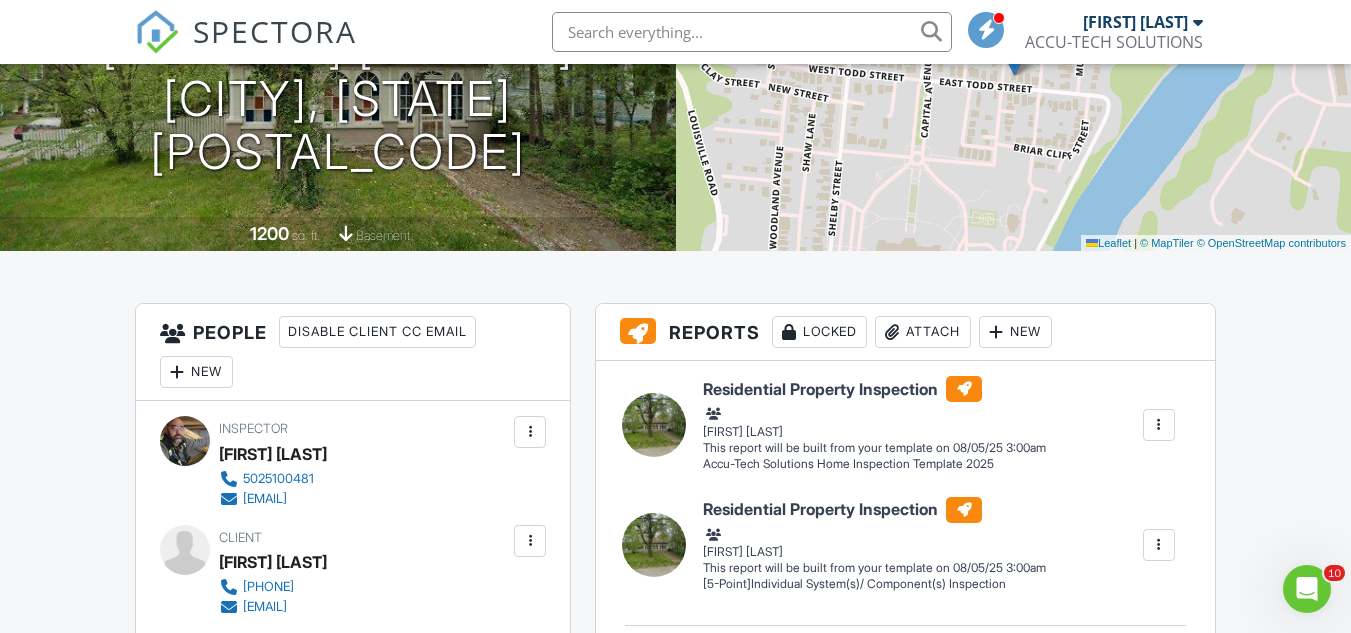 scroll, scrollTop: 183, scrollLeft: 0, axis: vertical 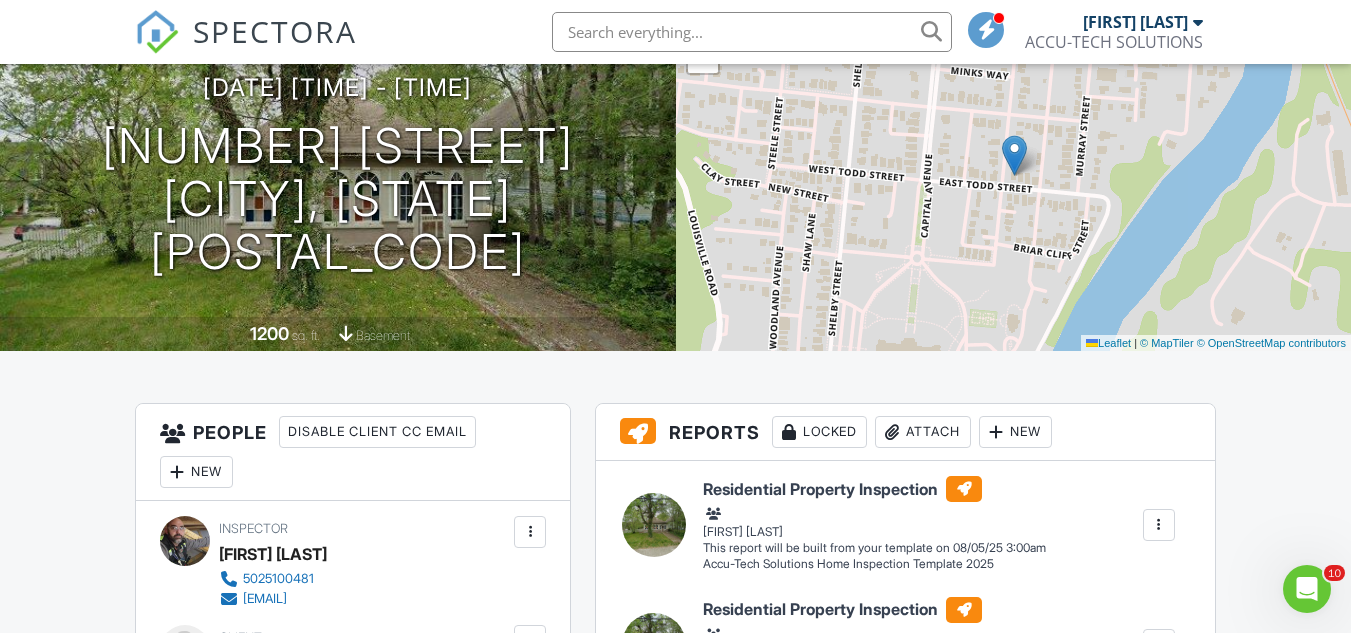 click at bounding box center [752, 32] 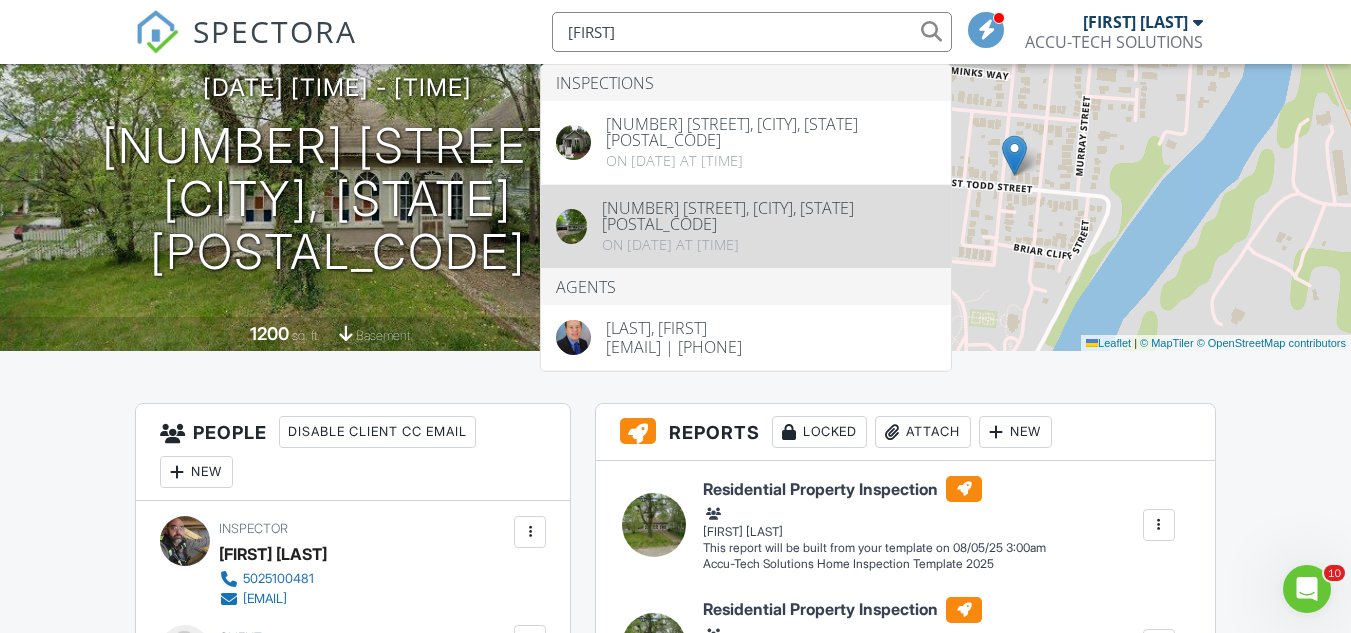 type on "adam" 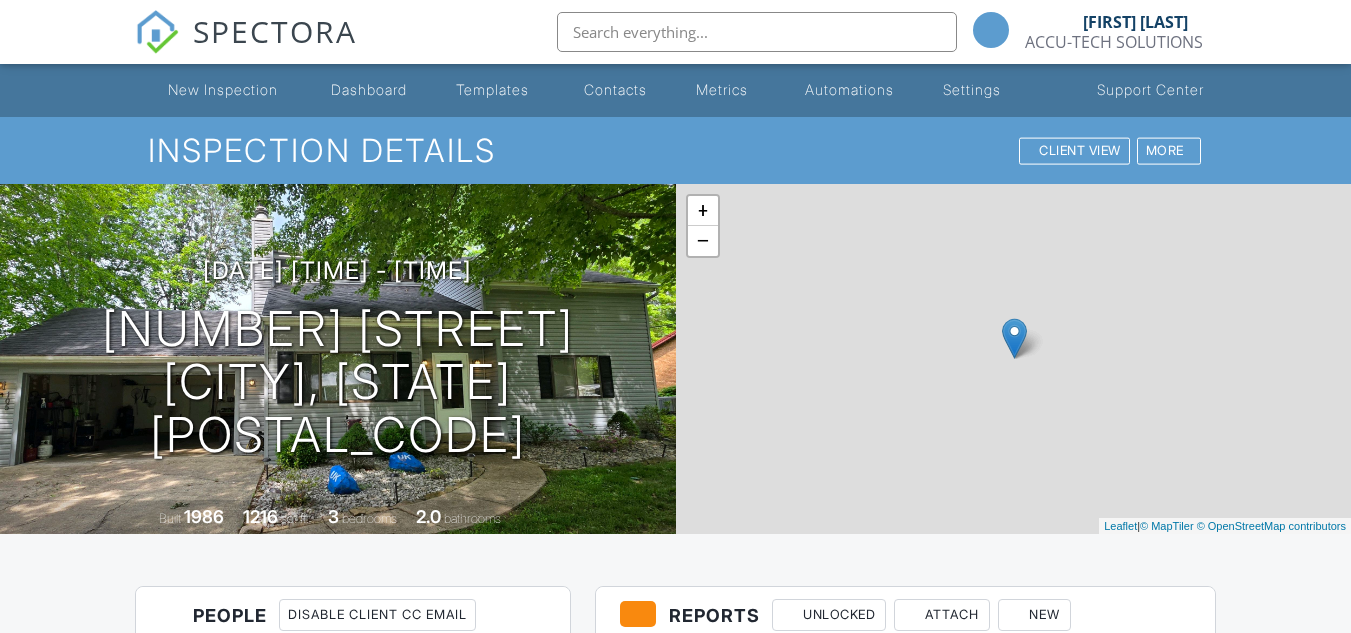 scroll, scrollTop: 0, scrollLeft: 0, axis: both 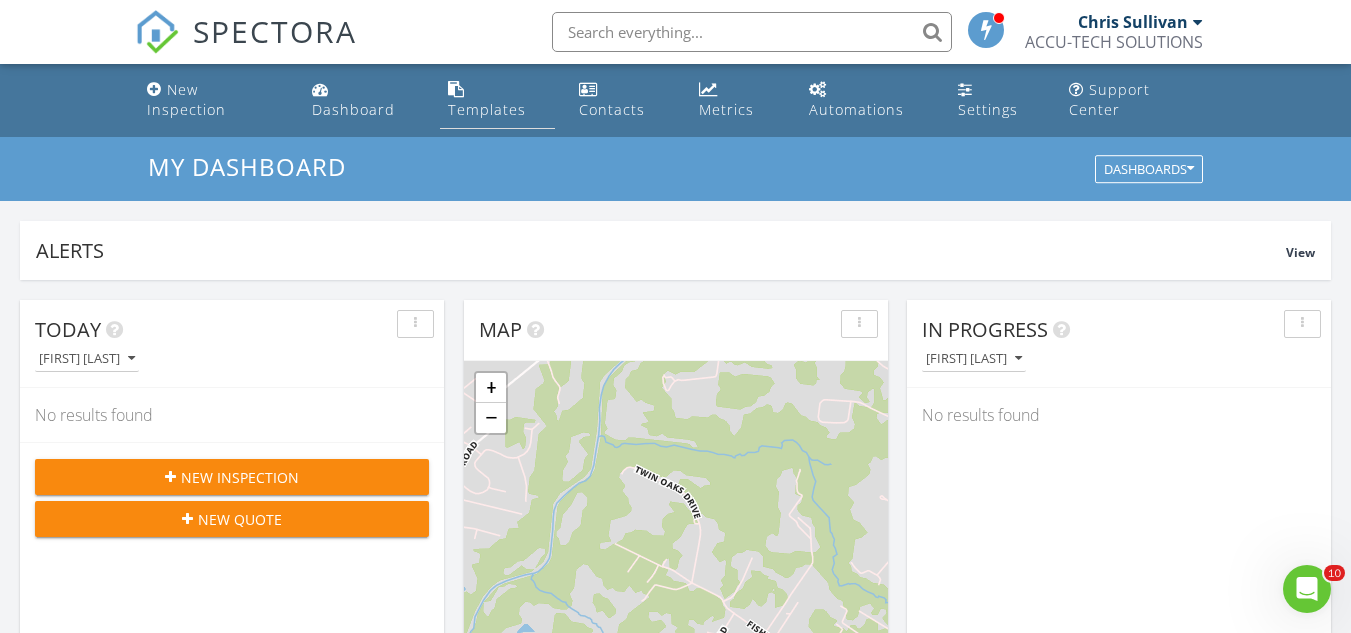 click on "Templates" at bounding box center [487, 109] 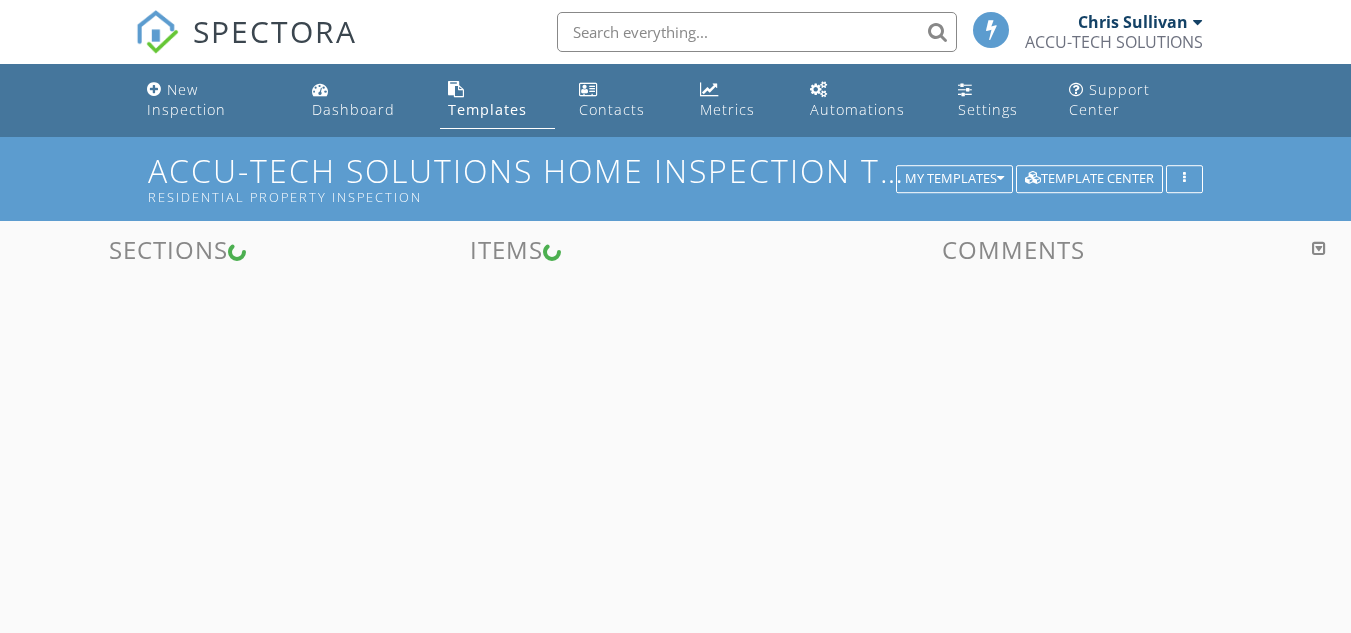 scroll, scrollTop: 0, scrollLeft: 0, axis: both 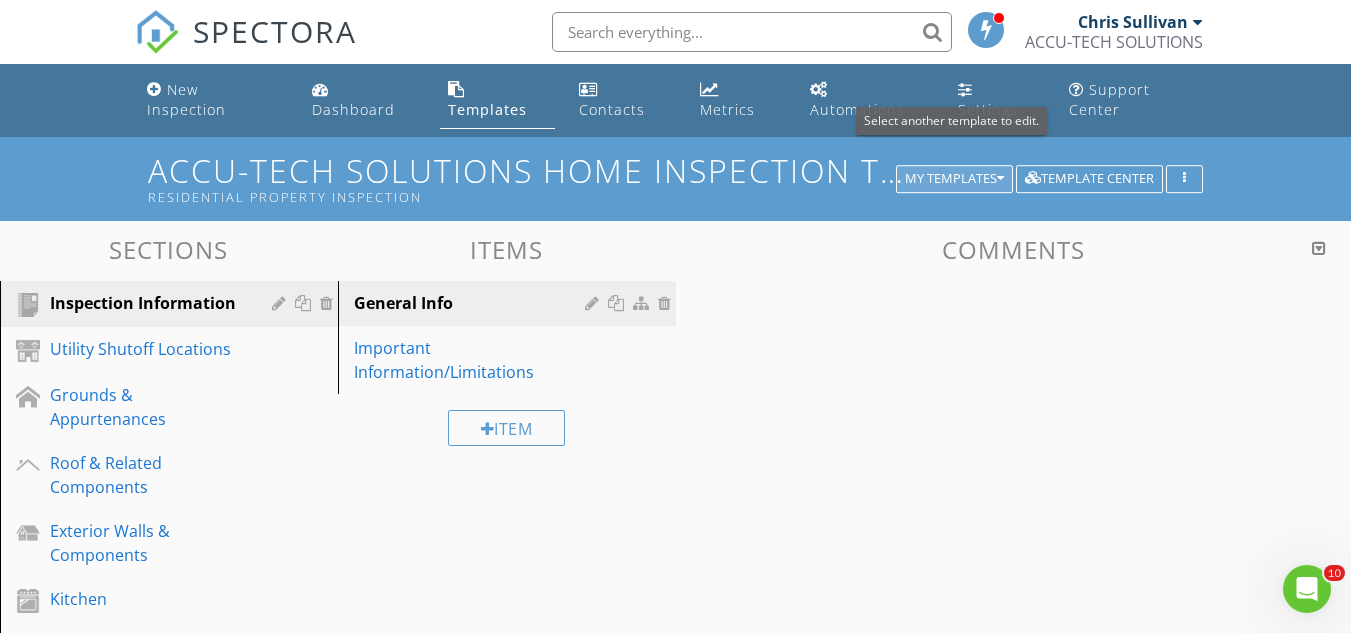 click on "My Templates" at bounding box center (954, 179) 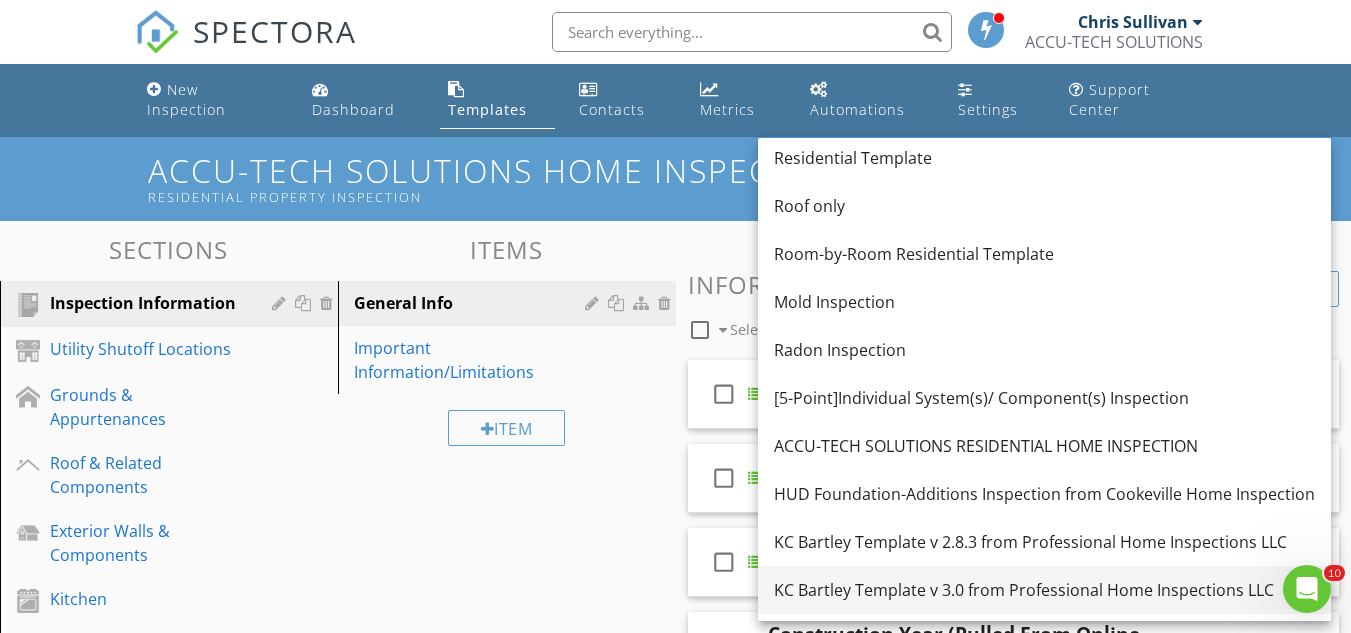 scroll, scrollTop: 325, scrollLeft: 0, axis: vertical 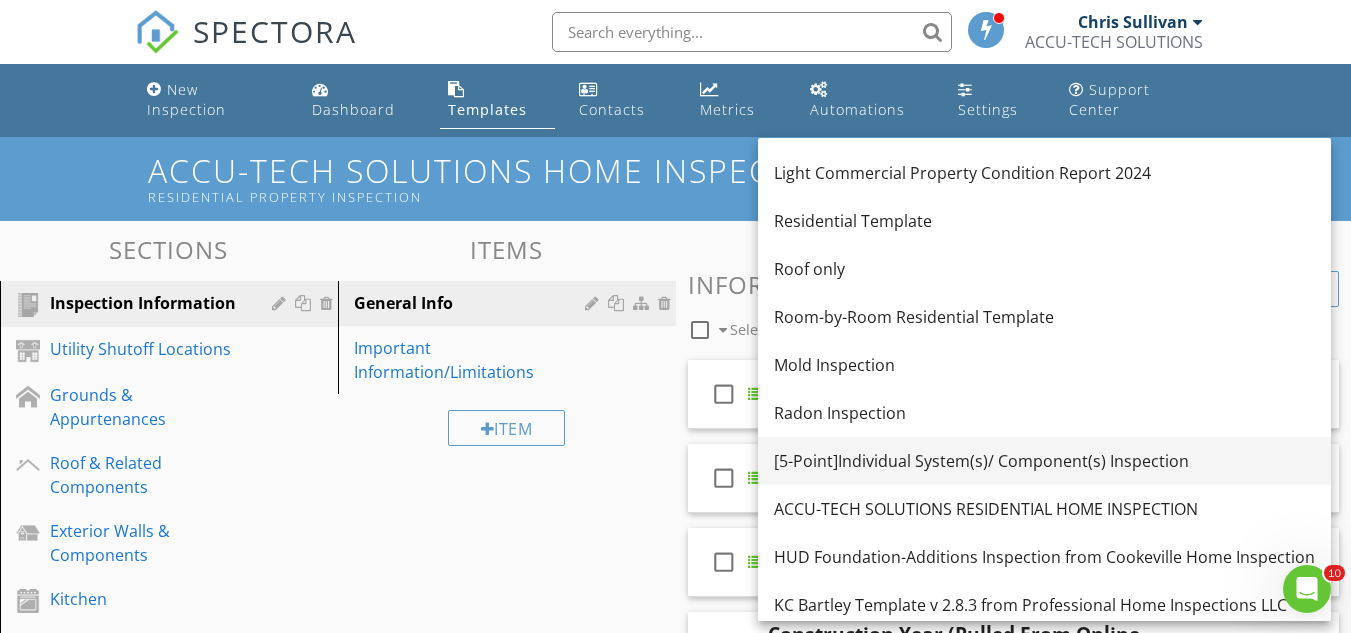 click on "[5-Point]Individual System(s)/ Component(s) Inspection" at bounding box center [1044, 461] 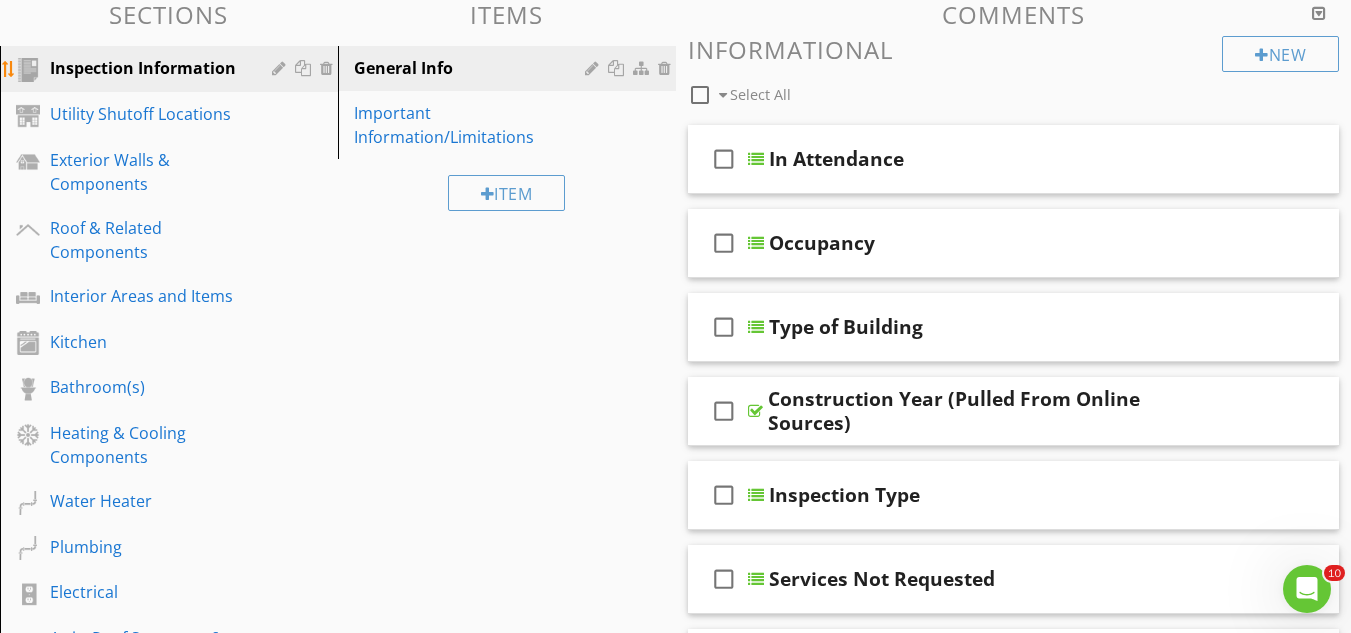 scroll, scrollTop: 200, scrollLeft: 0, axis: vertical 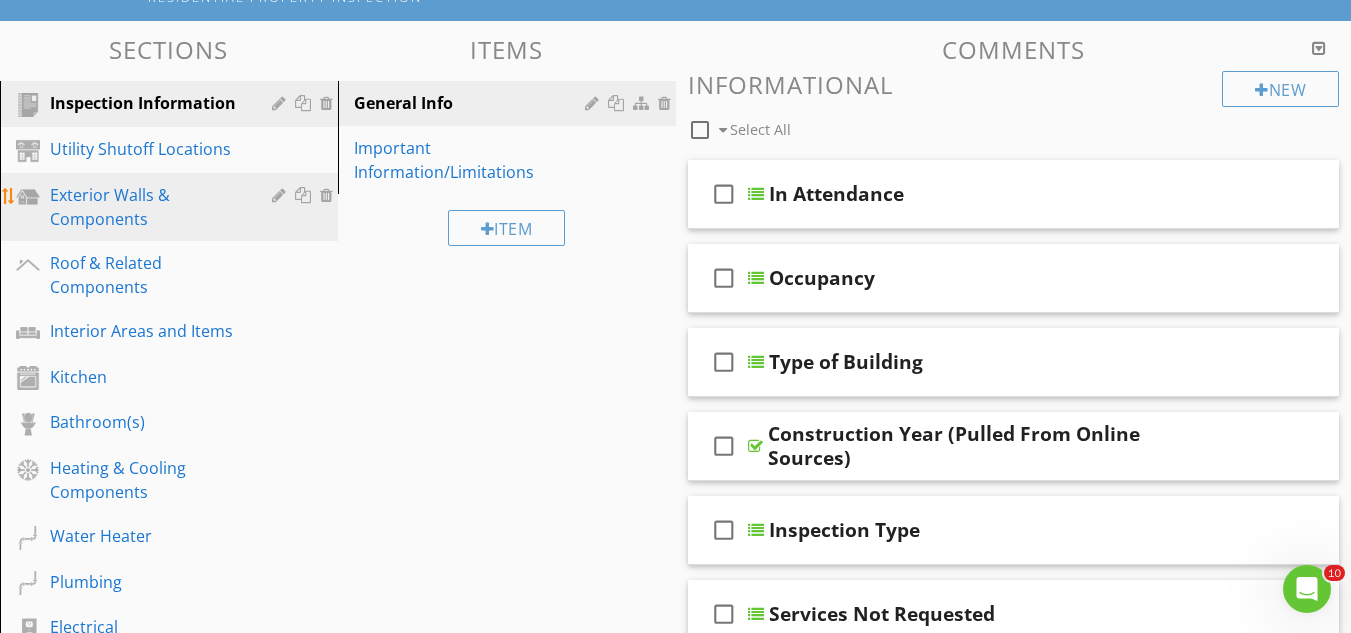 click on "Exterior Walls & Components" at bounding box center (146, 207) 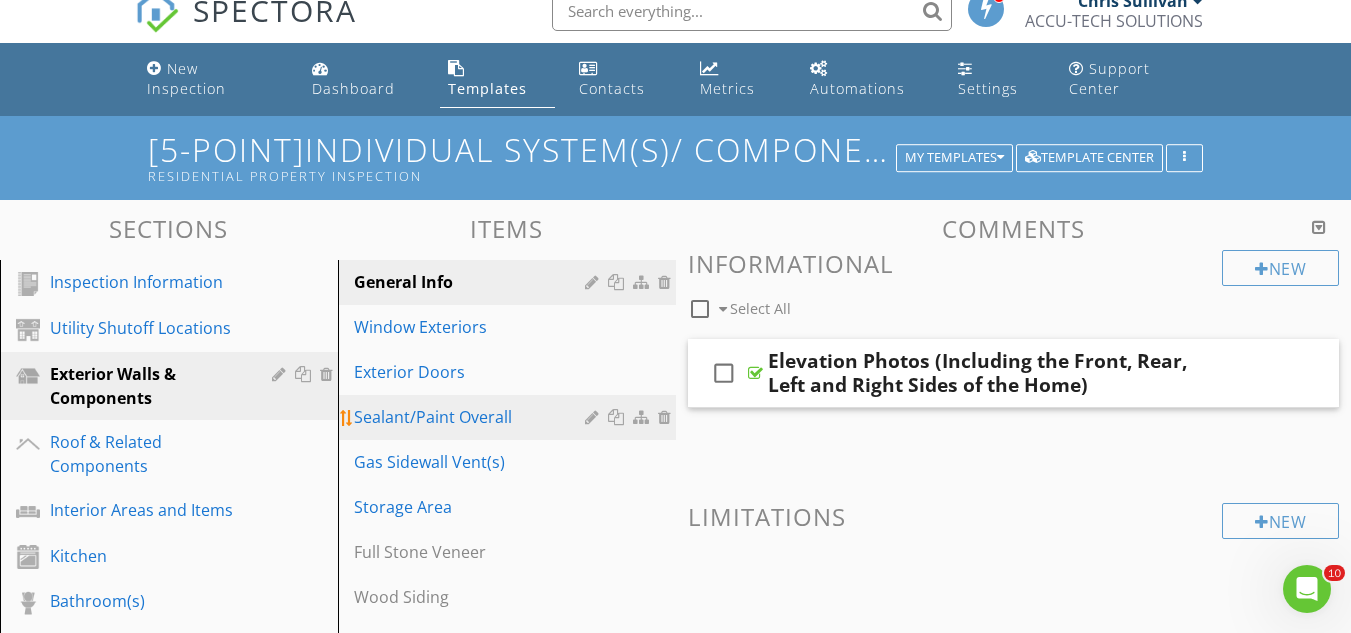 scroll, scrollTop: 0, scrollLeft: 0, axis: both 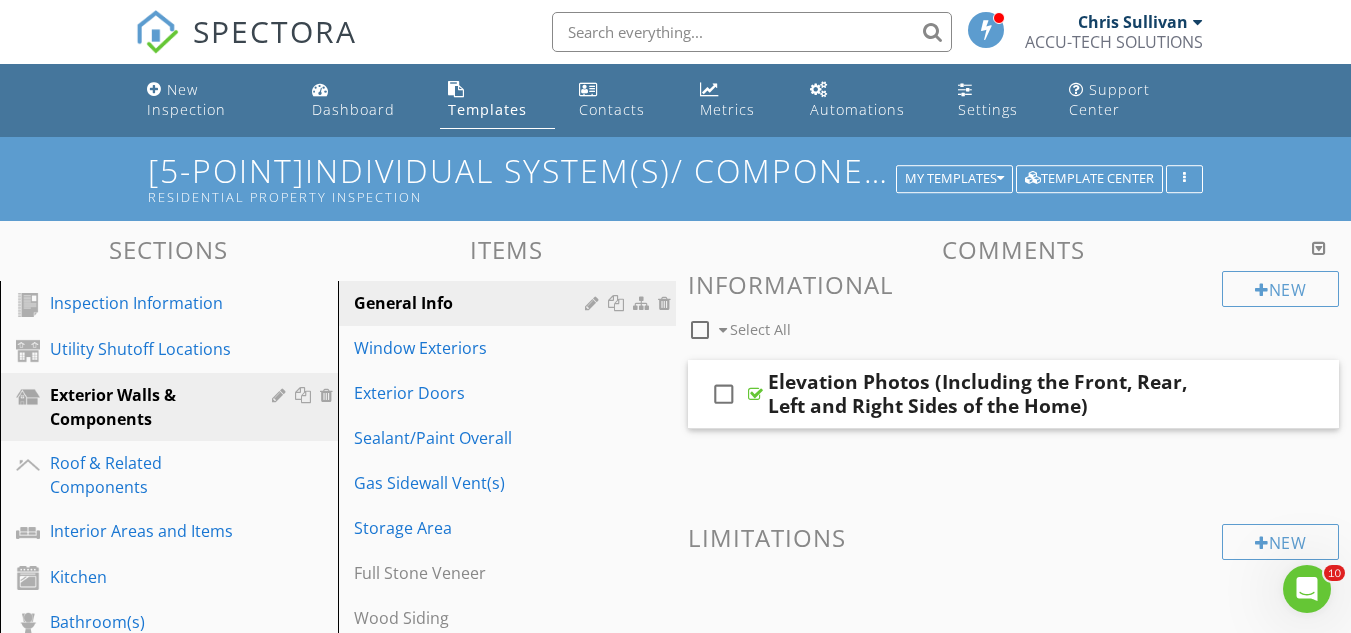 click on "SPECTORA" at bounding box center (275, 31) 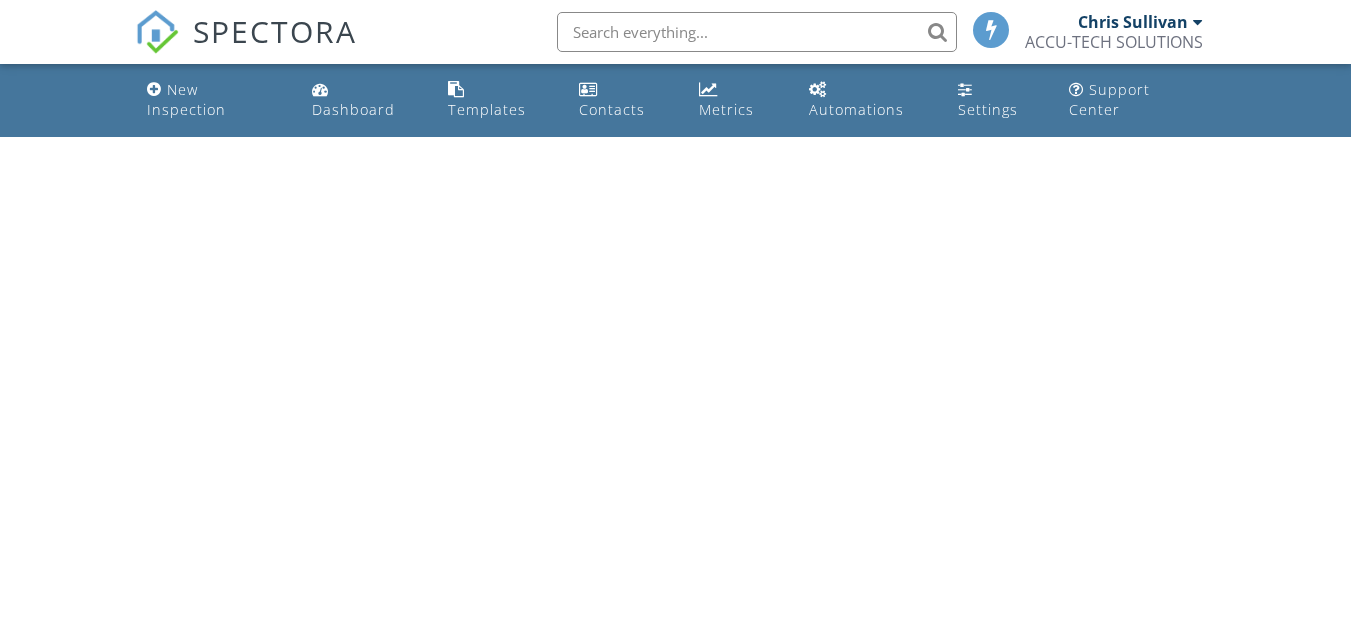 scroll, scrollTop: 0, scrollLeft: 0, axis: both 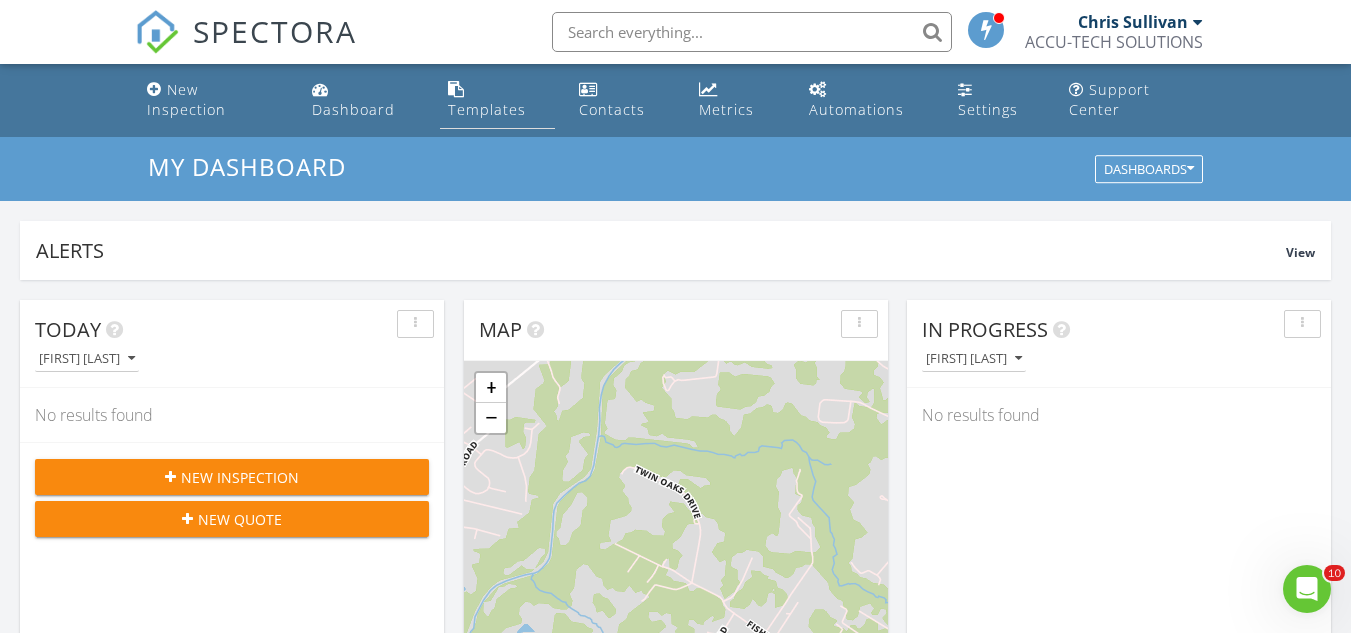 click on "Templates" at bounding box center [487, 109] 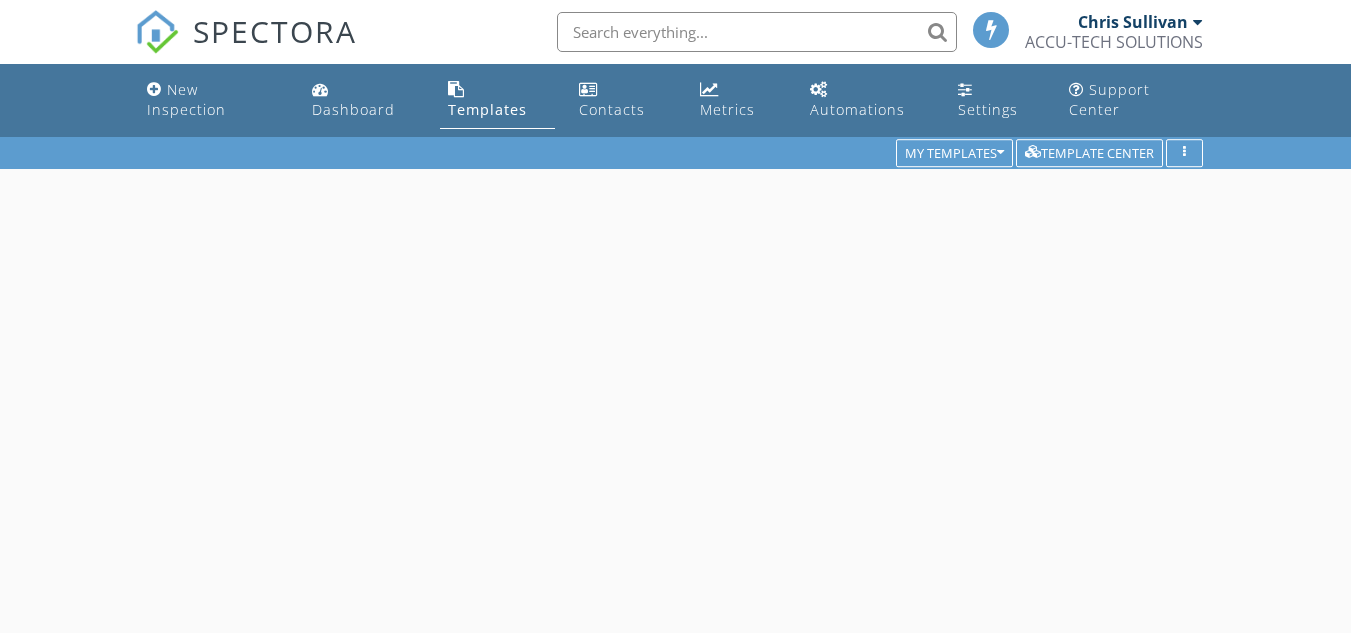 scroll, scrollTop: 0, scrollLeft: 0, axis: both 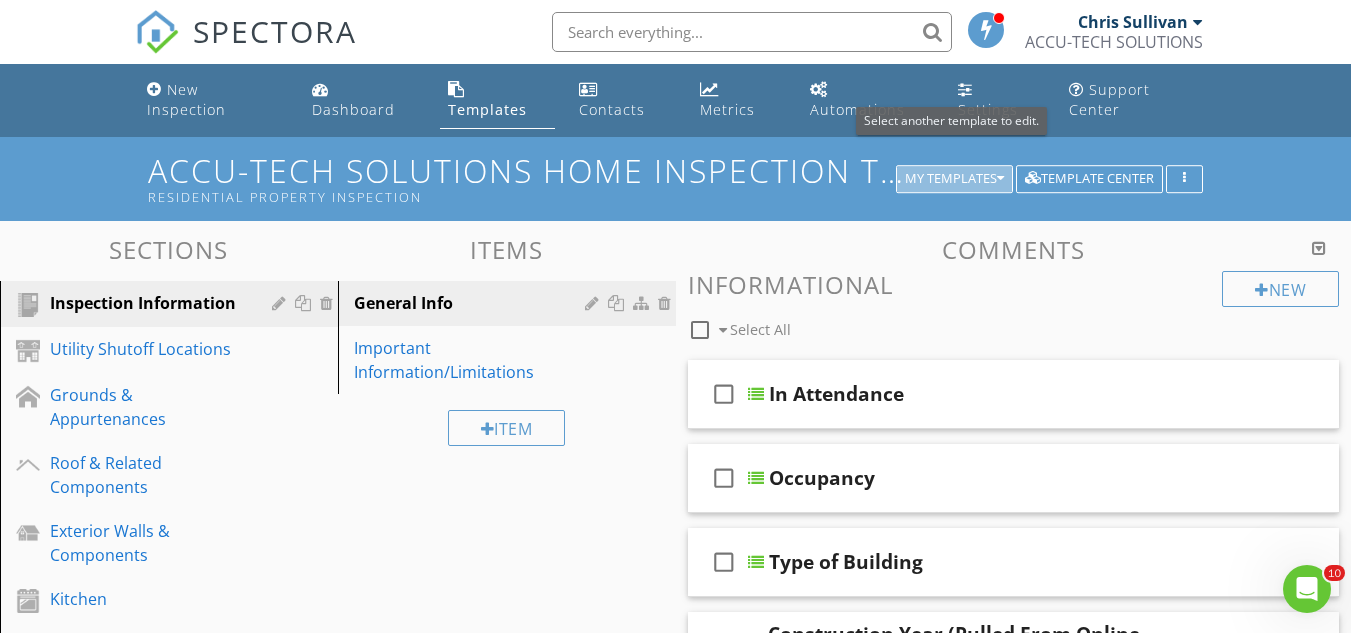 click on "My Templates" at bounding box center [954, 179] 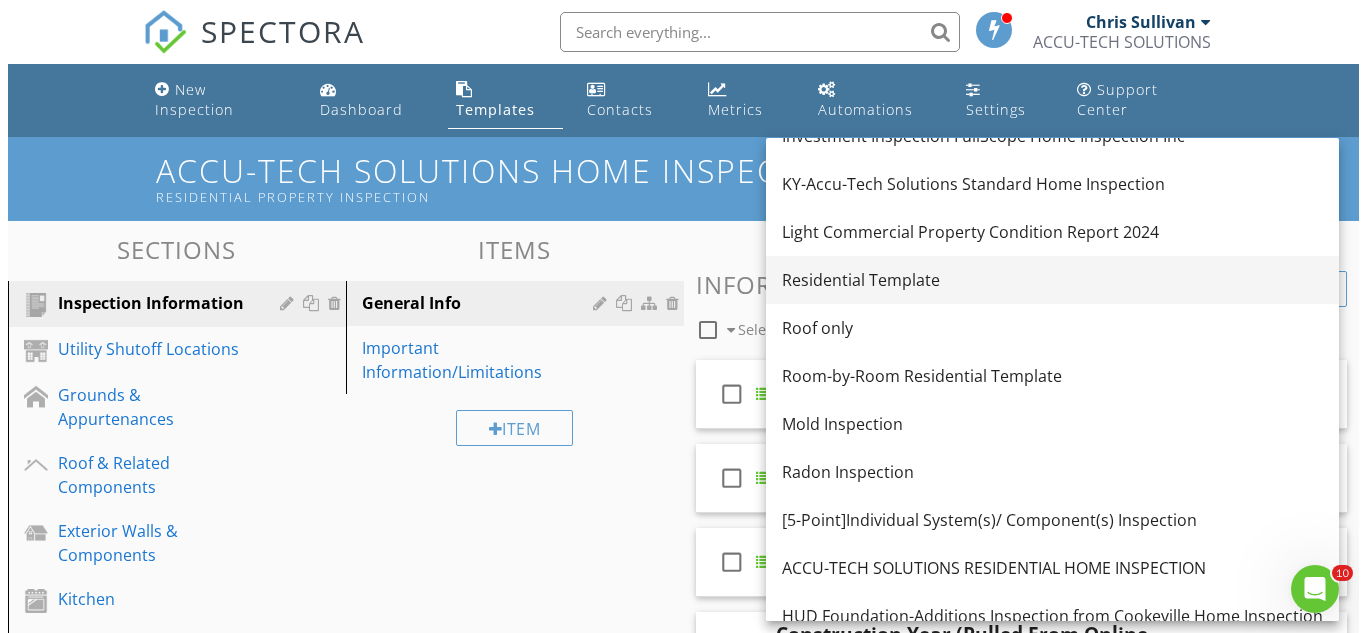 scroll, scrollTop: 300, scrollLeft: 0, axis: vertical 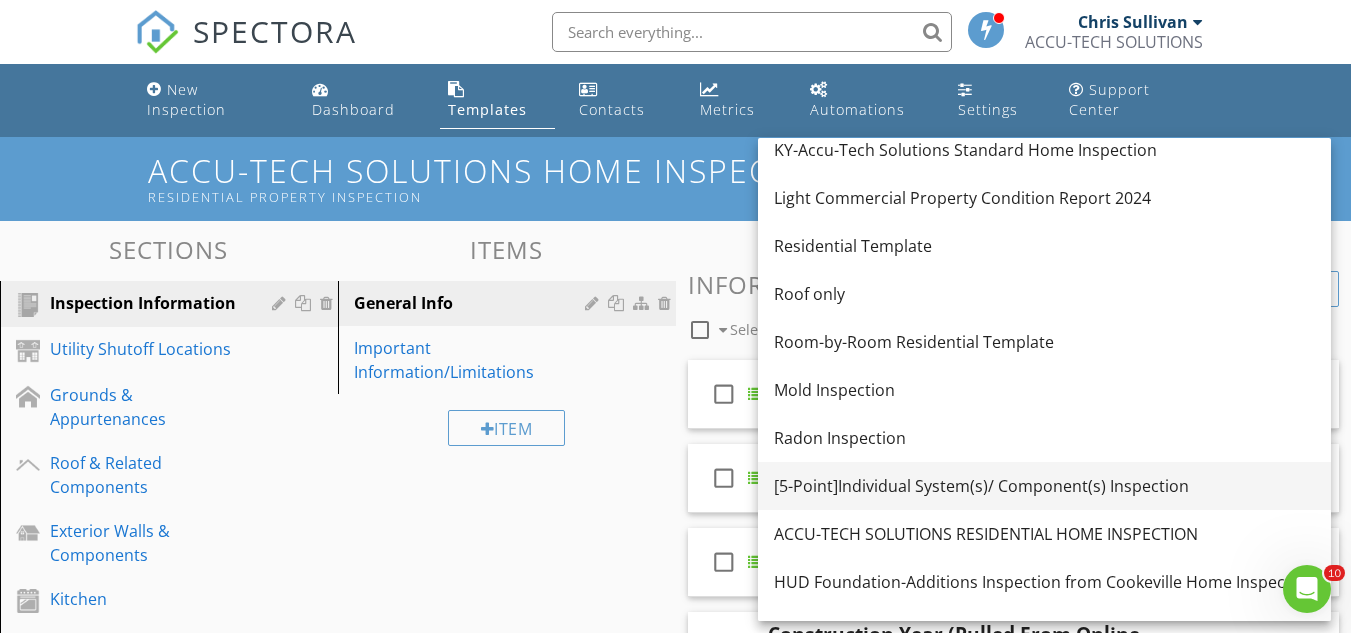click on "[5-Point]Individual System(s)/ Component(s) Inspection" at bounding box center [1044, 486] 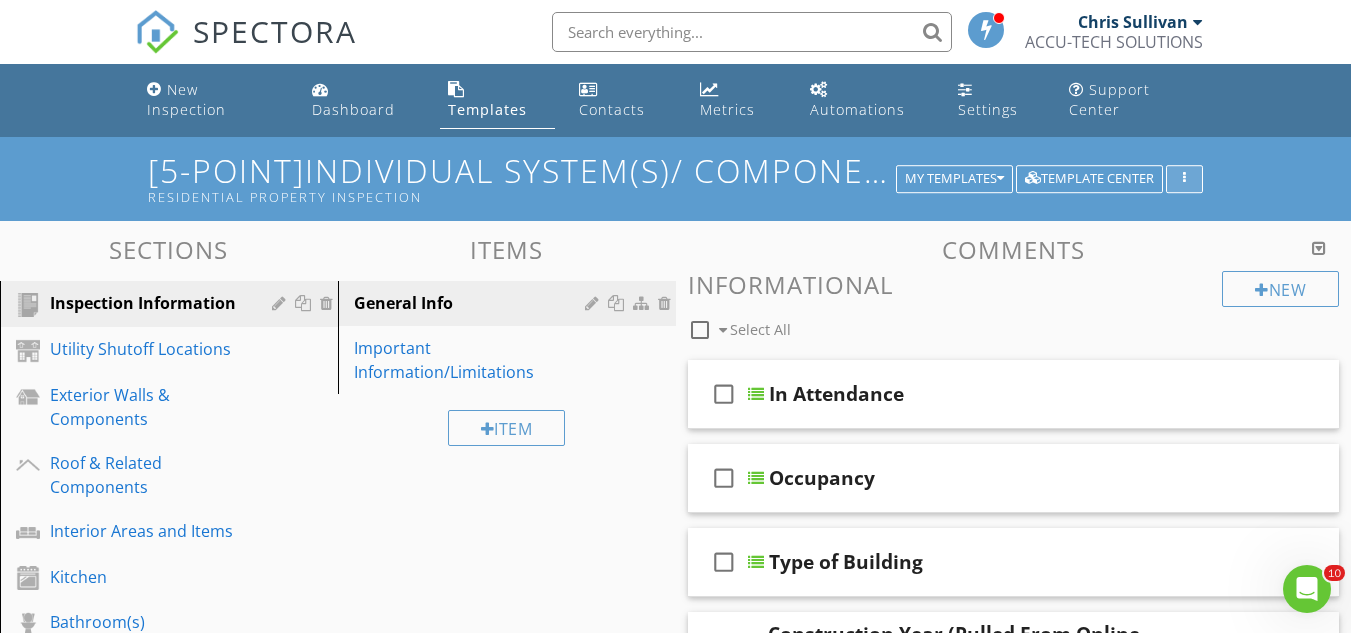 click at bounding box center (1184, 179) 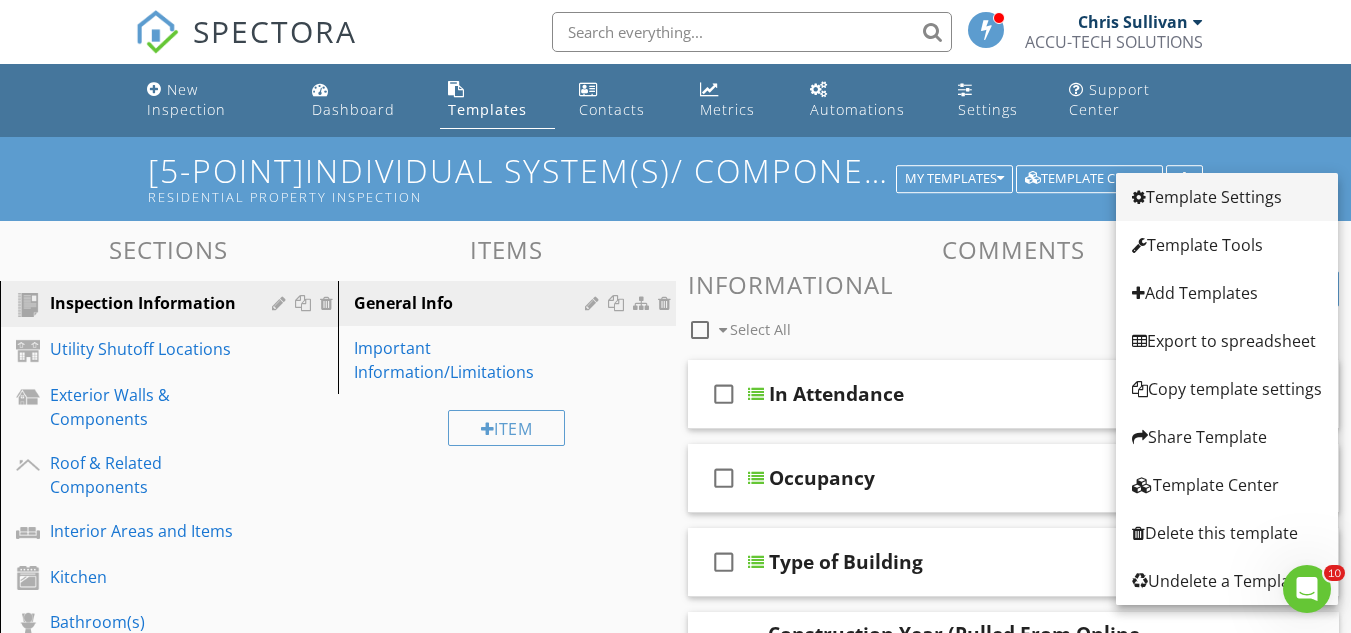 click on "Template Settings" at bounding box center [1227, 197] 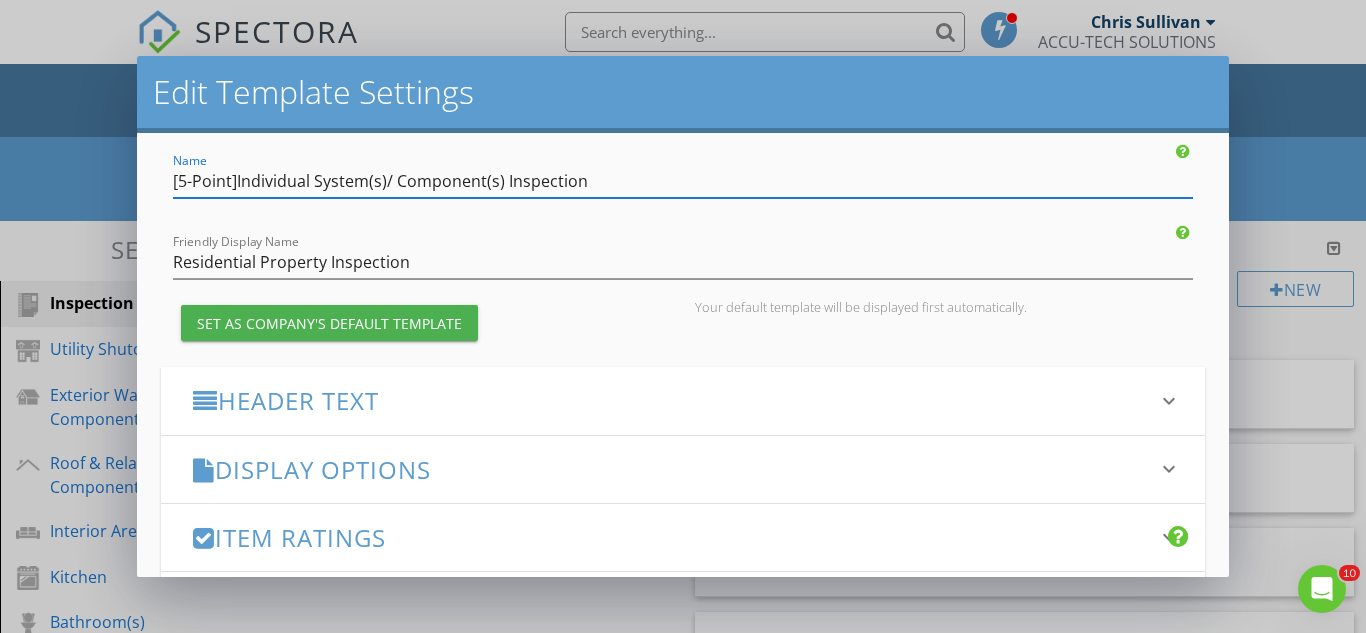 scroll, scrollTop: 100, scrollLeft: 0, axis: vertical 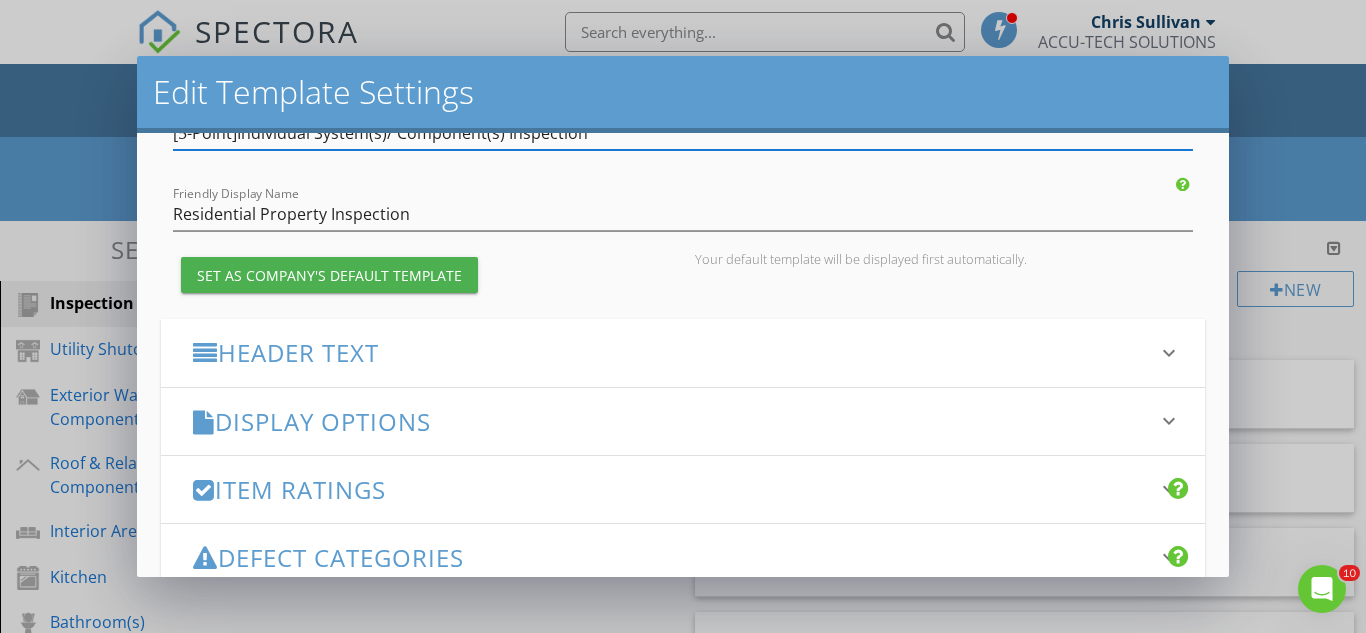 click on "Display Options" at bounding box center [671, 421] 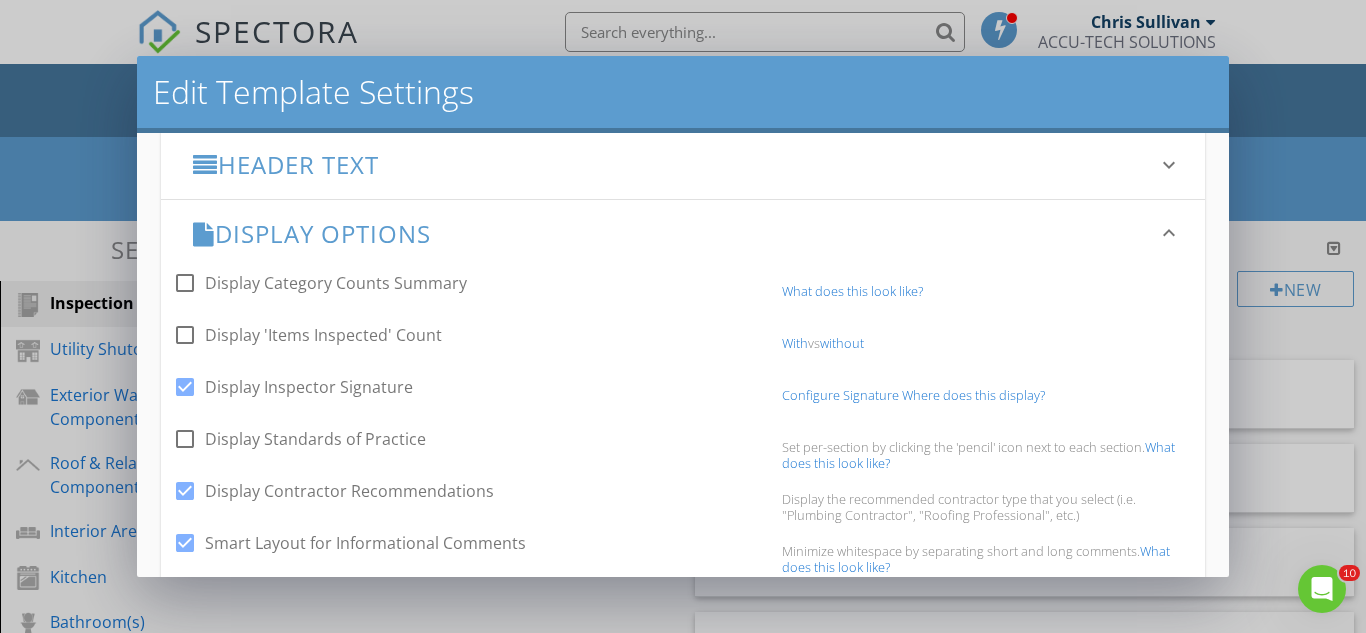 scroll, scrollTop: 300, scrollLeft: 0, axis: vertical 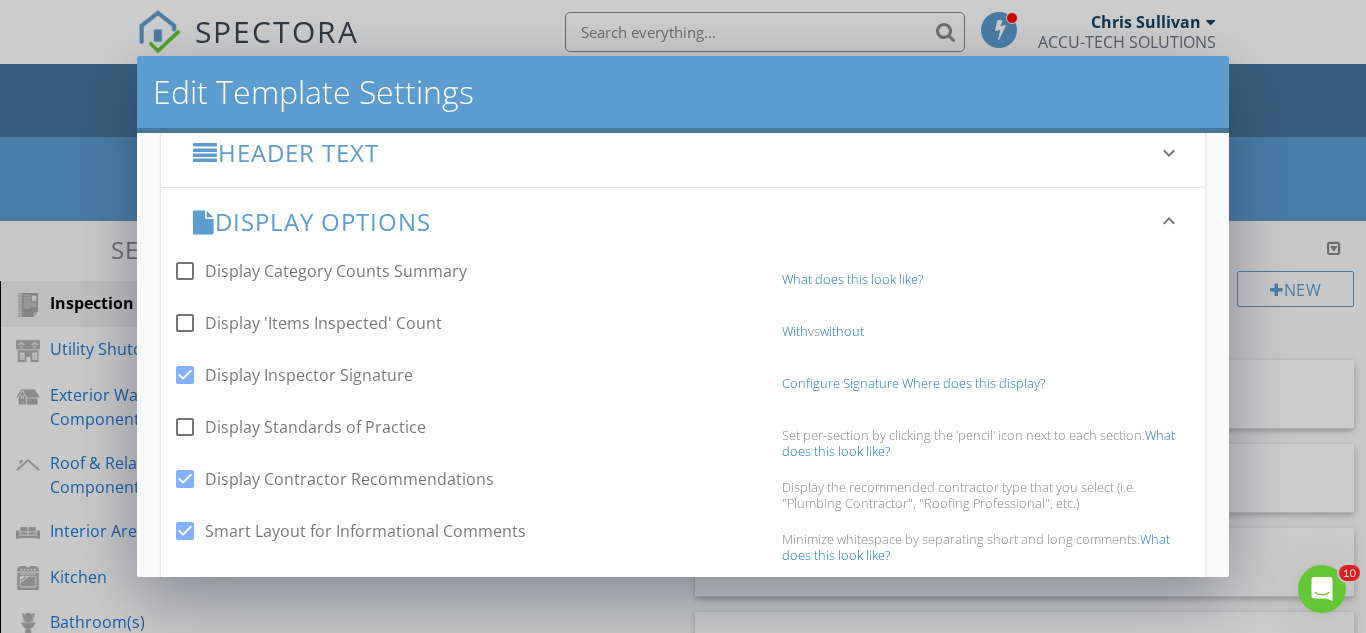 click at bounding box center [185, 271] 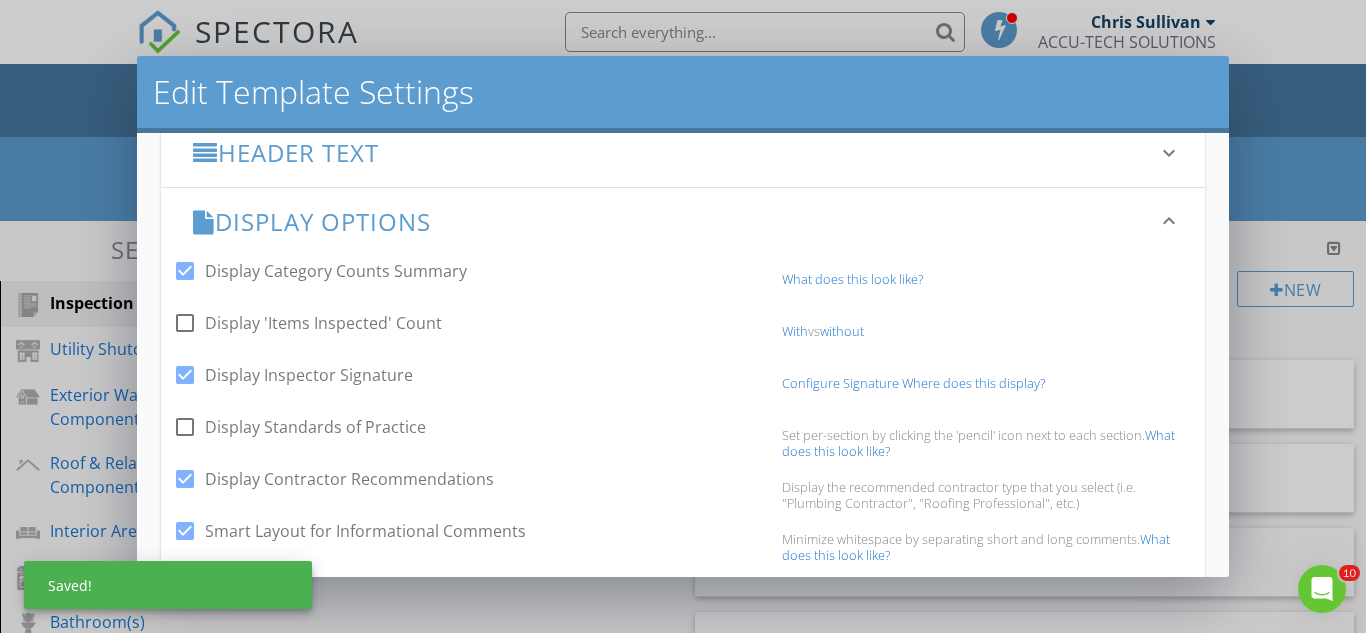 click at bounding box center [185, 323] 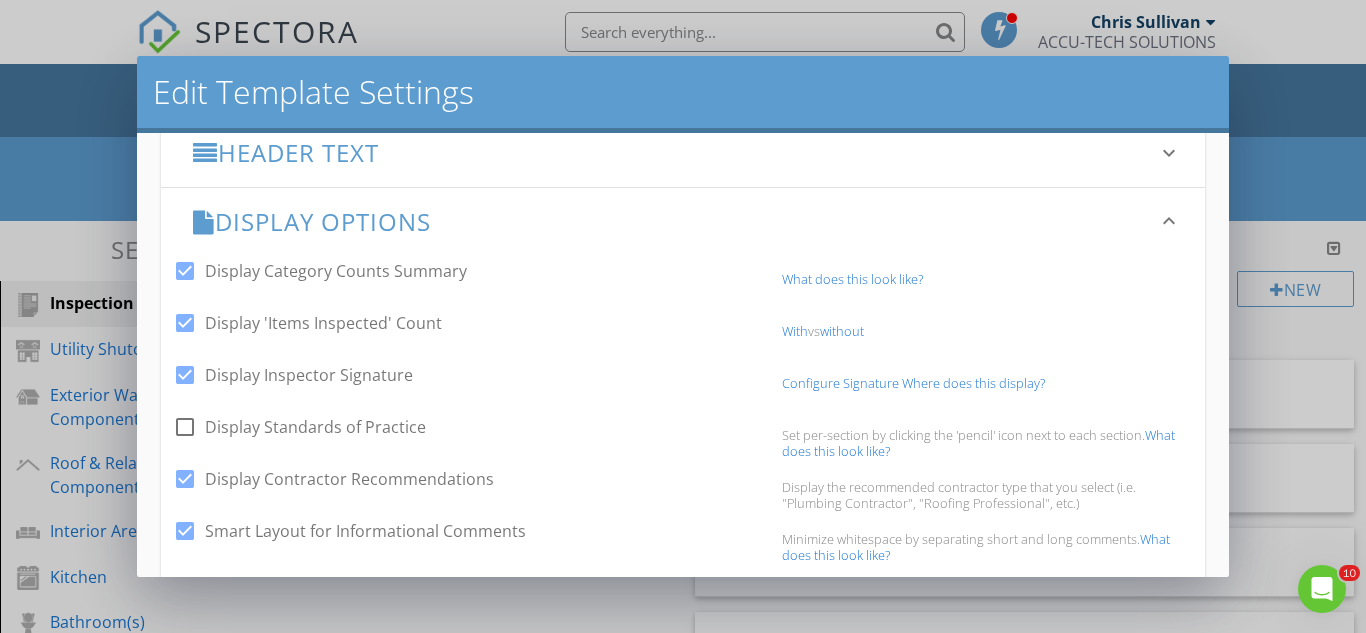 click on "What does this look like?" at bounding box center [852, 279] 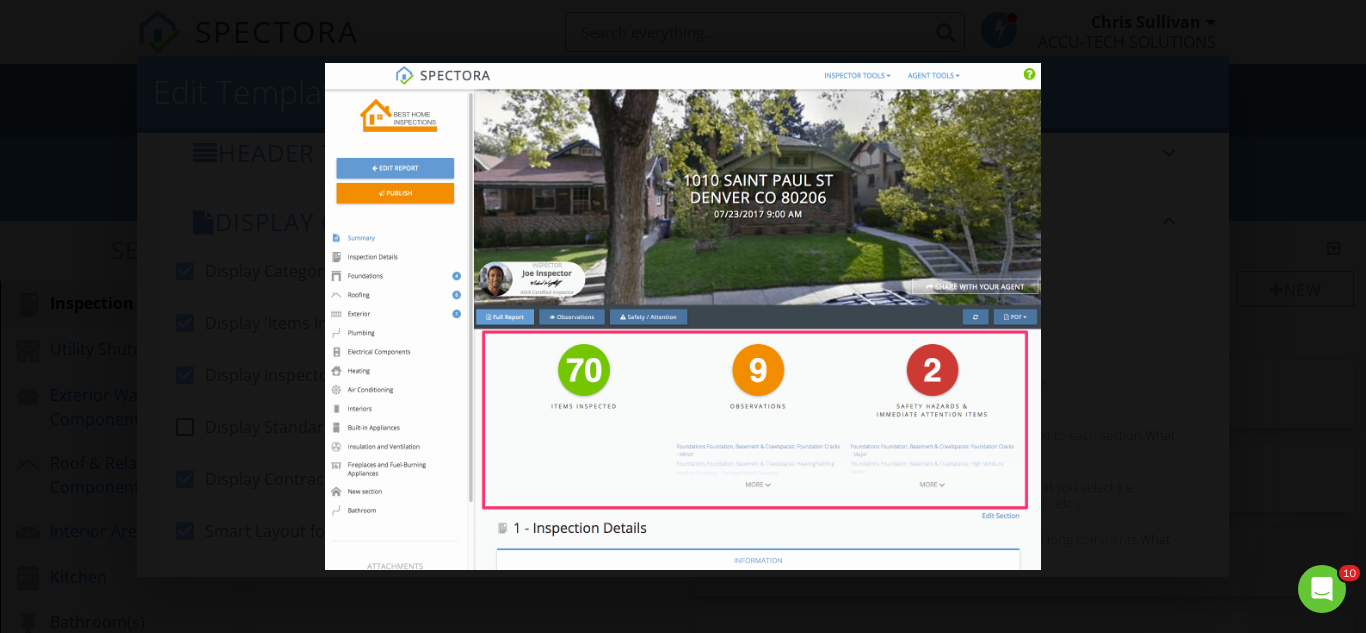 click at bounding box center (683, 316) 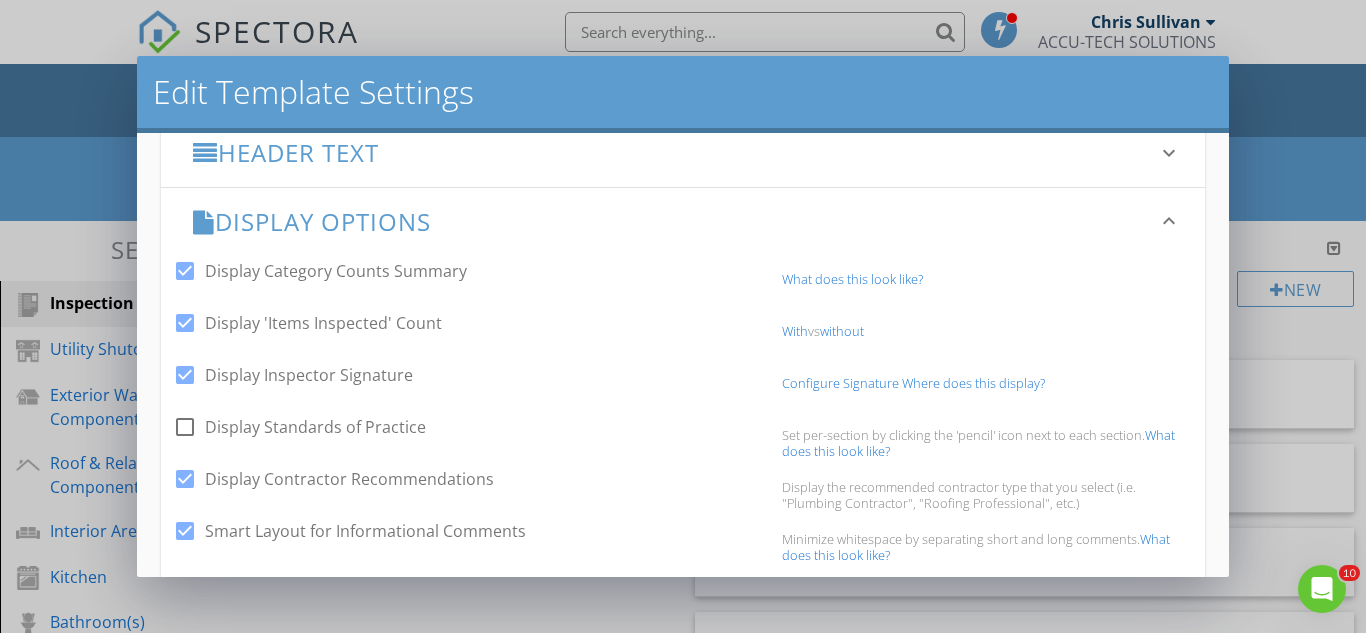 click on "With" at bounding box center [795, 331] 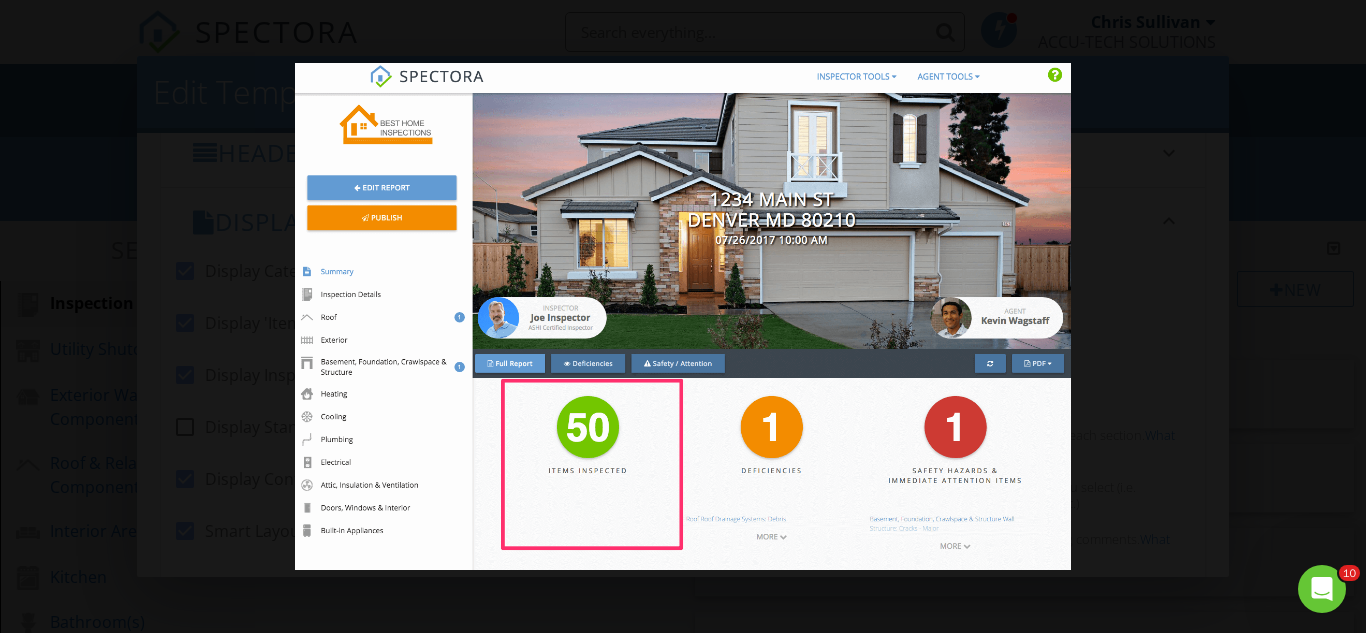 click at bounding box center (682, 316) 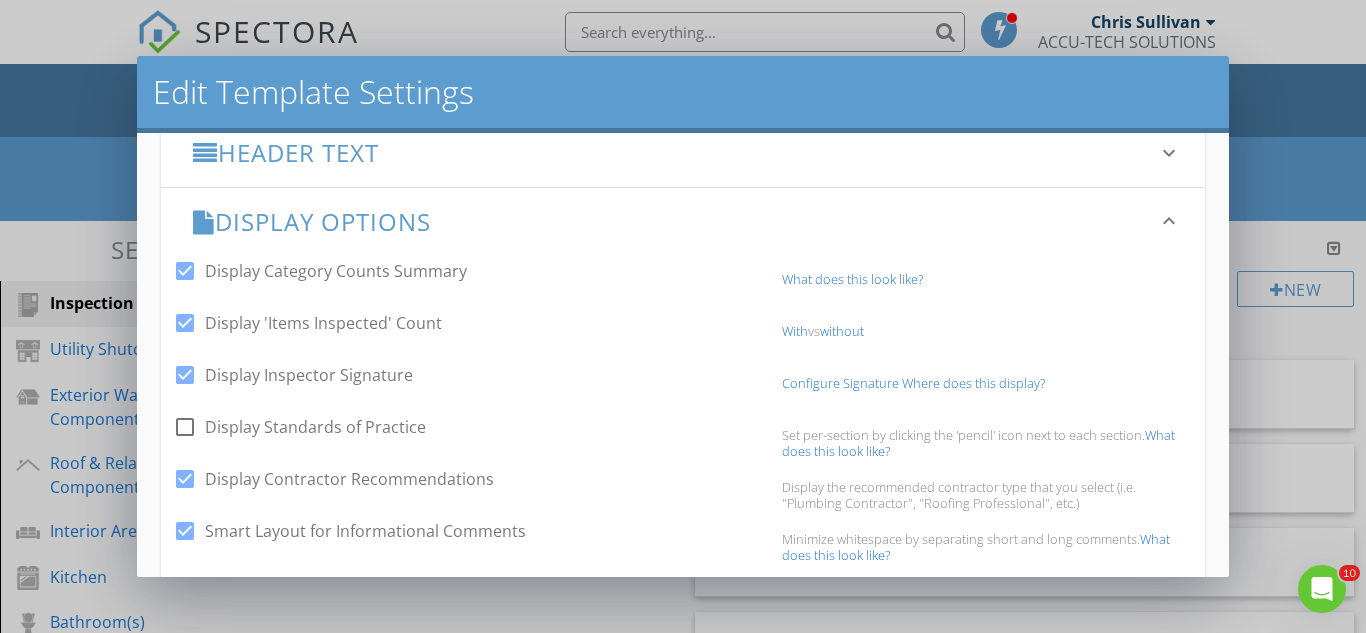 click on "without" at bounding box center (842, 331) 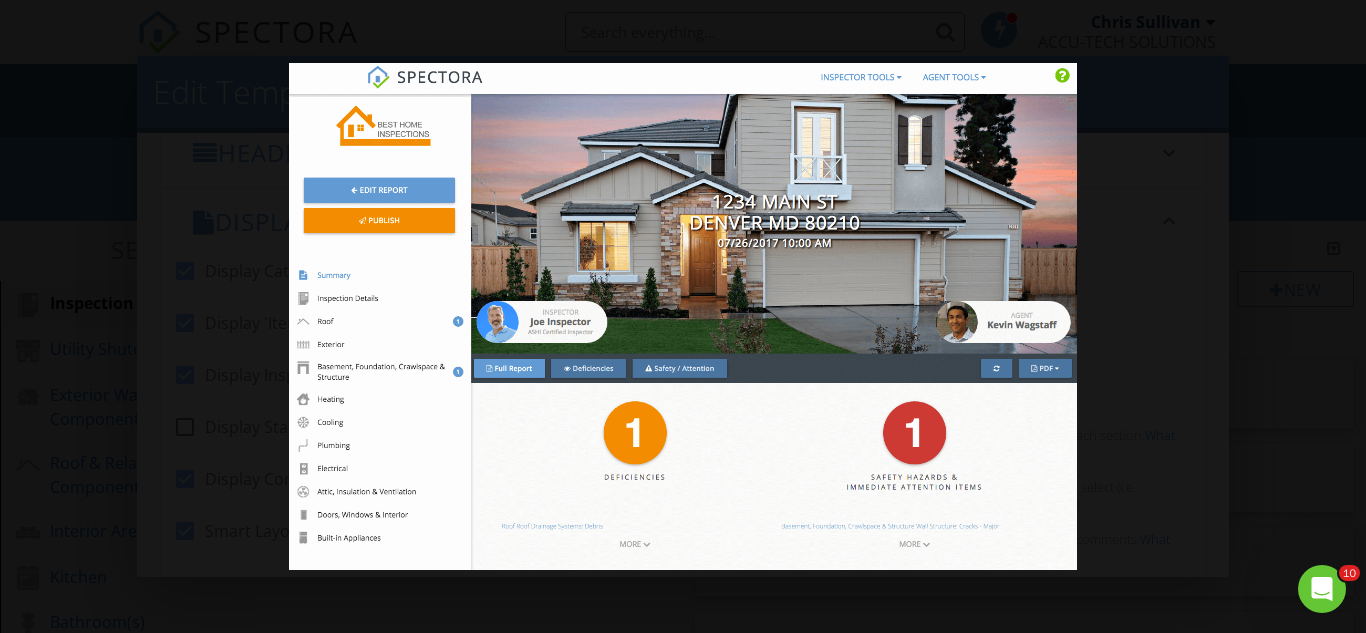 click at bounding box center (682, 316) 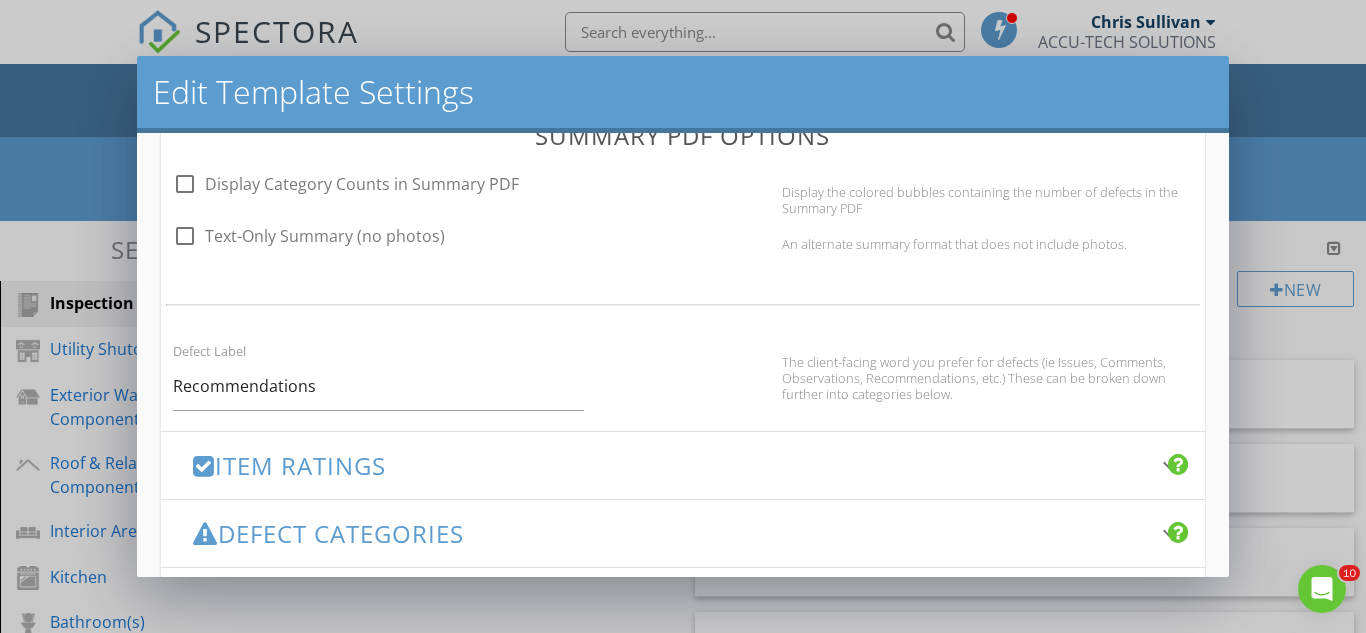 scroll, scrollTop: 1524, scrollLeft: 0, axis: vertical 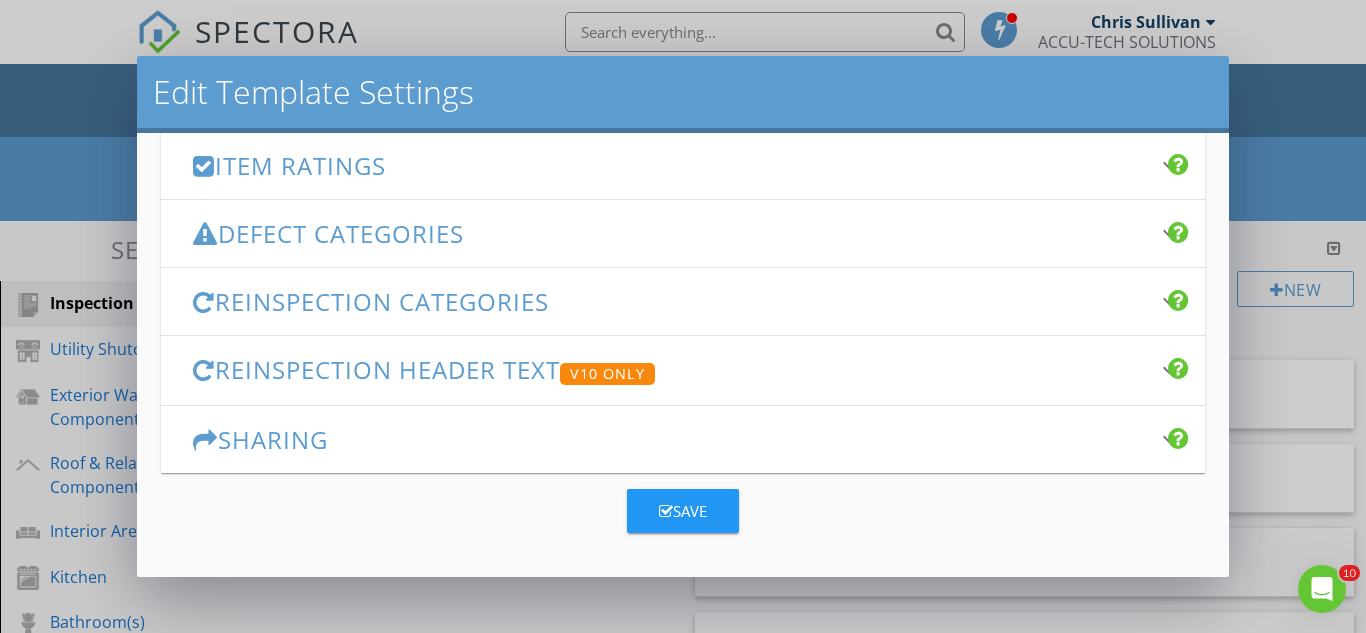 click at bounding box center [666, 511] 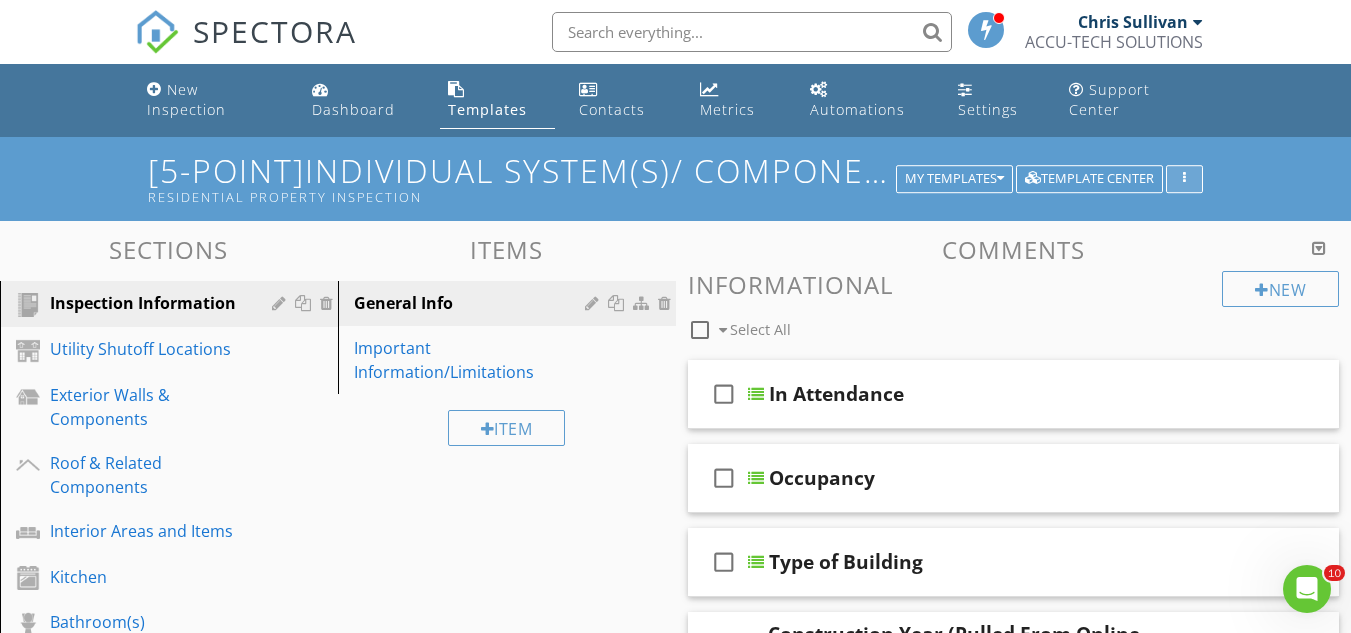 click at bounding box center (1184, 179) 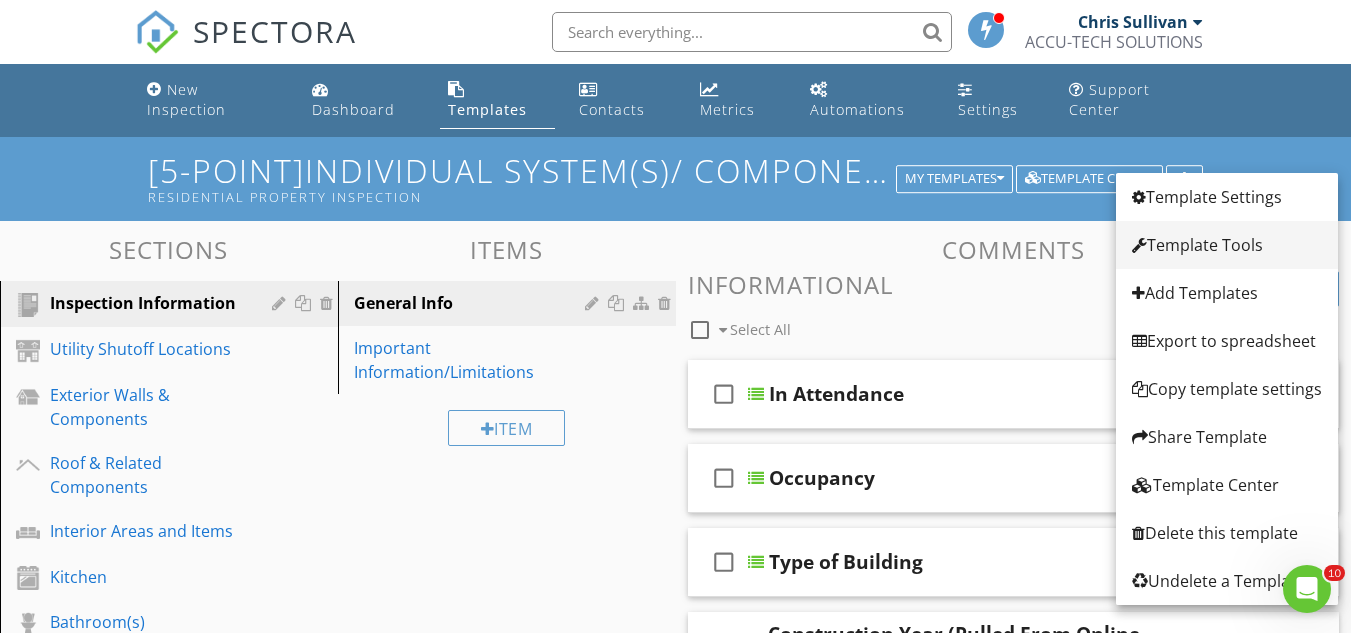 click on "Template Tools" at bounding box center (1227, 245) 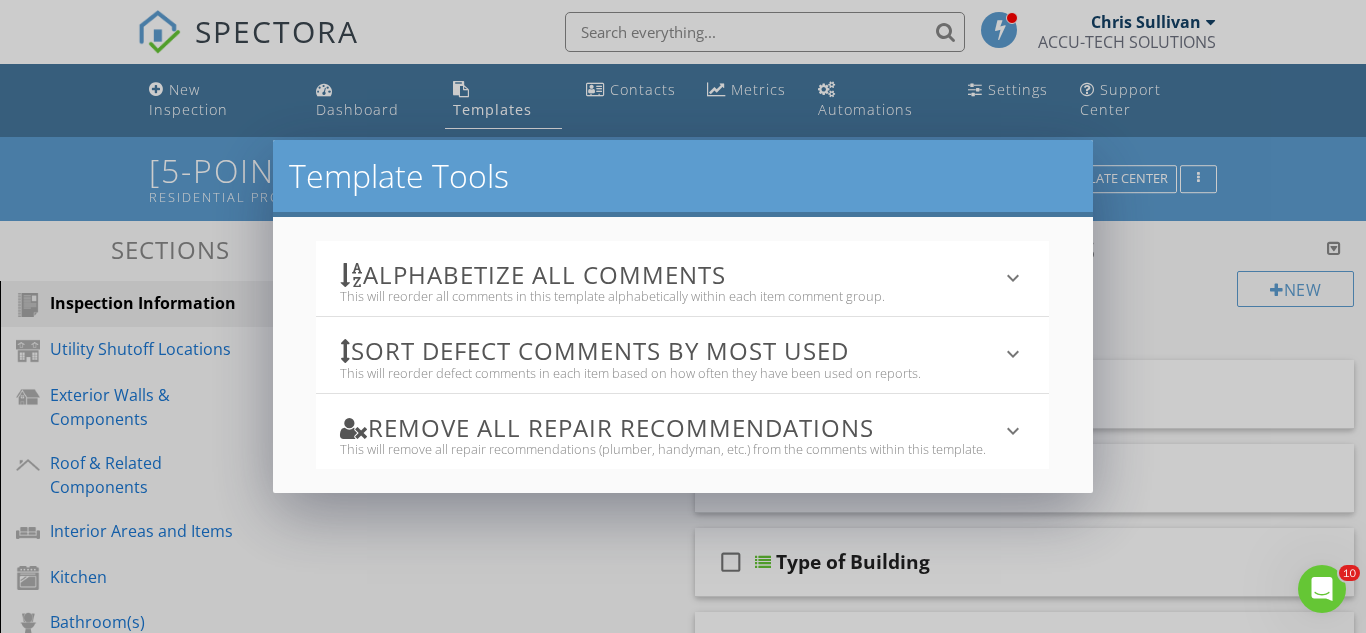 click on "Template Tools
Alphabetize All Comments
This will reorder all comments in this template alphabetically
within each item comment group.
keyboard_arrow_down     All template comments will be reordered. There is no undoing
this action!
Alphabetize Comments
Sort defect comments by most used
This will reorder defect comments in each item based on how
often they have been used on reports.
keyboard_arrow_down     All template comments will be reordered. There is no undoing
this action!
Reorder Comments
Remove All Repair Recommendations
This will remove all repair recommendations (plumber, handyman,
etc.) from the comments within this template. keyboard_arrow_down
Blank Recommendations" at bounding box center (683, 316) 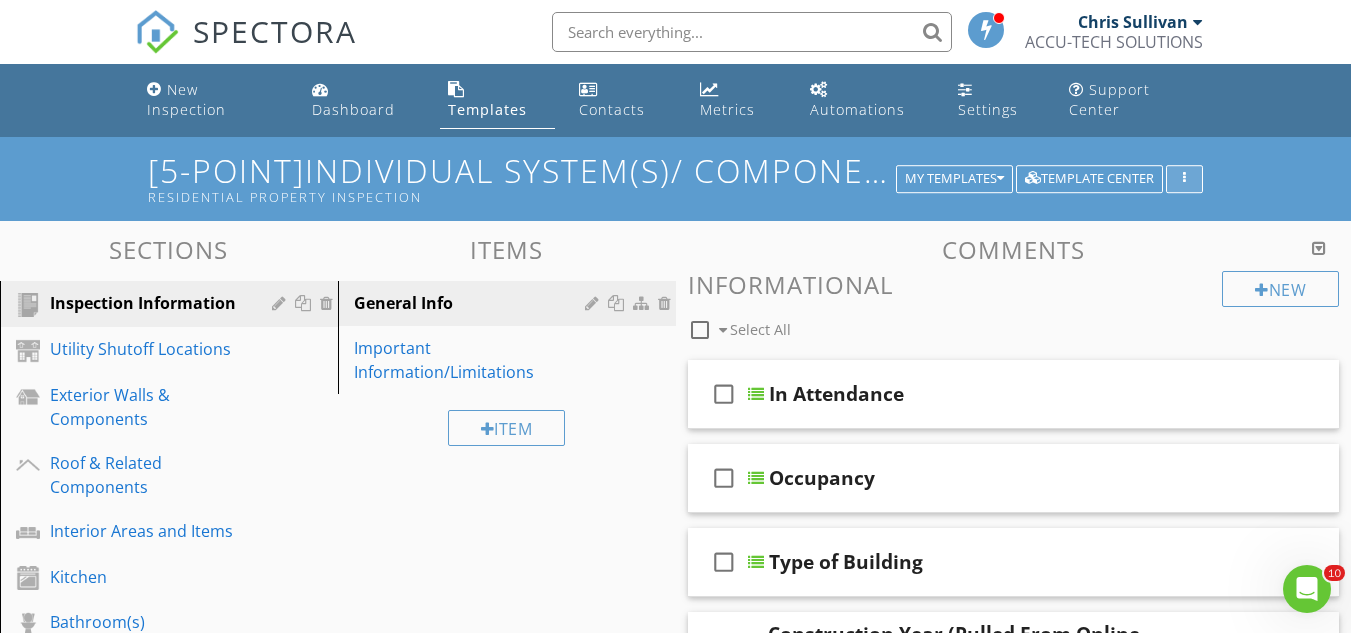 click at bounding box center (1184, 179) 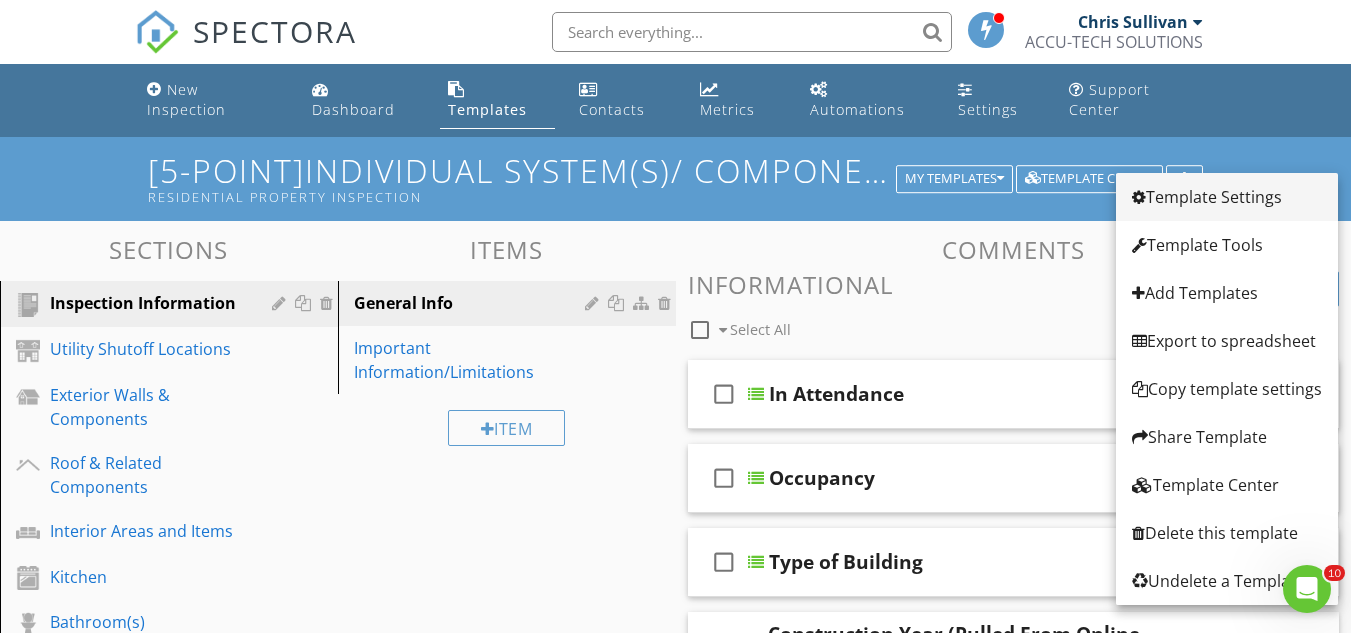 click on "Template Settings" at bounding box center (1227, 197) 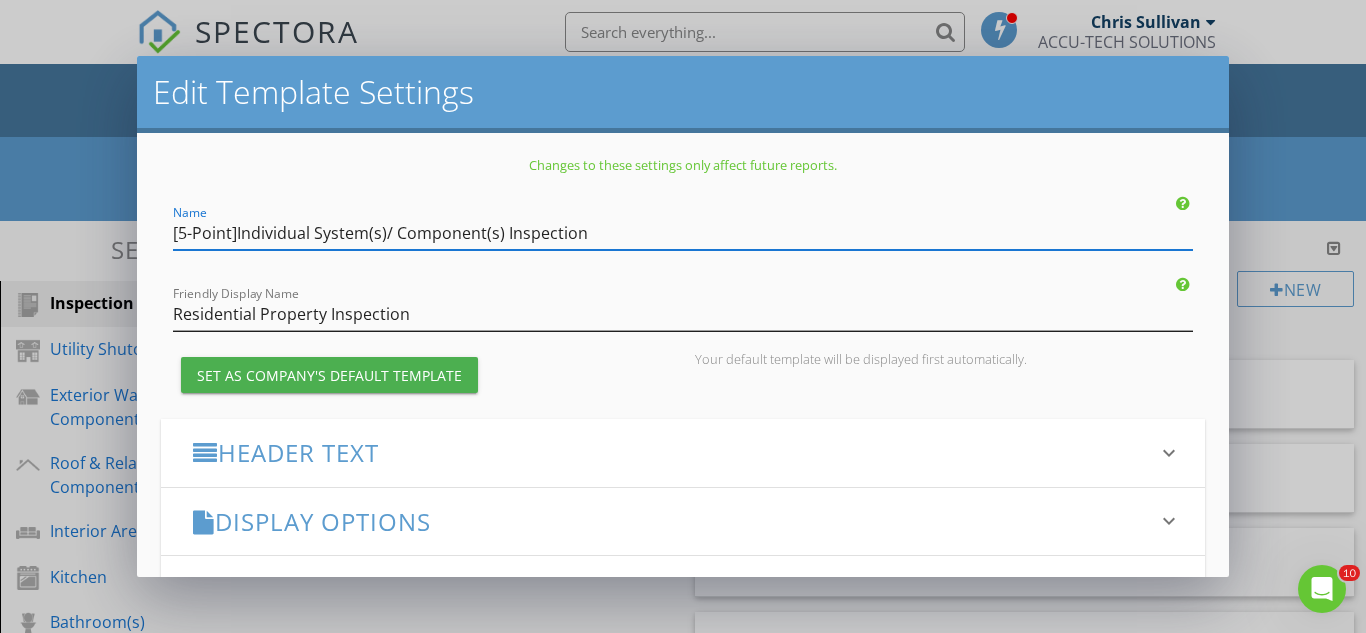 scroll, scrollTop: 100, scrollLeft: 0, axis: vertical 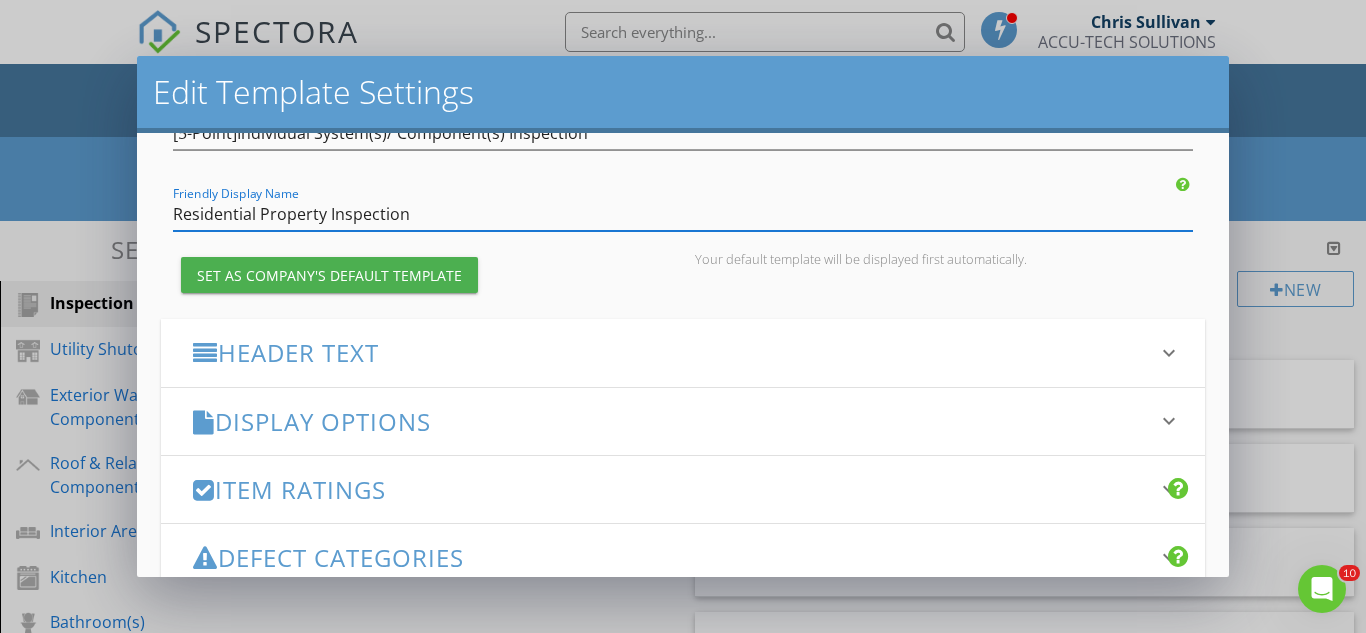 drag, startPoint x: 429, startPoint y: 216, endPoint x: 157, endPoint y: 230, distance: 272.36005 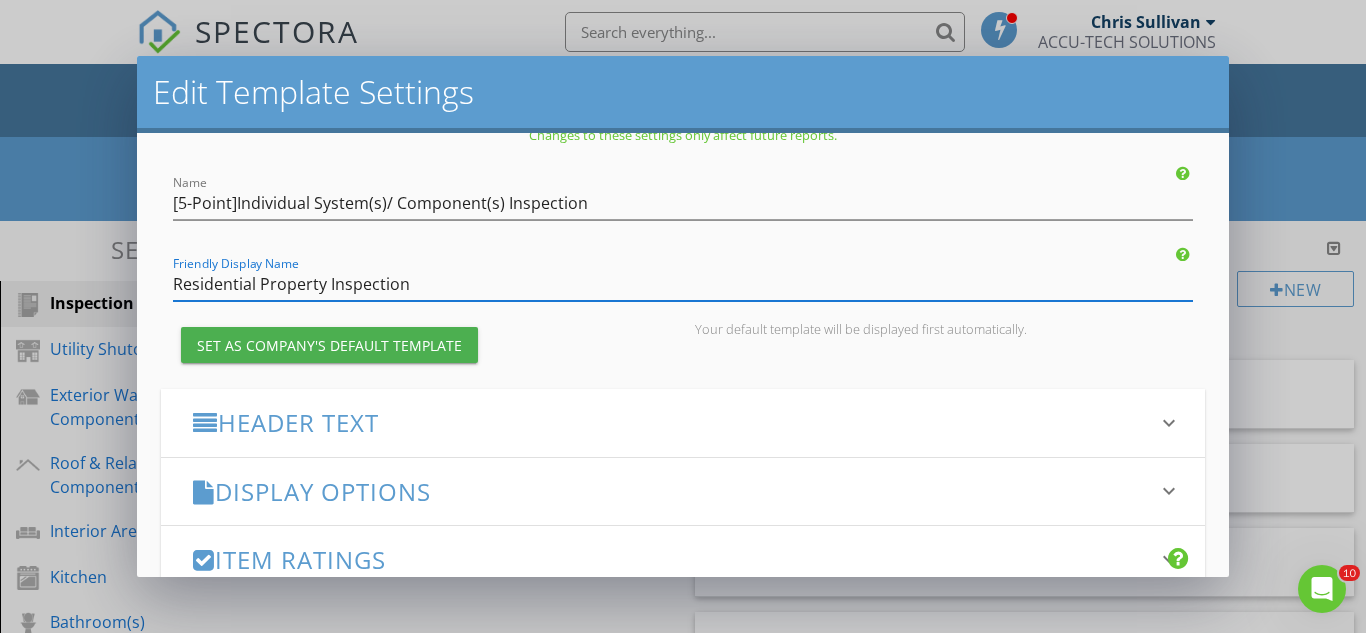 scroll, scrollTop: 0, scrollLeft: 0, axis: both 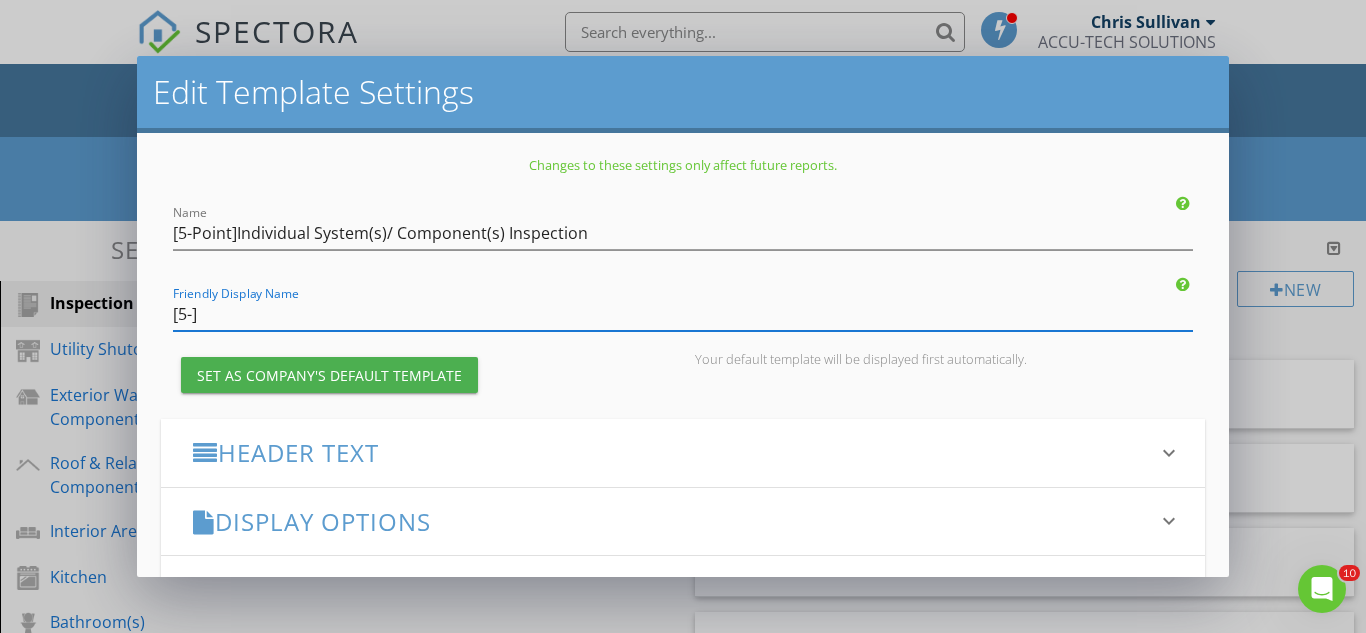 type on "5" 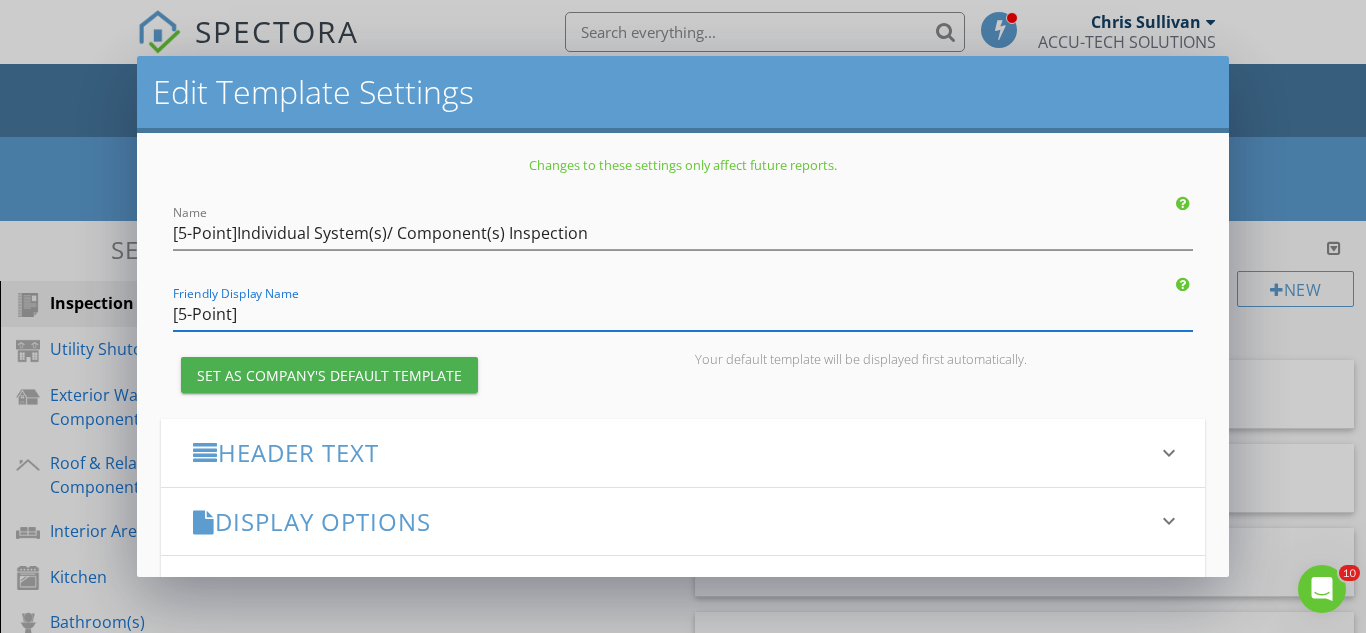 type on "[5-Point]" 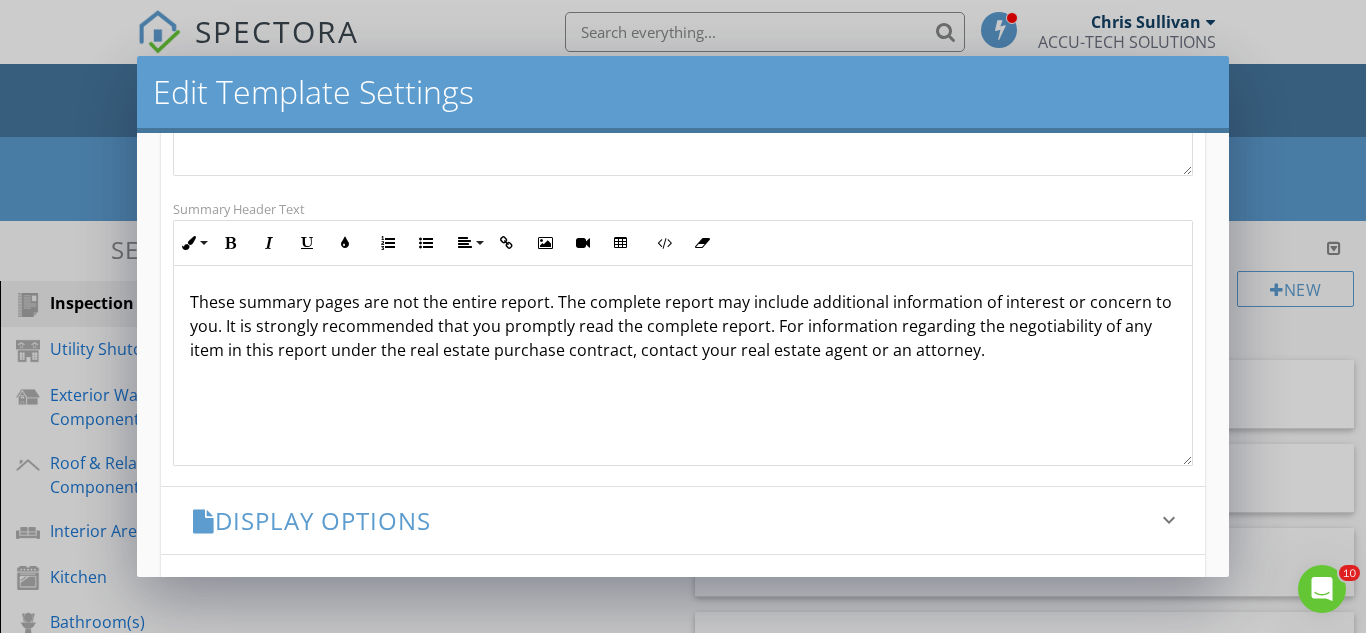 scroll, scrollTop: 600, scrollLeft: 0, axis: vertical 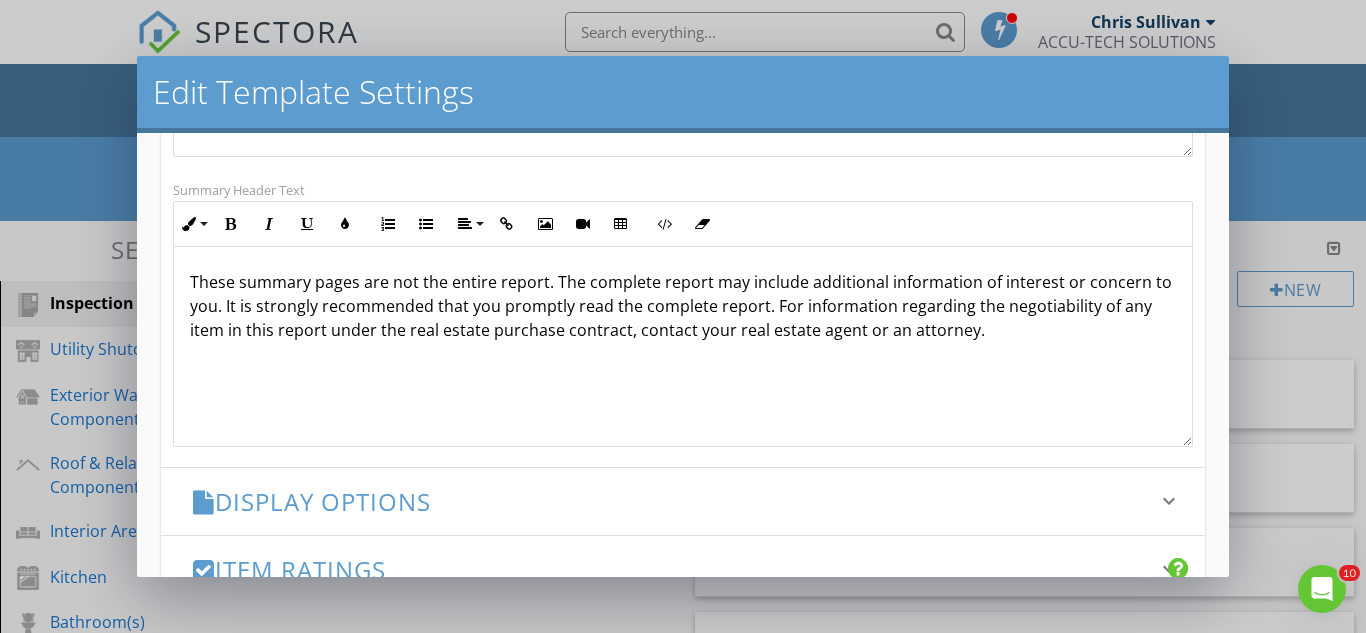 click on "Display Options" at bounding box center [671, 501] 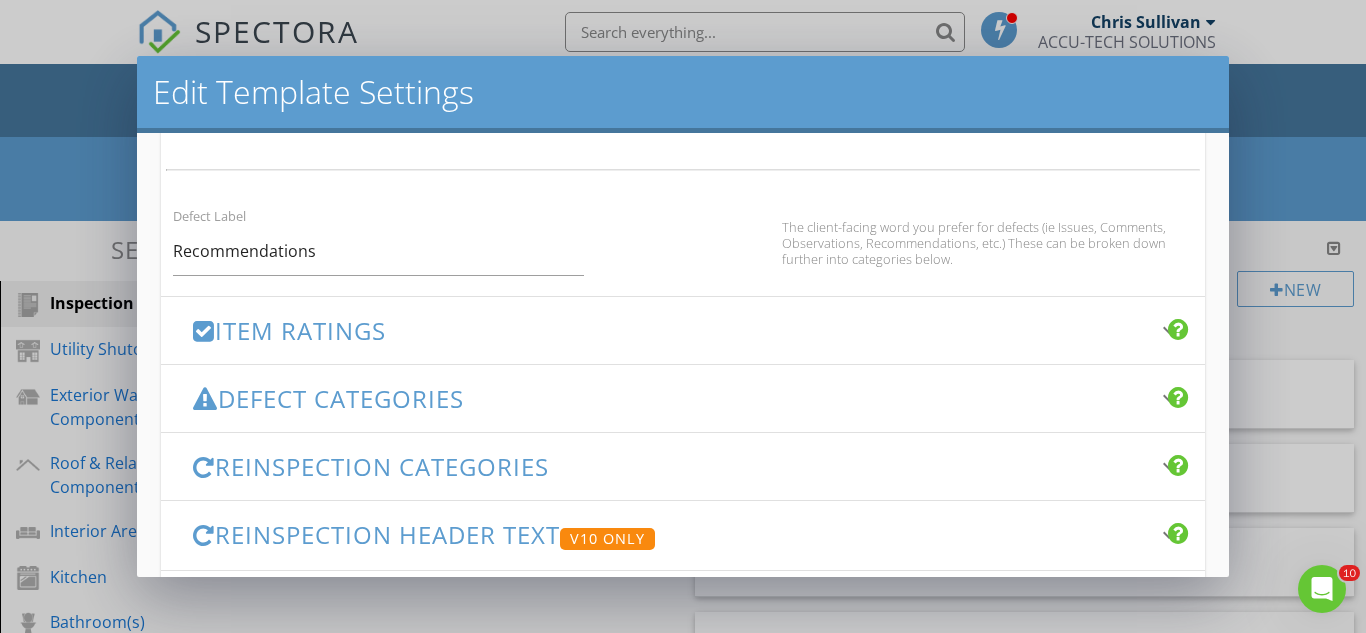scroll, scrollTop: 1400, scrollLeft: 0, axis: vertical 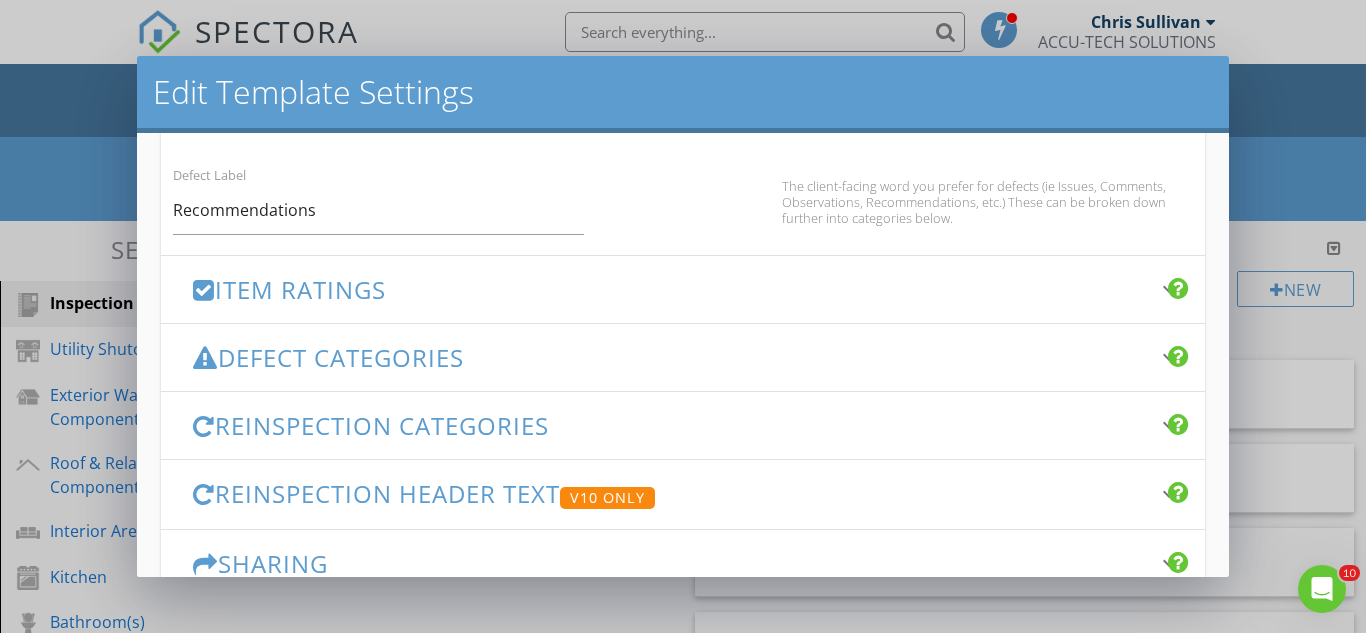 click on "Item Ratings" at bounding box center [671, 289] 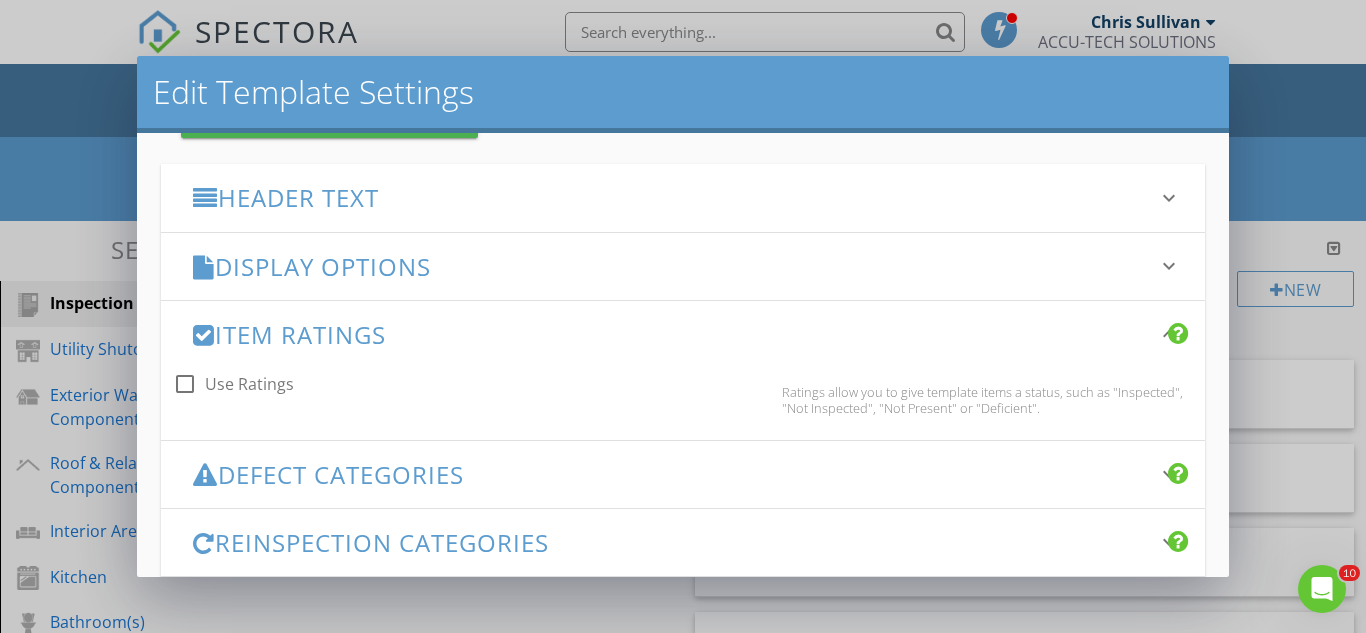 scroll, scrollTop: 234, scrollLeft: 0, axis: vertical 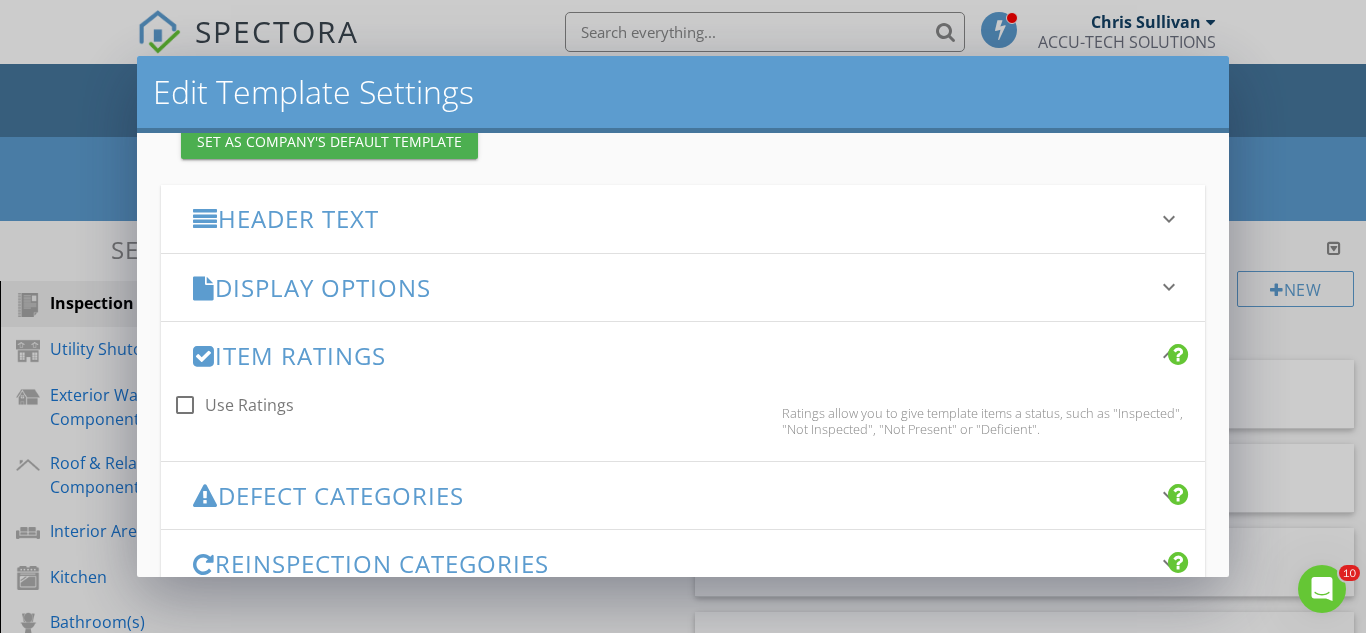 click at bounding box center (185, 405) 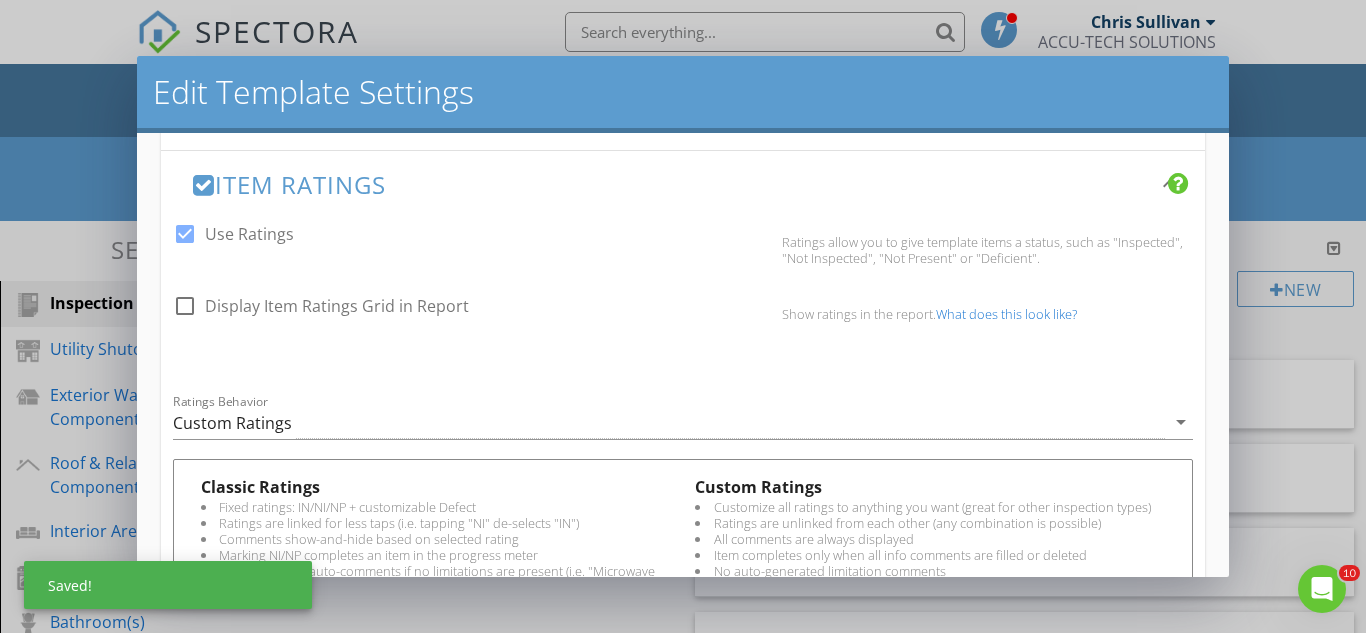 scroll, scrollTop: 434, scrollLeft: 0, axis: vertical 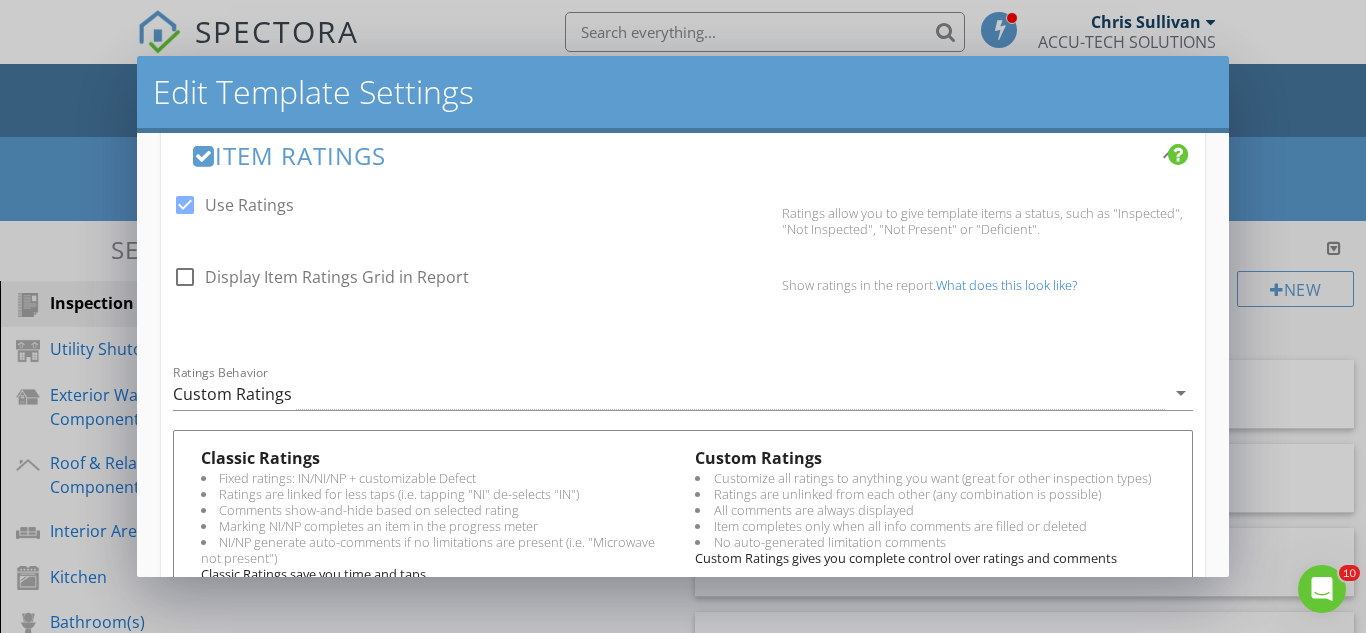 click on "What does this look like?" at bounding box center (1006, 285) 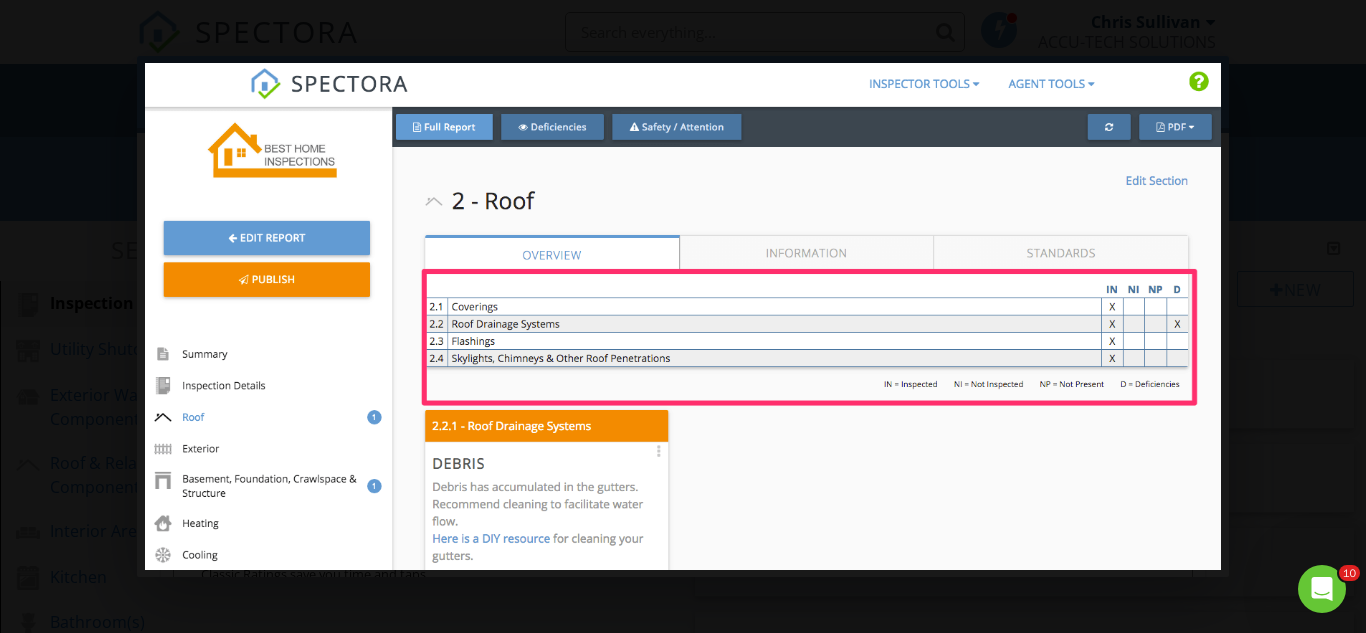click at bounding box center (683, 316) 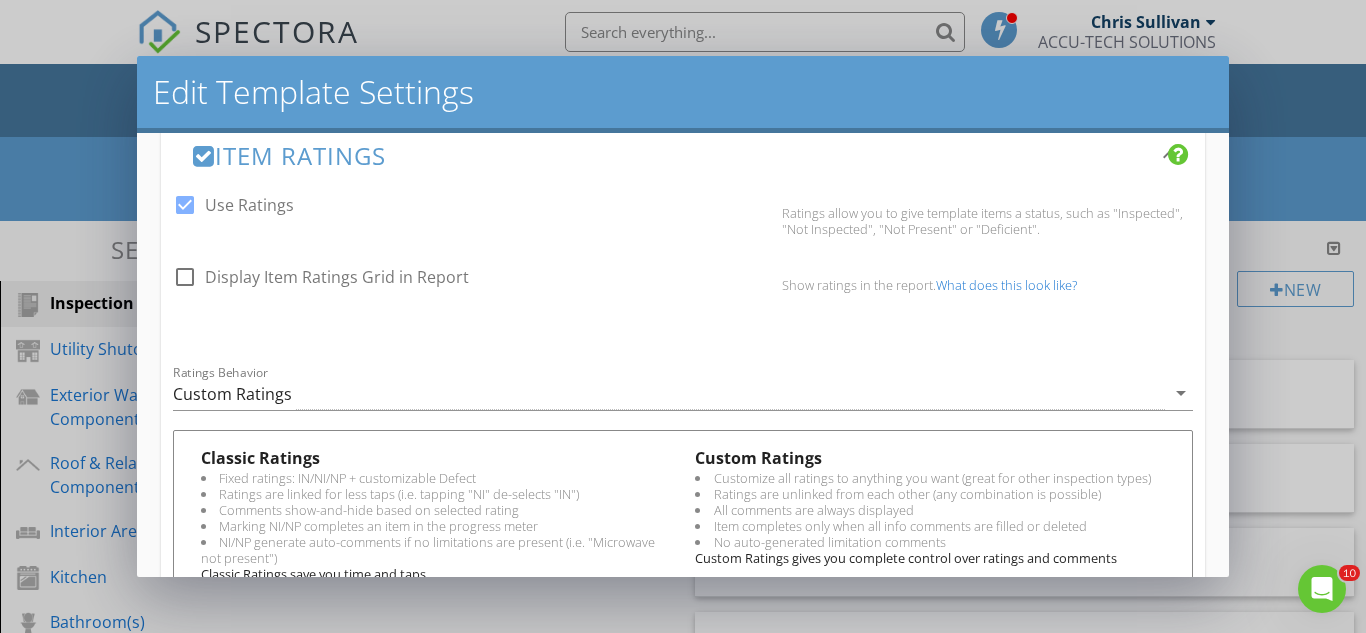 click at bounding box center [185, 277] 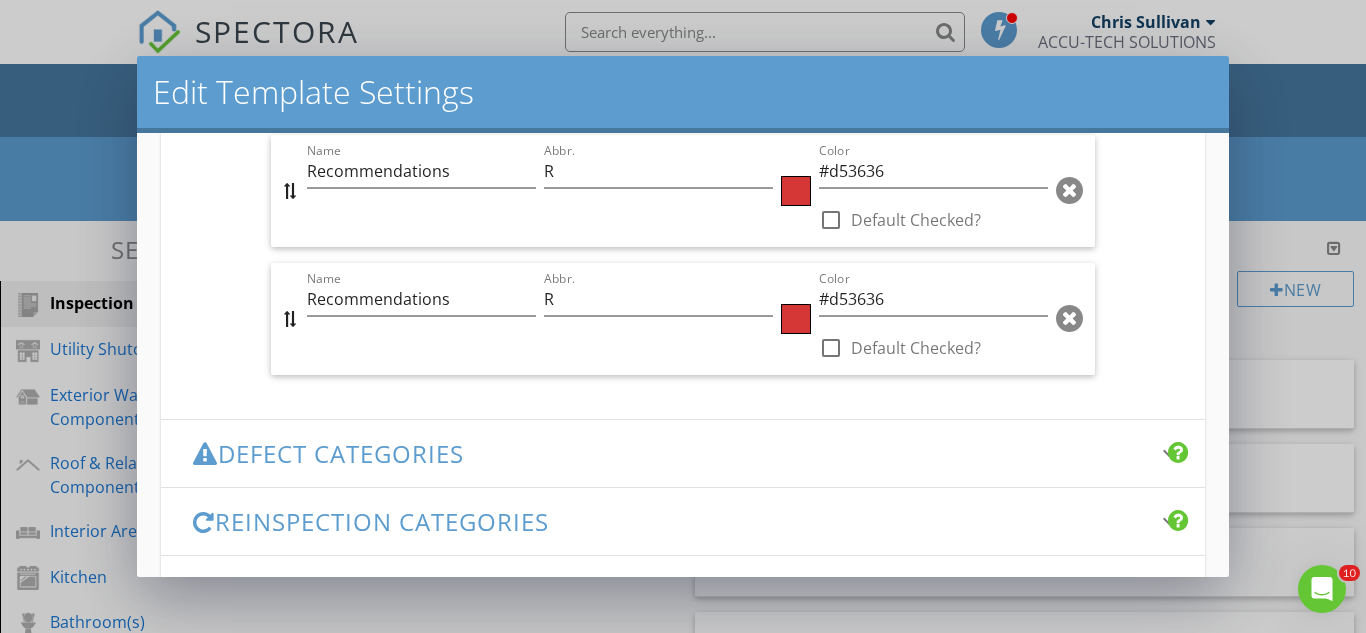 scroll, scrollTop: 1834, scrollLeft: 0, axis: vertical 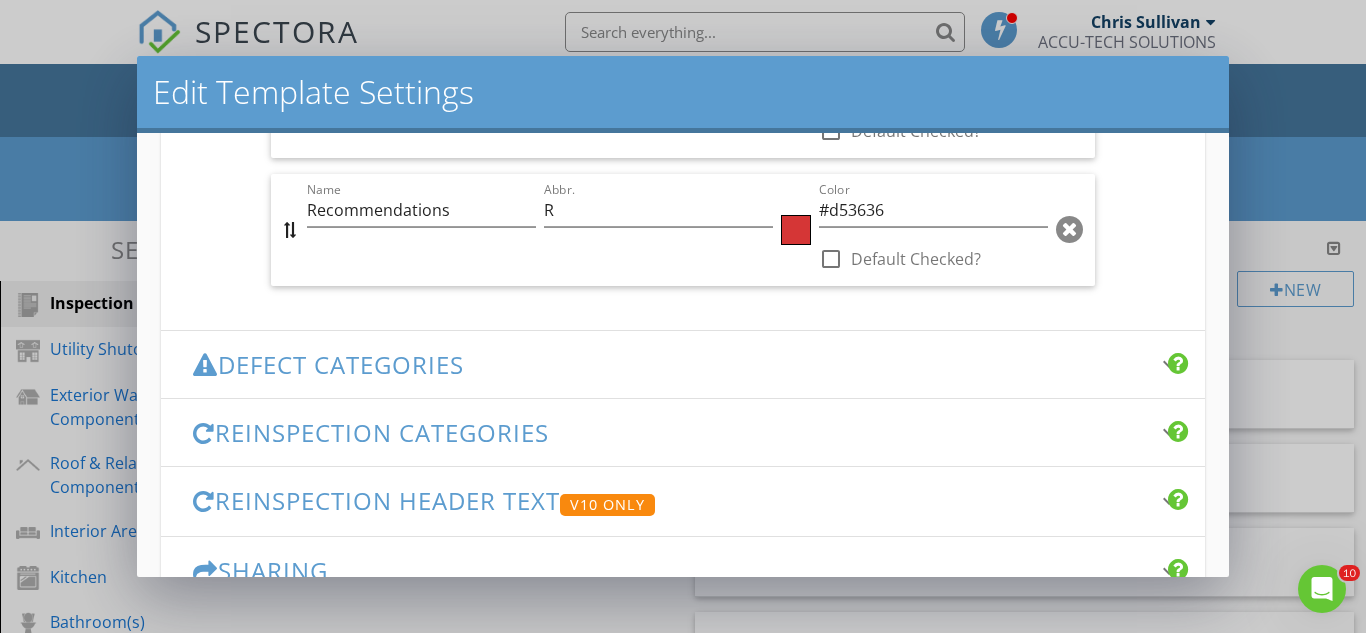 click on "Defect Categories
keyboard_arrow_down" at bounding box center [683, 364] 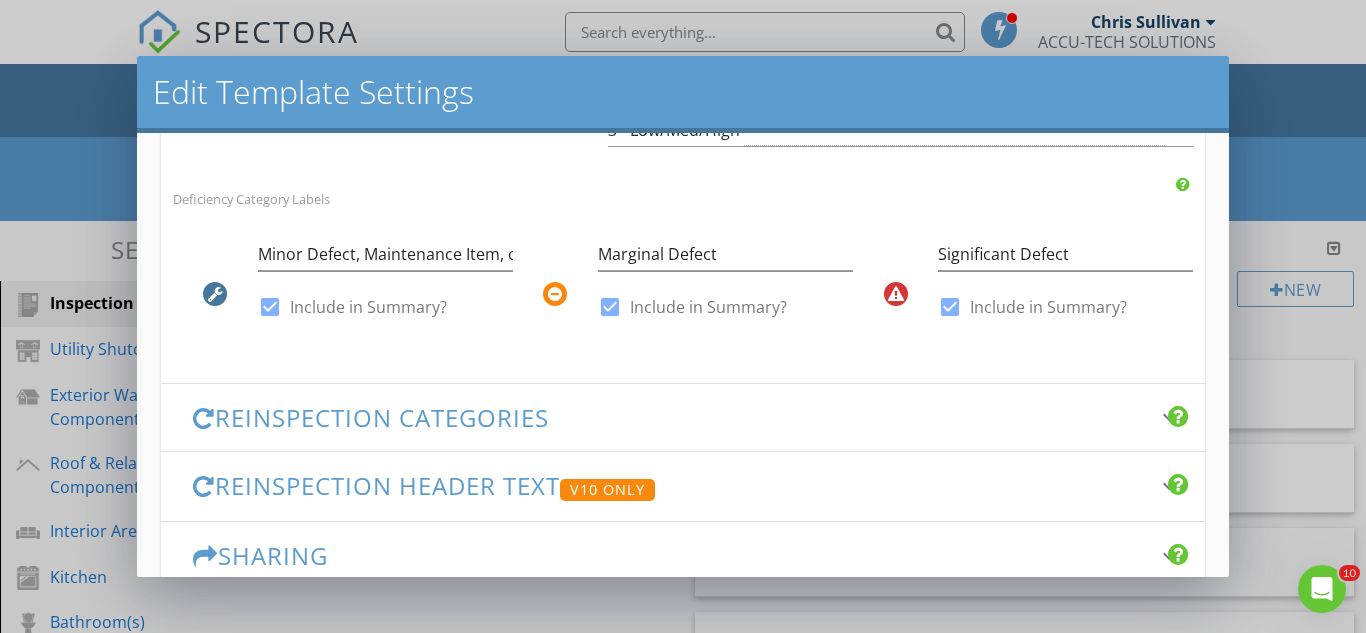 scroll, scrollTop: 649, scrollLeft: 0, axis: vertical 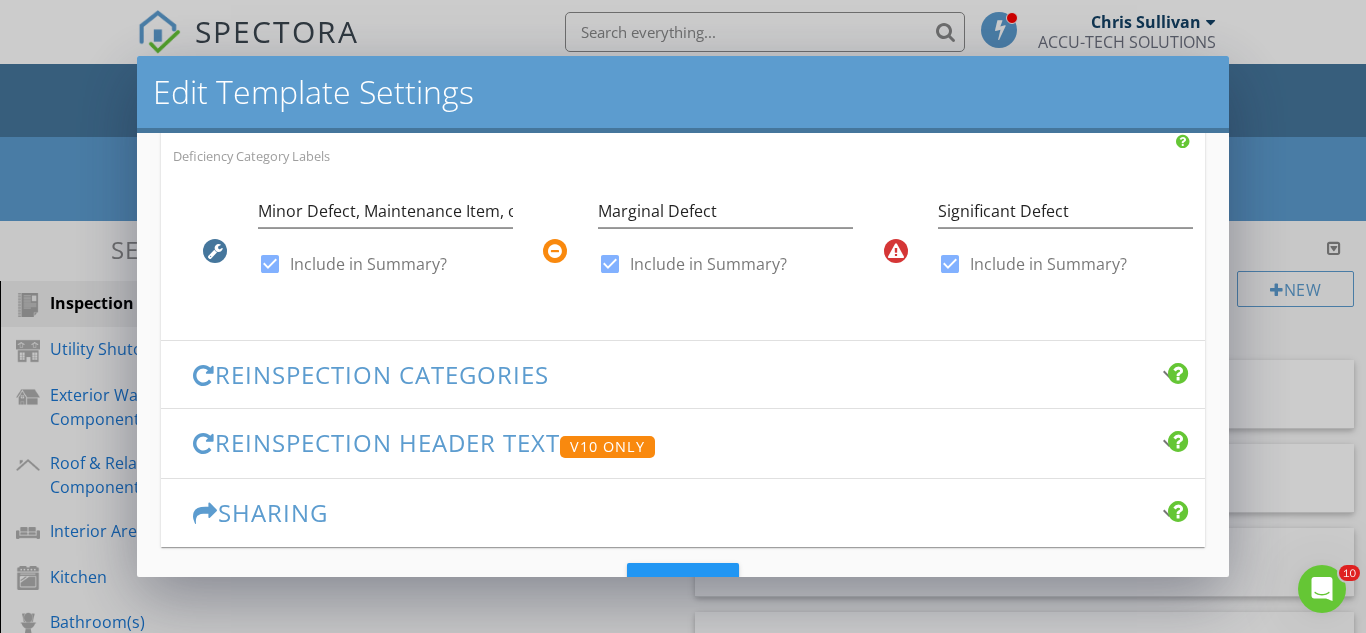 click on "Reinspection Categories
keyboard_arrow_down" at bounding box center [683, 374] 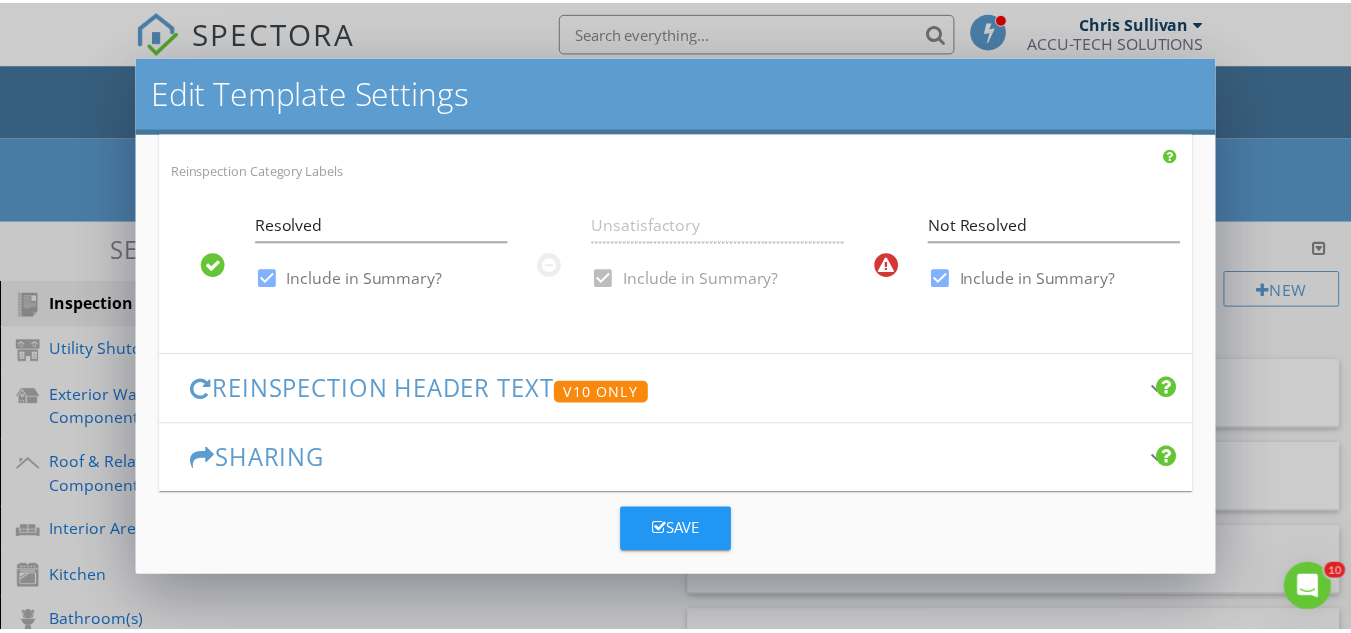 scroll, scrollTop: 723, scrollLeft: 0, axis: vertical 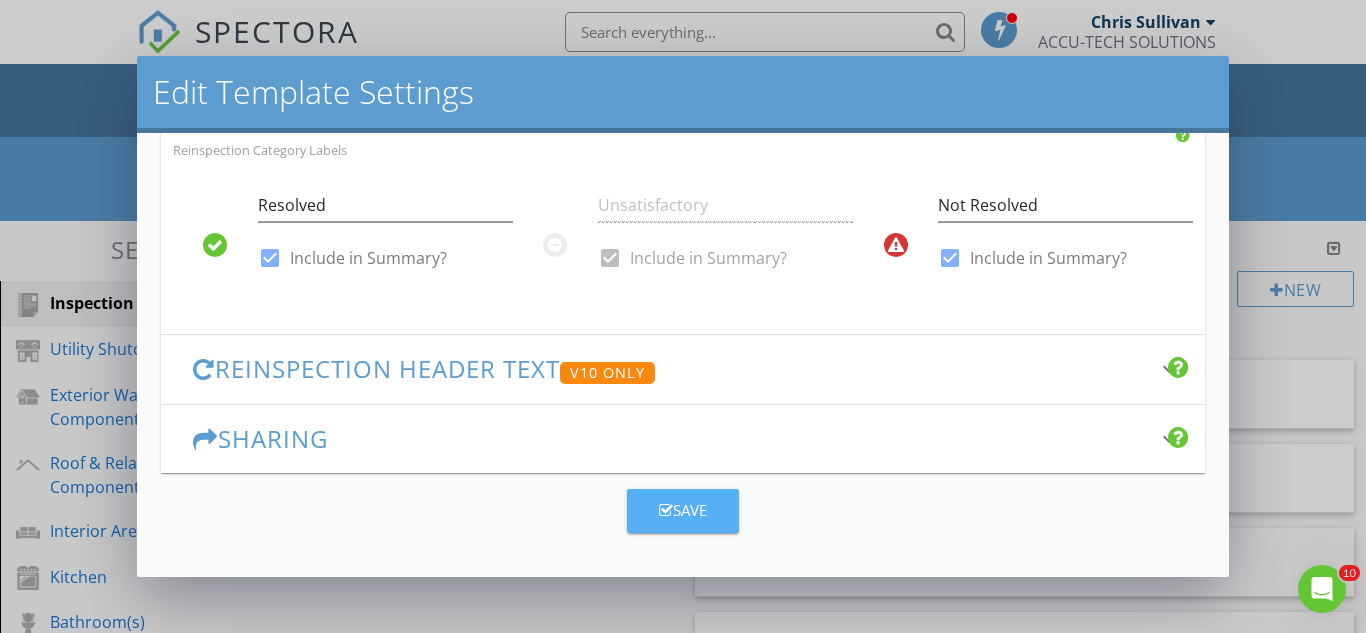 click on "Save" at bounding box center (683, 511) 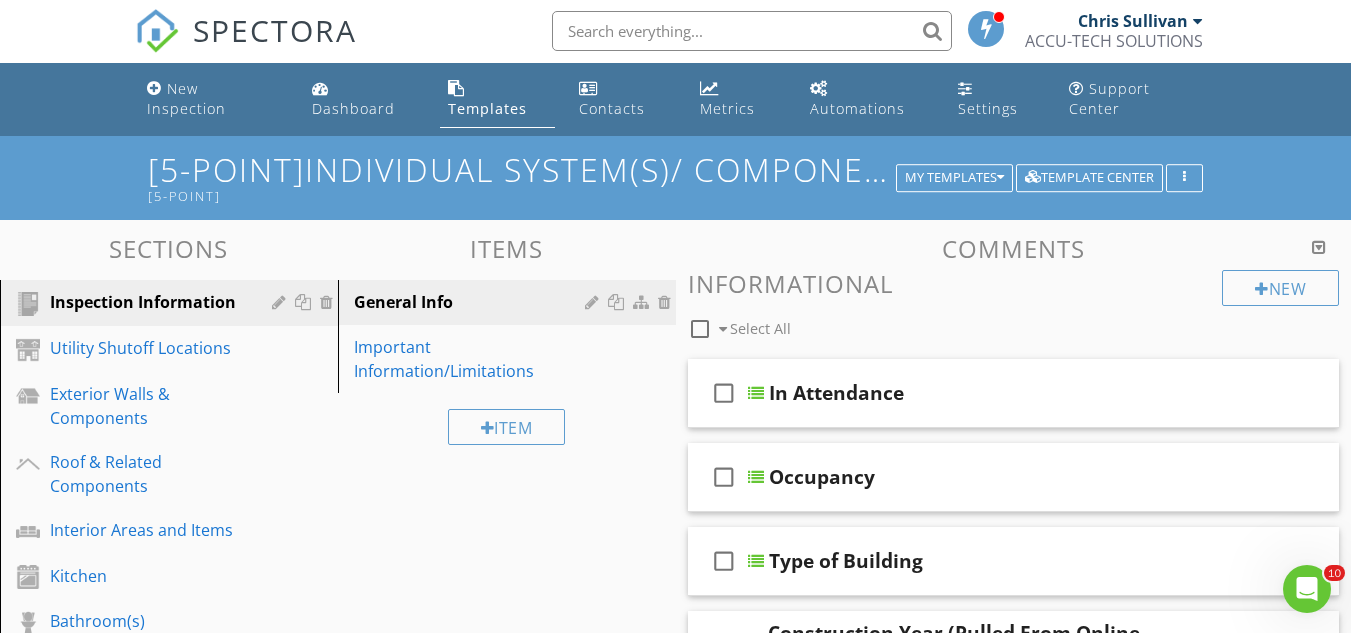 scroll, scrollTop: 0, scrollLeft: 0, axis: both 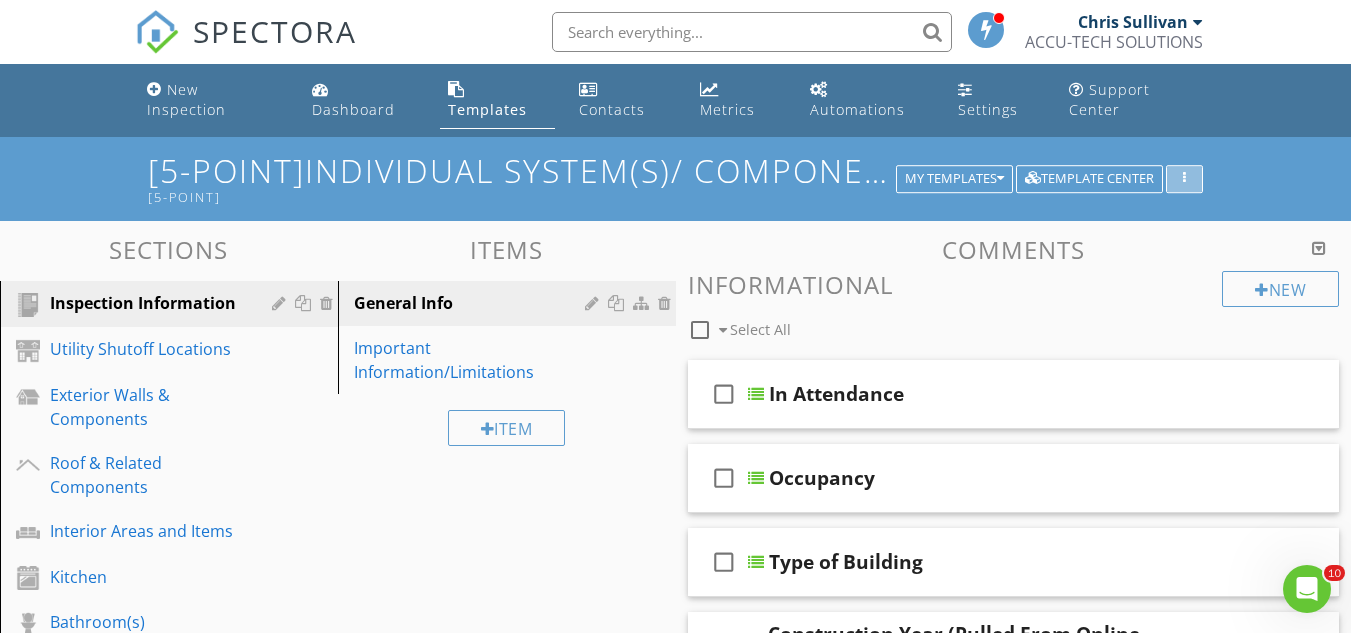 click at bounding box center (1184, 179) 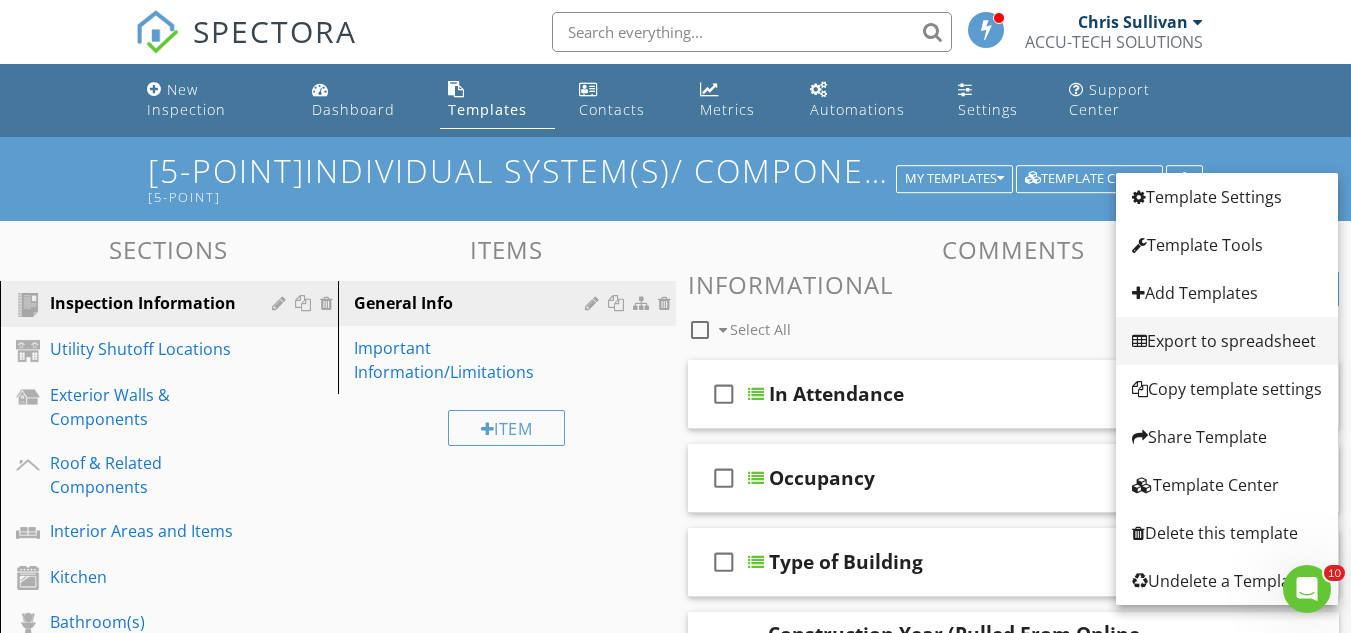 click on "Export to spreadsheet" at bounding box center [1227, 341] 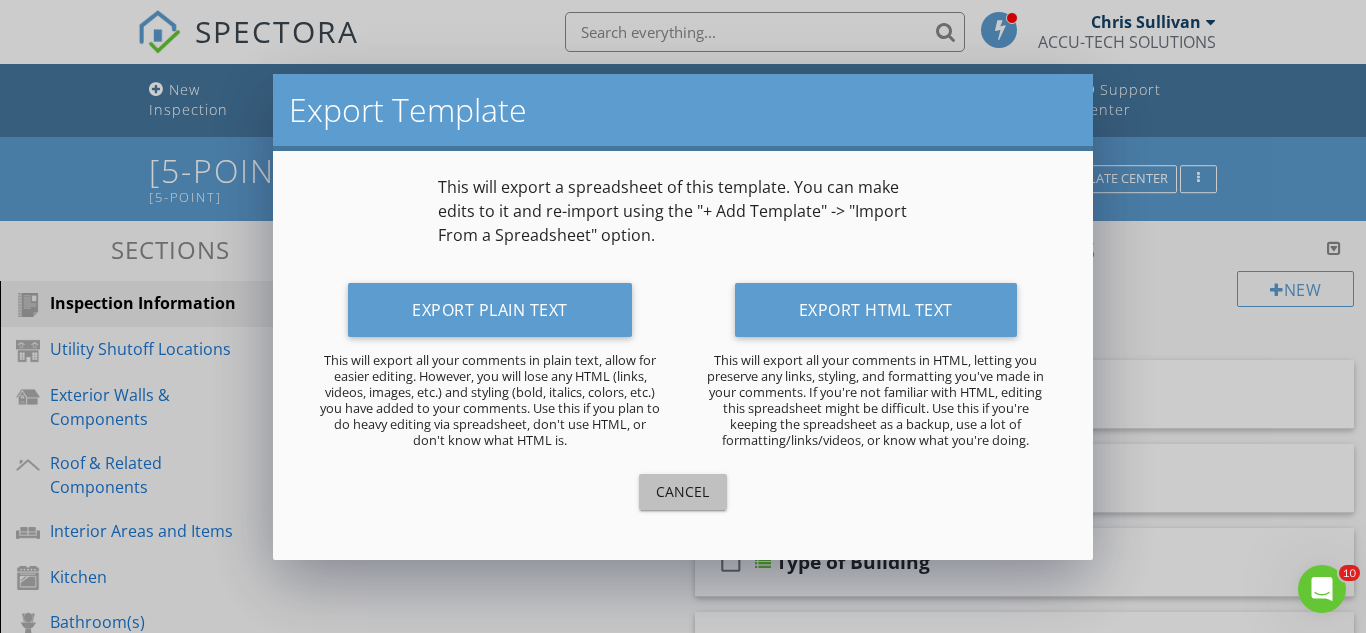 click on "Cancel" at bounding box center [683, 491] 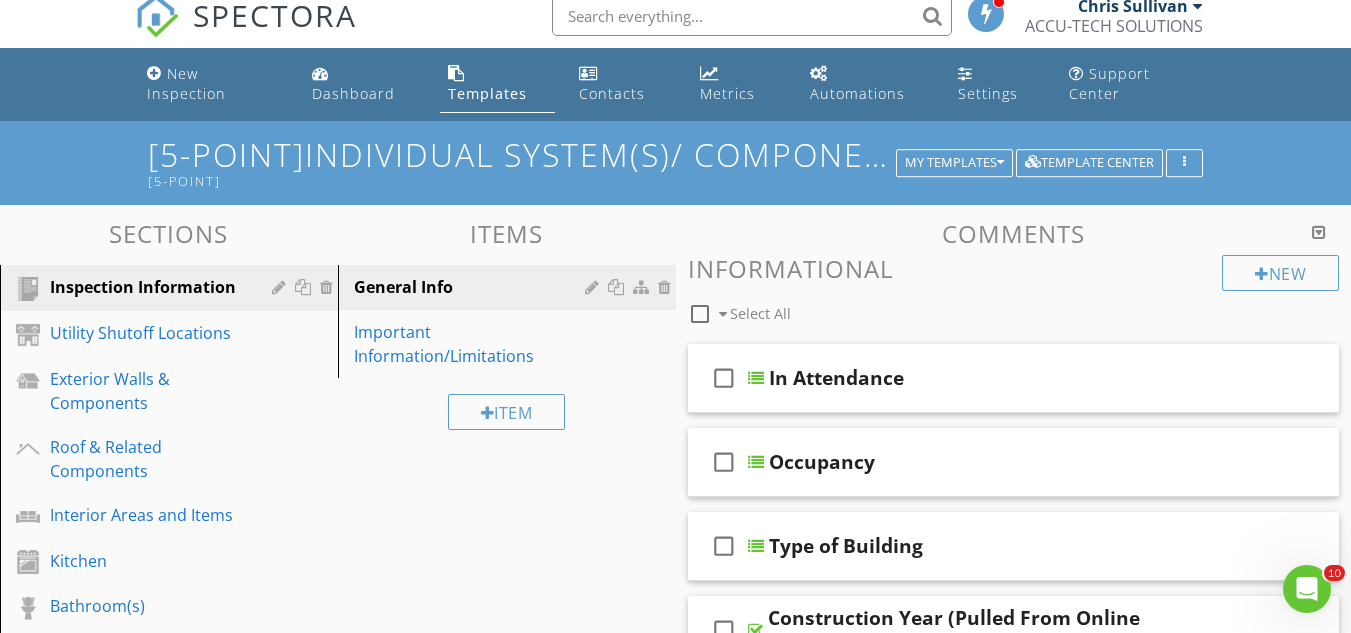 scroll, scrollTop: 0, scrollLeft: 0, axis: both 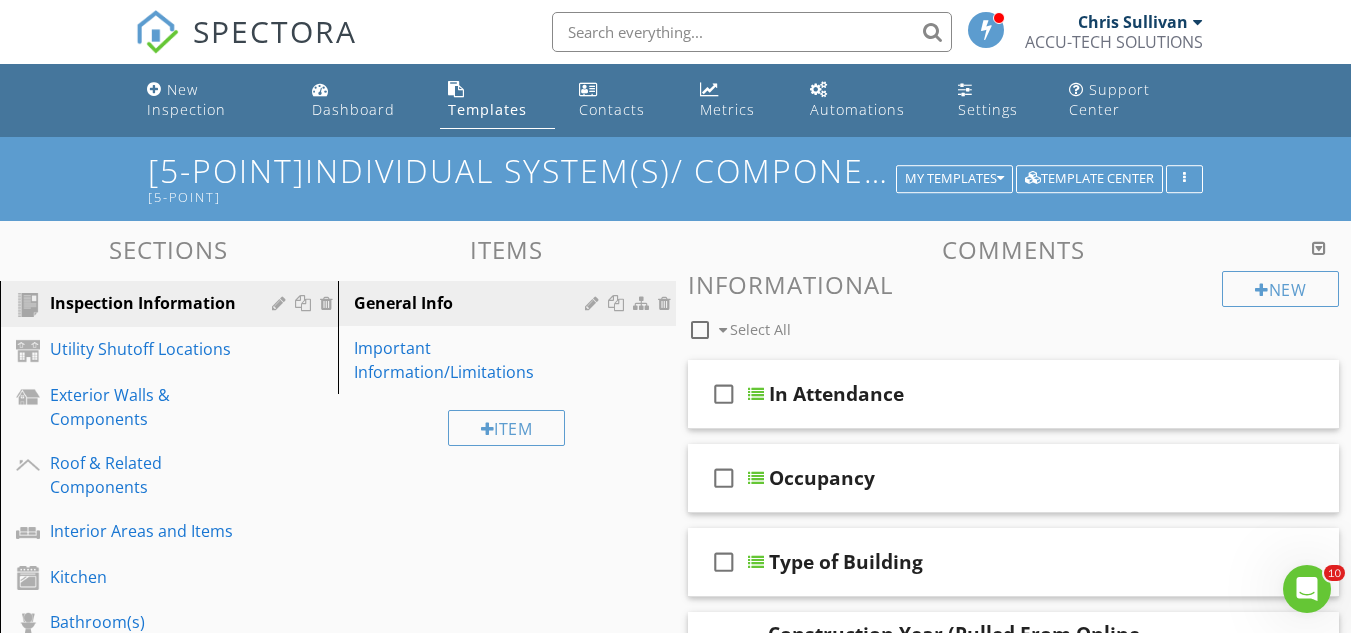 click on "SPECTORA" at bounding box center [275, 31] 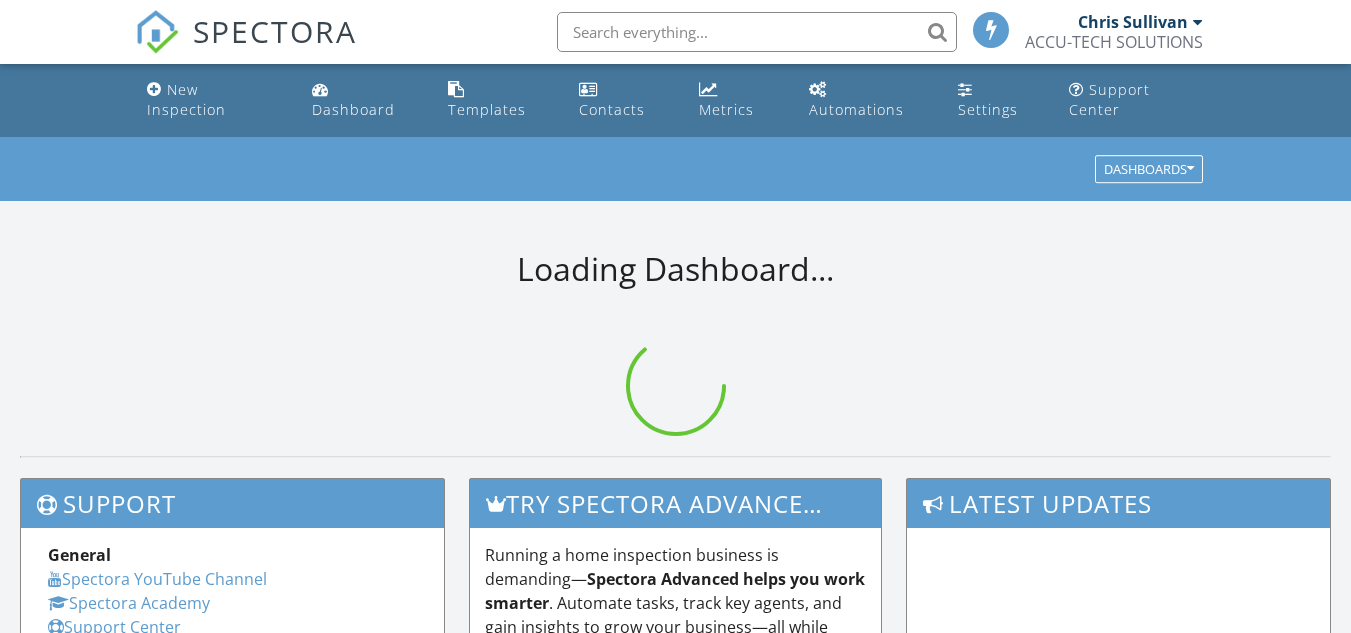 scroll, scrollTop: 0, scrollLeft: 0, axis: both 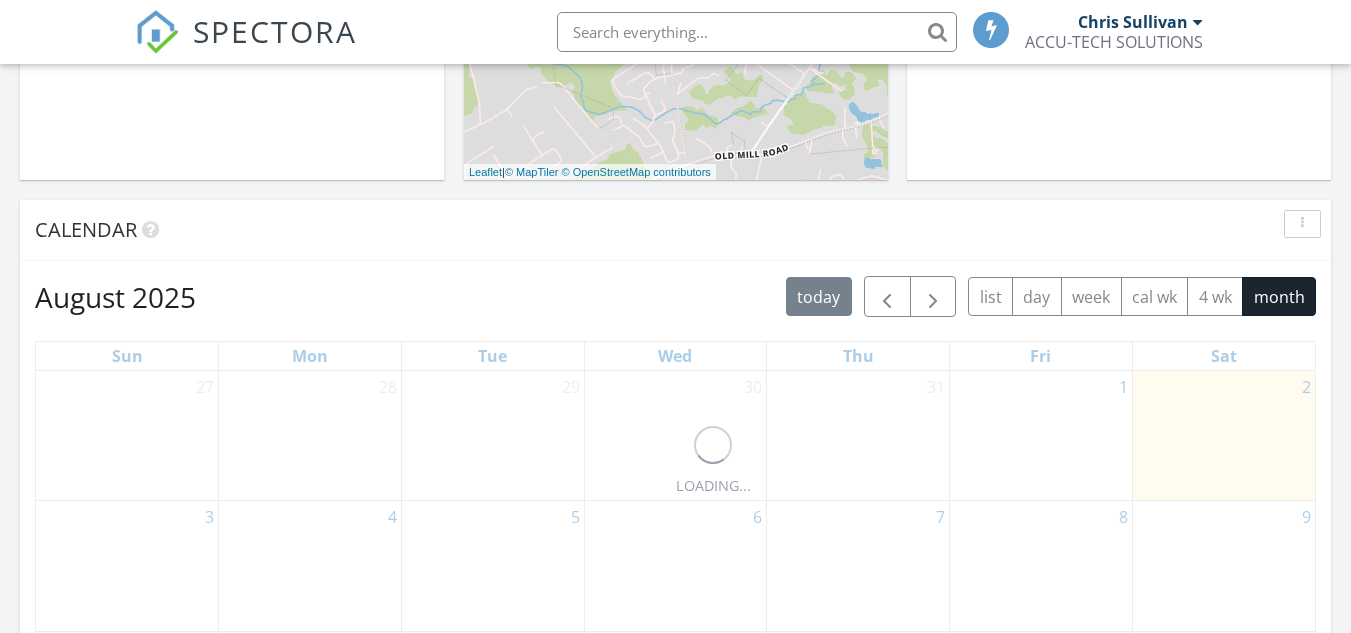 drag, startPoint x: 605, startPoint y: 433, endPoint x: 1012, endPoint y: 173, distance: 482.9586 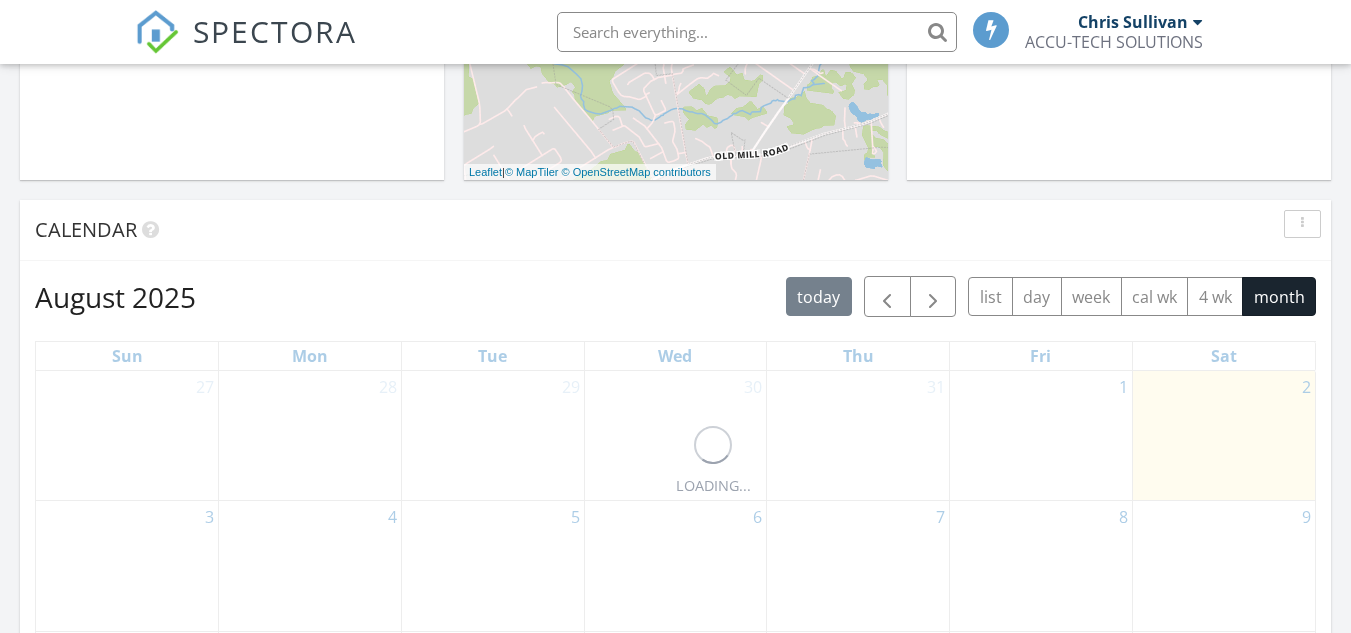 click on "Today
[FIRST] [LAST]
New Inspection     New Quote         Map               + − Leaflet  |  © MapTiler   © OpenStreetMap contributors     In Progress
[FIRST] [LAST]
No results found       Calendar                   LOADING...   August 2025 today list day week cal wk 4 wk month Sun Mon Tue Wed Thu Fri Sat 27 28 29 30 31 1 2 3 4 5 6 7 8 9 10 11 12 13 14 15 16 17 18 19 20 21 22 23 24 25 26 27 28 29 30 31 1 2 3 4 5 6         Unconfirmed             No results found       Draft Inspections
All schedulers
No results found" at bounding box center [675, 490] 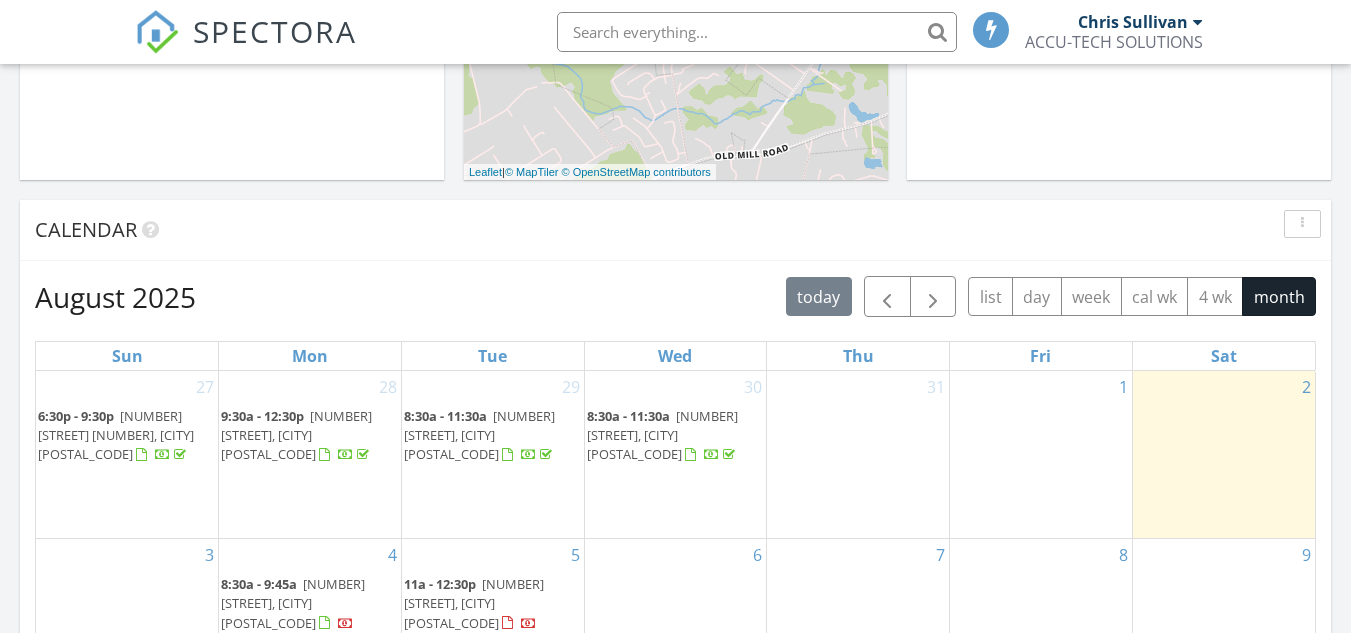 scroll, scrollTop: 0, scrollLeft: 0, axis: both 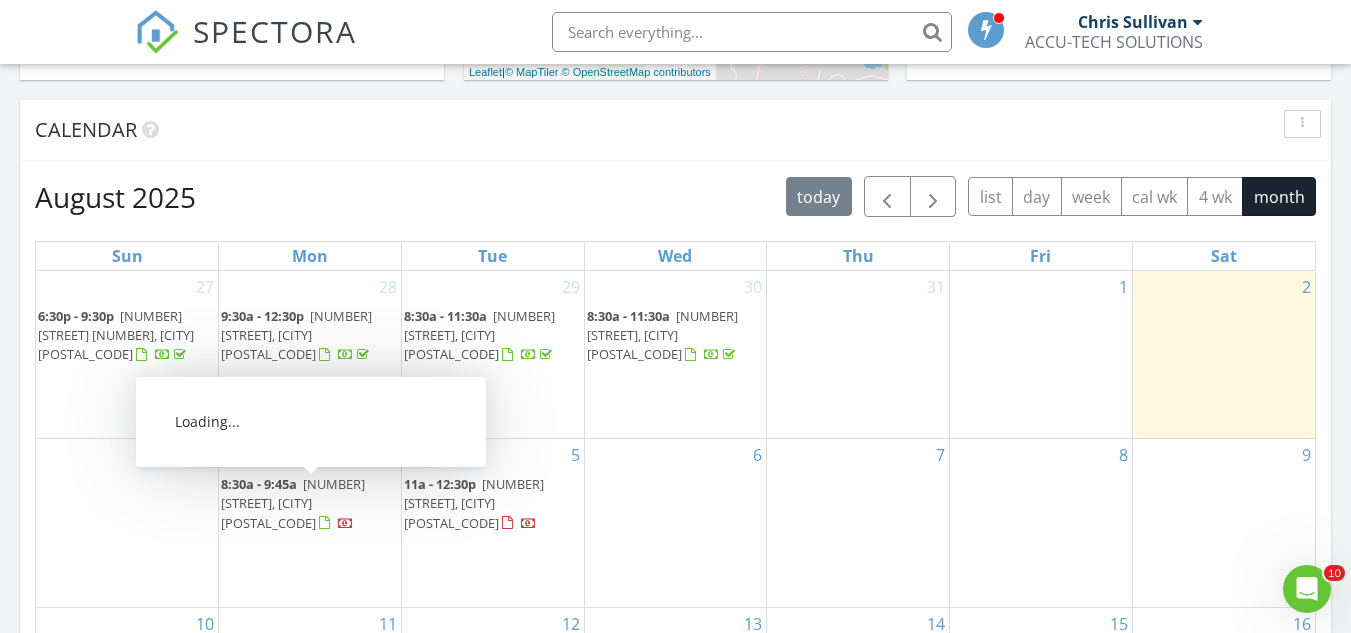 drag, startPoint x: 268, startPoint y: 490, endPoint x: 292, endPoint y: 491, distance: 24.020824 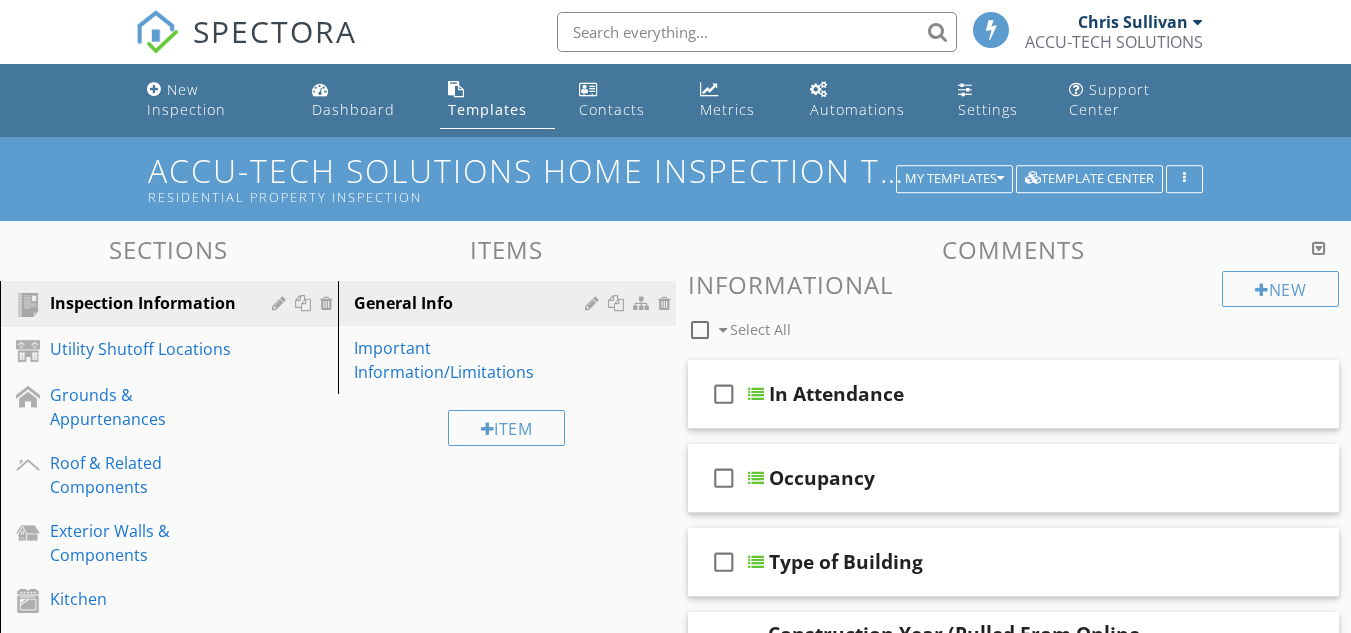 scroll, scrollTop: 0, scrollLeft: 0, axis: both 